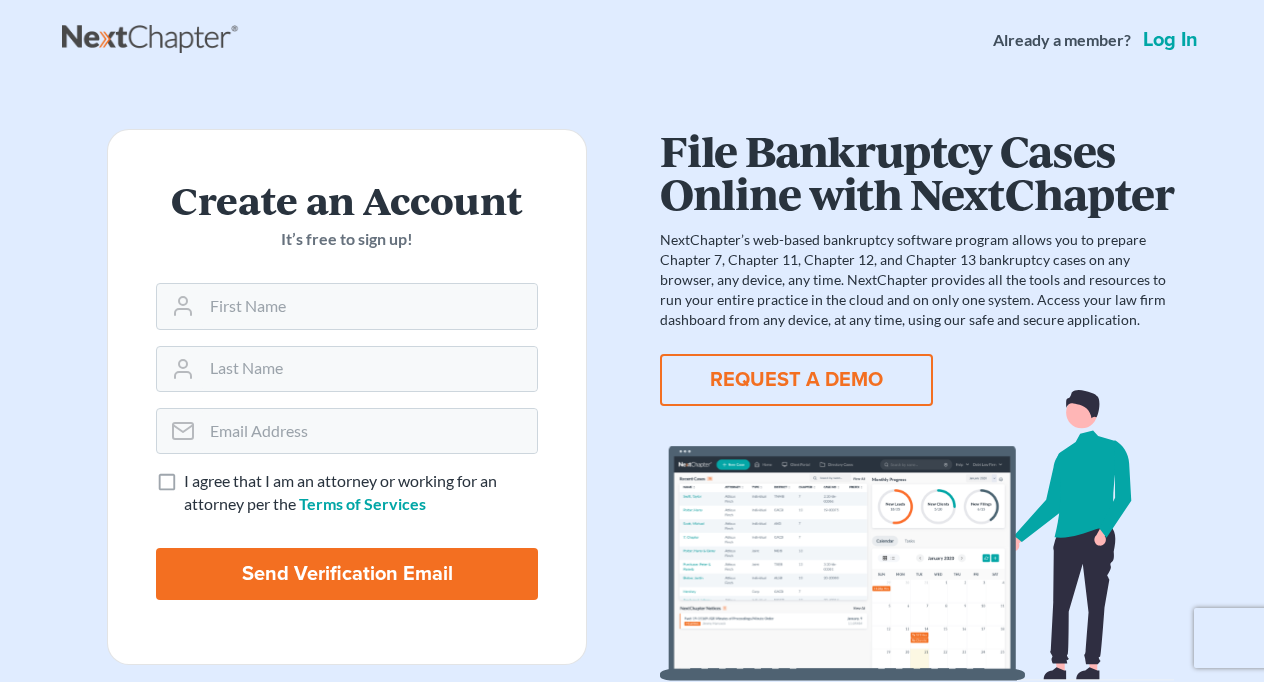 scroll, scrollTop: 0, scrollLeft: 0, axis: both 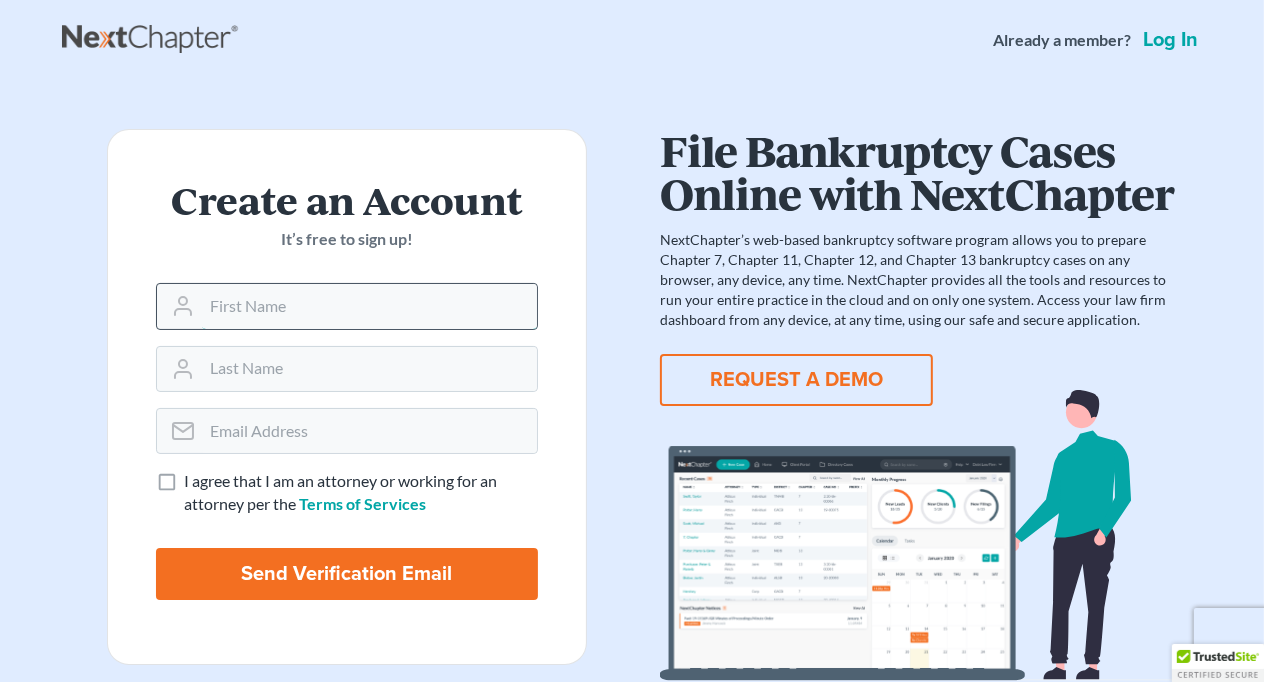 click at bounding box center (369, 306) 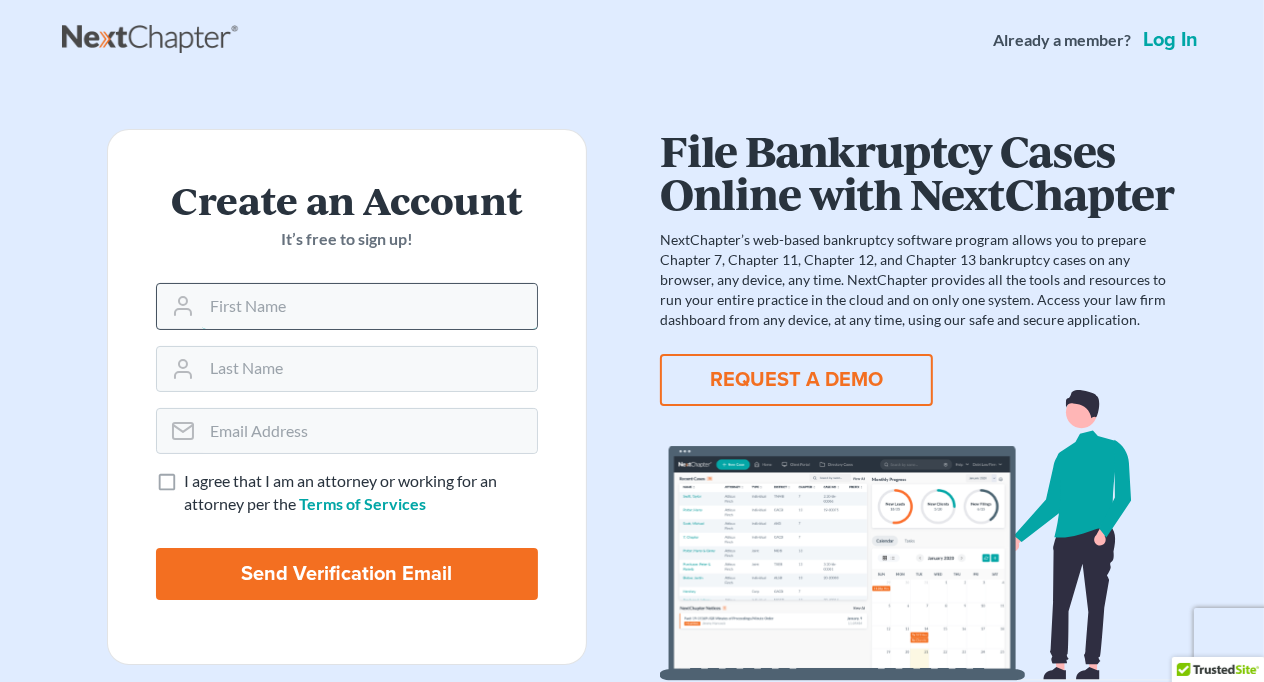 type on "Eva" 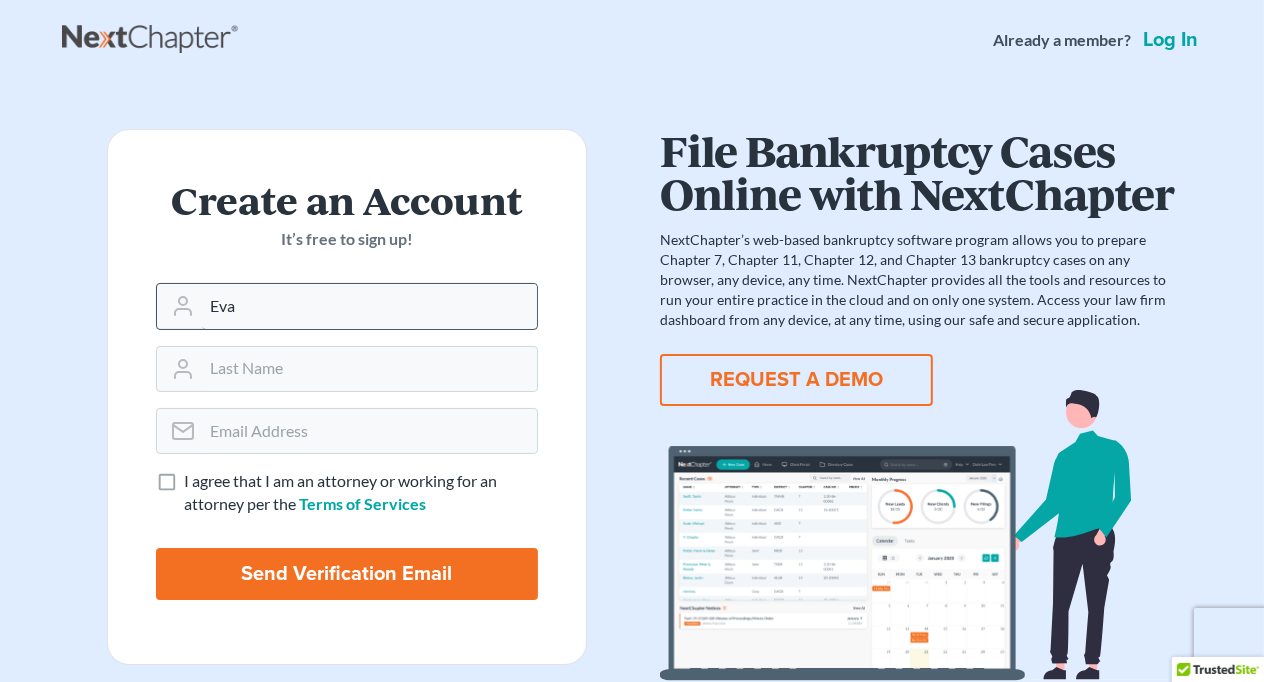 type on "Hollands" 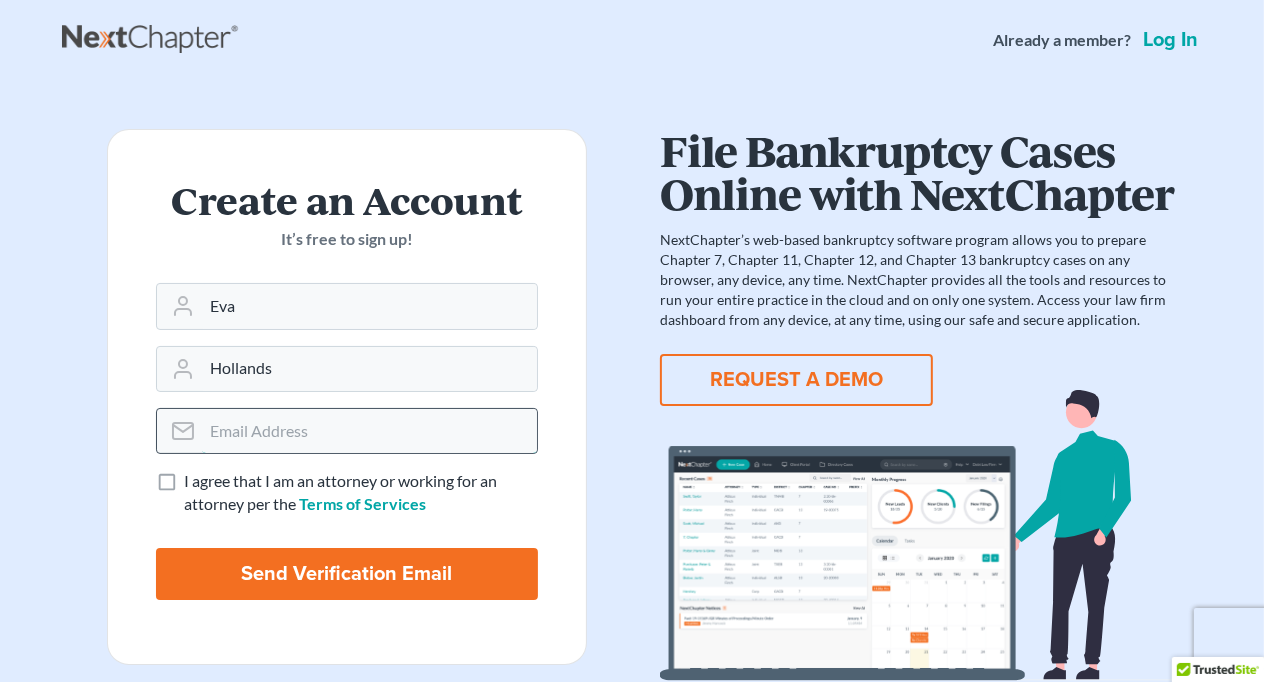 click at bounding box center [369, 431] 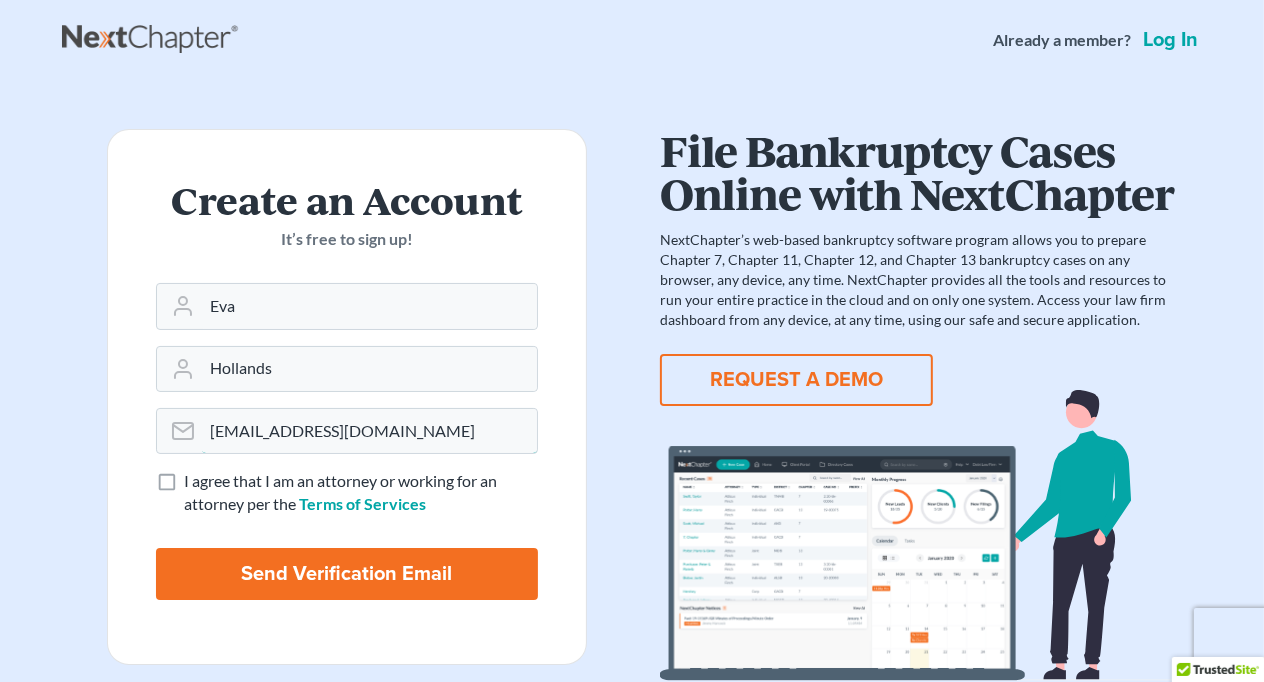 type on "ehollandslaw@gmail.com" 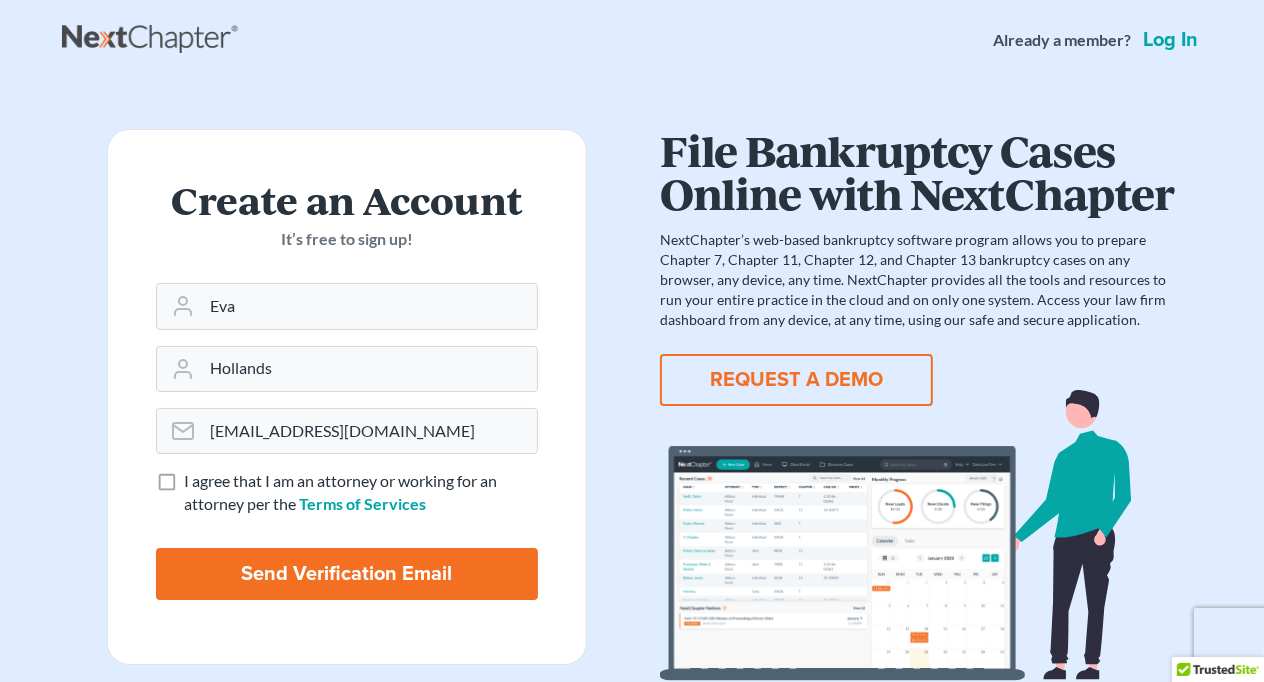 click on "I agree that I am an attorney or working for an attorney per the   Terms of Services" at bounding box center (361, 493) 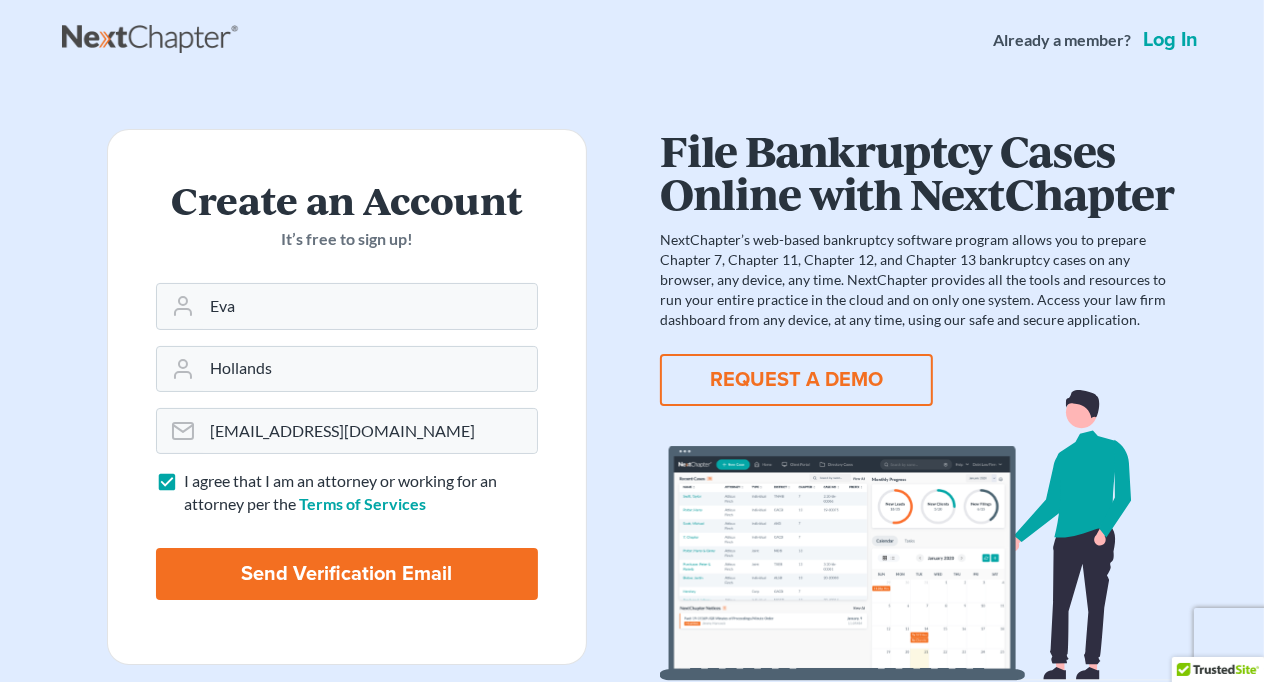 click on "Send Verification Email" at bounding box center (347, 574) 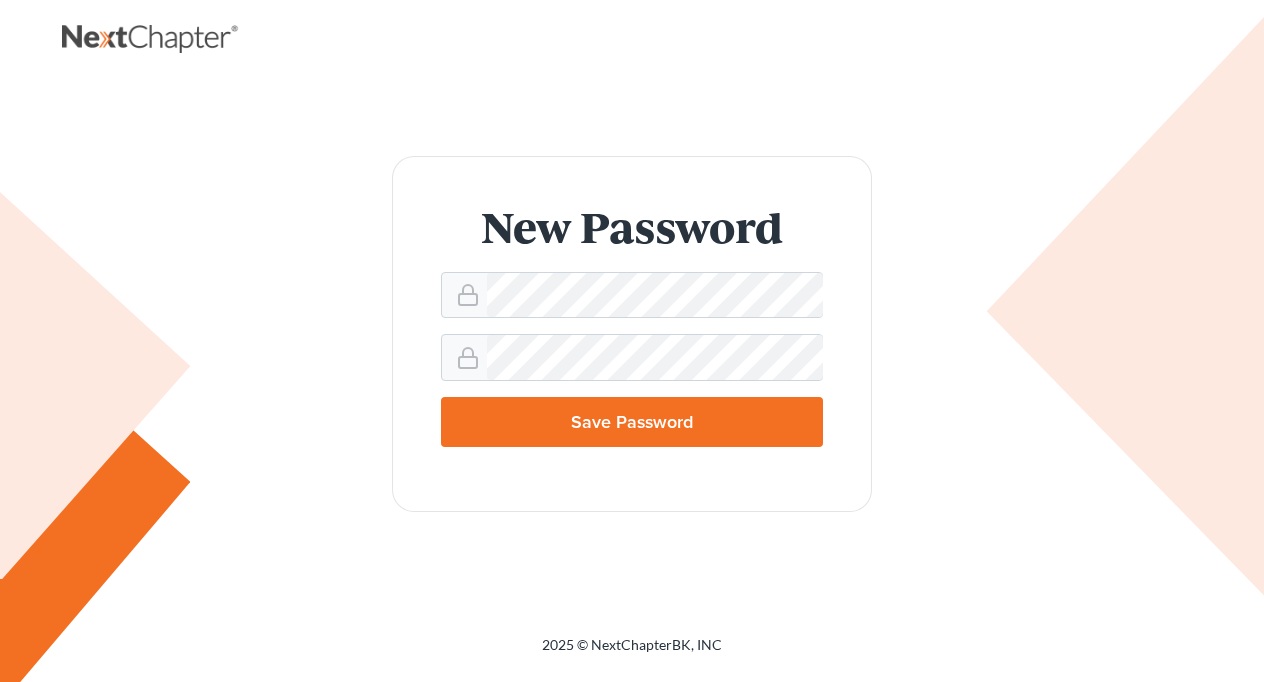 scroll, scrollTop: 0, scrollLeft: 0, axis: both 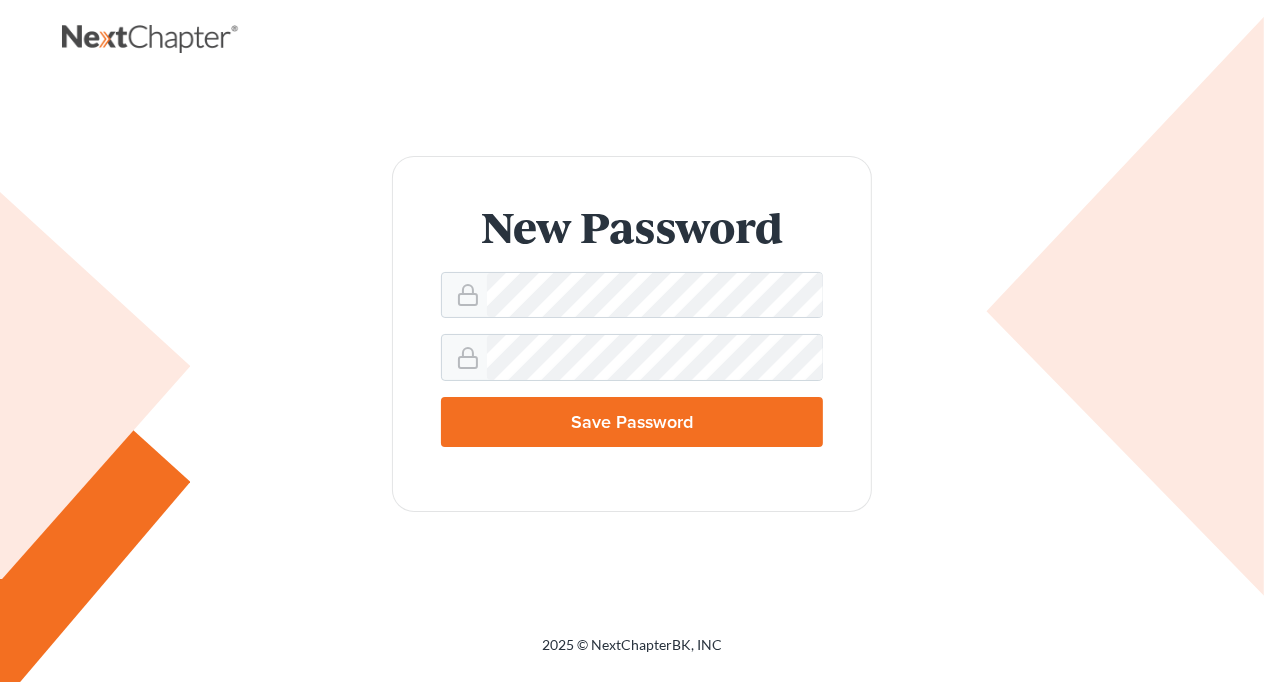 click on "Save Password" at bounding box center [632, 422] 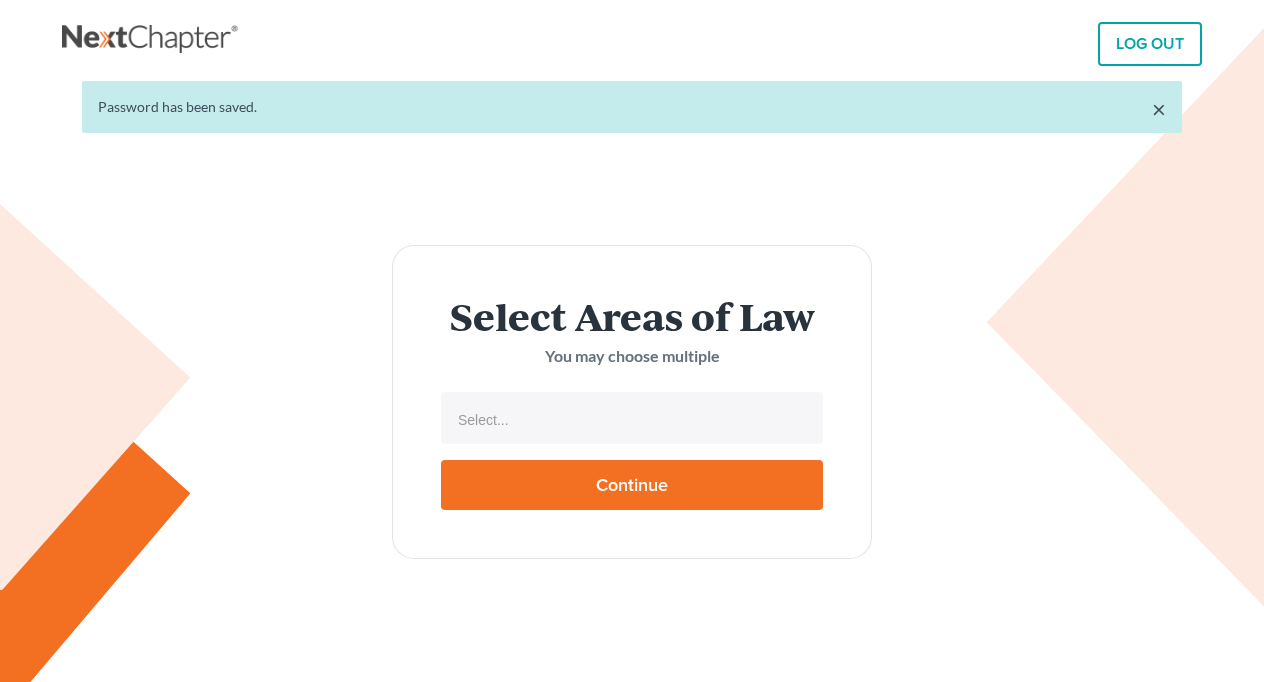 select 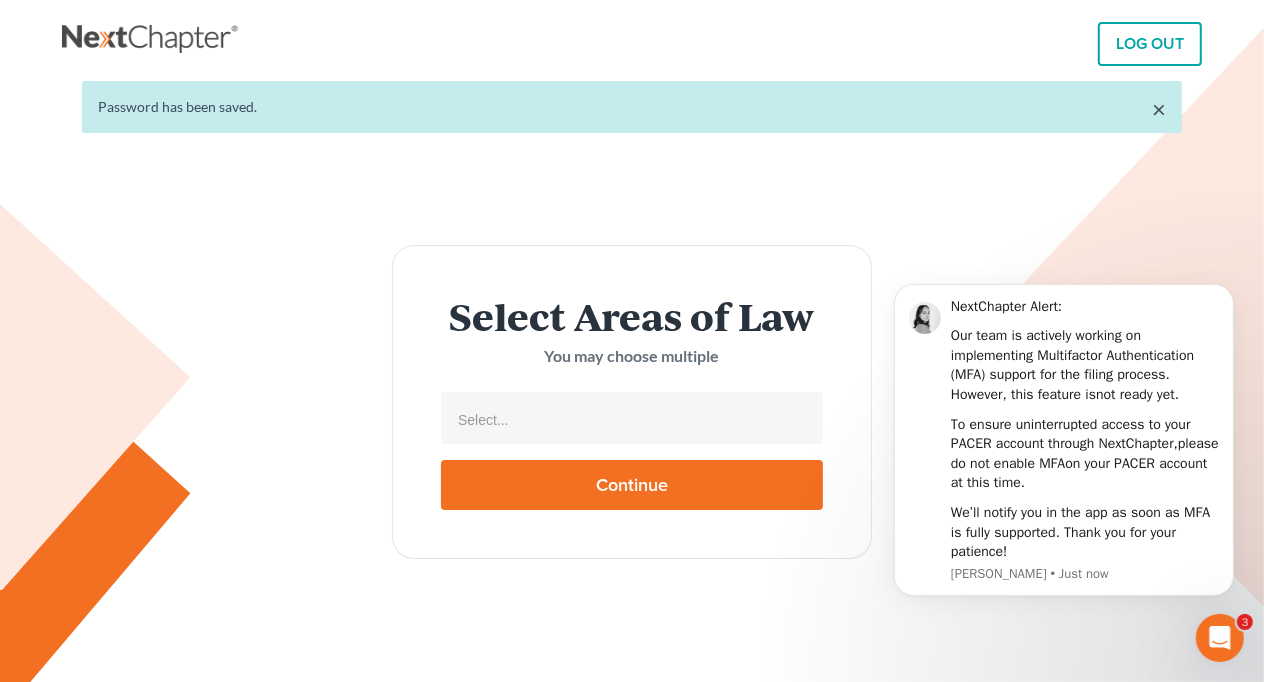 scroll, scrollTop: 0, scrollLeft: 0, axis: both 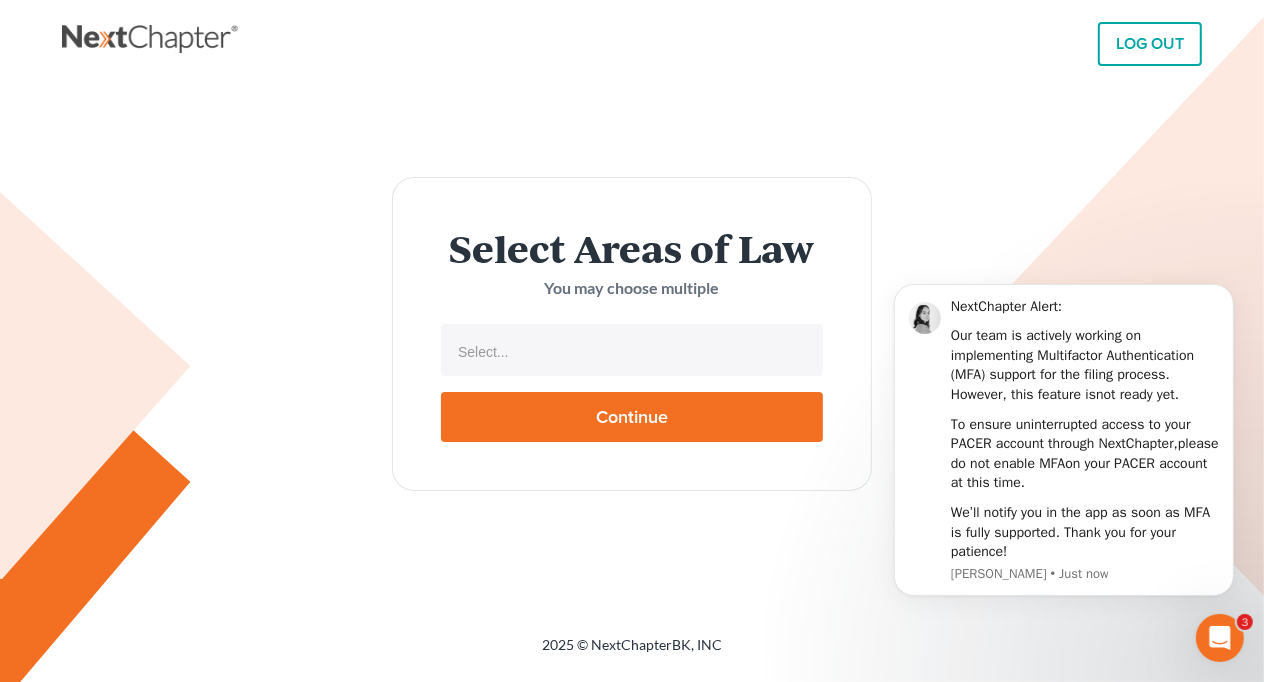 type 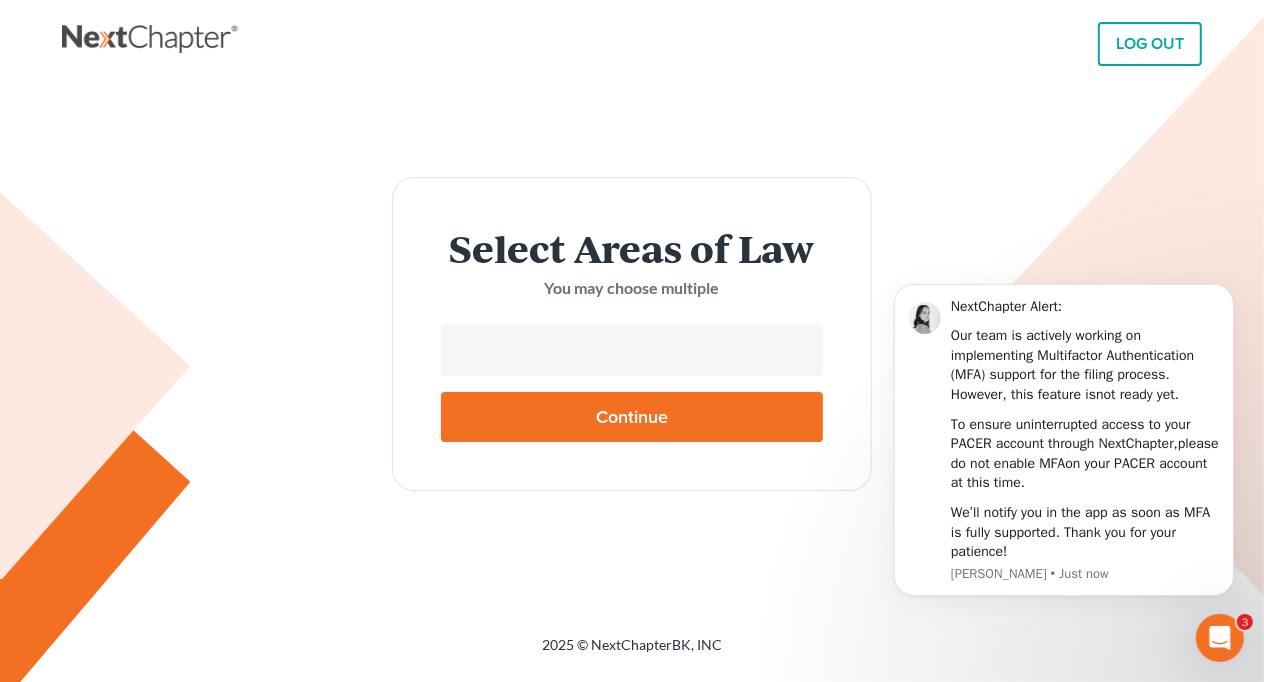 click at bounding box center [630, 352] 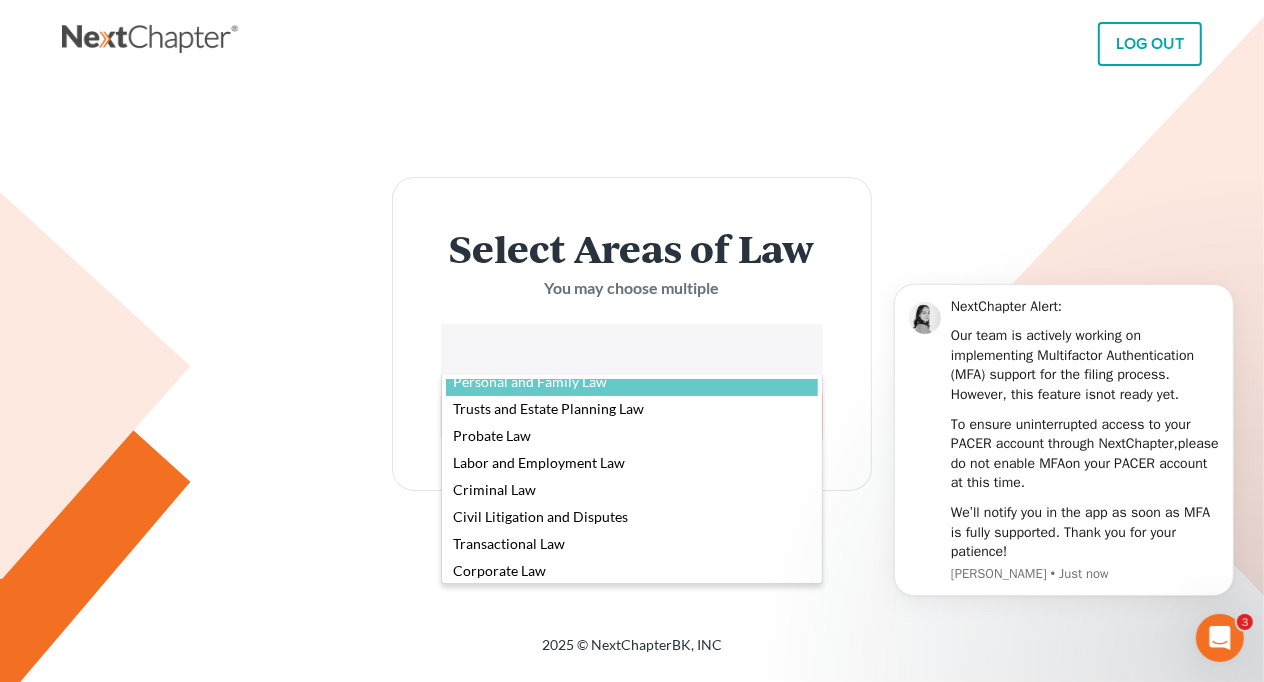 scroll, scrollTop: 97, scrollLeft: 0, axis: vertical 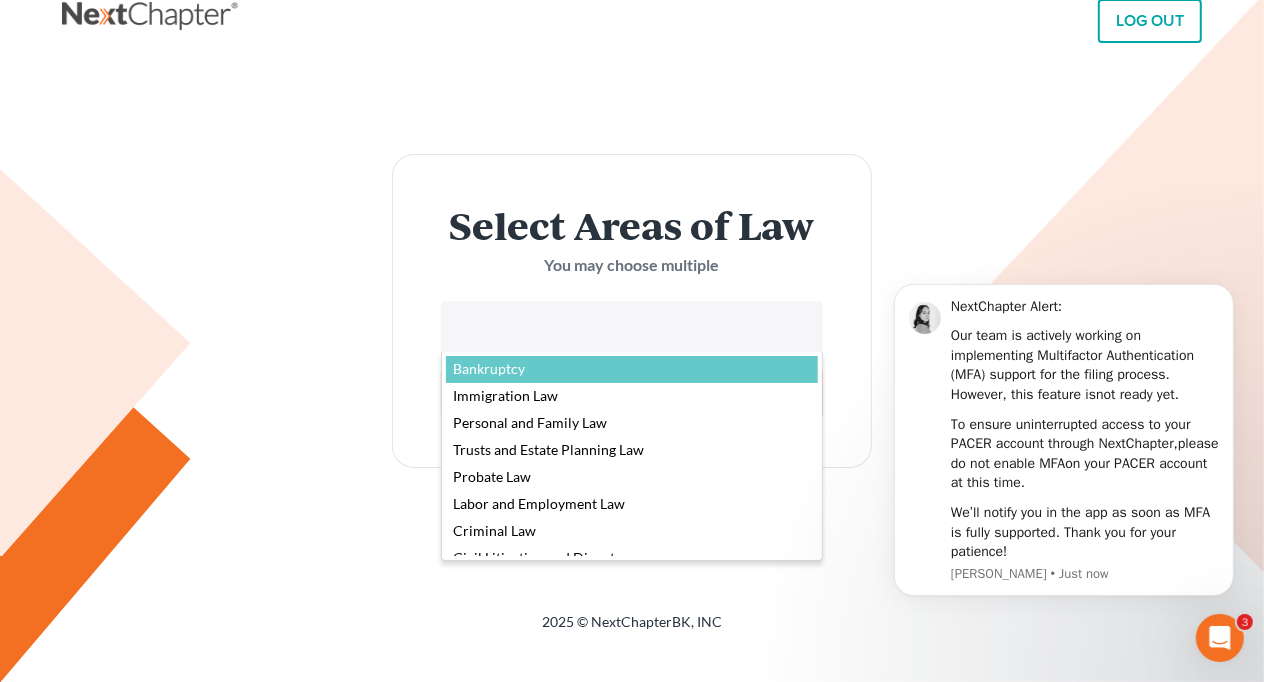 select on "4556" 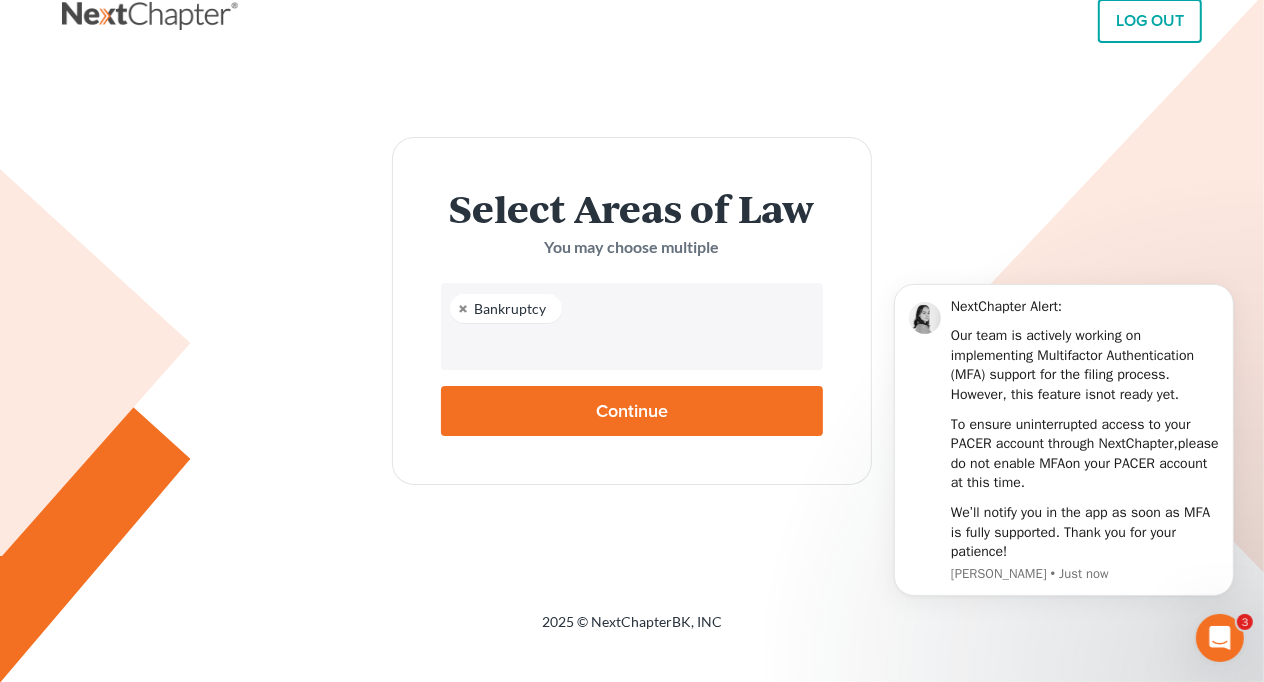 click on "Continue" at bounding box center (632, 411) 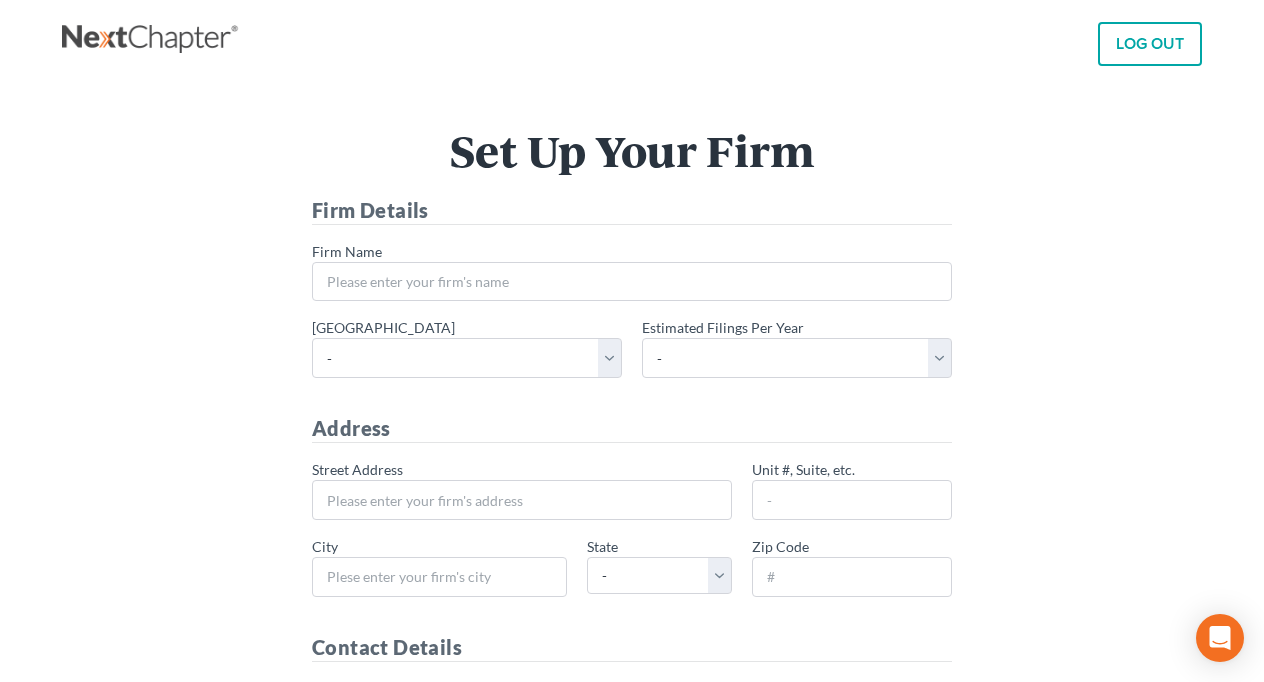 scroll, scrollTop: 0, scrollLeft: 0, axis: both 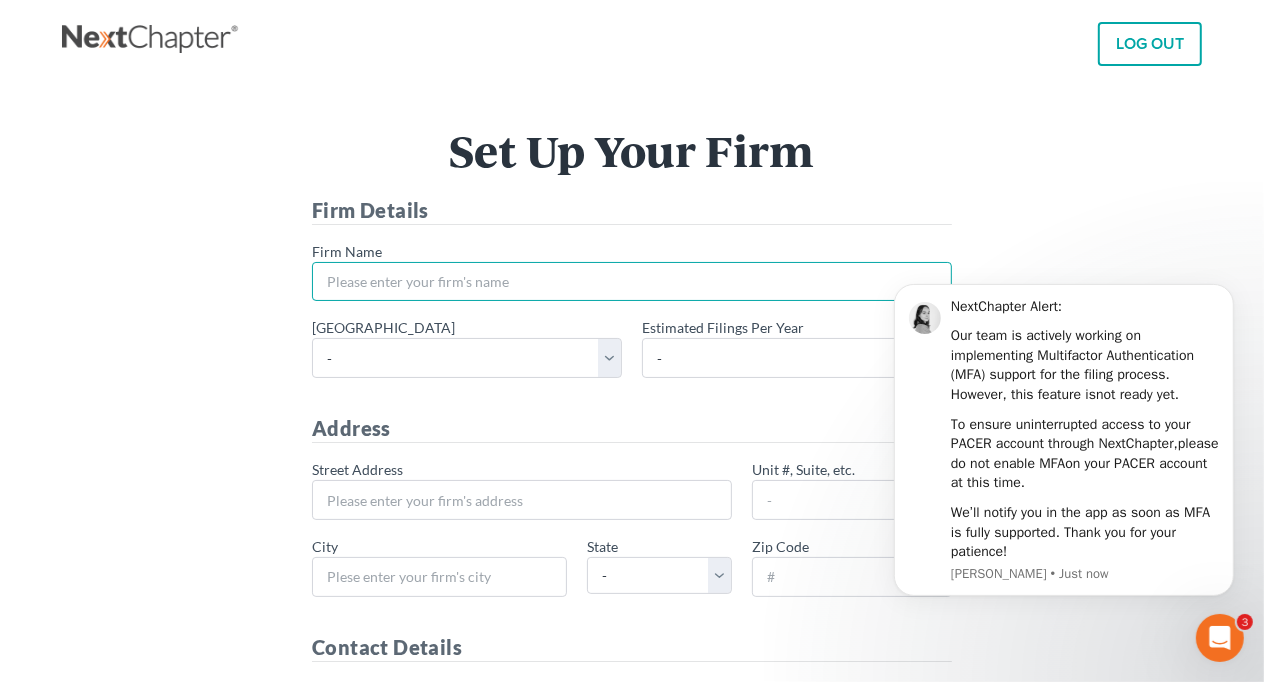 click on "*  Firm Name" at bounding box center (632, 282) 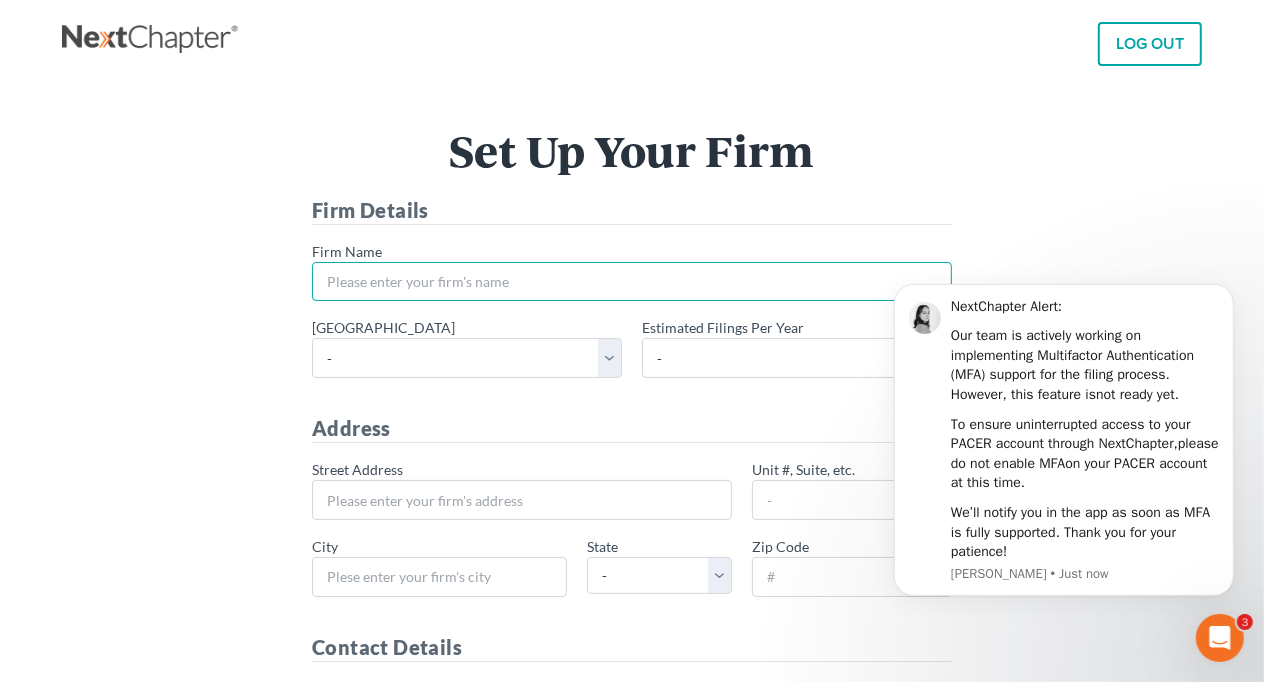 type on "Law Office of Eva M. Hollands" 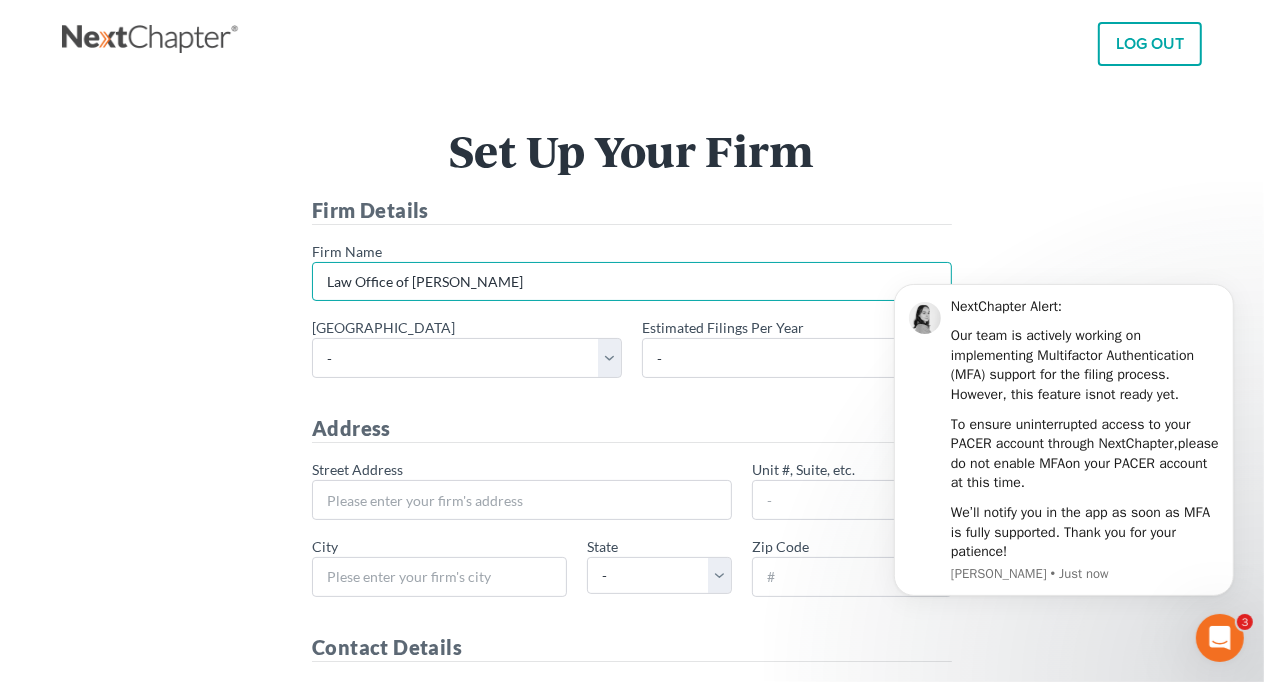type on "16808 Main Street, Ste. D313" 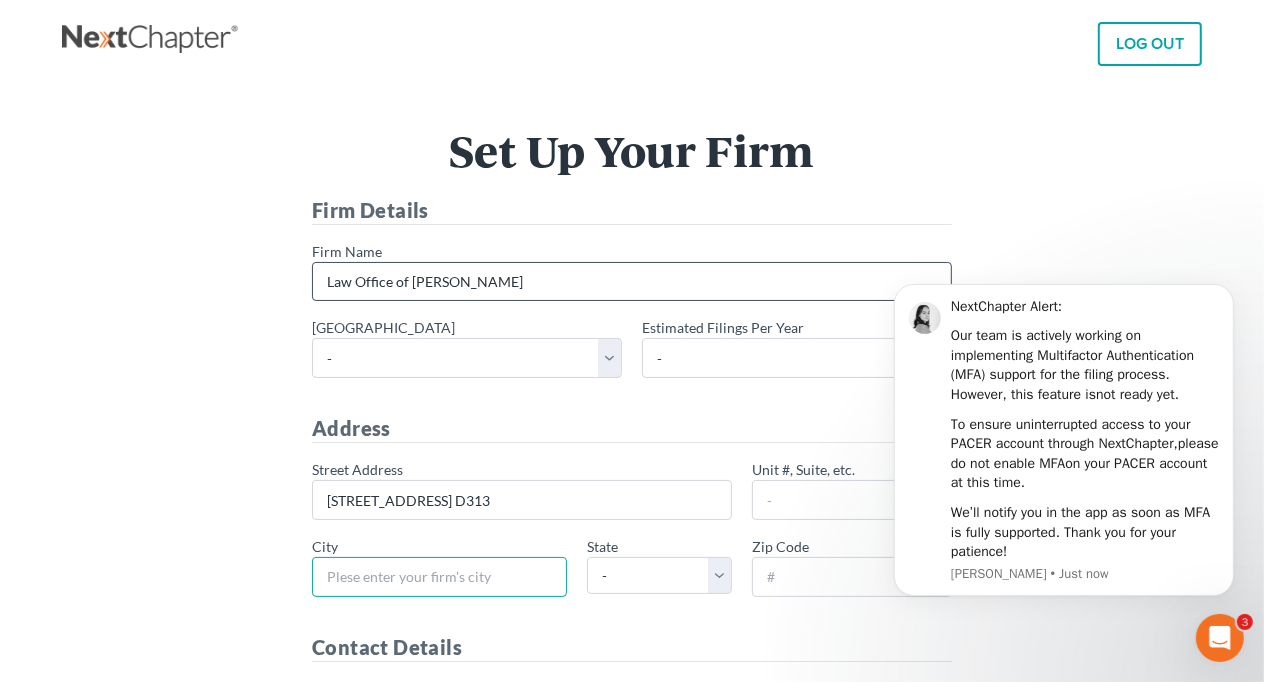 type on "Hesperia" 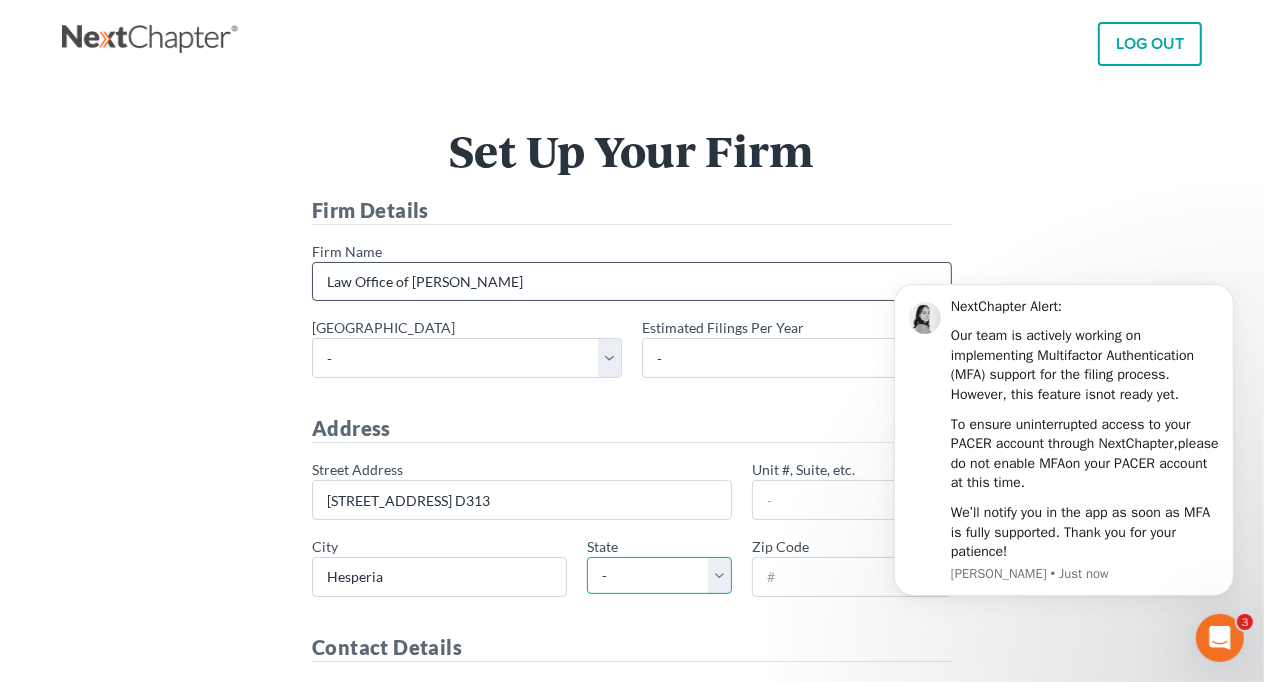 select on "CA" 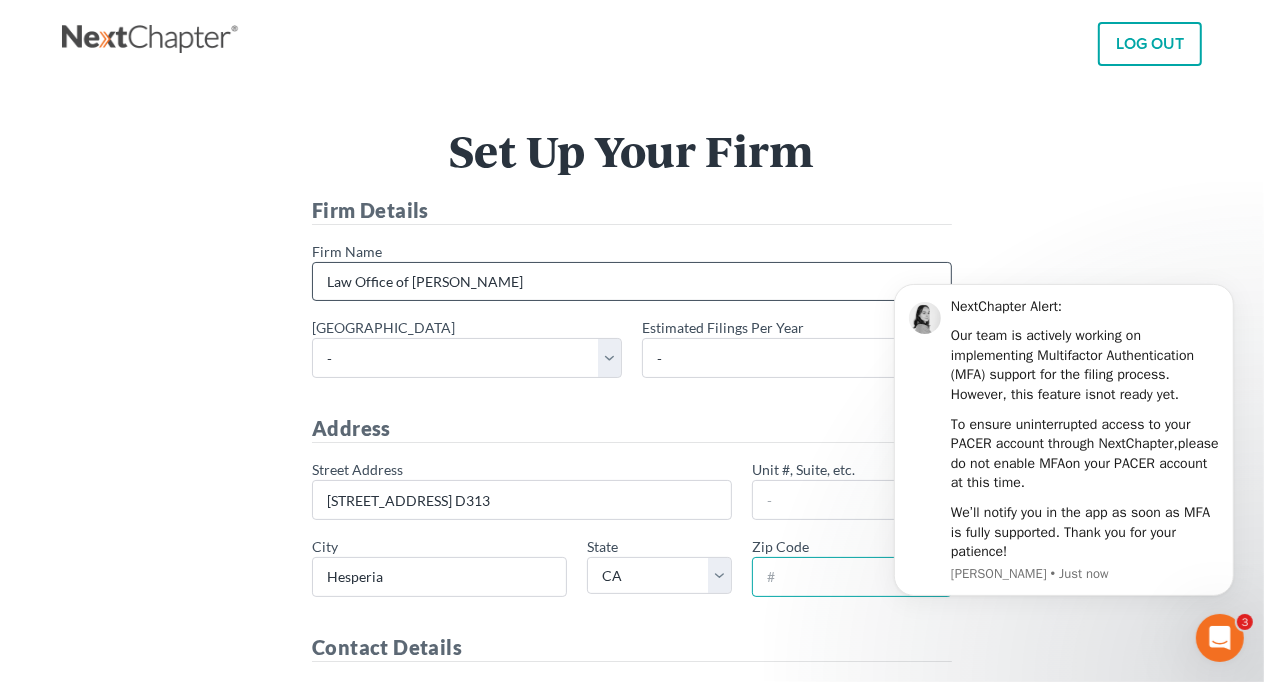 type on "92345" 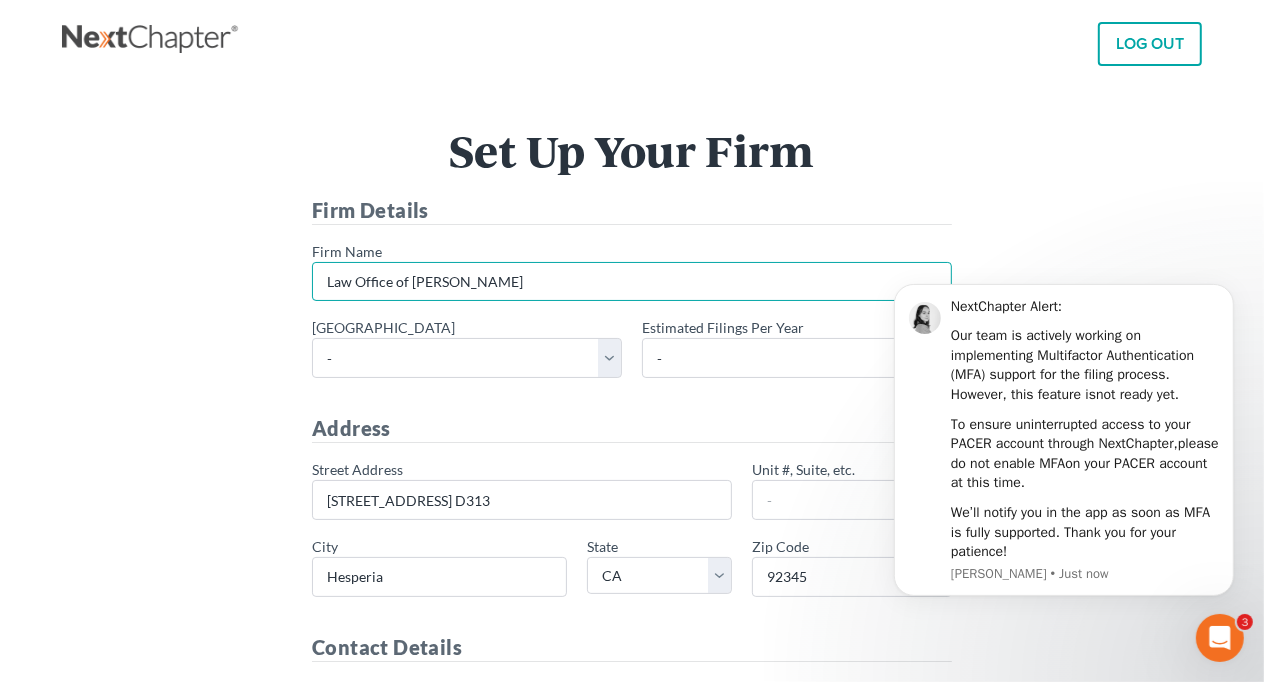 type on "626-991-2298" 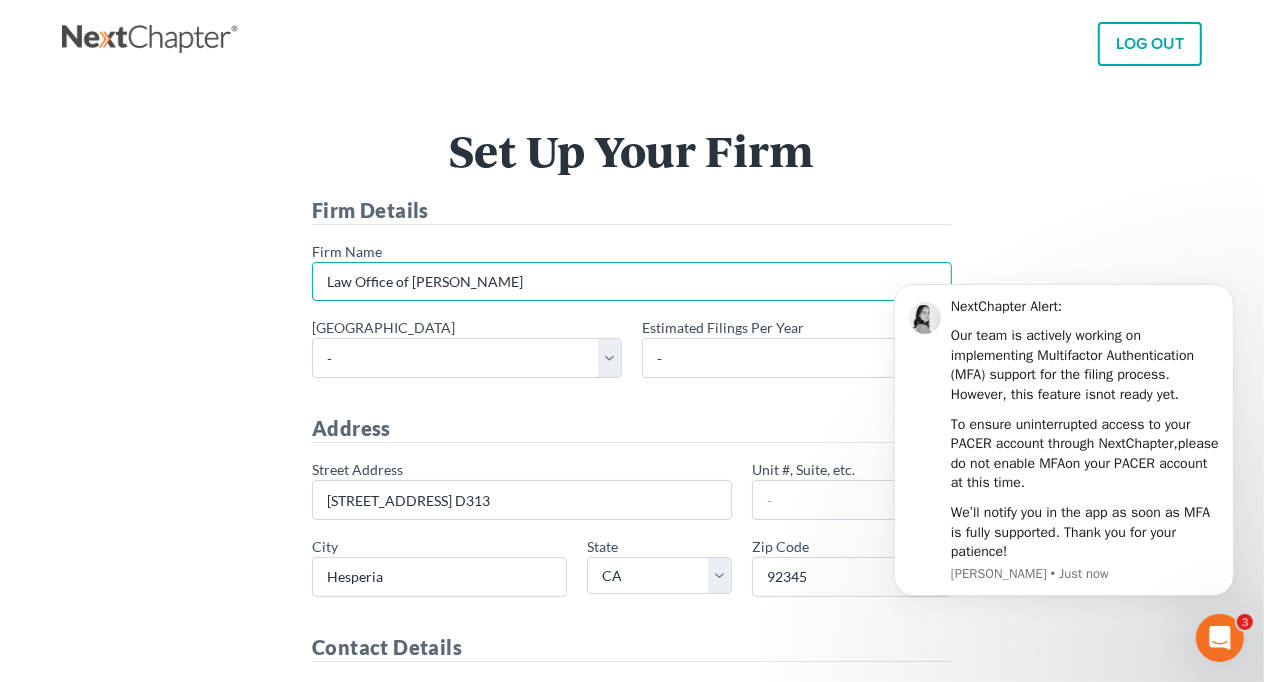 scroll, scrollTop: 300, scrollLeft: 0, axis: vertical 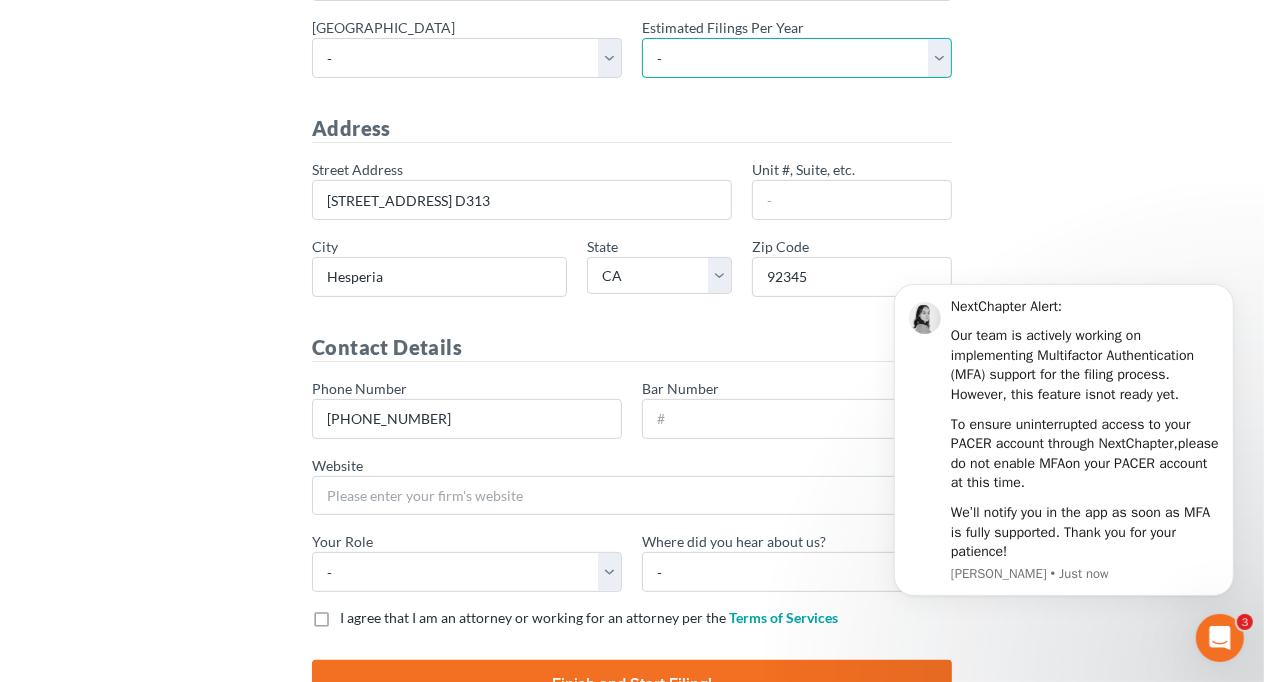 click on "-
1-10
11-50
50+" at bounding box center (797, 58) 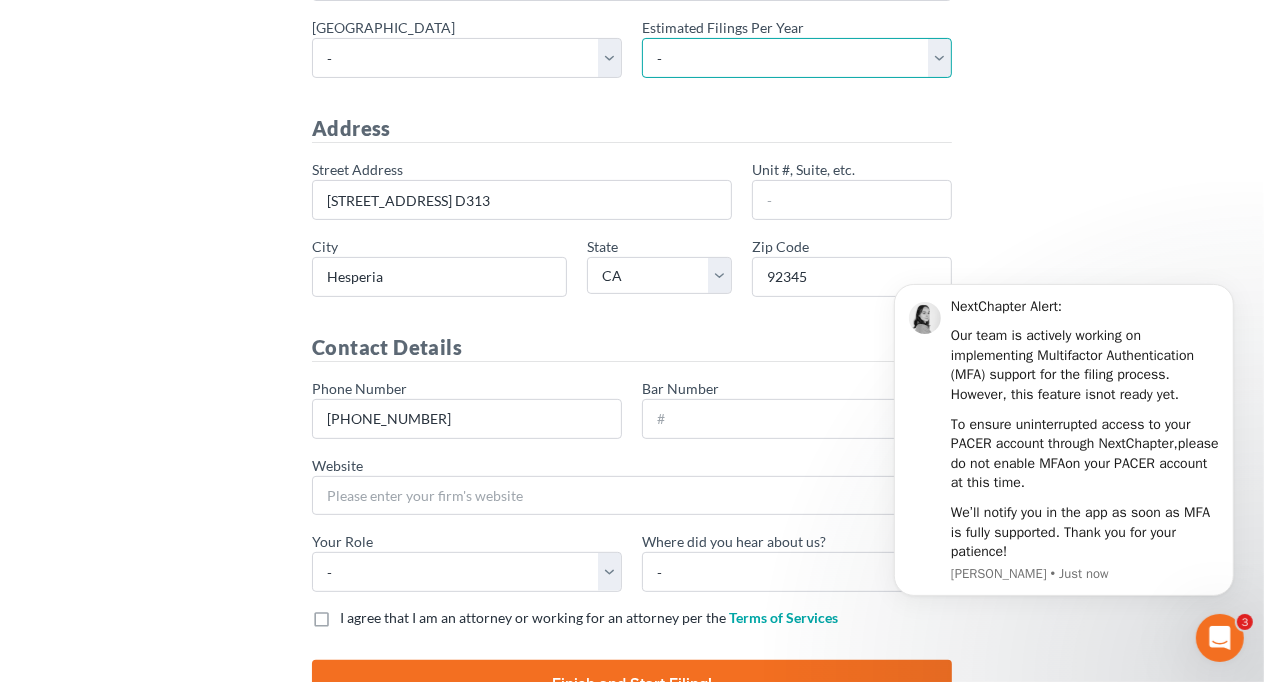 select on "1" 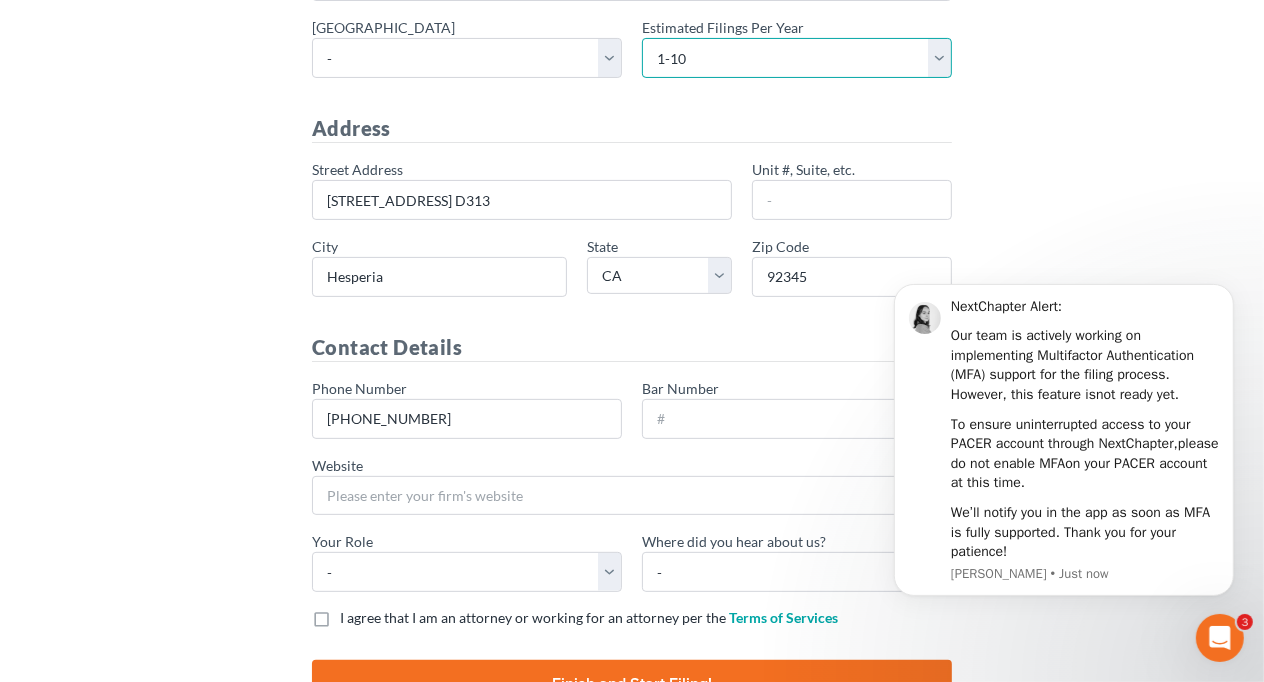click on "-
1-10
11-50
50+" at bounding box center (797, 58) 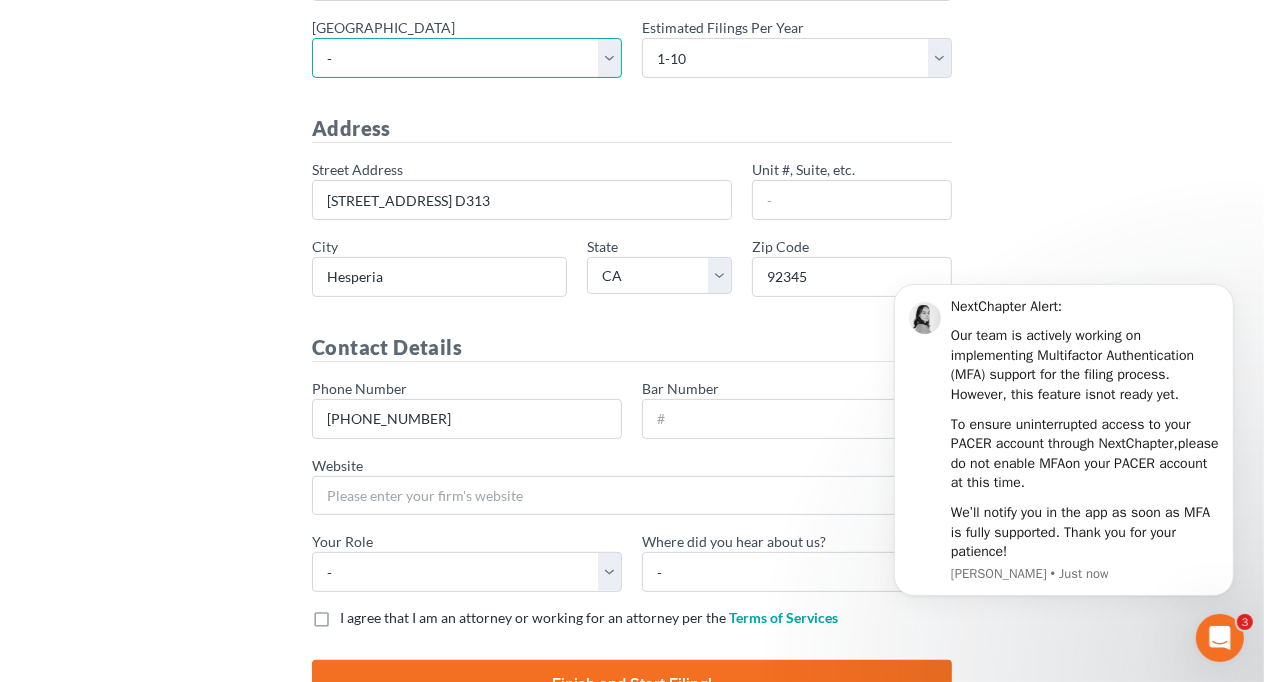 click on "-
Alabama - Middle
Alabama - Northern
Alabama - Southern
Alaska
Arizona
Arkansas - Eastern
Arkansas - Western
California - Central
California - Eastern
California - Northern
California - Southern
Colorado
Connecticut
Delaware
District of Columbia
Florida - Middle
Florida - Northern
Florida - Southern
Georgia - Middle
Georgia - Northern
Georgia - Southern
Guam
Hawaii
Idaho
Illinois - Central
Illinois - Northern
Illinois - Southern
Indiana - Northern
Indiana - Southern
Iowa - Northern
Iowa - Southern
Kansas
Kentucky
Kentucky - Eastern
Kentucky - Western
Louisiana - Eastern
Louisiana - Middle
Louisiana - Western
Maine
Maryland
Massachusetts
Michigan - Eastern
Michigan - Western
Minnesota
Mississippi - Northern
Mississippi - Southern
Missouri - Eastern
Missouri - Western
Montana
Nebraska
Nevada
New Hampshire
New Jersey
New Mexico
New York - Eastern
New York - Northern
New York - Southern" at bounding box center (467, 58) 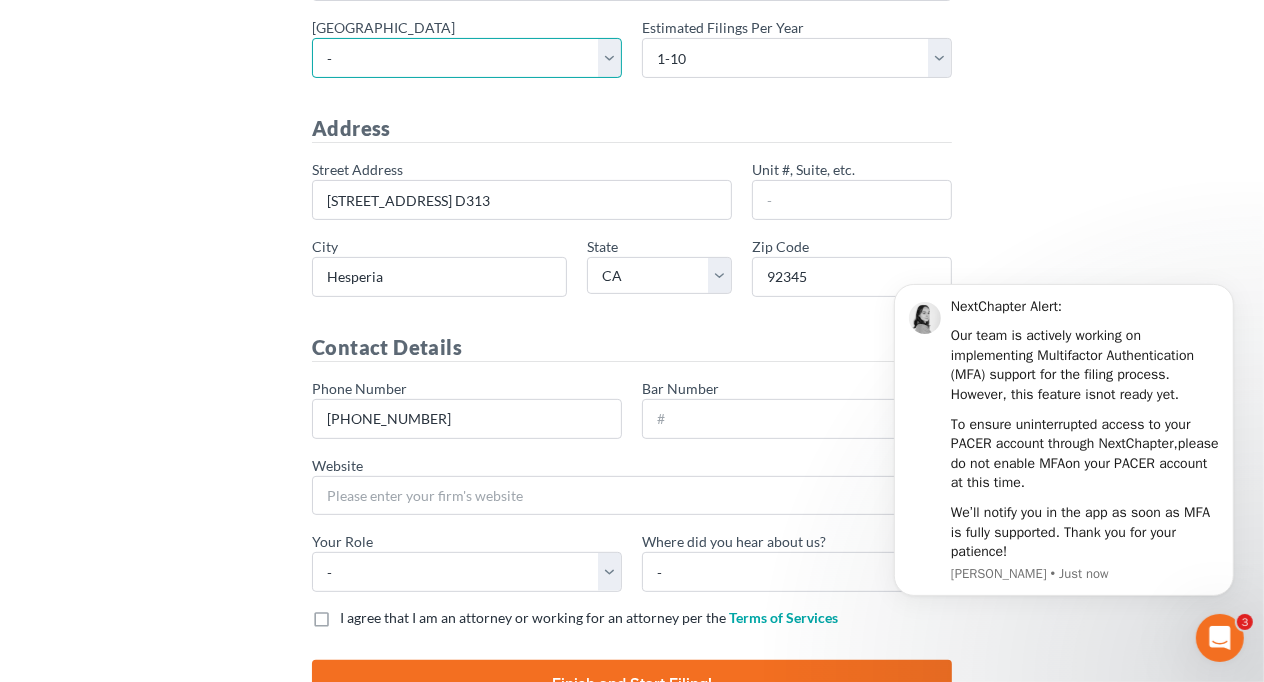 select on "10" 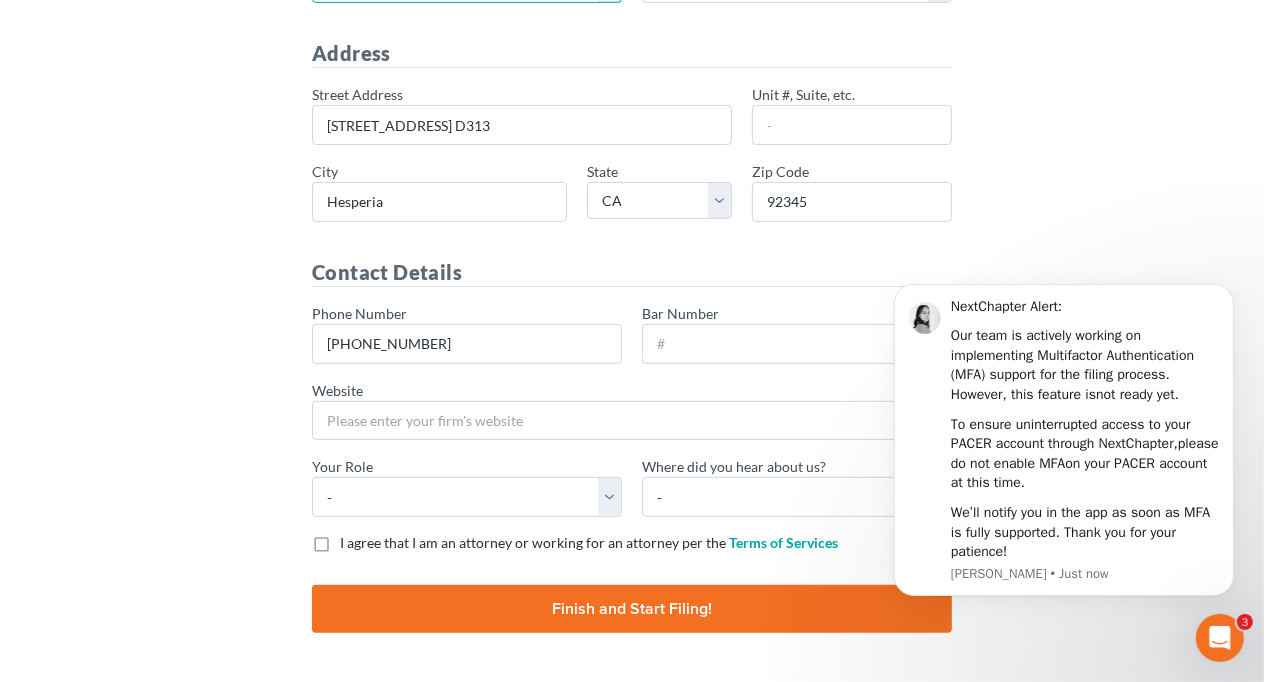 scroll, scrollTop: 429, scrollLeft: 0, axis: vertical 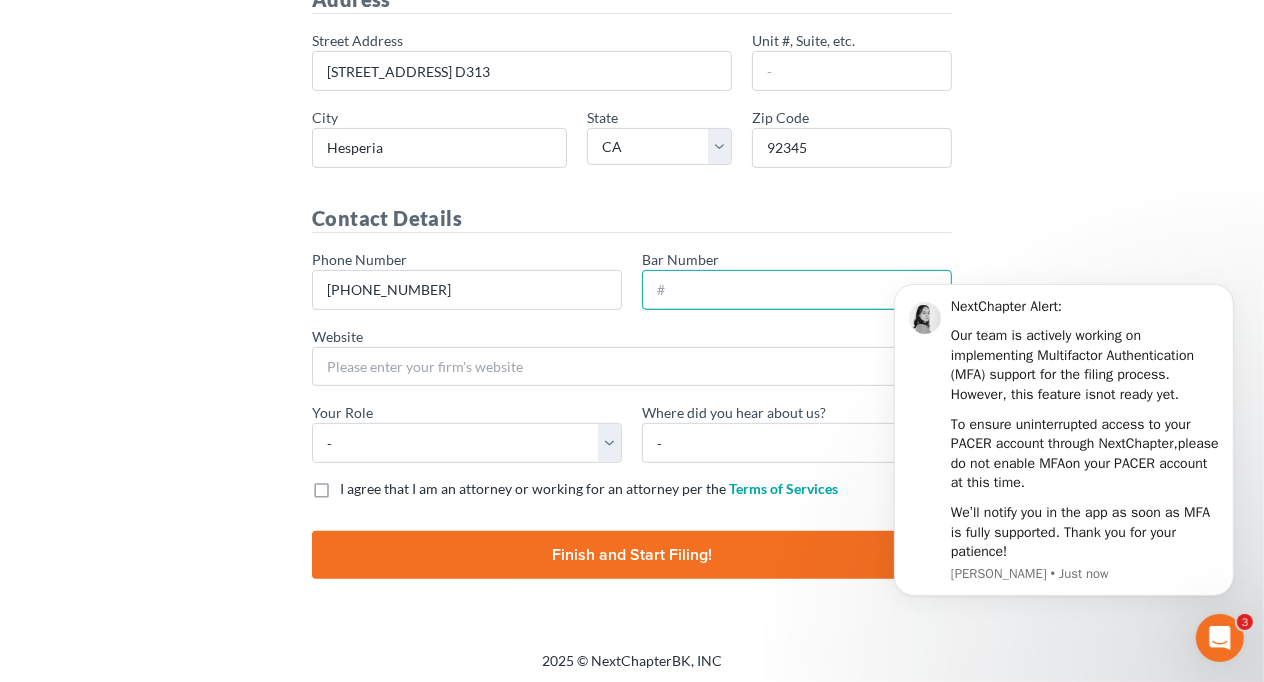 click on "Bar Number" at bounding box center (797, 290) 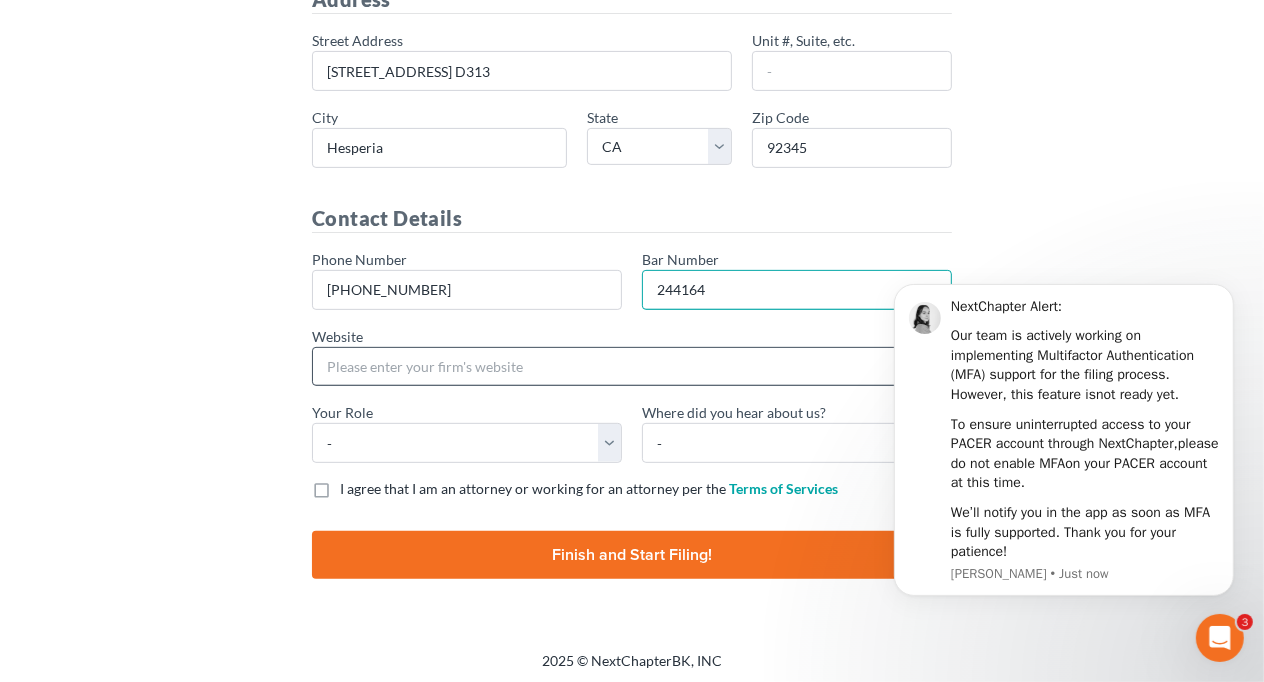 type on "244164" 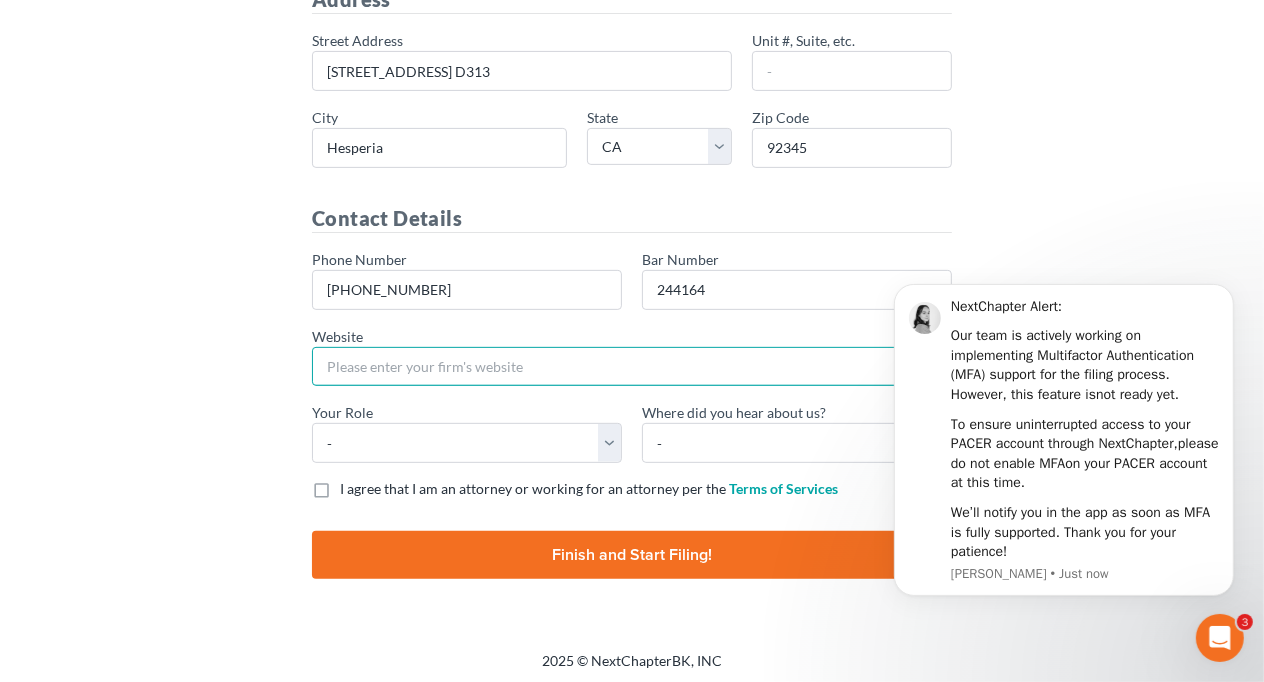 click on "Website" at bounding box center [632, 367] 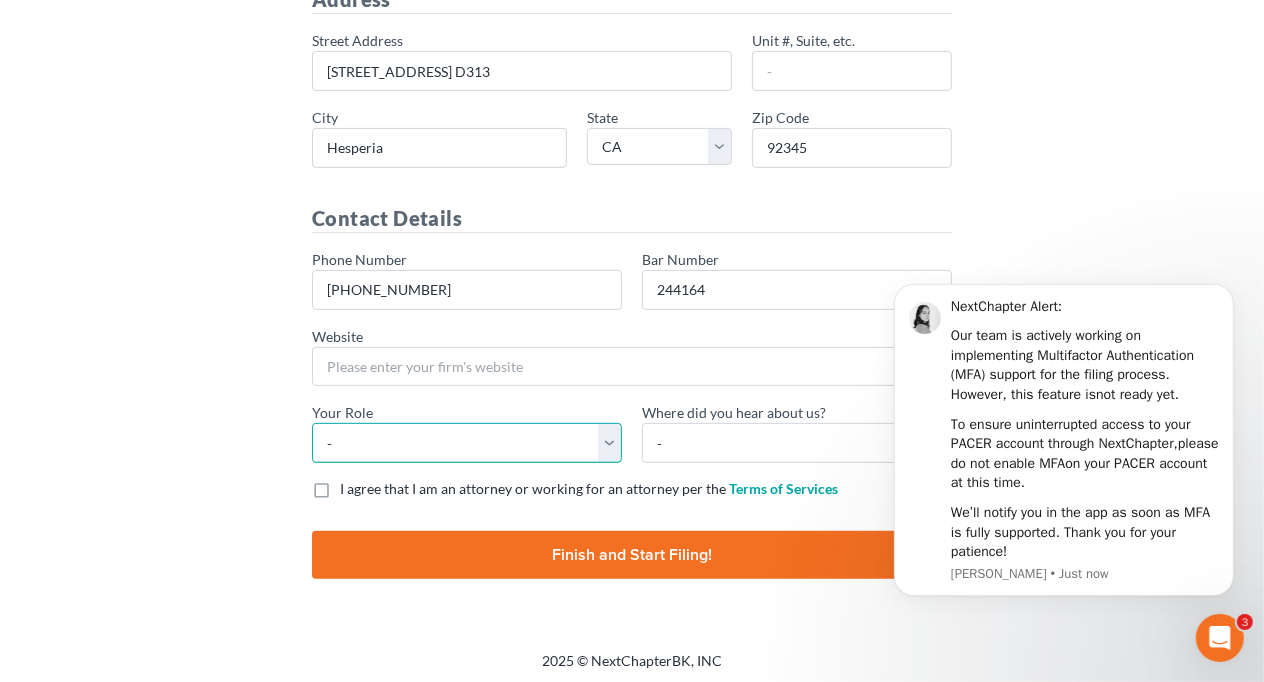 click on "-
Attorney
Paralegal
Assistant" at bounding box center [467, 443] 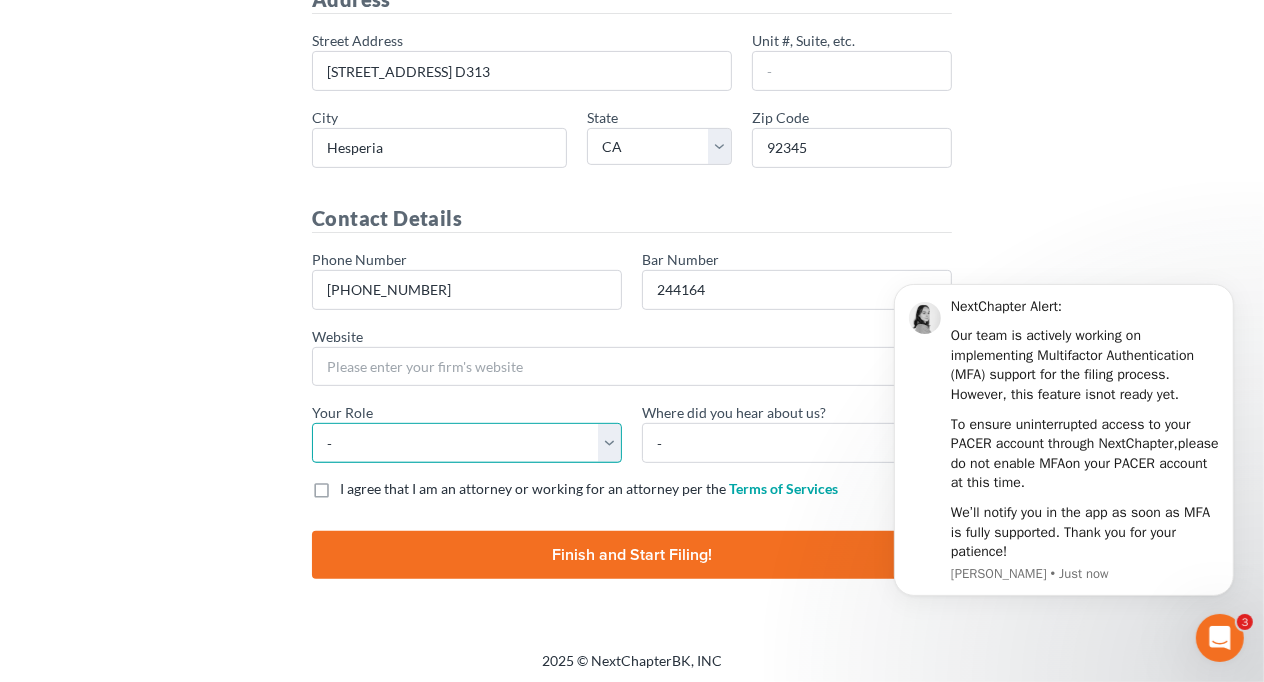 select on "attorney" 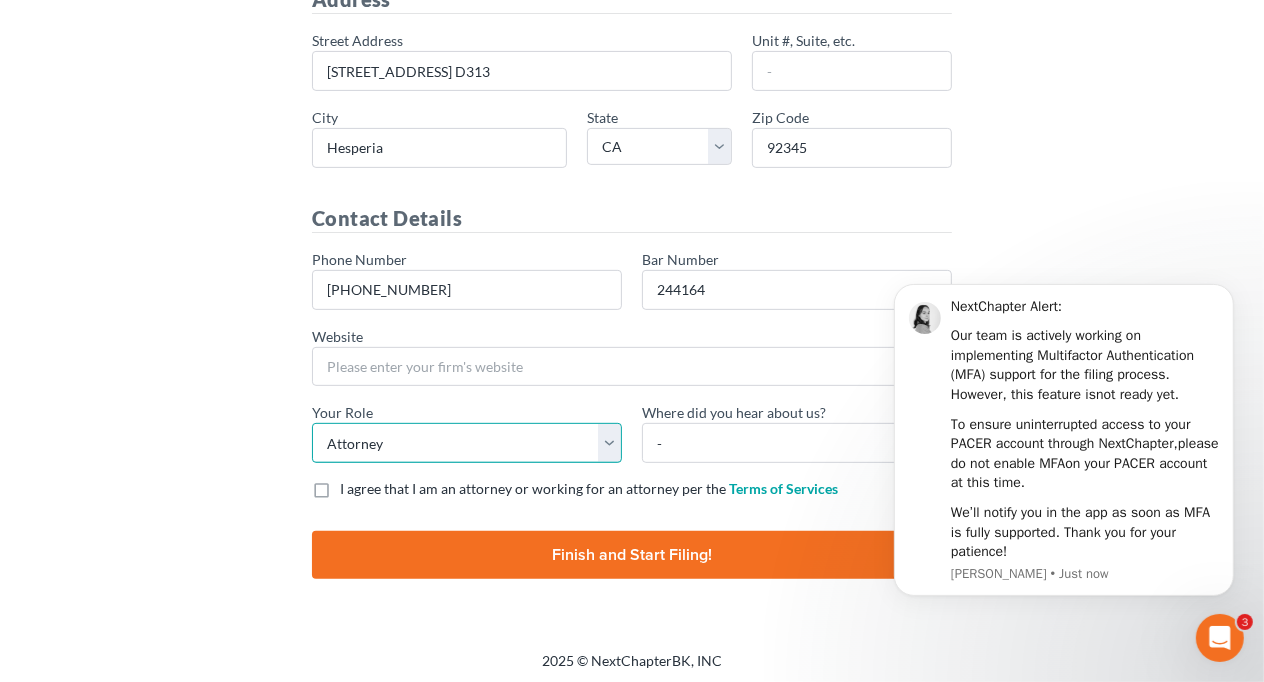 click on "-
Attorney
Paralegal
Assistant" at bounding box center (467, 443) 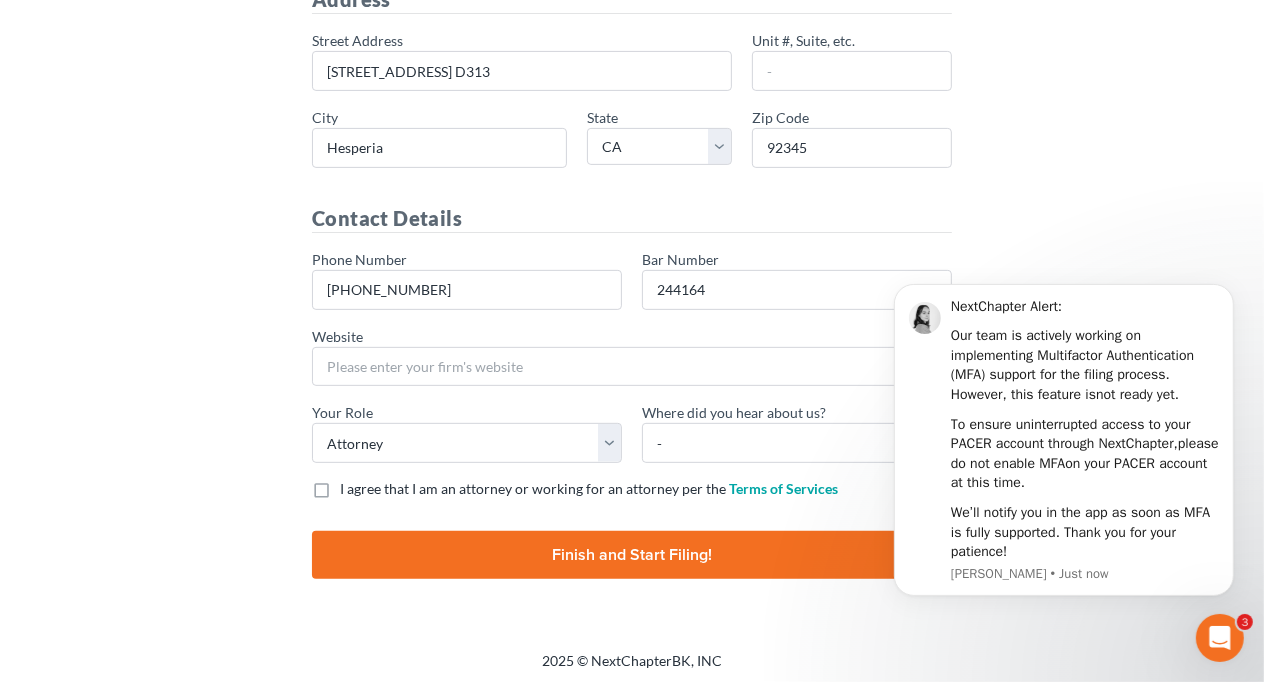 click on "*  Where did you hear about us?" at bounding box center (734, 412) 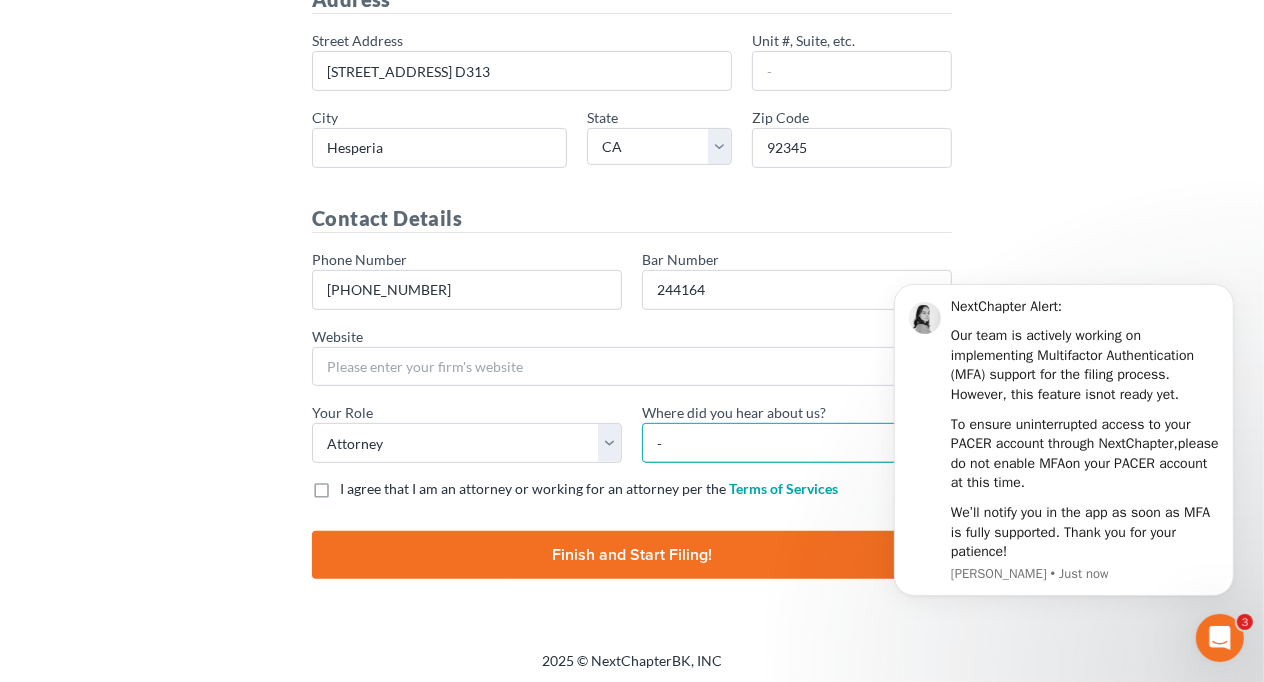 click on "-
Bar association
Capterra
Clio
Email
Facebook
Google
Word of mouth
Other" at bounding box center [797, 443] 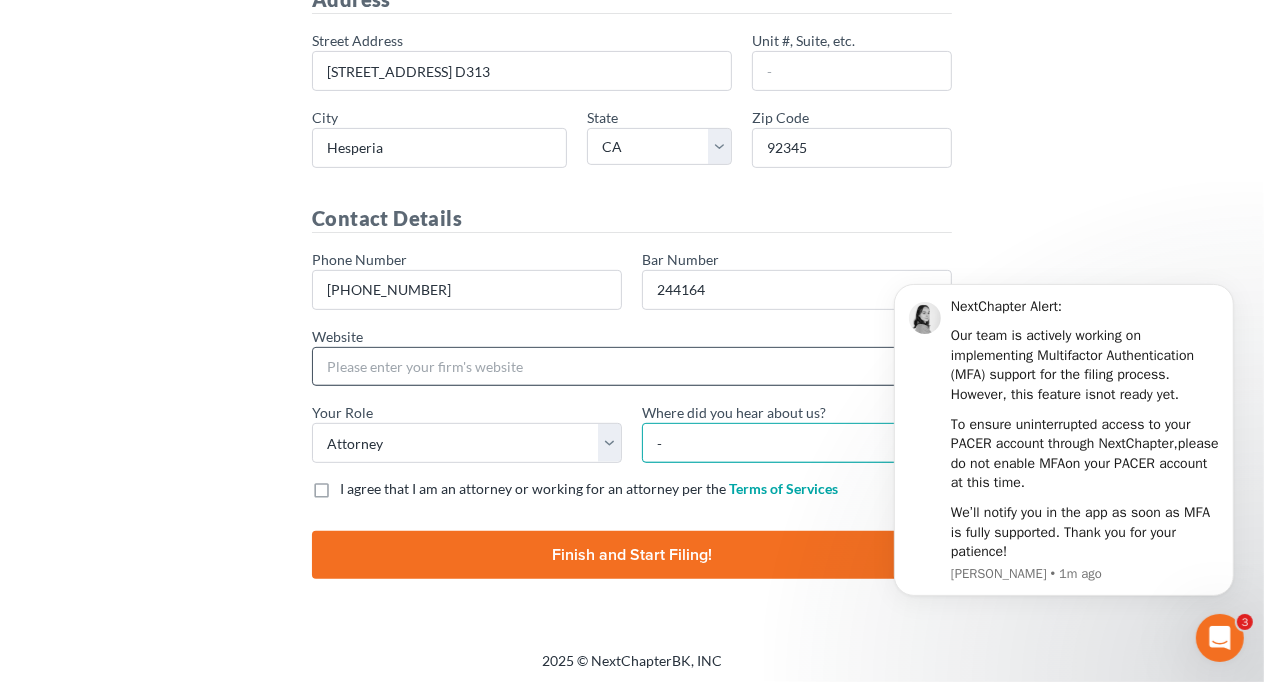 select on "Google" 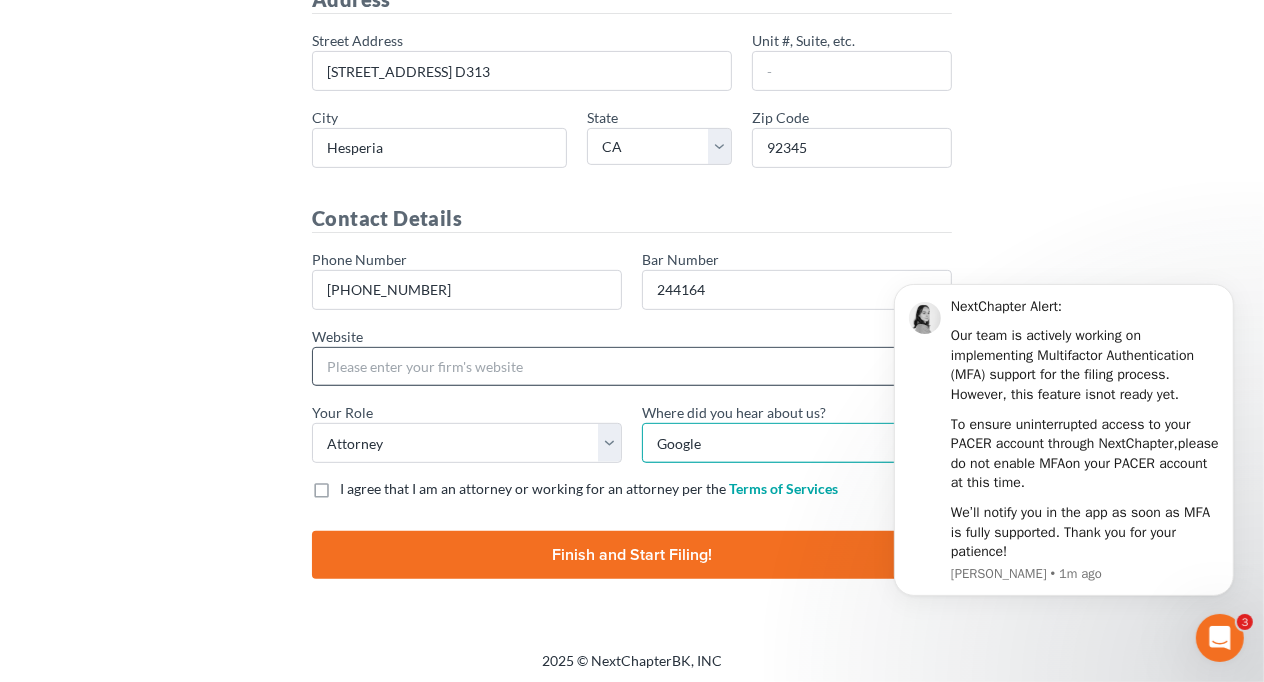 click on "-
Bar association
Capterra
Clio
Email
Facebook
Google
Word of mouth
Other" at bounding box center [797, 443] 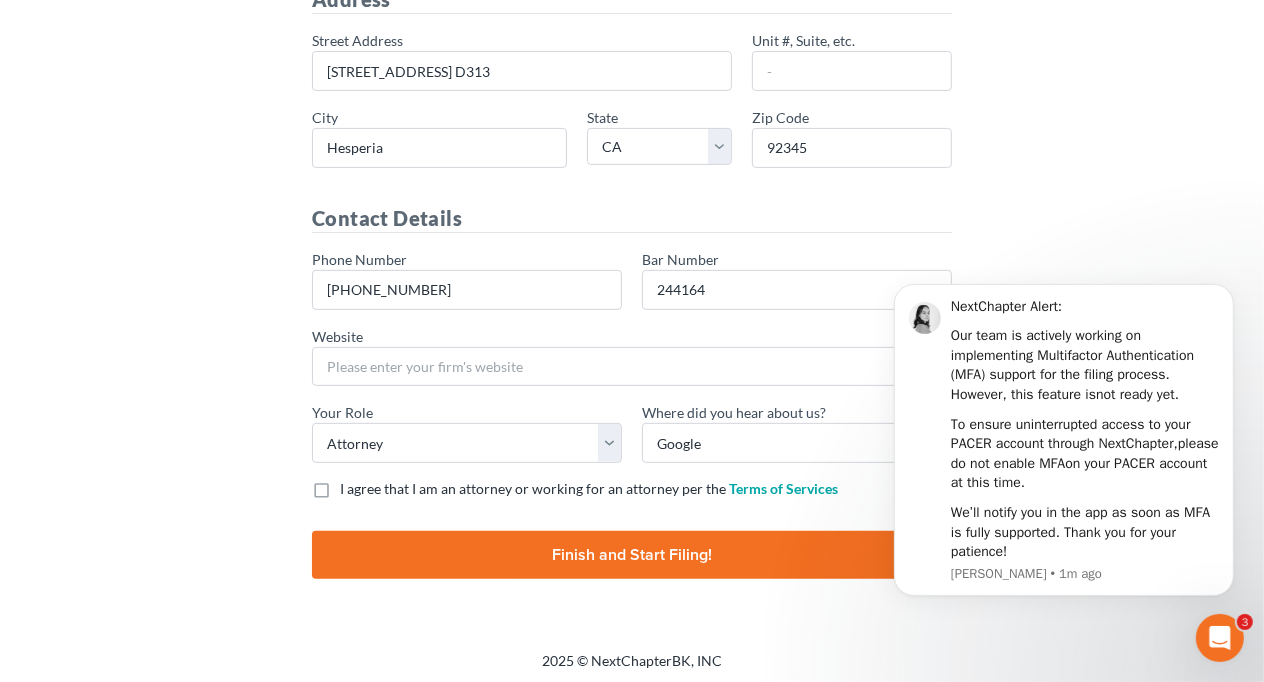 drag, startPoint x: 581, startPoint y: 544, endPoint x: 360, endPoint y: 494, distance: 226.58553 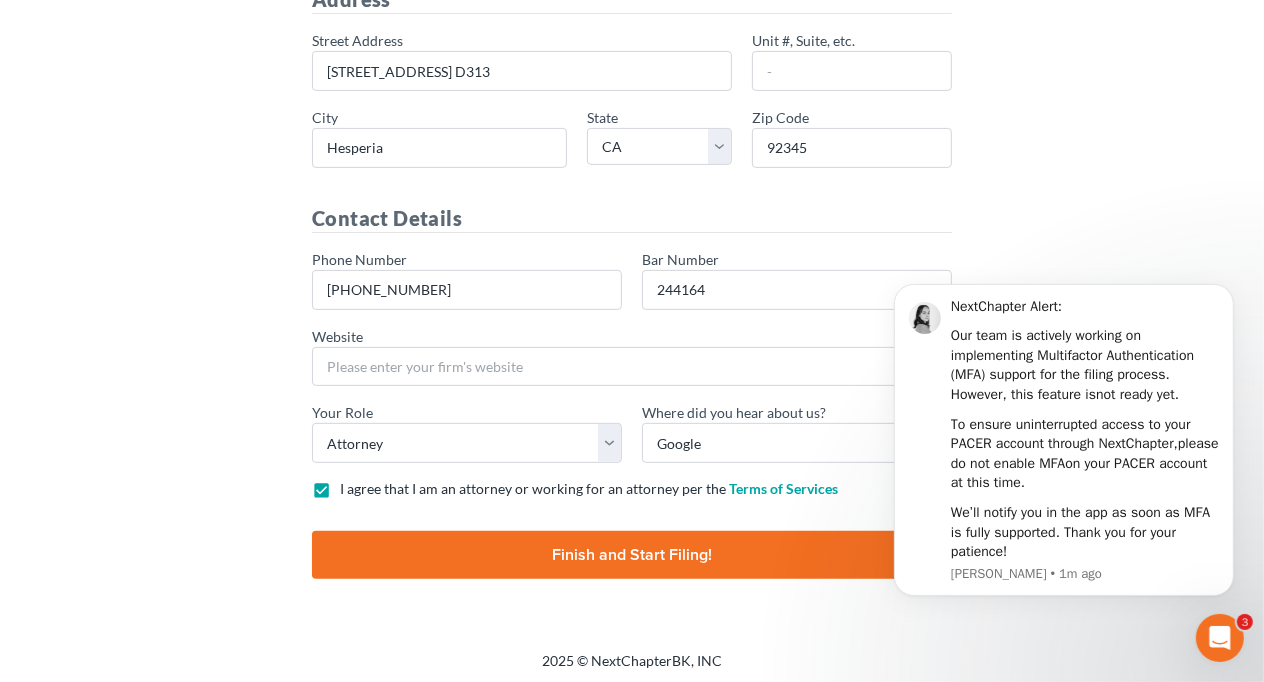 click on "Finish and Start Filing!" at bounding box center (632, 555) 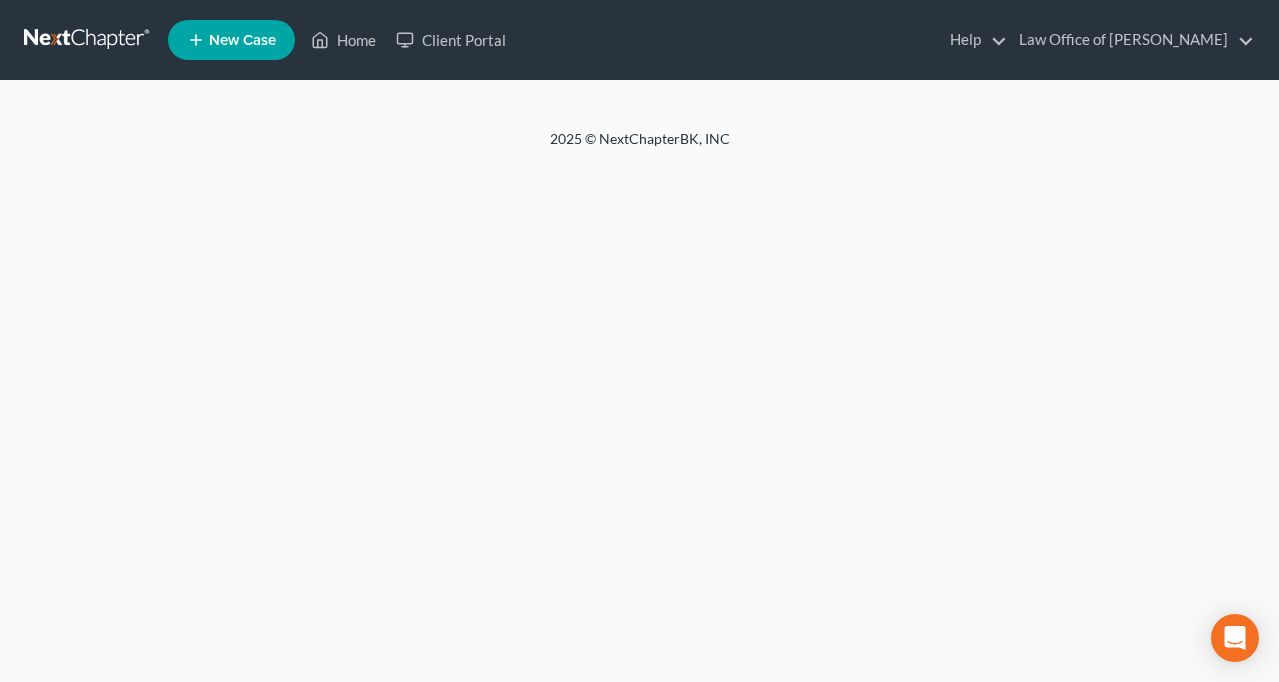 scroll, scrollTop: 0, scrollLeft: 0, axis: both 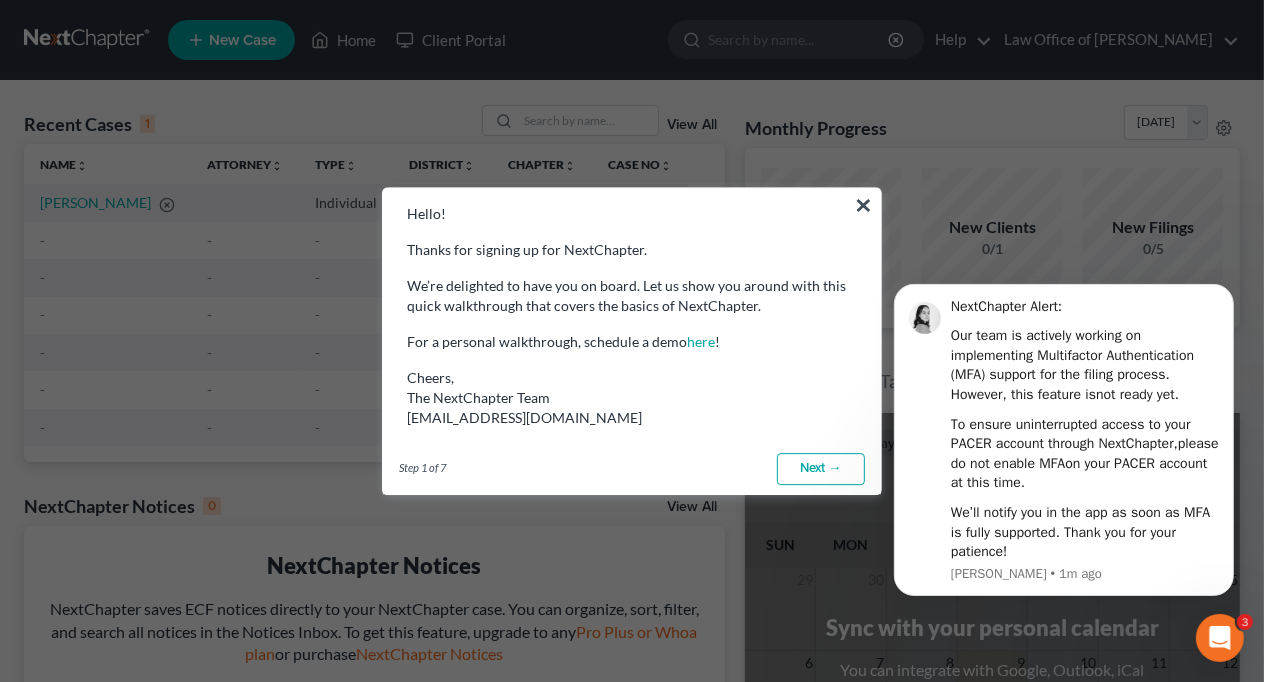 click on "Next →" at bounding box center (821, 469) 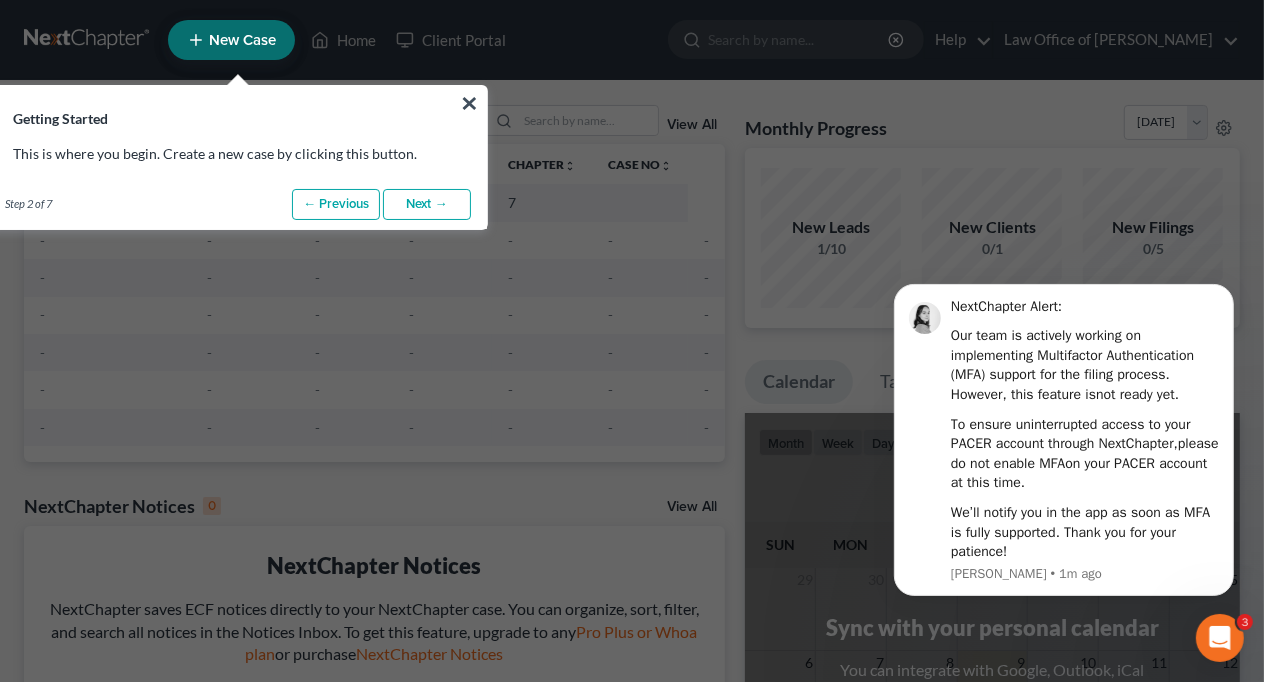 click on "New Case" at bounding box center (242, 40) 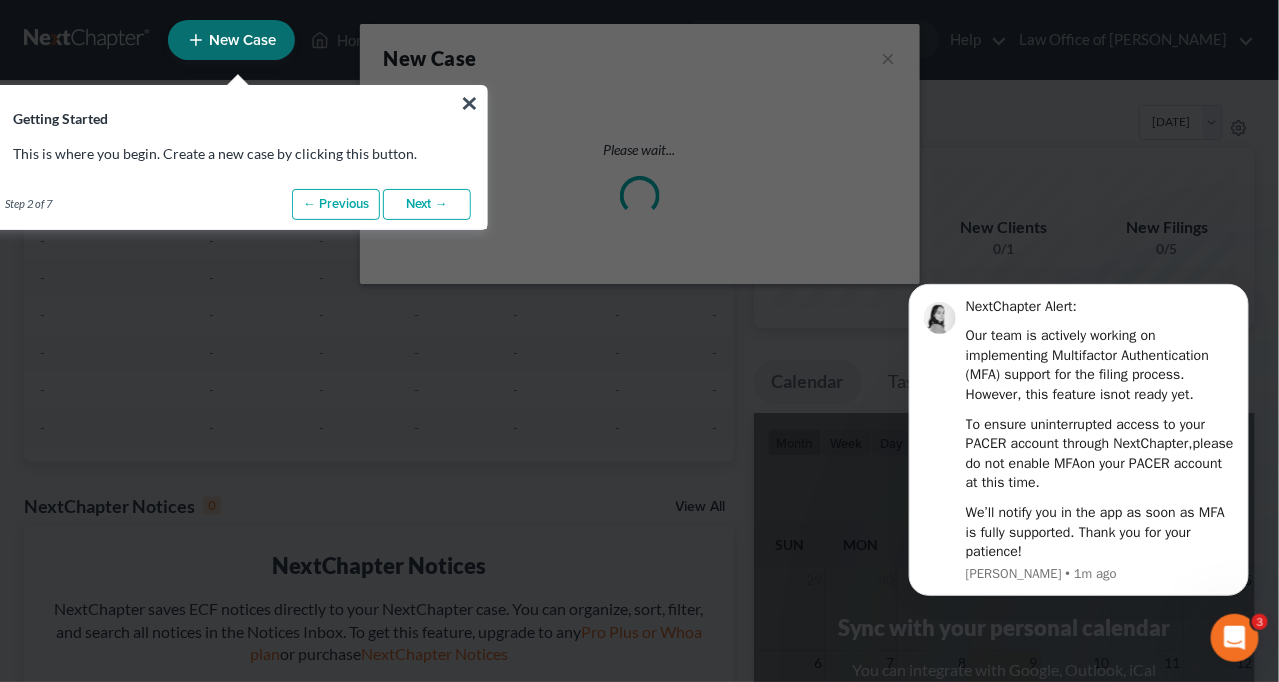 select on "7" 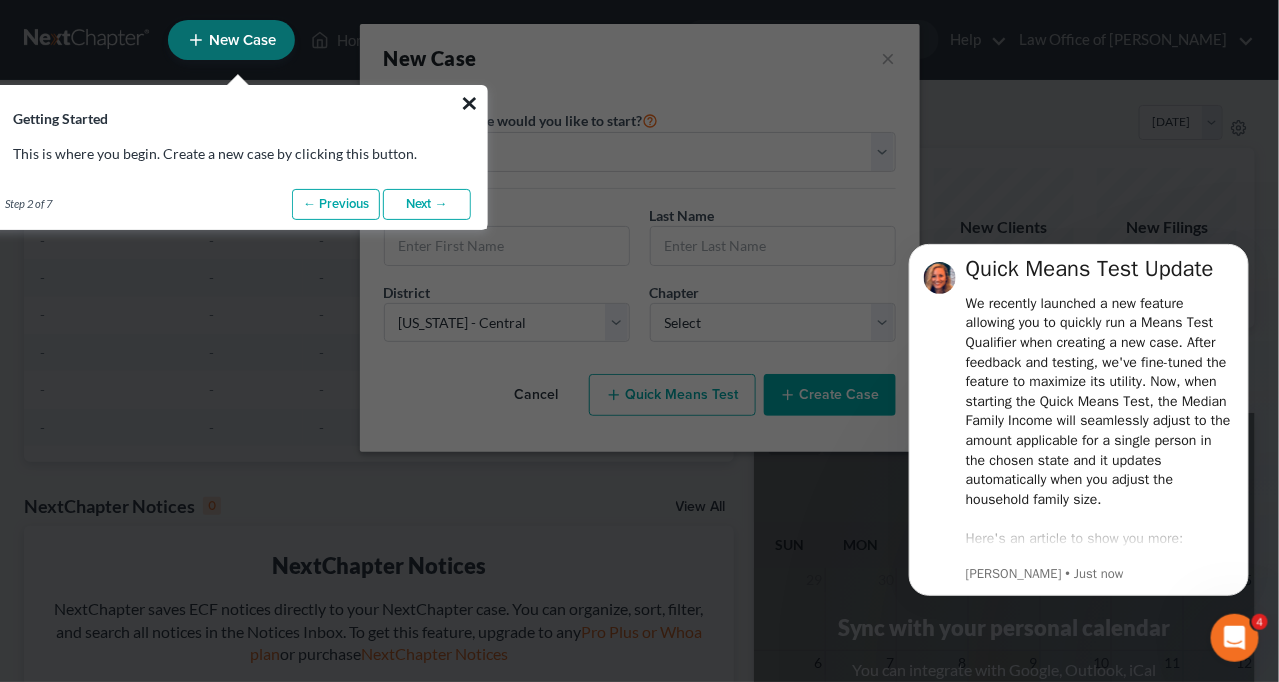click on "×" at bounding box center [469, 103] 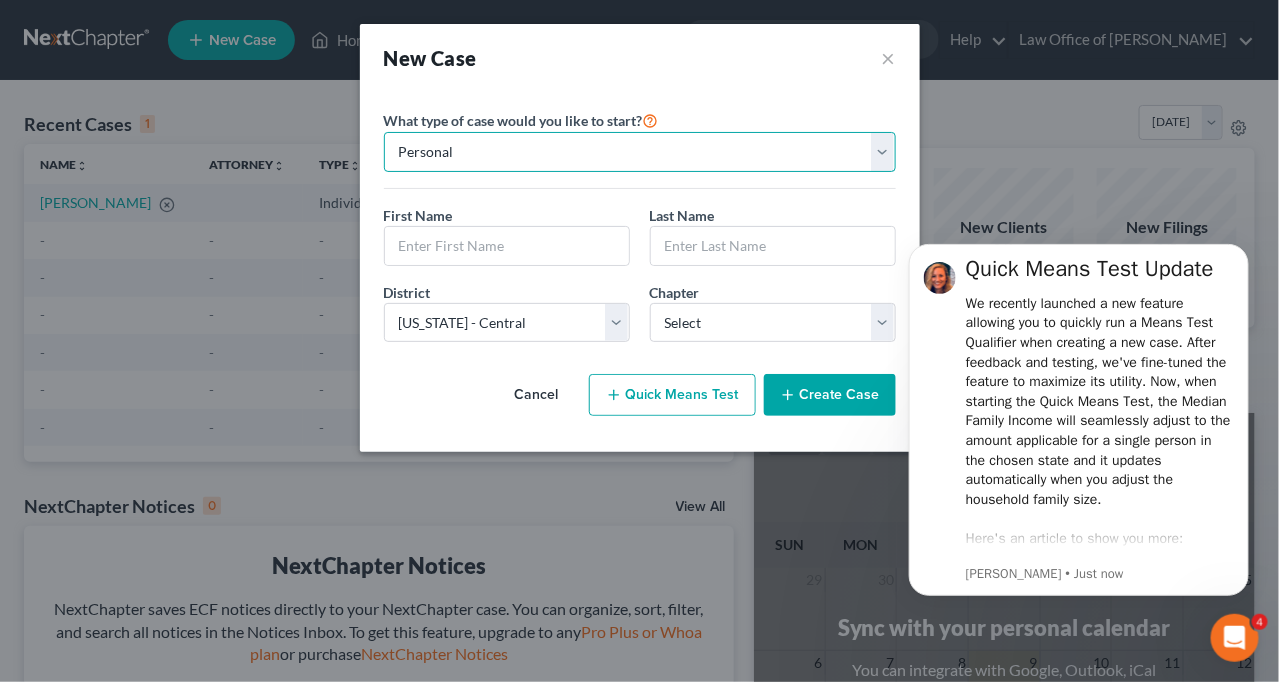 click on "Personal Business" at bounding box center (640, 152) 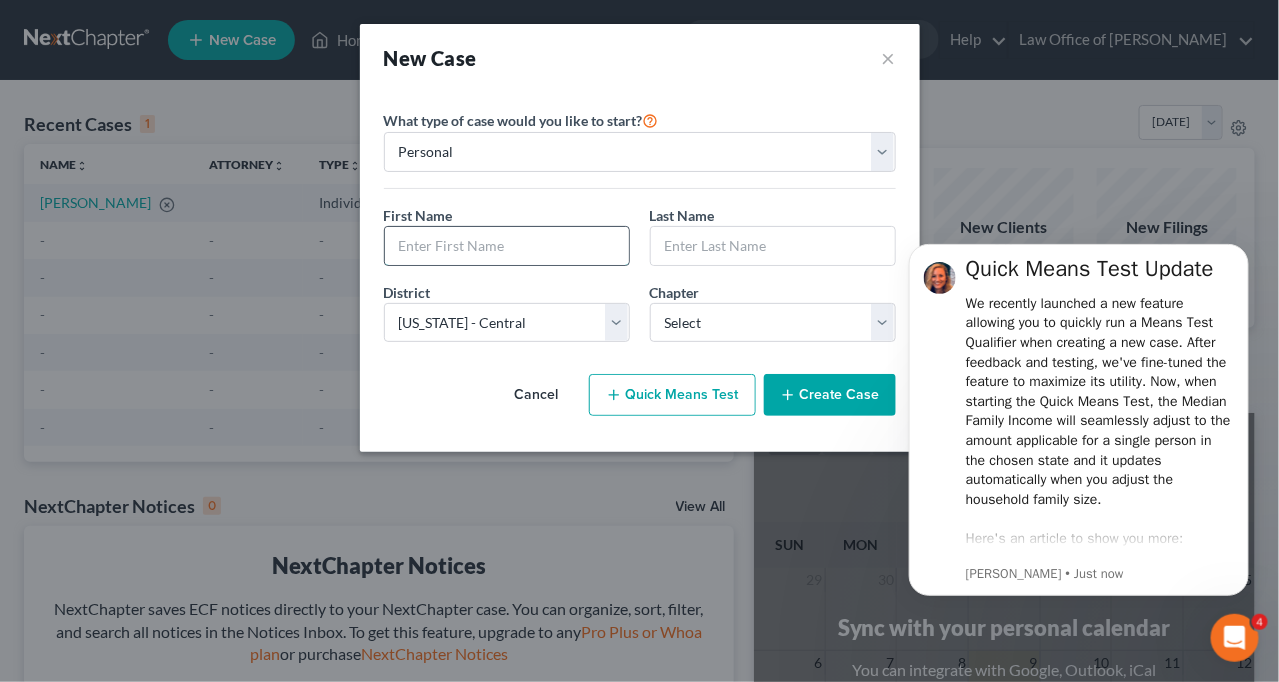 click at bounding box center [507, 246] 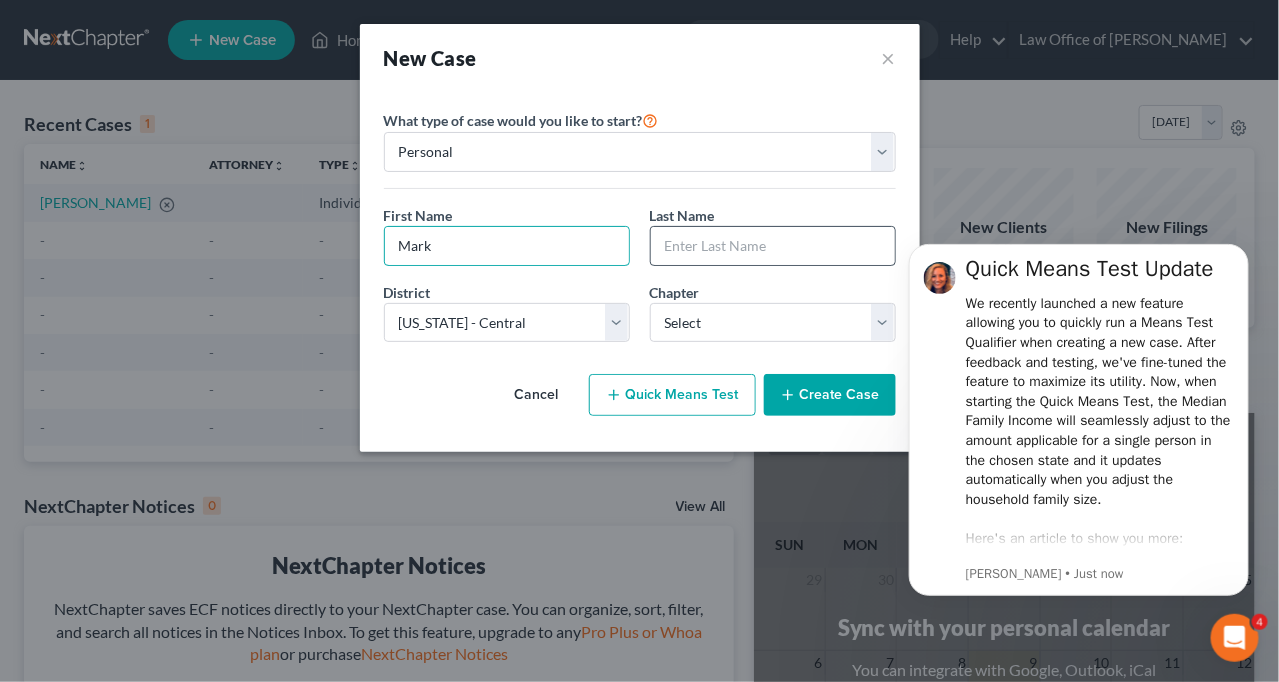 type on "Mark" 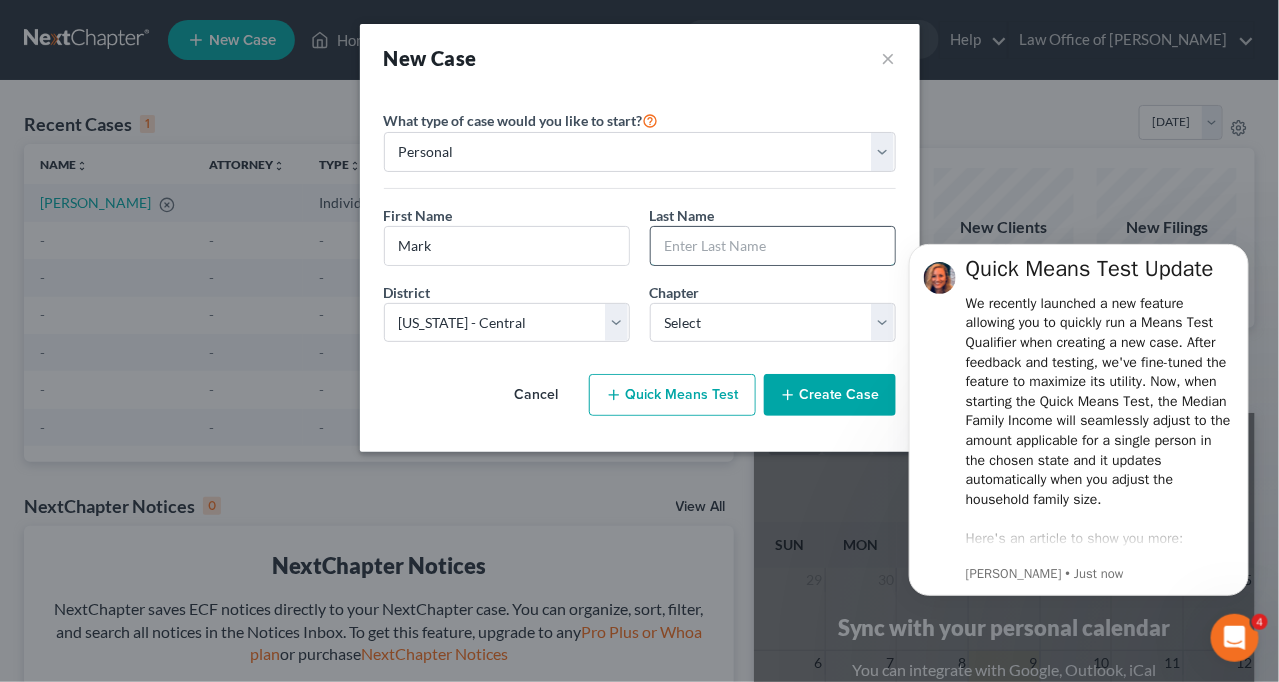 click at bounding box center [773, 246] 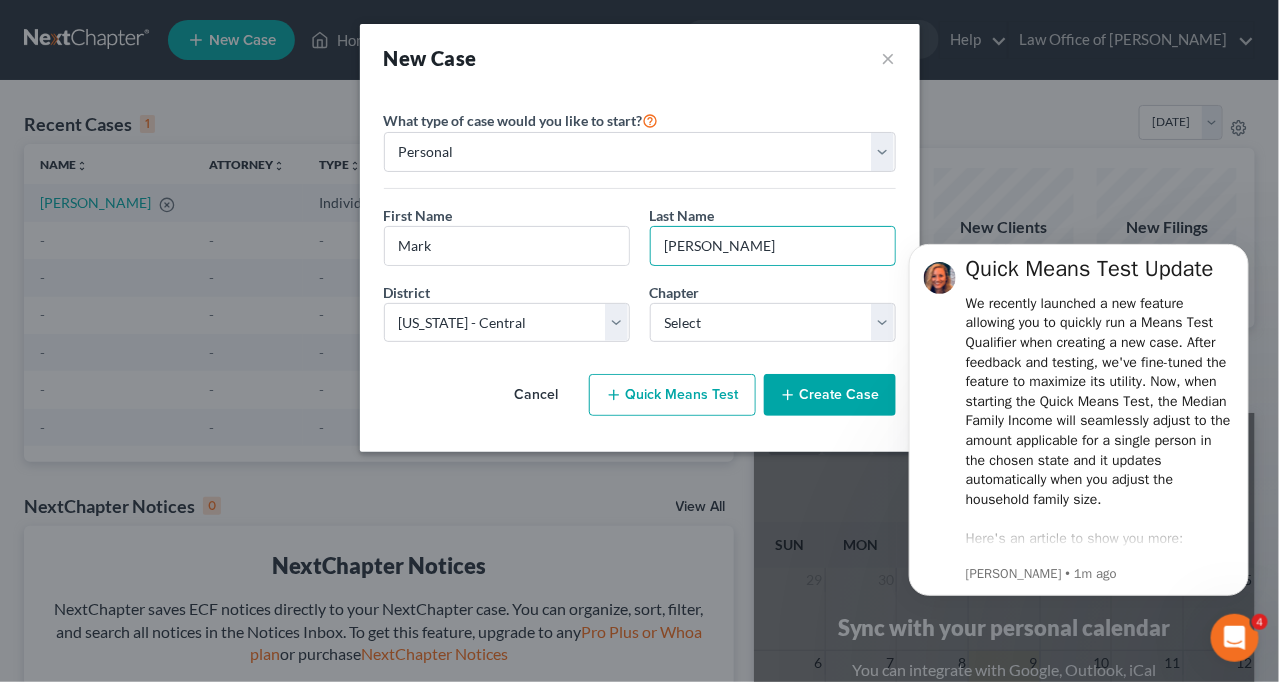 type on "[PERSON_NAME]" 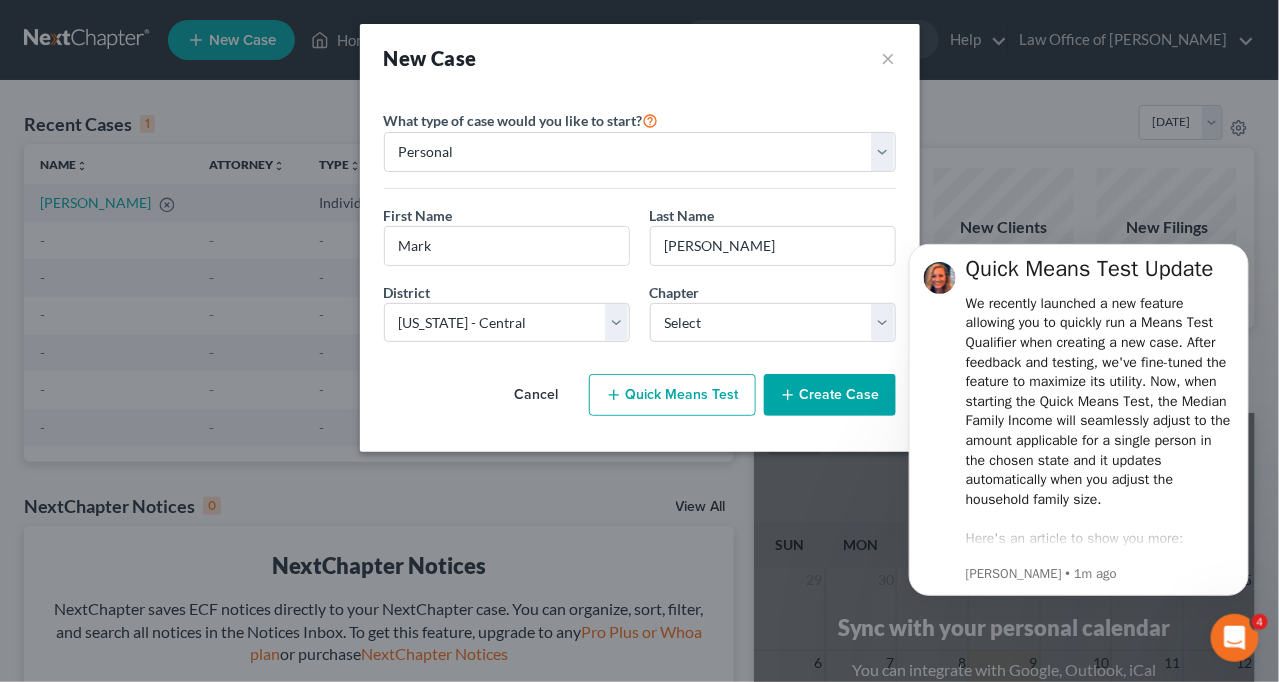 click at bounding box center (1079, 421) 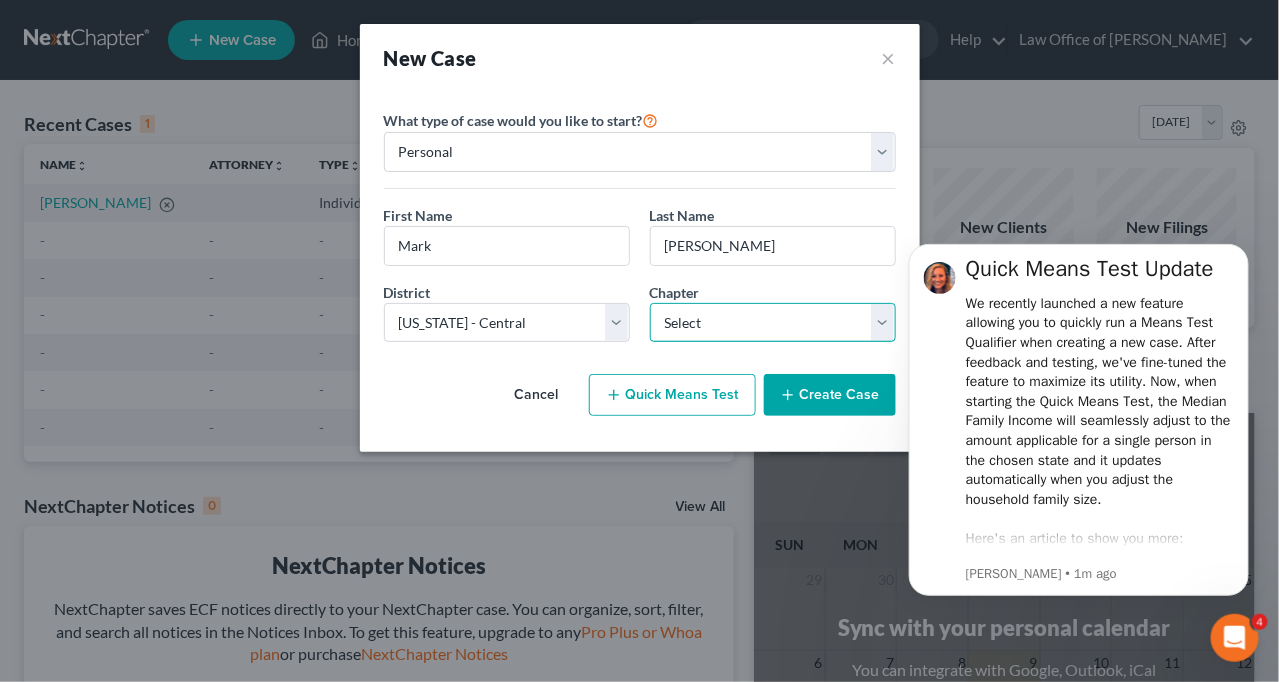 click on "Select 7 11 12 13" at bounding box center [773, 323] 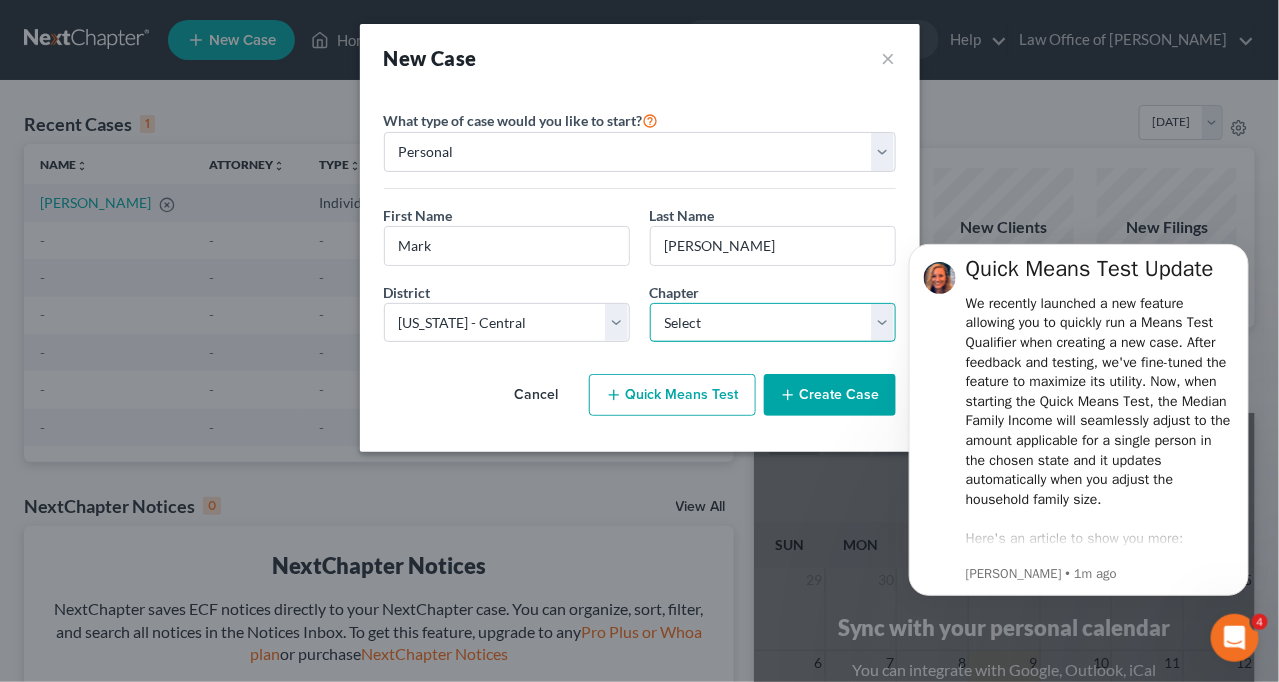 select on "0" 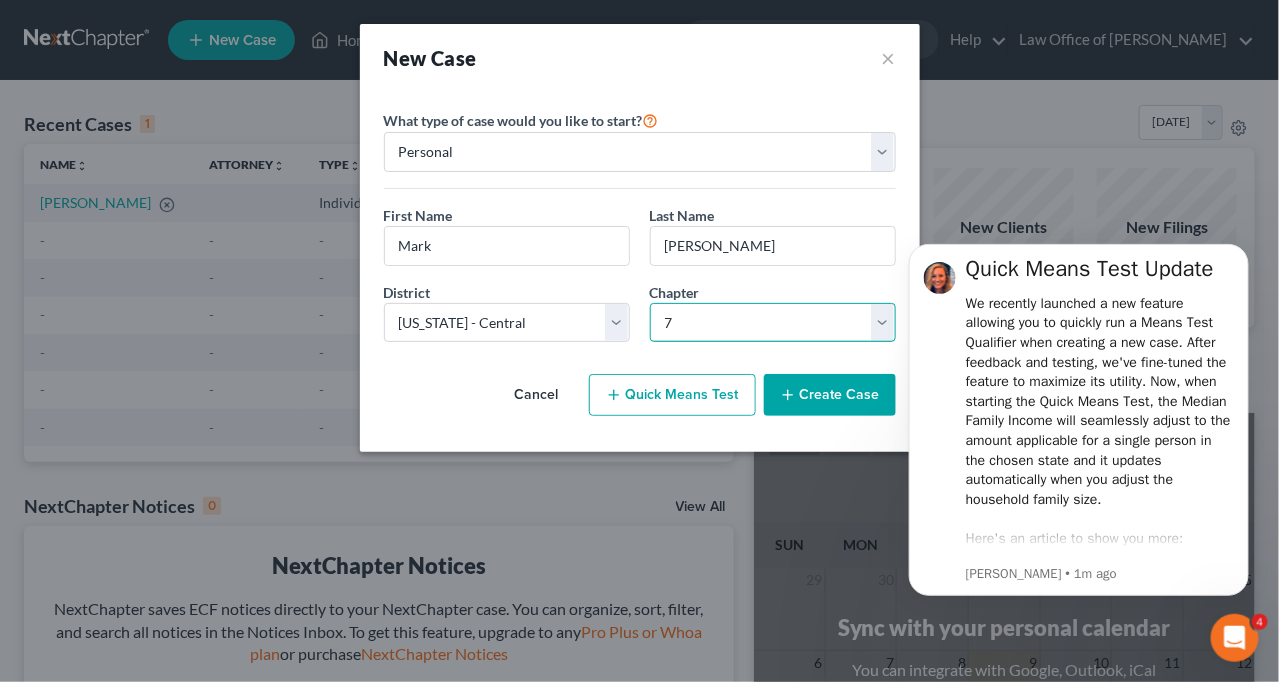click on "Select 7 11 12 13" at bounding box center (773, 323) 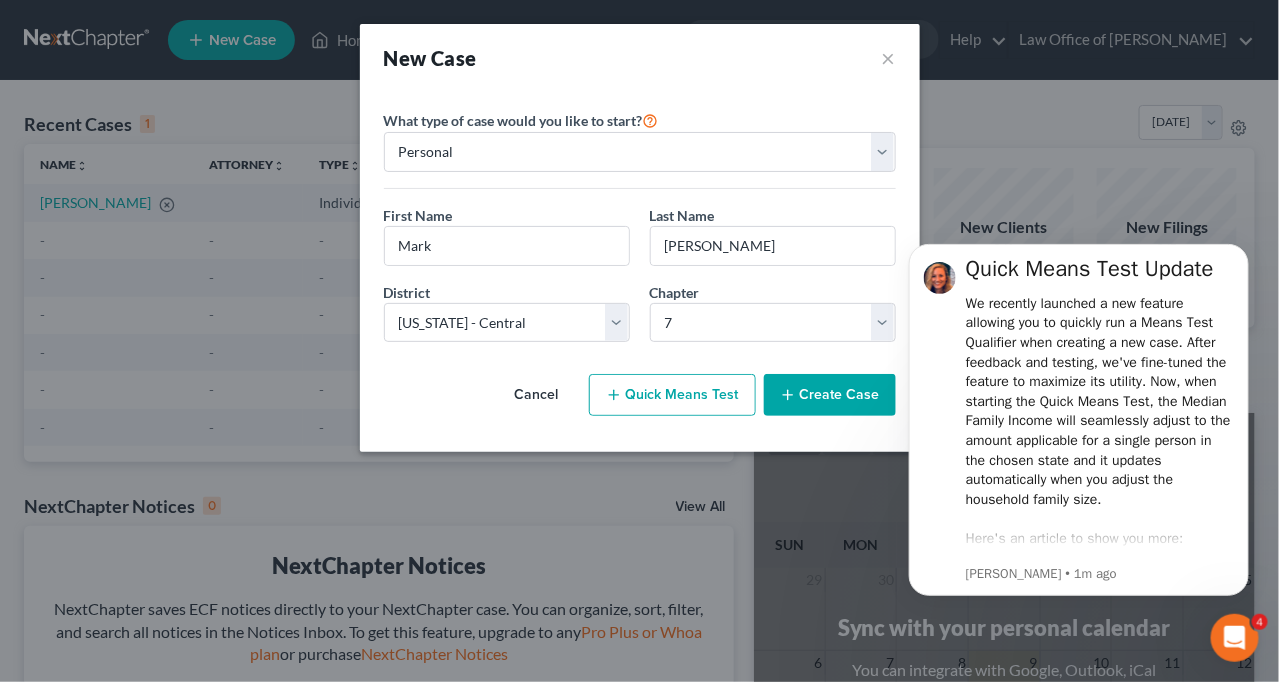 click on "Create Case" at bounding box center [830, 395] 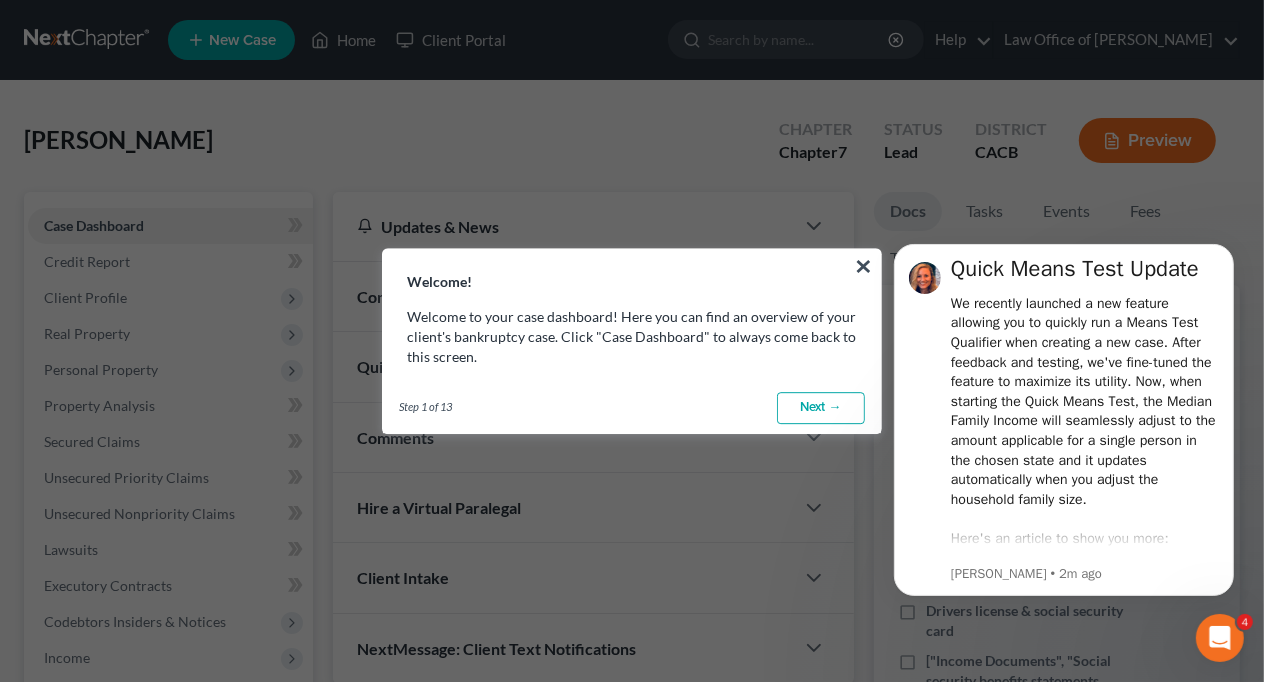 click on "Next →" at bounding box center (821, 408) 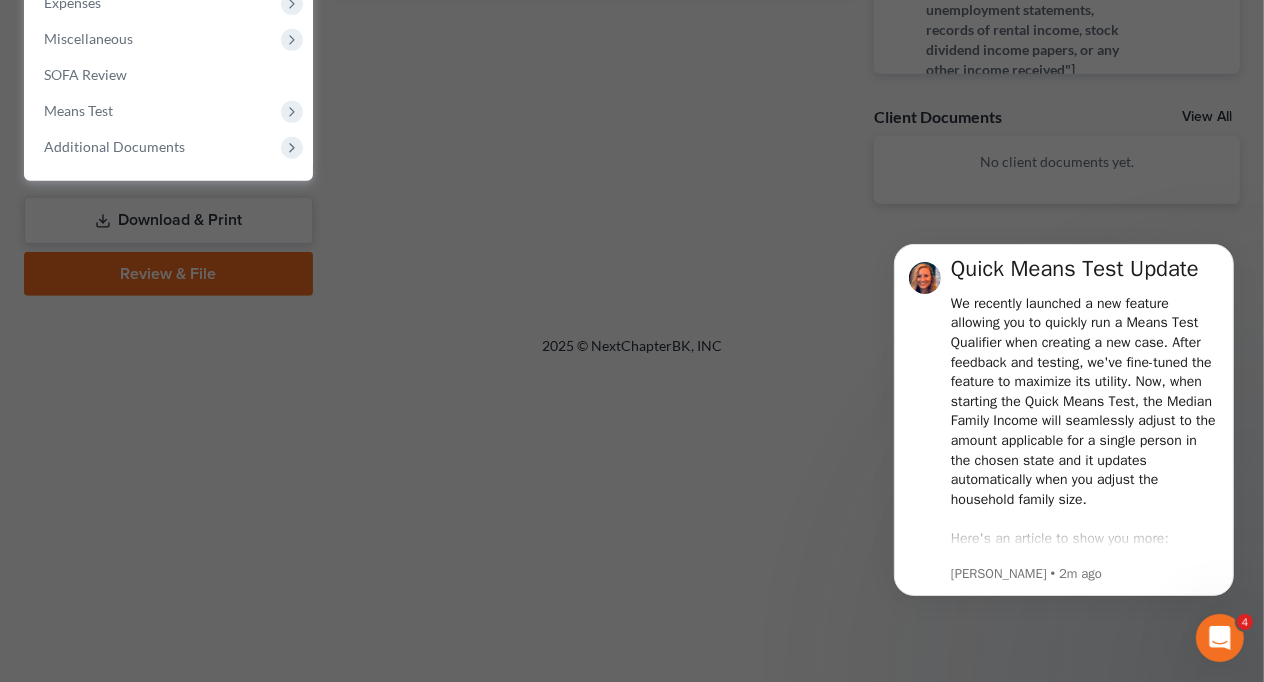 scroll, scrollTop: 391, scrollLeft: 0, axis: vertical 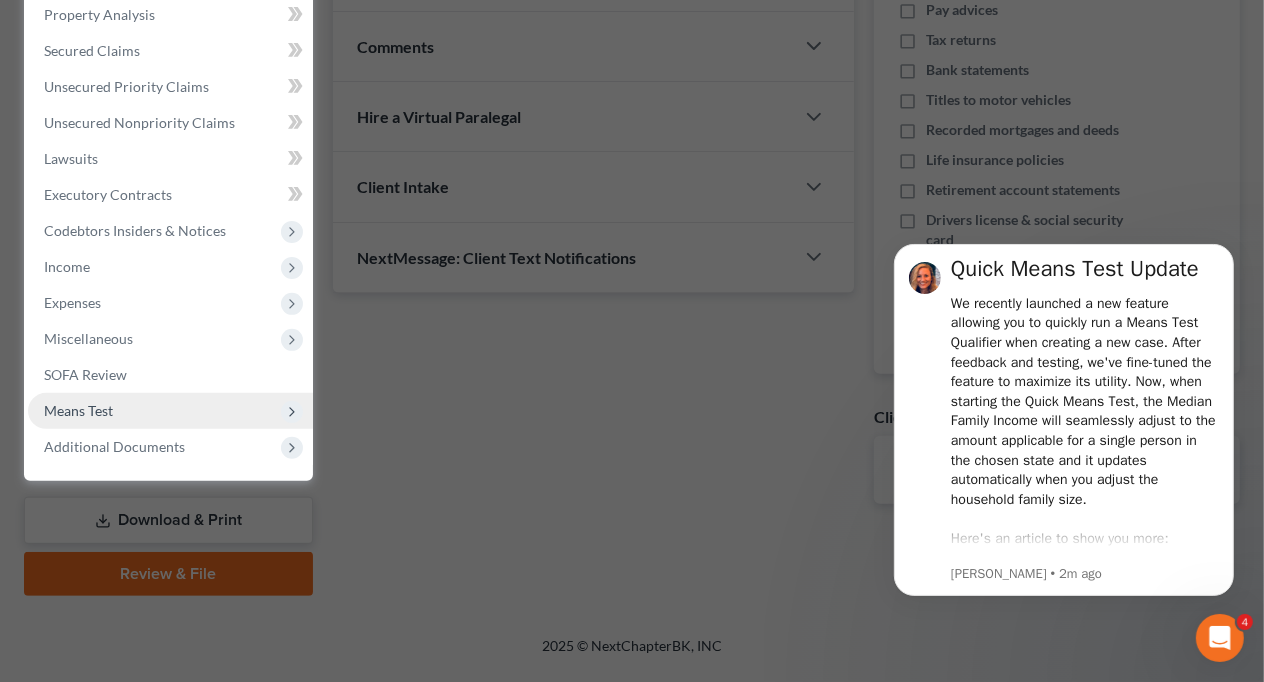 click on "Means Test" at bounding box center [170, 411] 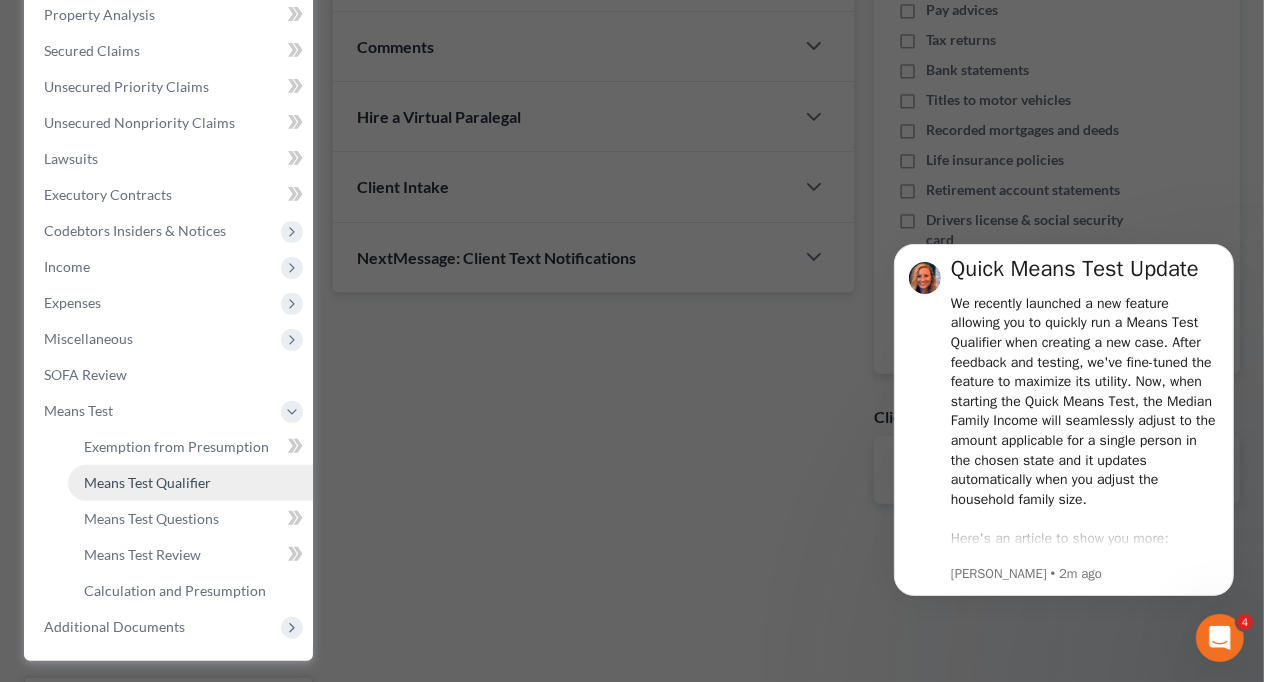click on "Means Test Qualifier" at bounding box center (147, 482) 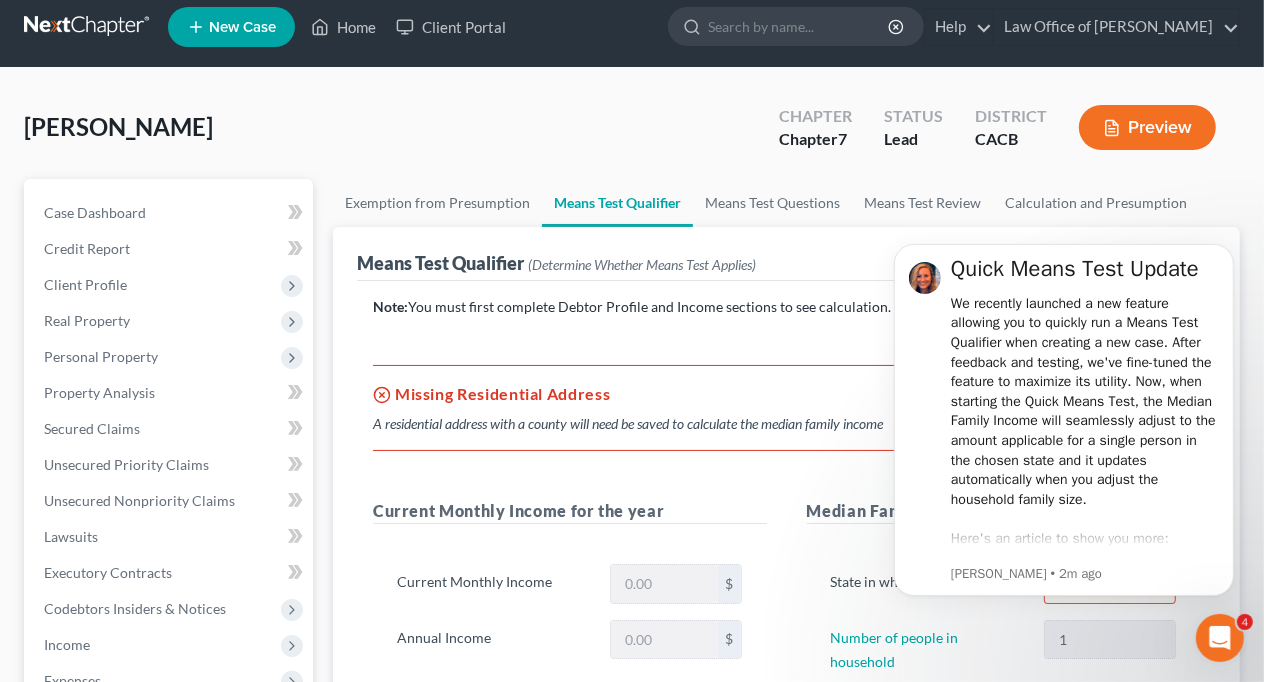 scroll, scrollTop: 0, scrollLeft: 0, axis: both 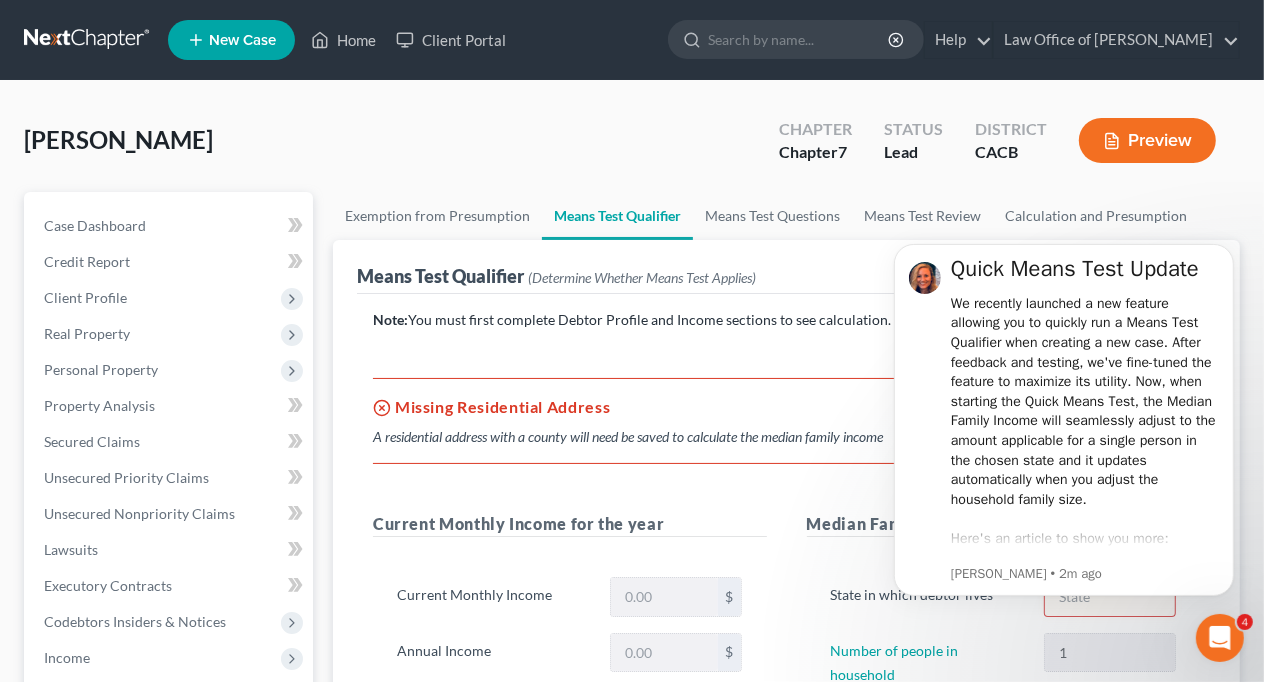 click on "[PERSON_NAME] Upgraded Chapter Chapter  7 Status Lead District CACB Preview" at bounding box center (632, 148) 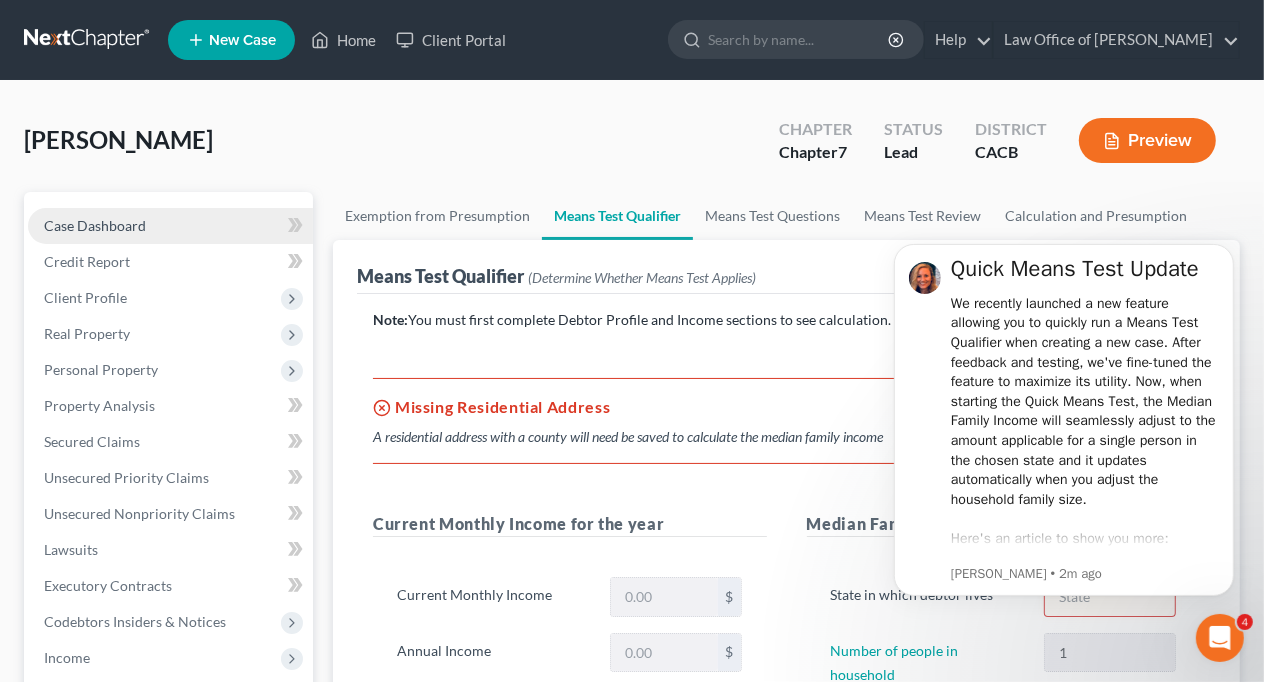 click on "Case Dashboard" at bounding box center (95, 225) 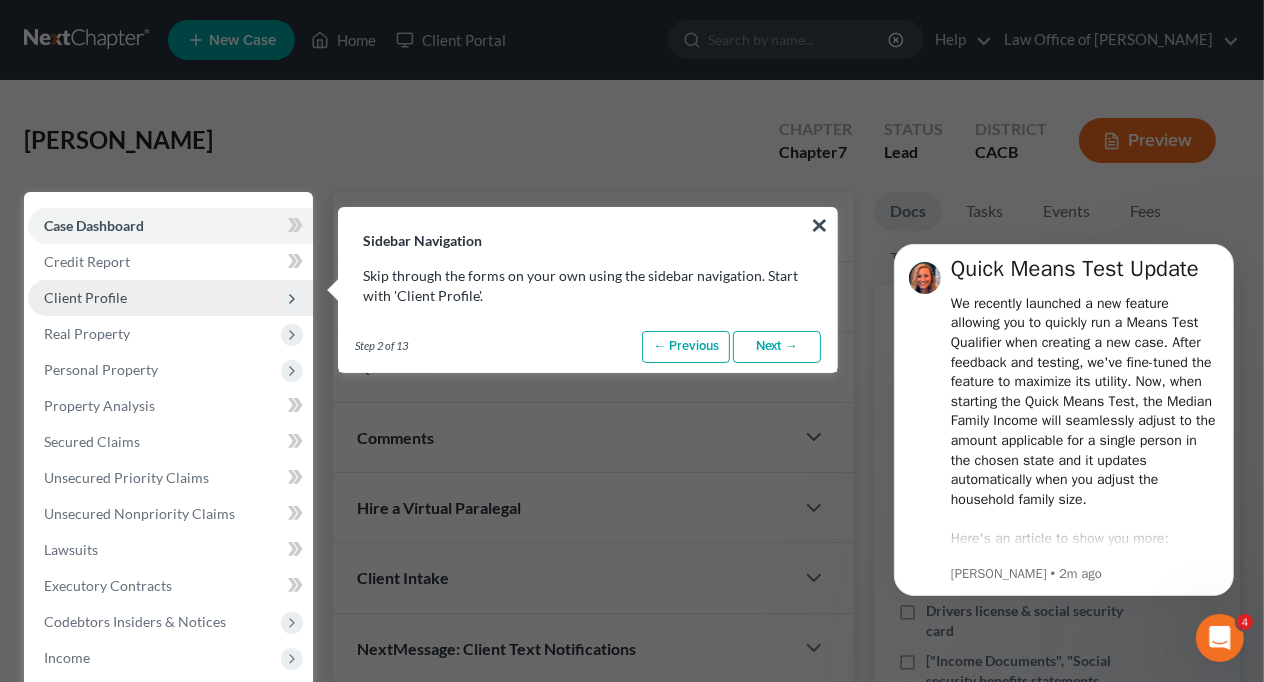 click on "Client Profile" at bounding box center (85, 297) 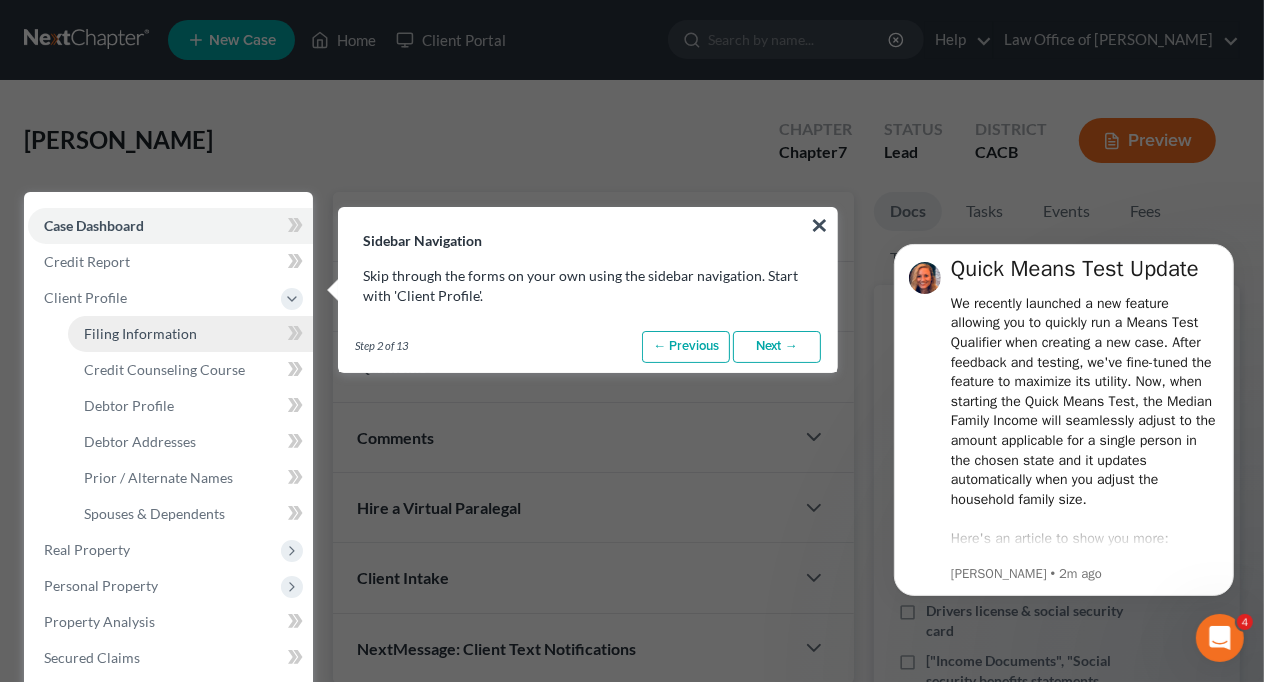 click on "Filing Information" at bounding box center (140, 333) 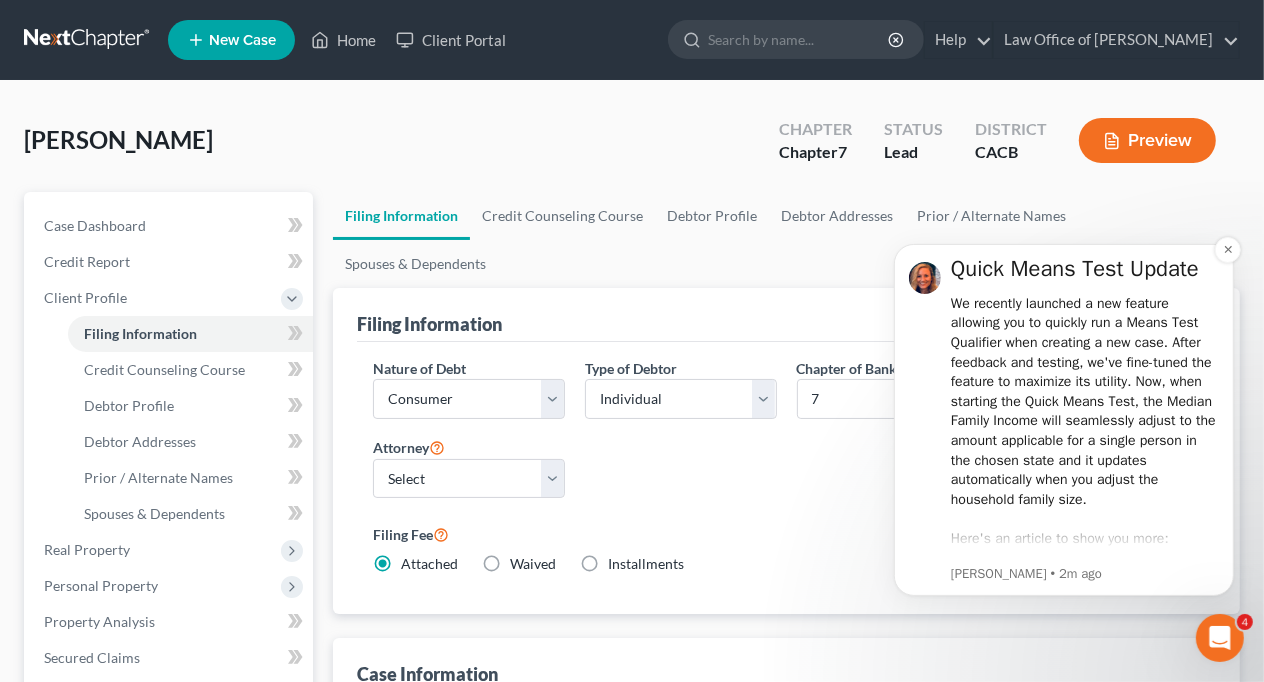 click on "Quick Means Test Update We recently launched a new feature allowing you to quickly run a Means Test Qualifier when creating a new case. After feedback and testing, we've fine-tuned the feature to maximize its utility. Now, when starting the Quick Means Test, the Median Family Income will seamlessly adjust to the amount applicable for a single person in the chosen state and it updates automatically when you adjust the household family size. ​ Here's an article to show you more:  Quick Means Test Have you had a chance to explore this feature? Share your thoughts with us – we'd love to hear your feedback! [PERSON_NAME] • 2m ago" at bounding box center (1063, 419) 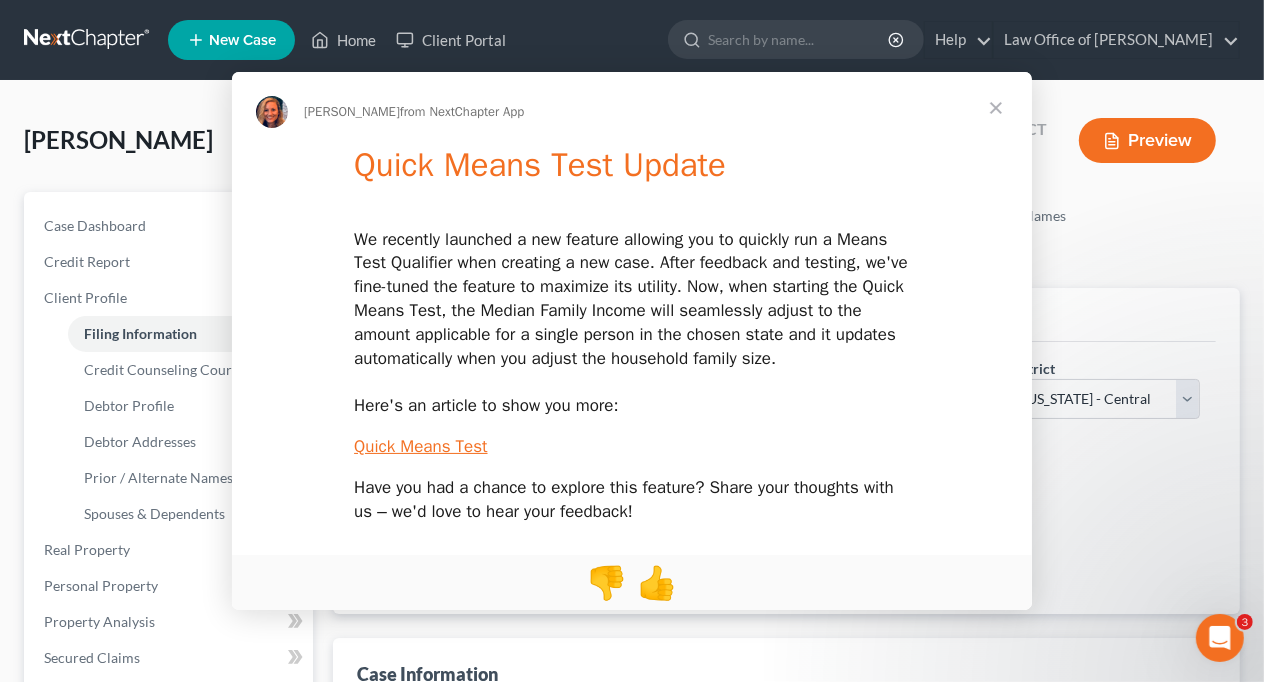 scroll, scrollTop: 0, scrollLeft: 0, axis: both 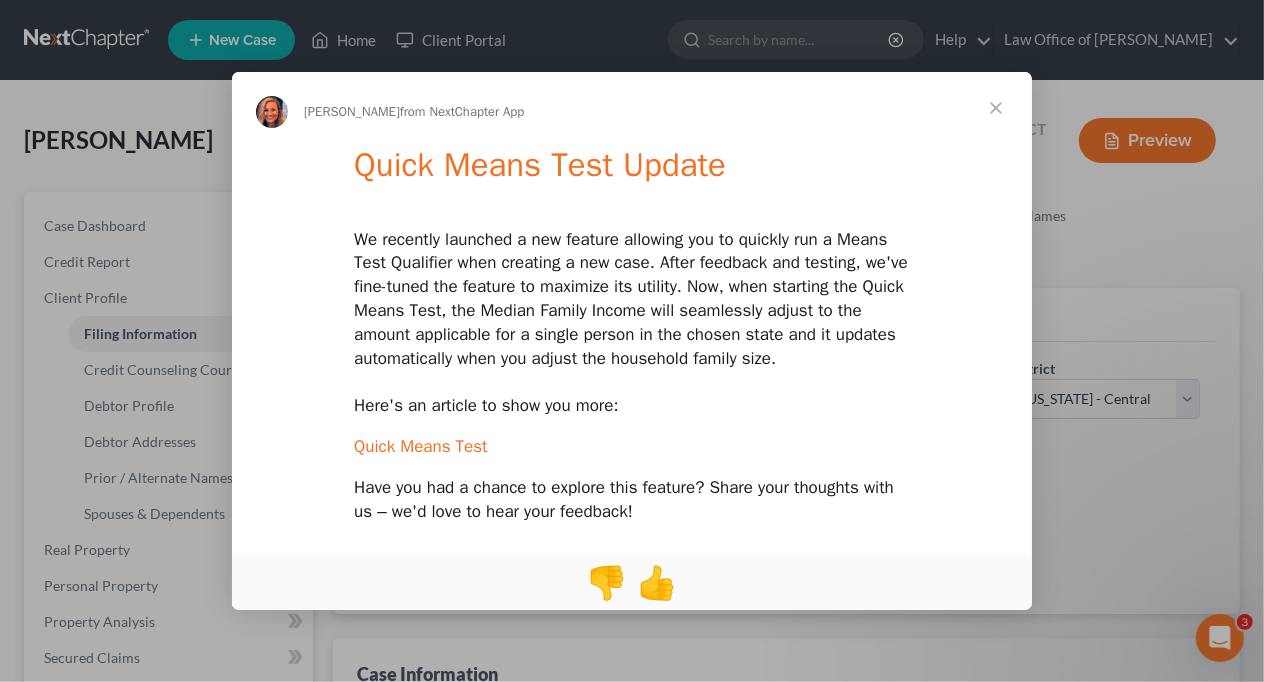 click on "Quick Means Test" at bounding box center (420, 446) 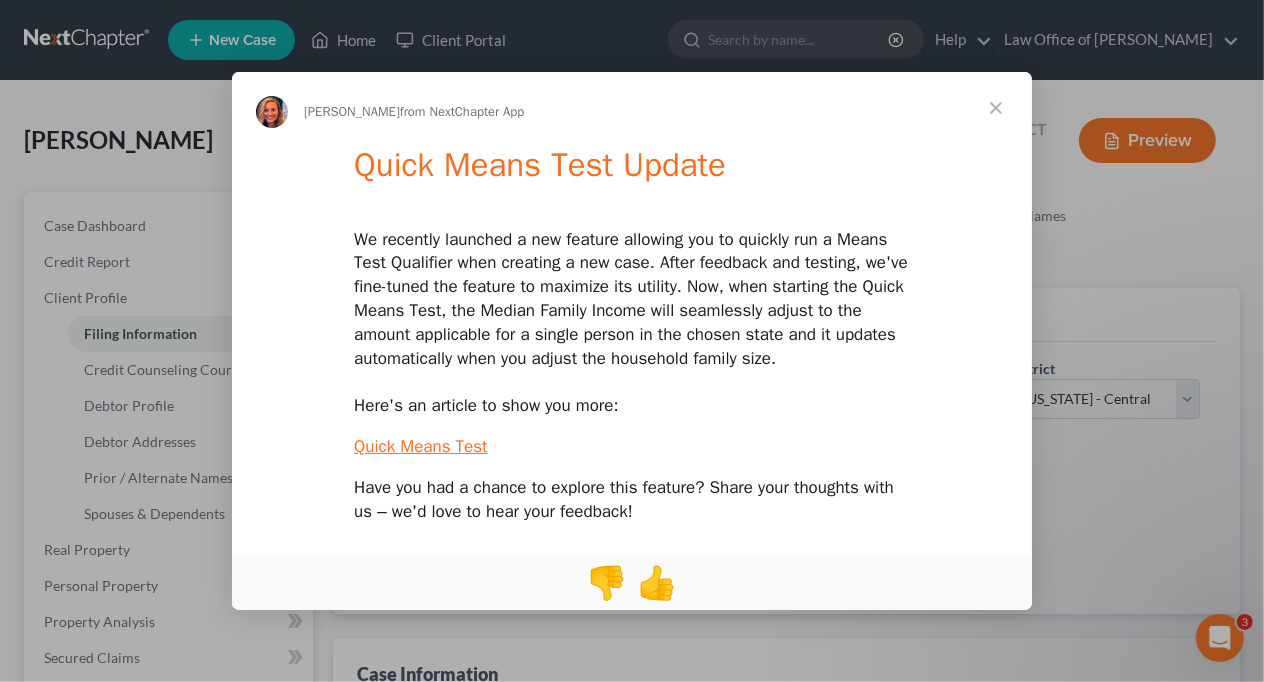 click at bounding box center [996, 108] 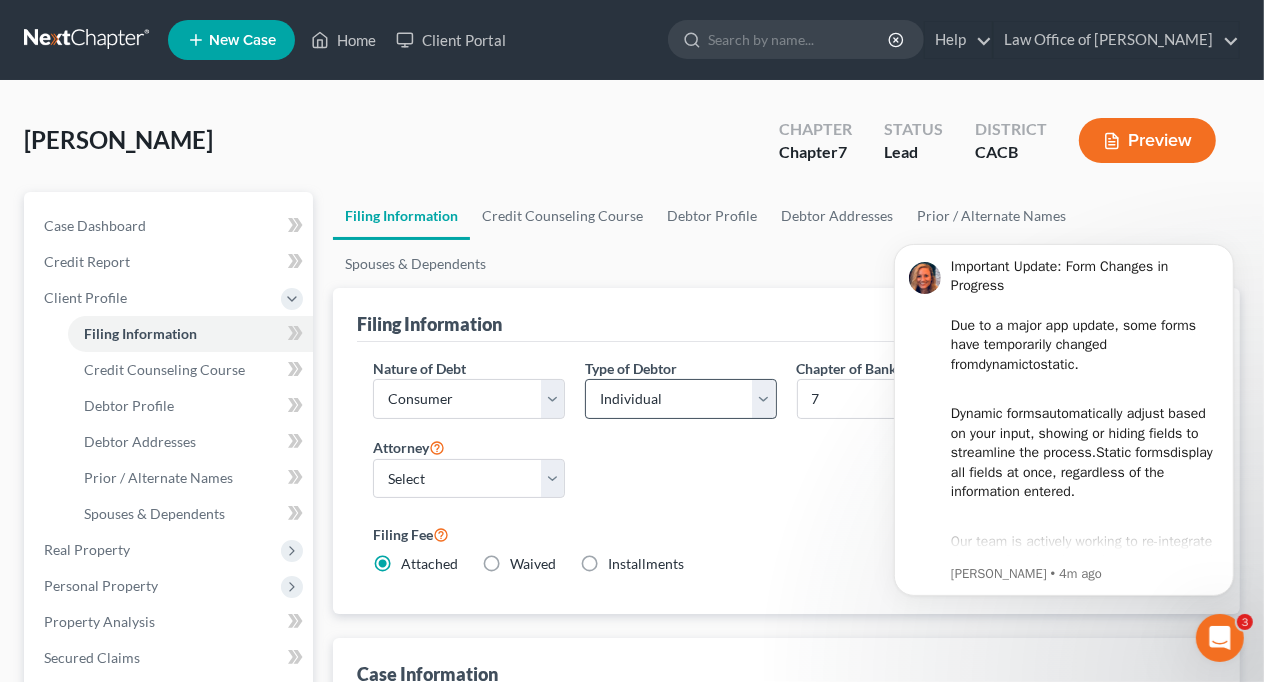 scroll, scrollTop: 0, scrollLeft: 0, axis: both 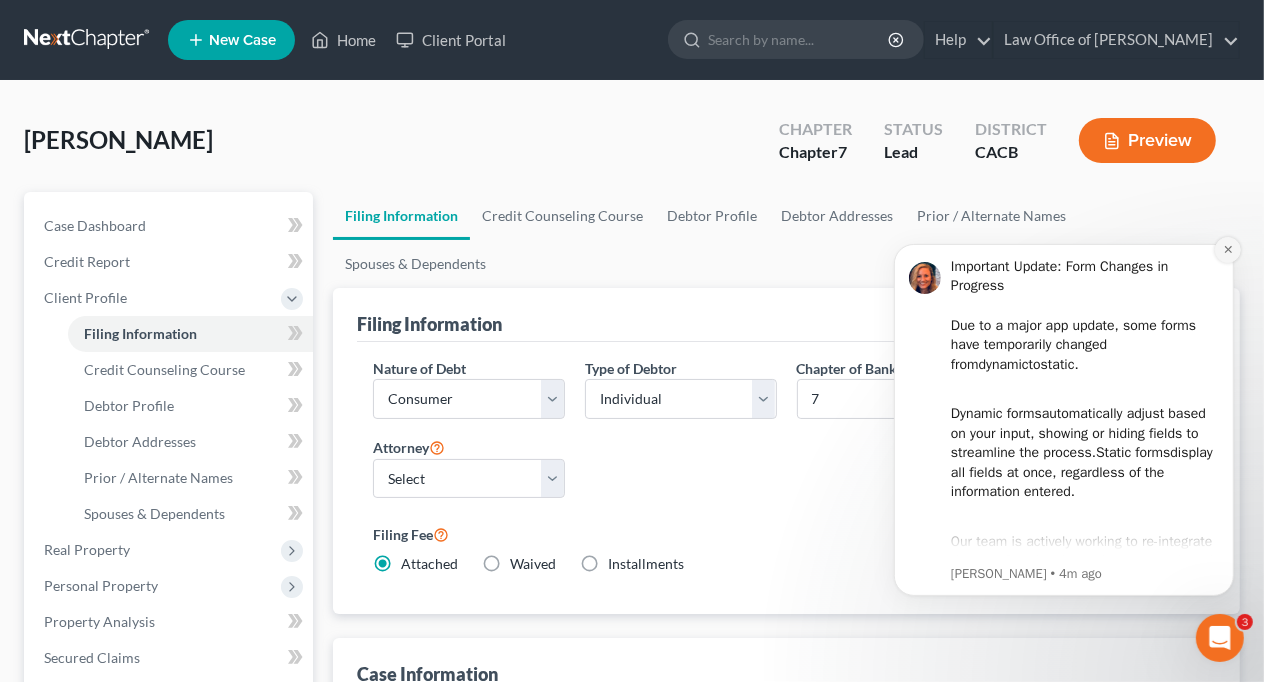 click 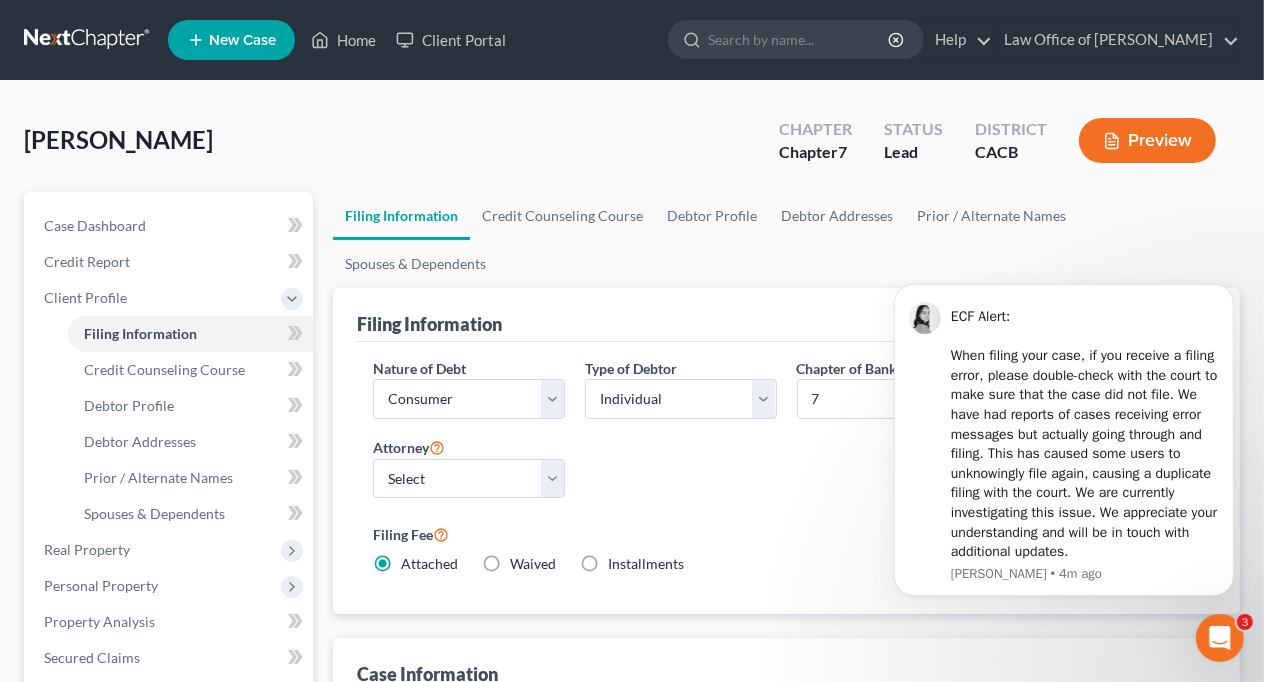 click on "Nature of Debt Select Business Consumer Other Nature of Business Select Clearing Bank Commodity Broker Health Care Business Other Railroad Single Asset Real Estate As Defined In 11 USC § 101(51B) Stockbroker Type of Debtor Select Individual Joint Chapter of Bankruptcy Select 7 11 12 13 District Select [US_STATE] - [GEOGRAPHIC_DATA] [US_STATE] - [GEOGRAPHIC_DATA][US_STATE] - Southern [US_STATE] [US_STATE] [US_STATE] - Eastern [US_STATE] - [GEOGRAPHIC_DATA][US_STATE] - [GEOGRAPHIC_DATA] [US_STATE] - [GEOGRAPHIC_DATA][US_STATE] - [GEOGRAPHIC_DATA][US_STATE] - Southern [US_STATE] [US_STATE] [US_STATE] [US_STATE] [US_STATE] - [GEOGRAPHIC_DATA] [US_STATE] - [GEOGRAPHIC_DATA][US_STATE] - [GEOGRAPHIC_DATA][US_STATE] - [GEOGRAPHIC_DATA] [US_STATE] - [GEOGRAPHIC_DATA][US_STATE] - Southern [US_STATE] [US_STATE] [US_STATE] [US_STATE] - [GEOGRAPHIC_DATA] [US_STATE] - [GEOGRAPHIC_DATA] [US_STATE] - [GEOGRAPHIC_DATA] [US_STATE] - Northern [US_STATE] - Southern [US_STATE] - Northern [US_STATE] - Southern [US_STATE] [US_STATE] - Eastern [US_STATE] - [GEOGRAPHIC_DATA] [US_STATE] - Eastern [US_STATE] - Middle [US_STATE] - Western [US_STATE] [US_STATE] [US_STATE] [US_STATE] - [GEOGRAPHIC_DATA][US_STATE] - Western [US_STATE] [US_STATE] - [GEOGRAPHIC_DATA][US_STATE] [US_STATE]" at bounding box center [786, 474] 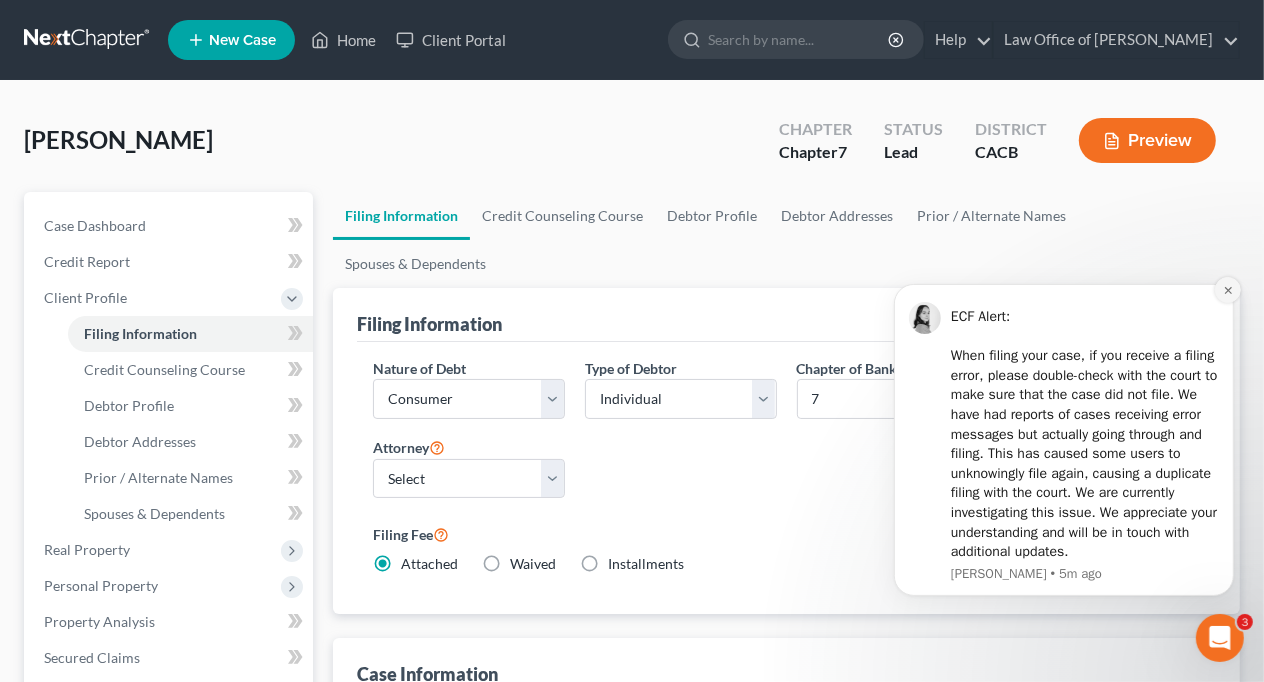 click 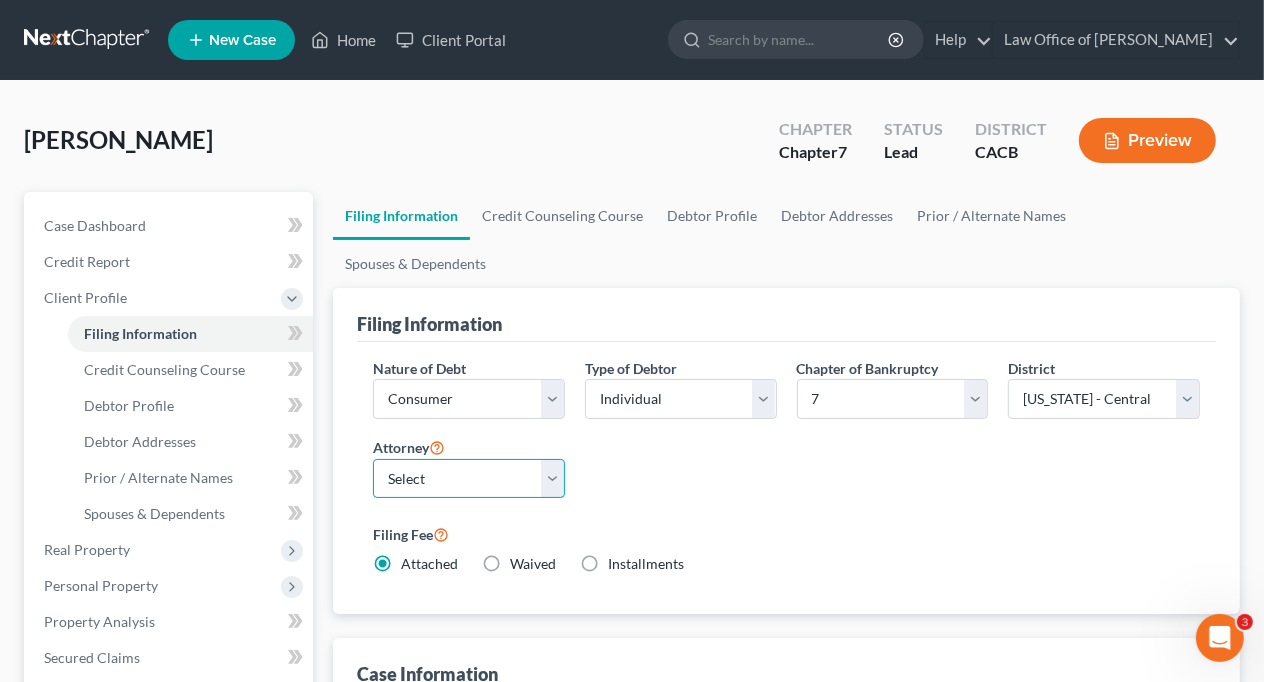 click on "Select [PERSON_NAME] - null" at bounding box center [469, 479] 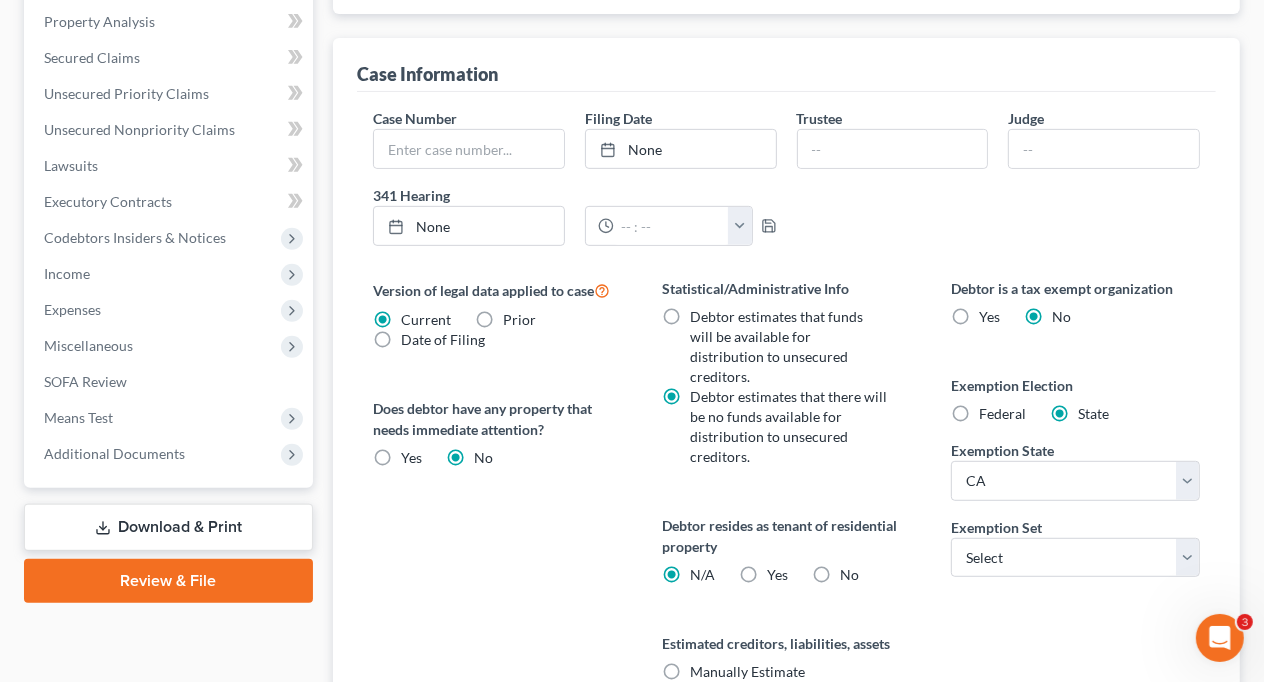 scroll, scrollTop: 300, scrollLeft: 0, axis: vertical 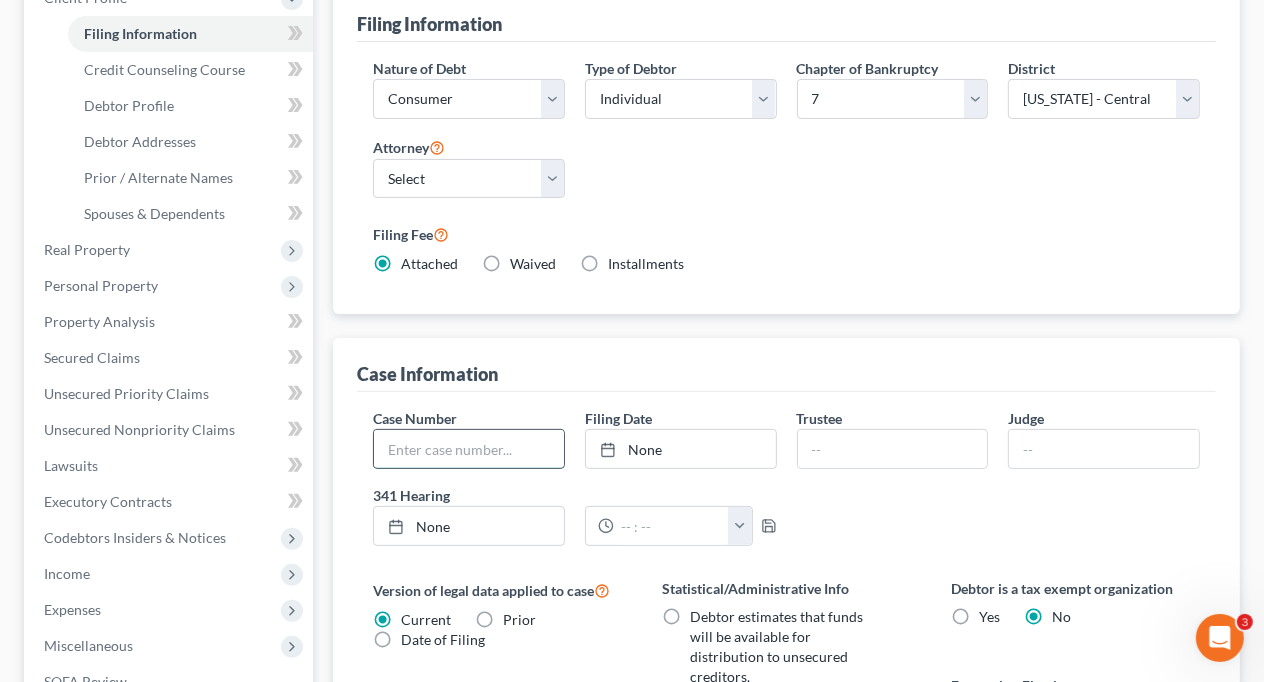 click at bounding box center [469, 449] 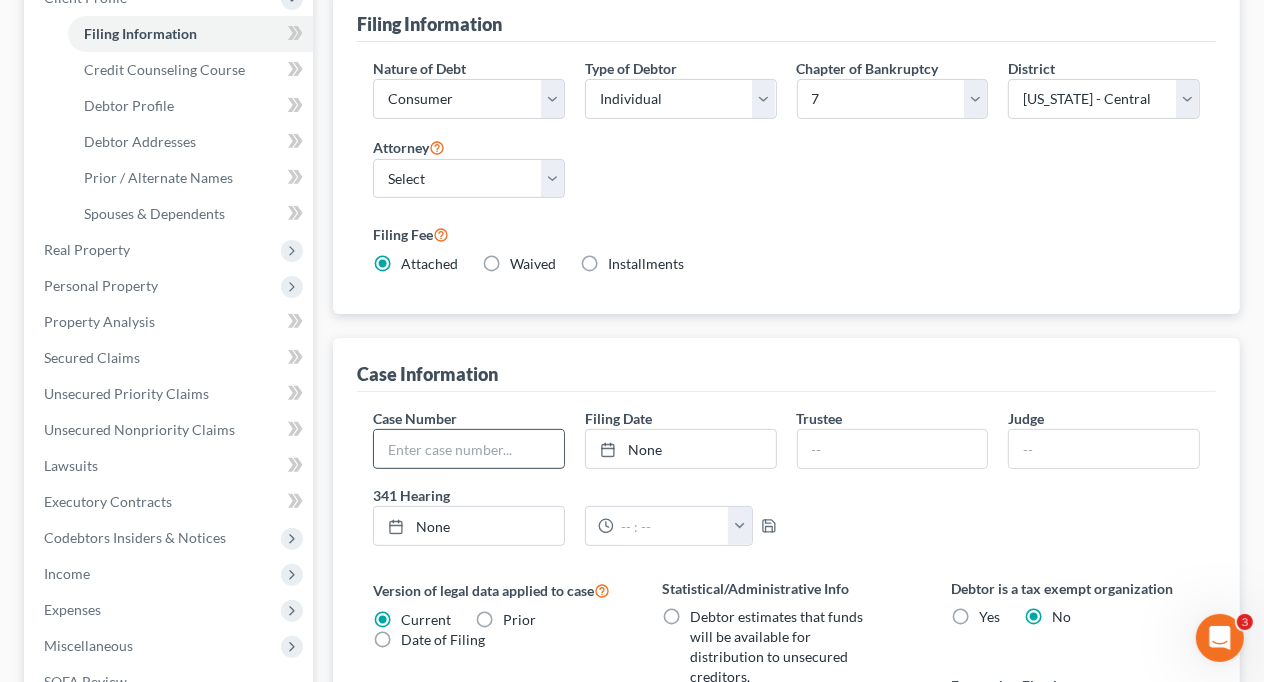 paste on "6:25-bk-12284" 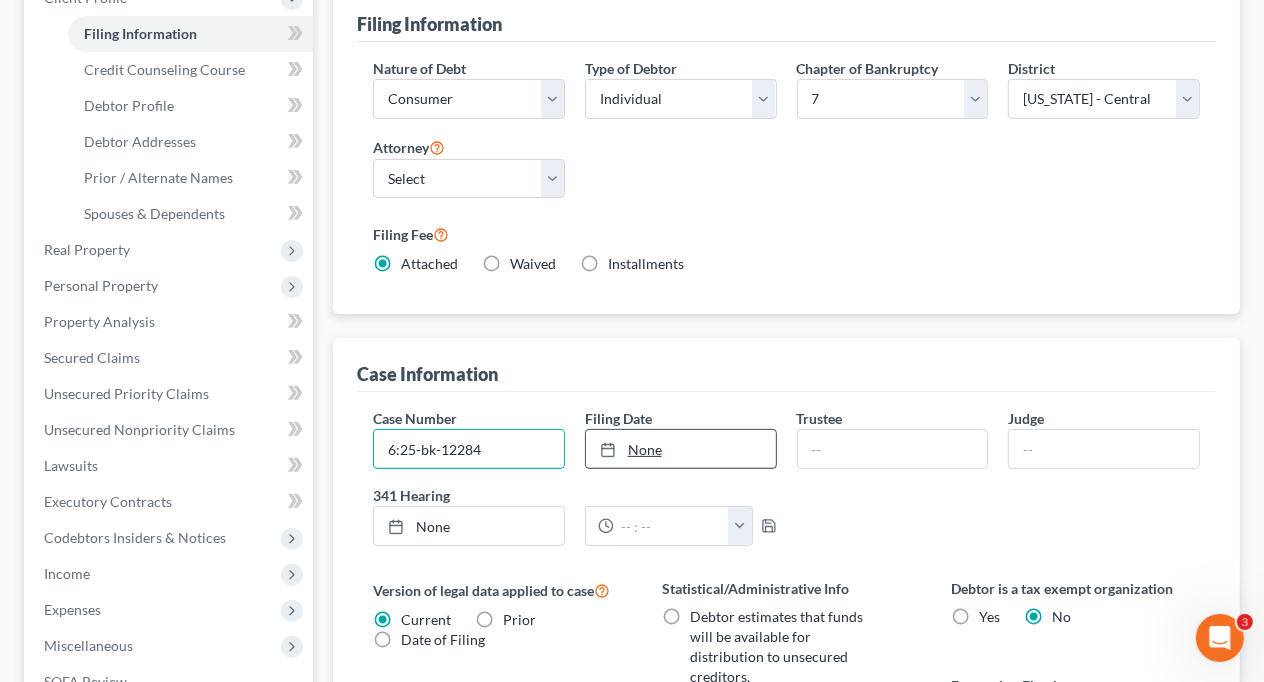 type on "6:25-bk-12284" 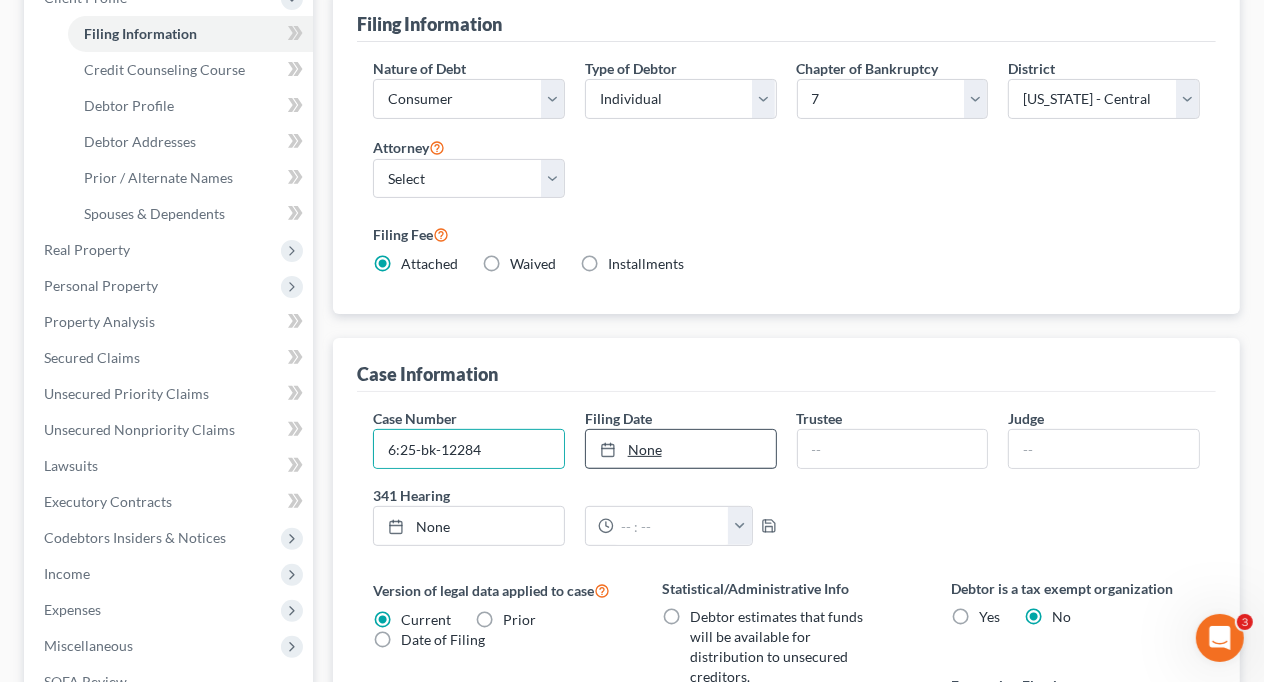 click on "None" at bounding box center (681, 449) 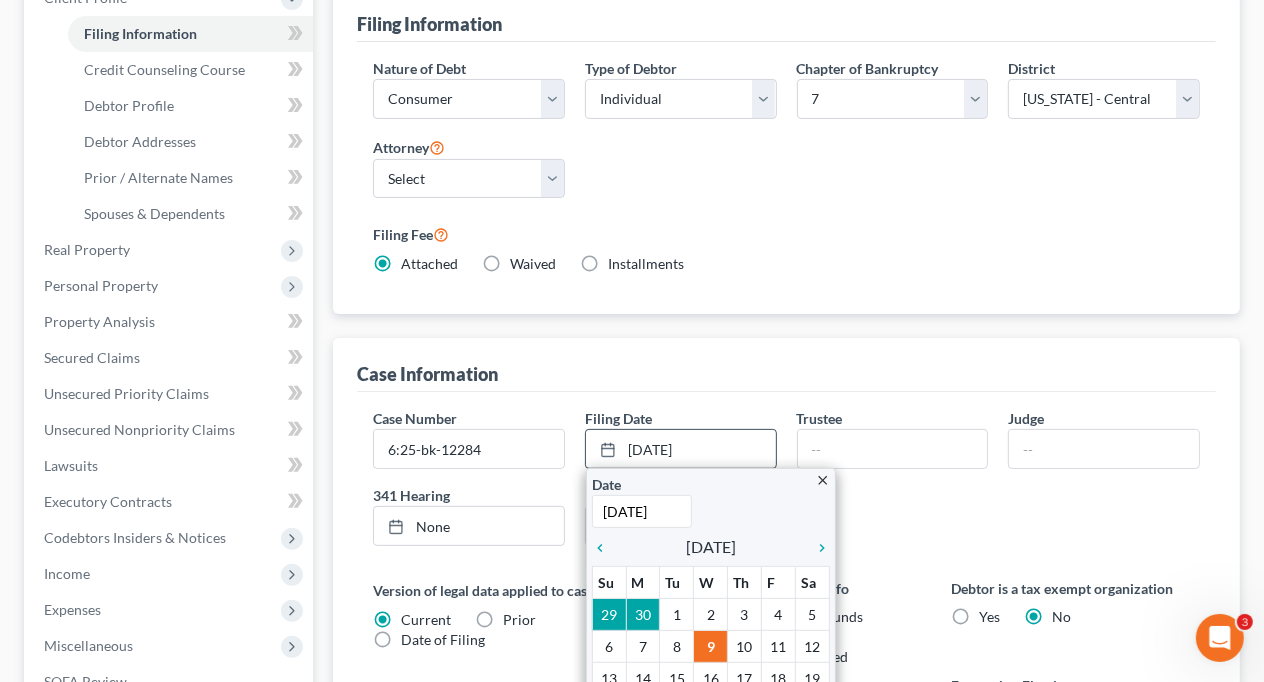 click on "Date
[DATE]" at bounding box center (649, 501) 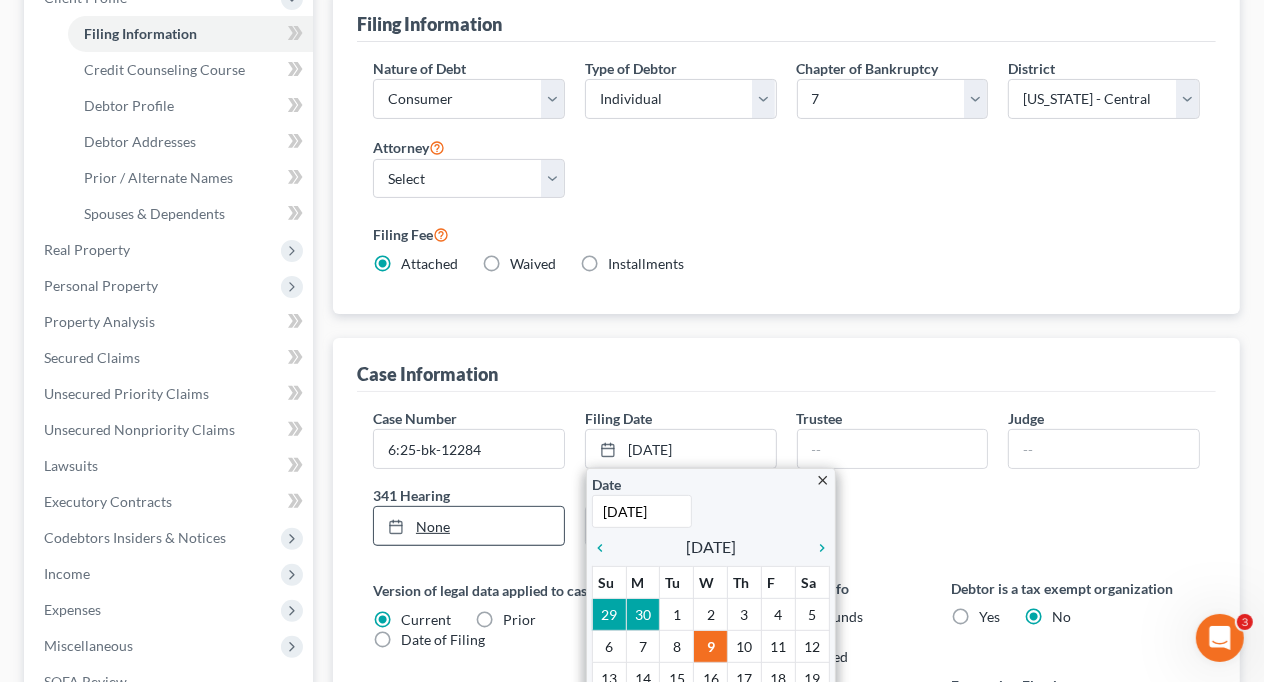 drag, startPoint x: 678, startPoint y: 467, endPoint x: 557, endPoint y: 472, distance: 121.103264 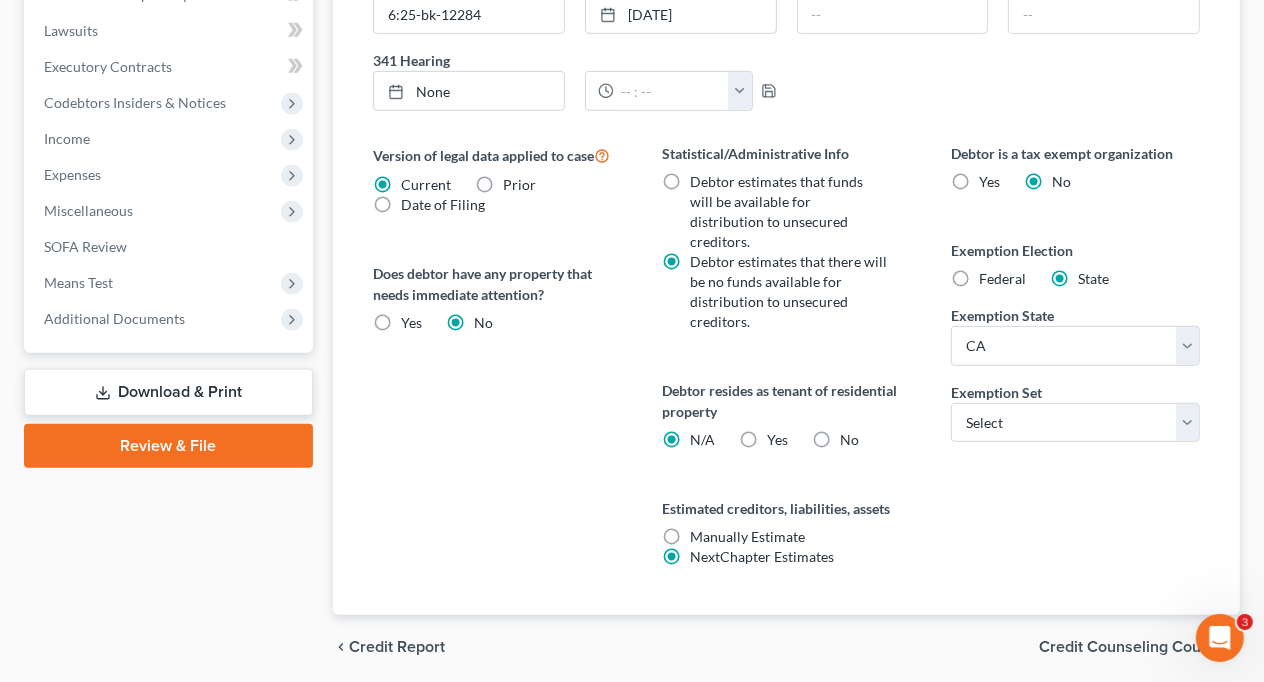 scroll, scrollTop: 435, scrollLeft: 0, axis: vertical 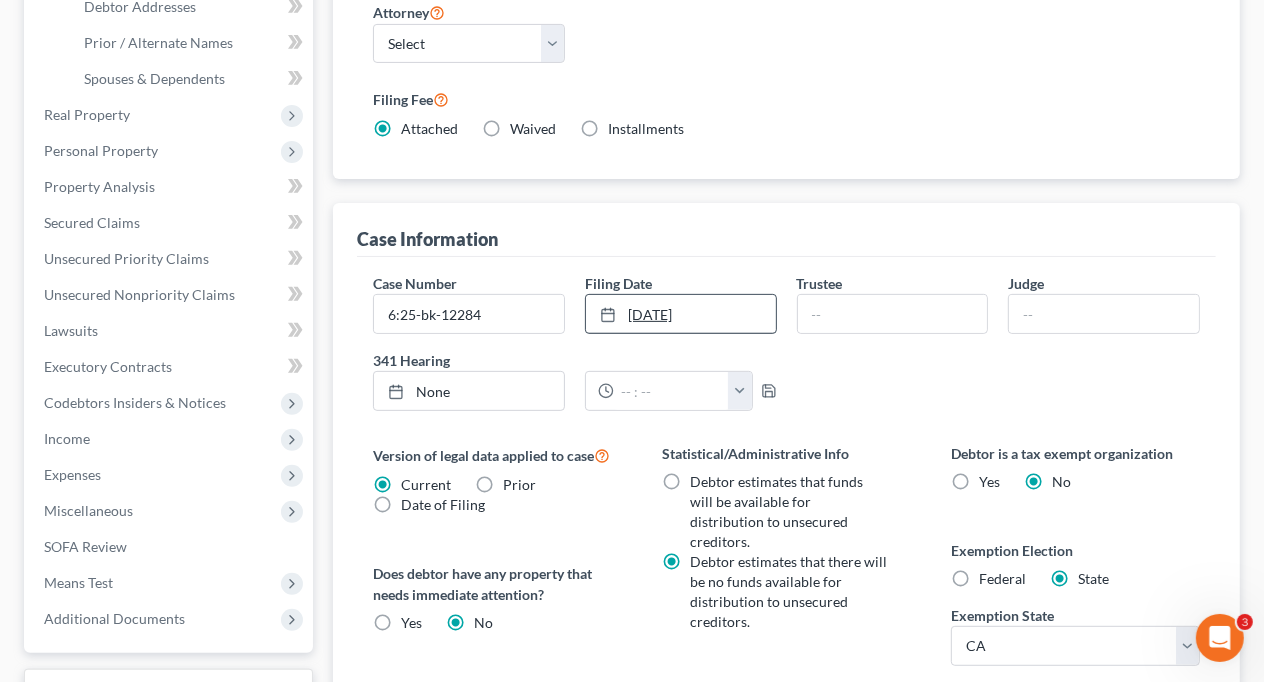 click on "[DATE]" at bounding box center (681, 314) 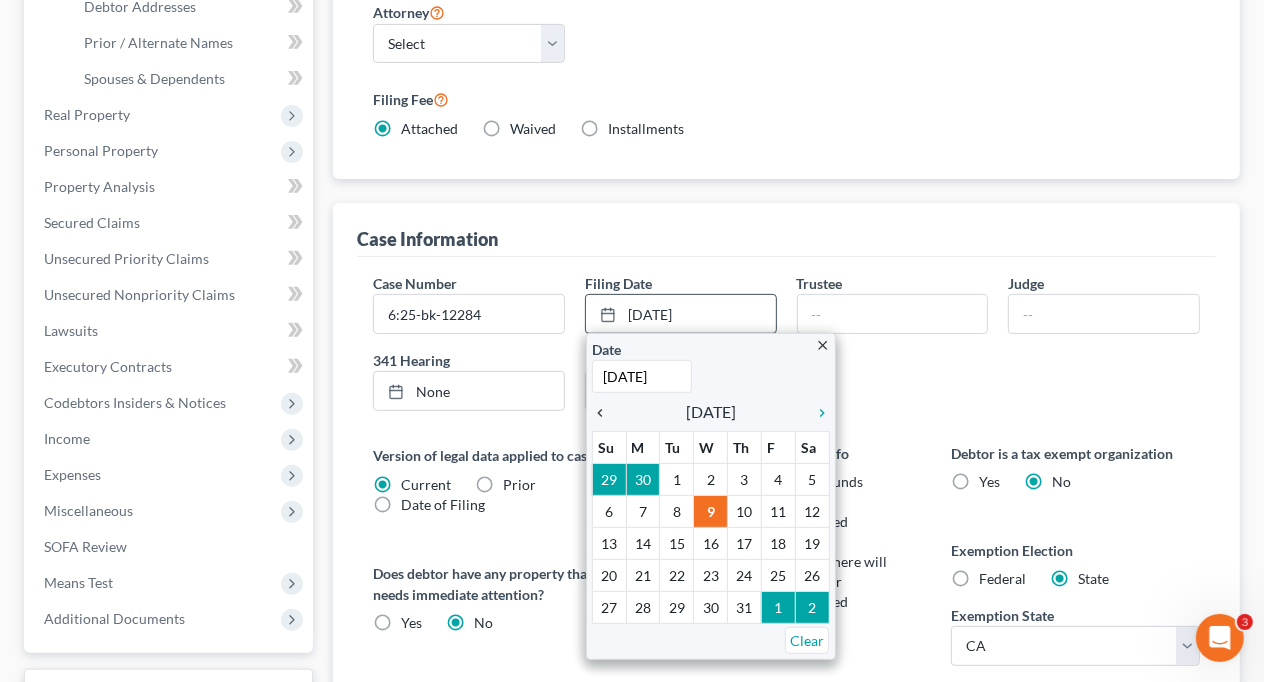 click on "chevron_left" at bounding box center [605, 413] 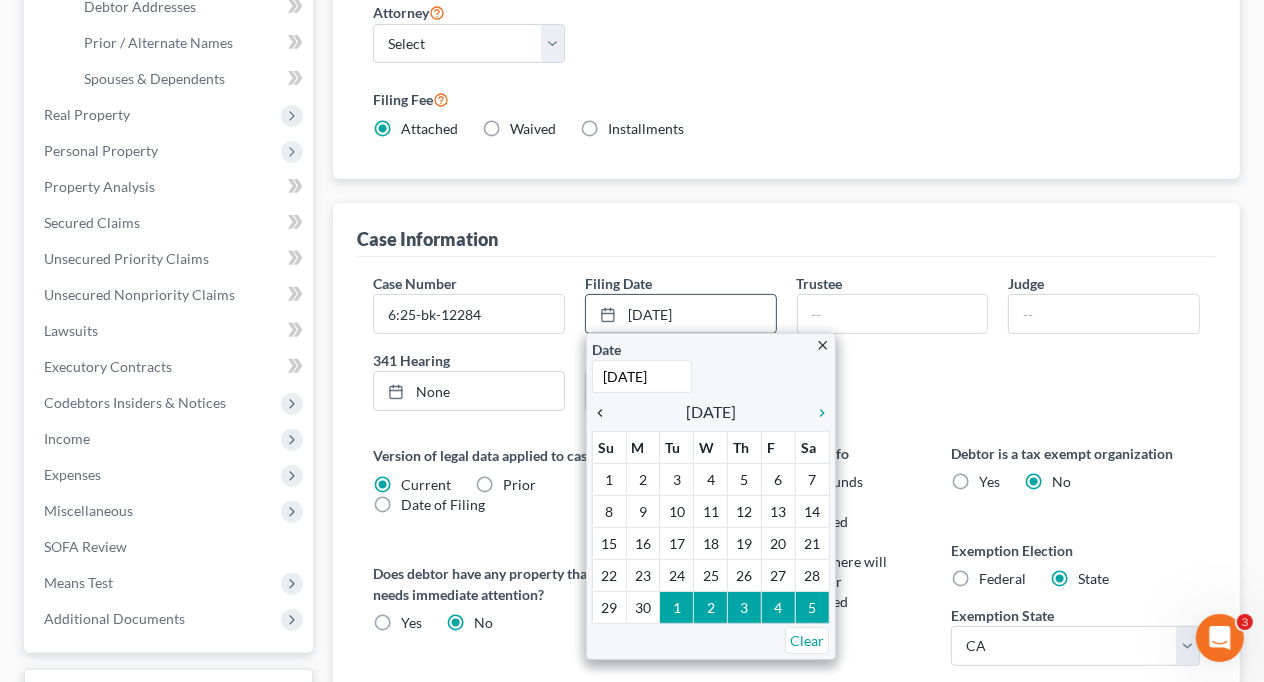 click on "chevron_left" at bounding box center [605, 413] 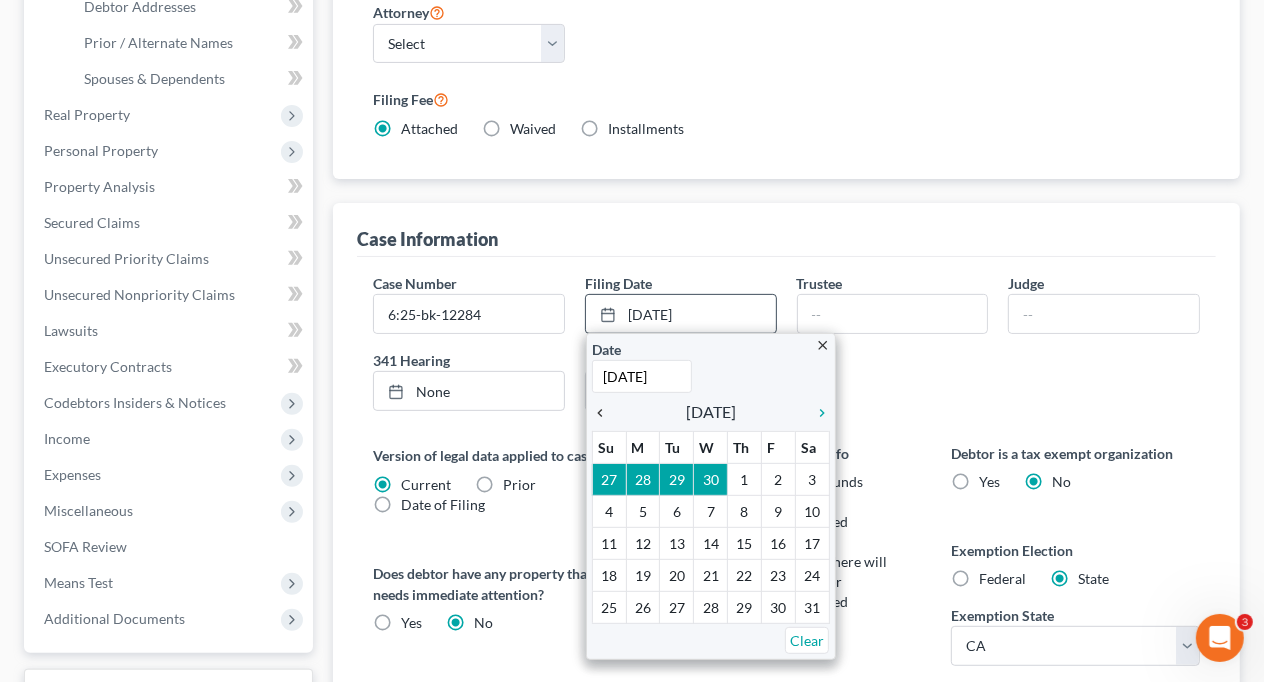 click on "chevron_left" at bounding box center [605, 413] 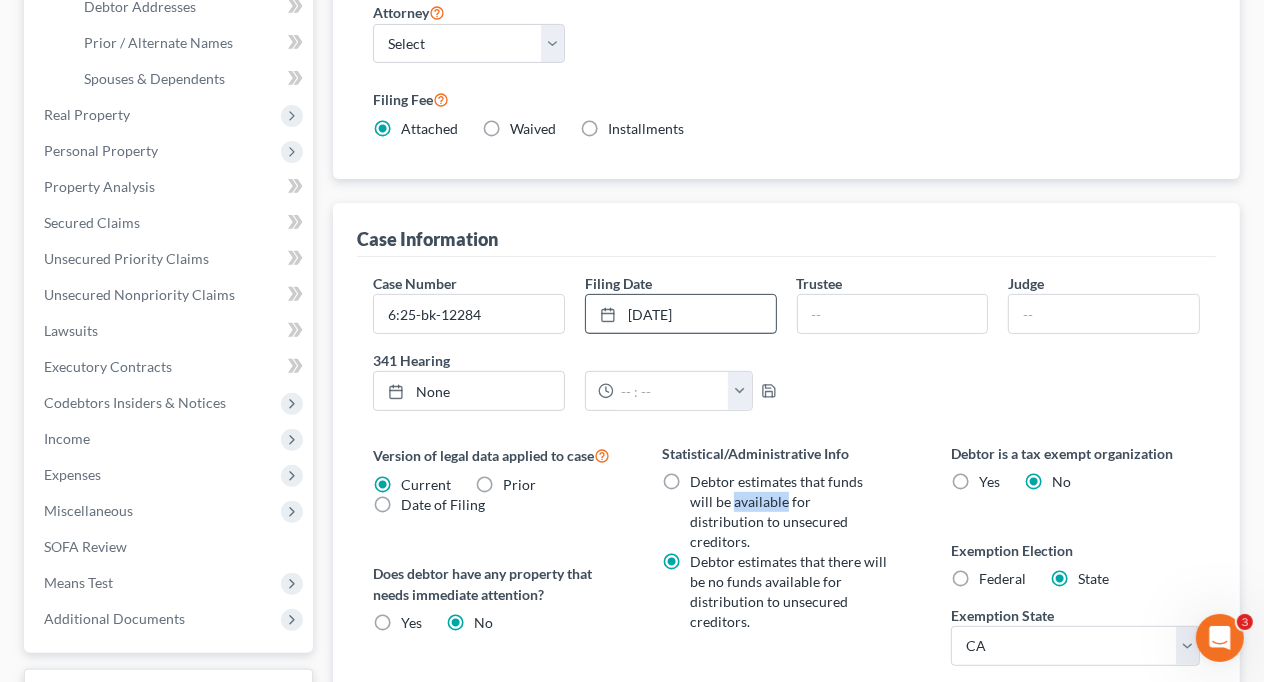 click on "Debtor estimates that funds will be available for distribution to unsecured creditors." at bounding box center (788, 512) 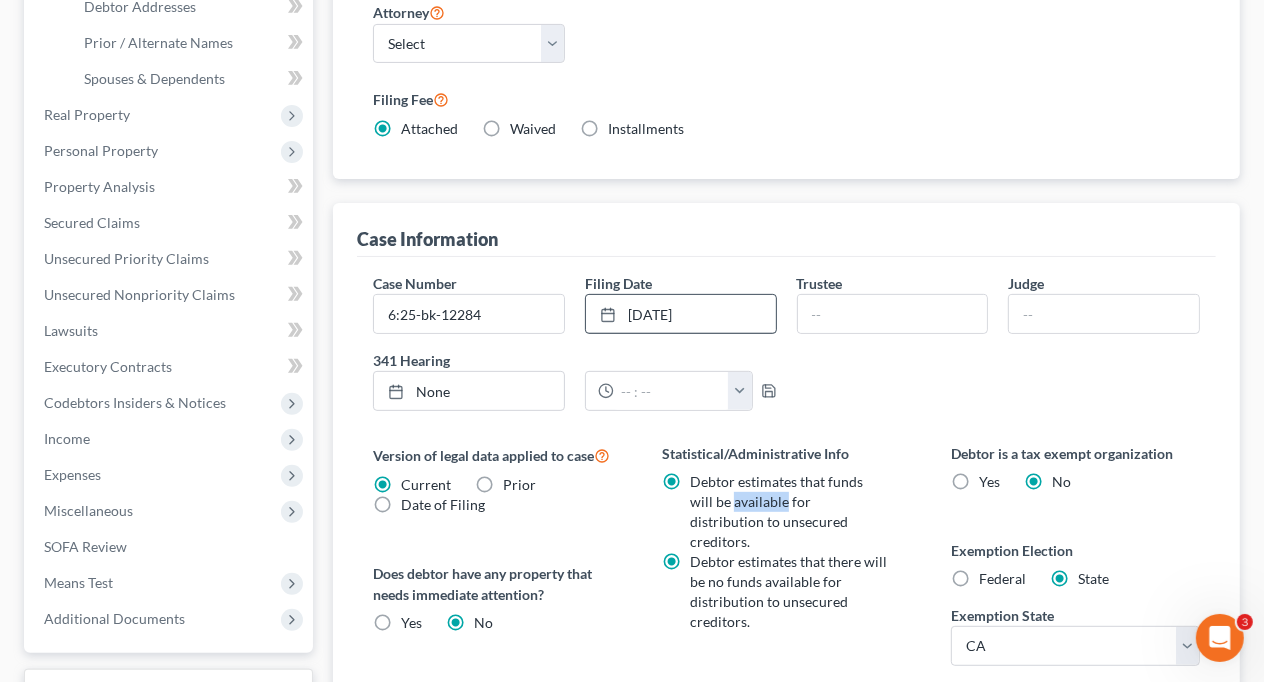 radio on "false" 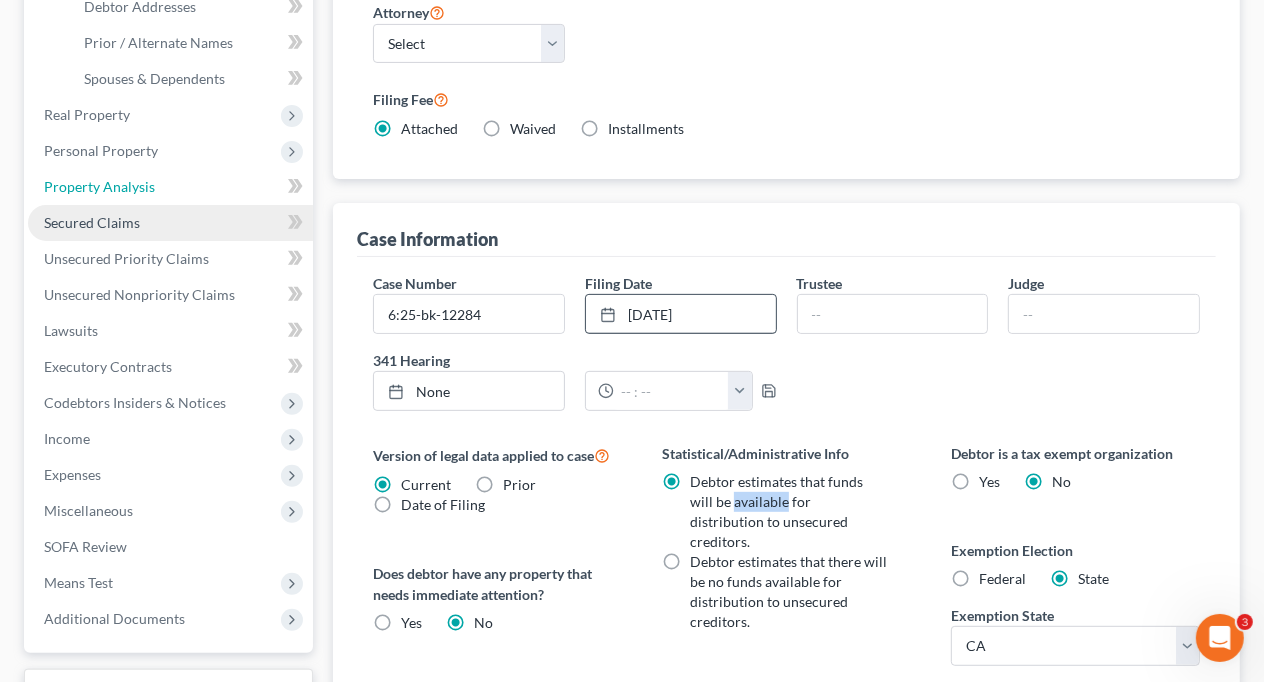 drag, startPoint x: 207, startPoint y: 195, endPoint x: 207, endPoint y: 208, distance: 13 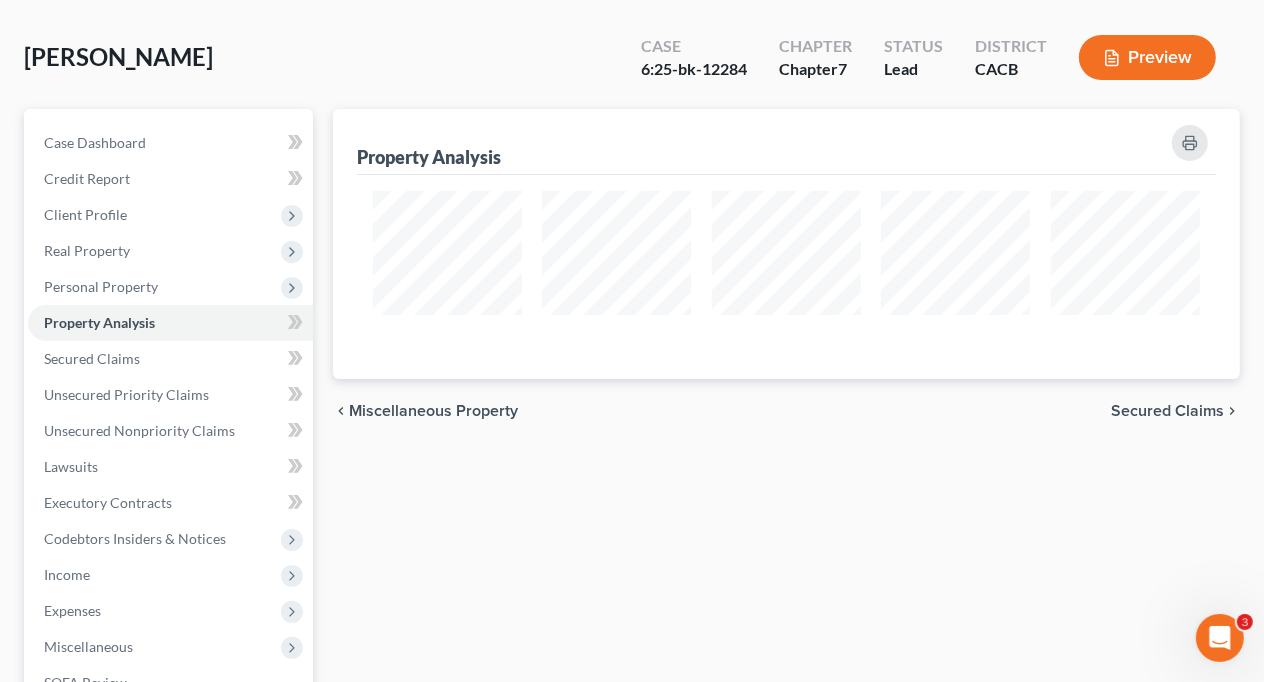 scroll, scrollTop: 0, scrollLeft: 0, axis: both 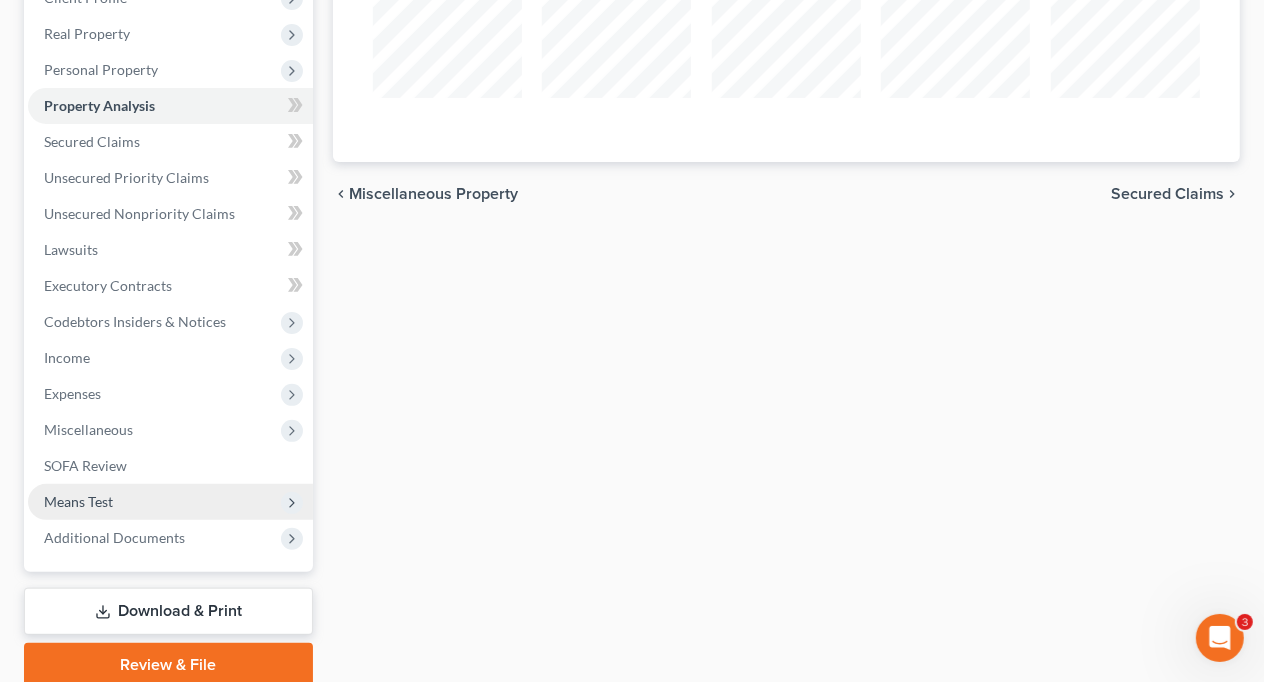 click on "Means Test" at bounding box center [170, 502] 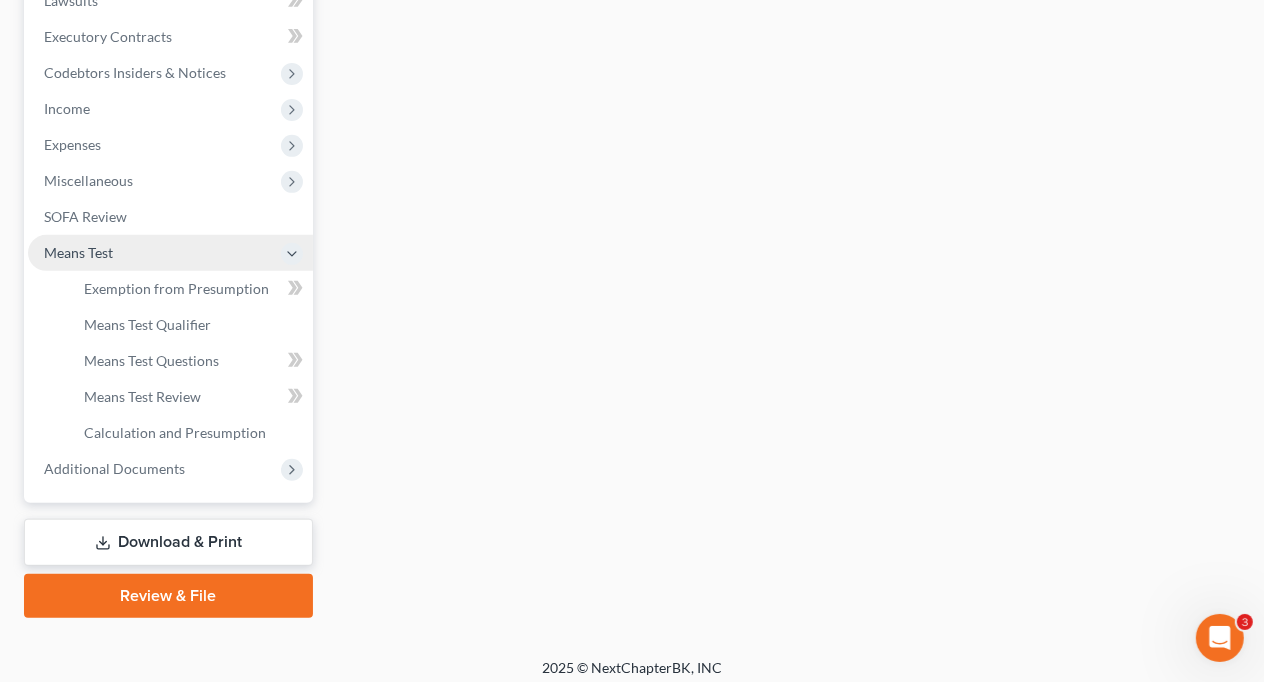 scroll, scrollTop: 558, scrollLeft: 0, axis: vertical 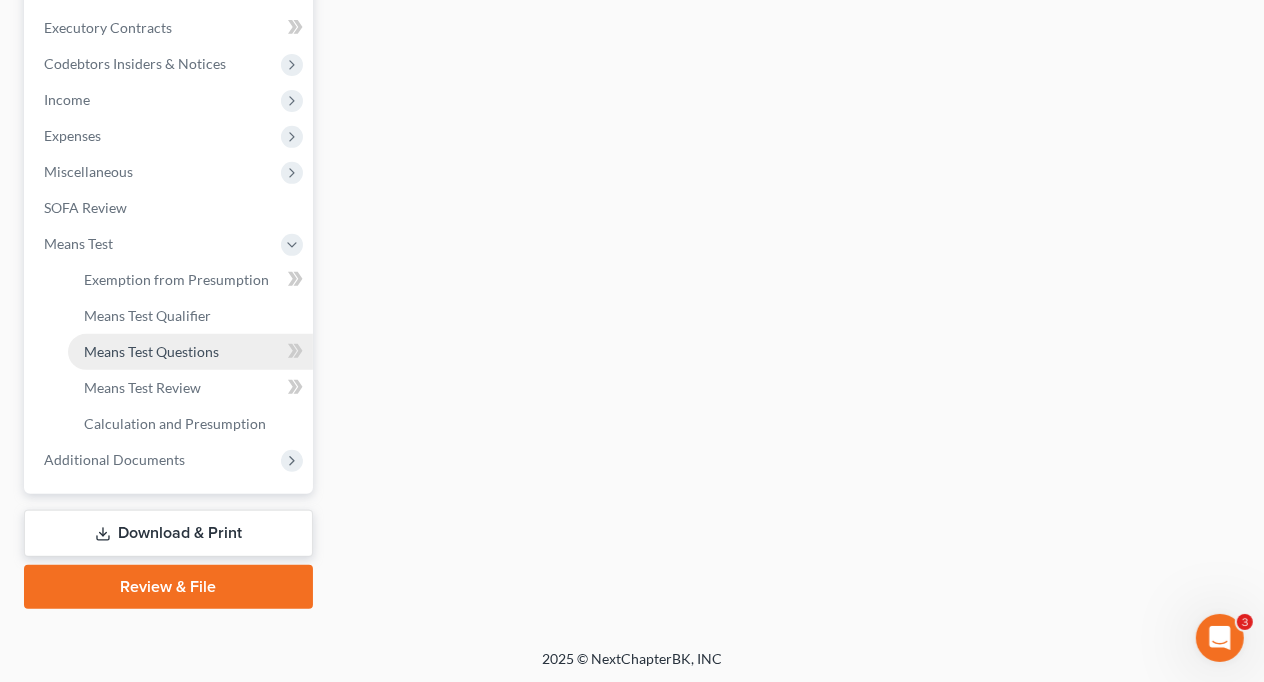 click on "Means Test Questions" at bounding box center (151, 351) 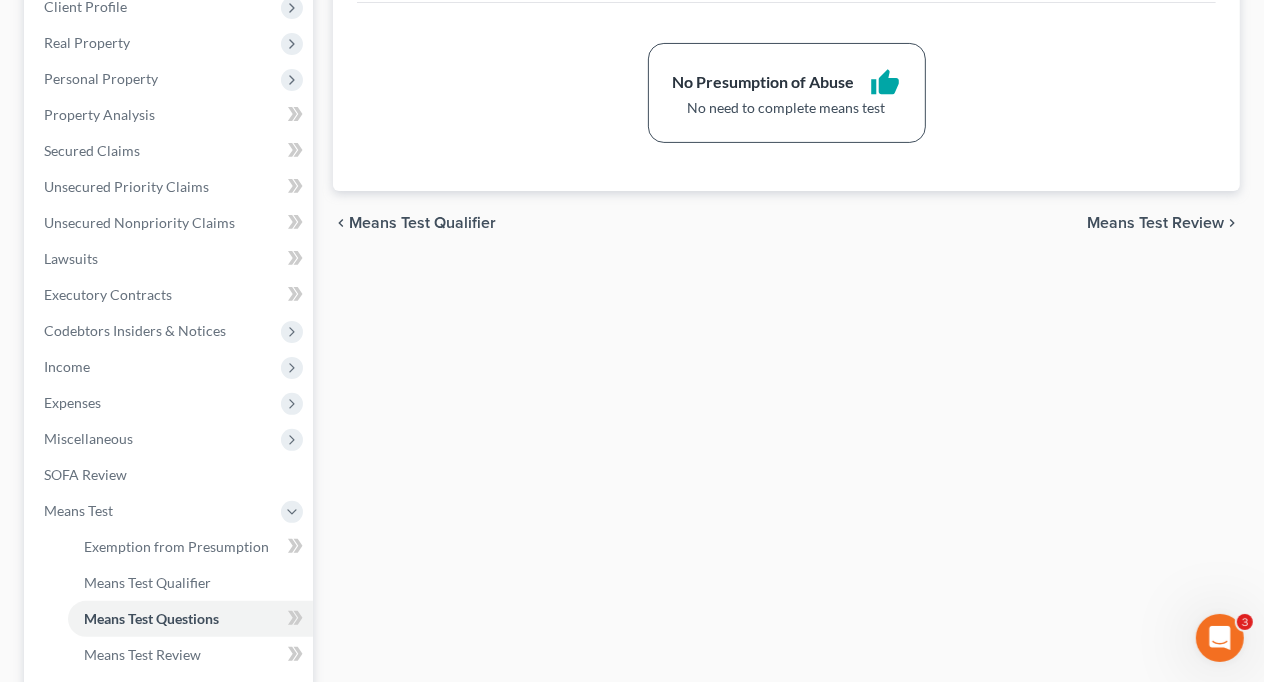scroll, scrollTop: 300, scrollLeft: 0, axis: vertical 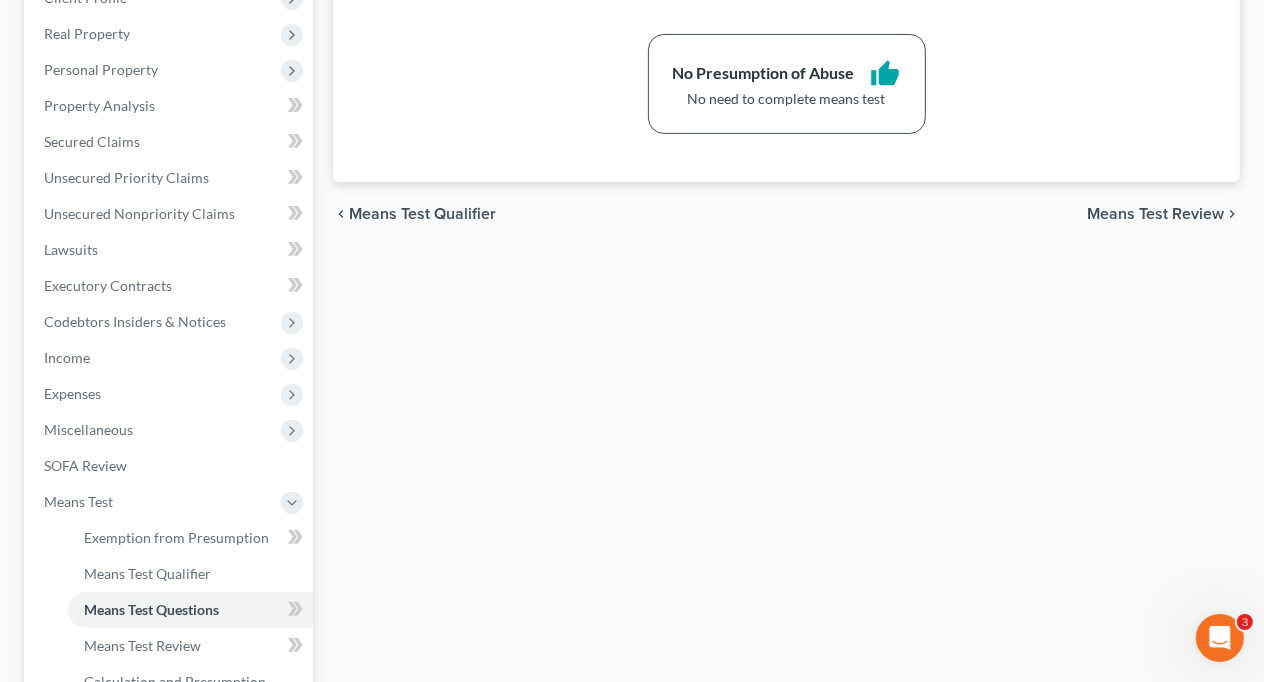 click on "Means Test Qualifier" at bounding box center (422, 214) 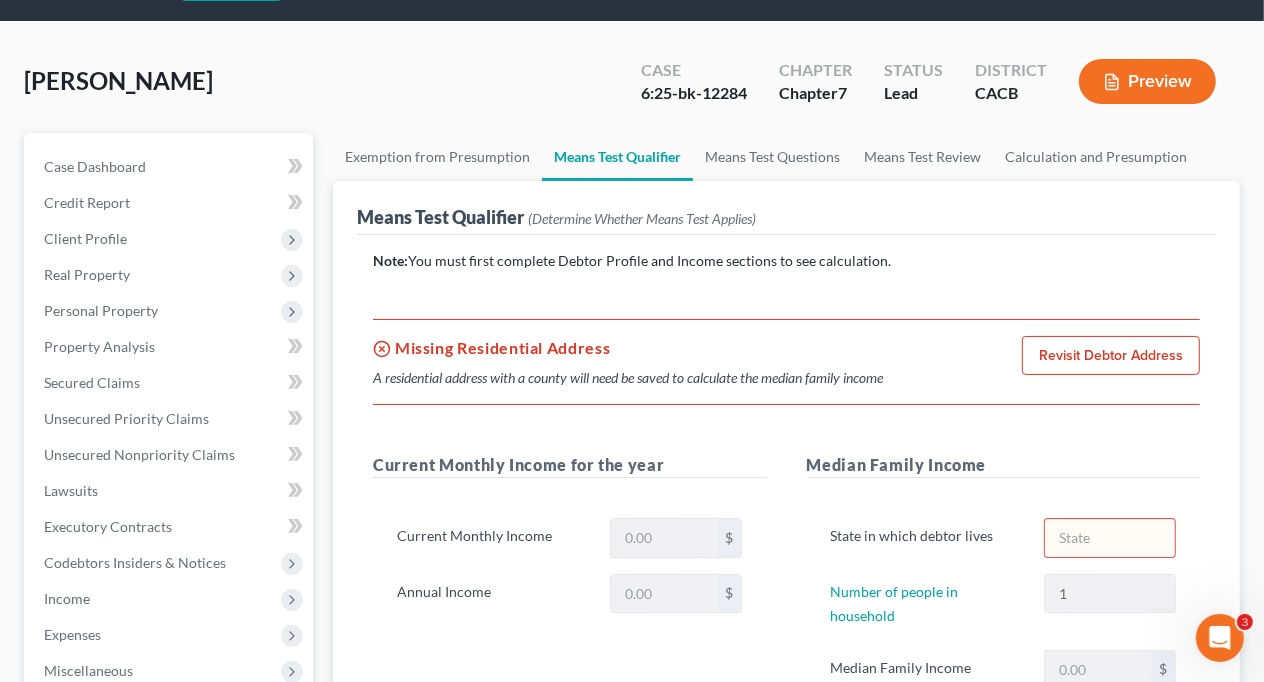 scroll, scrollTop: 0, scrollLeft: 0, axis: both 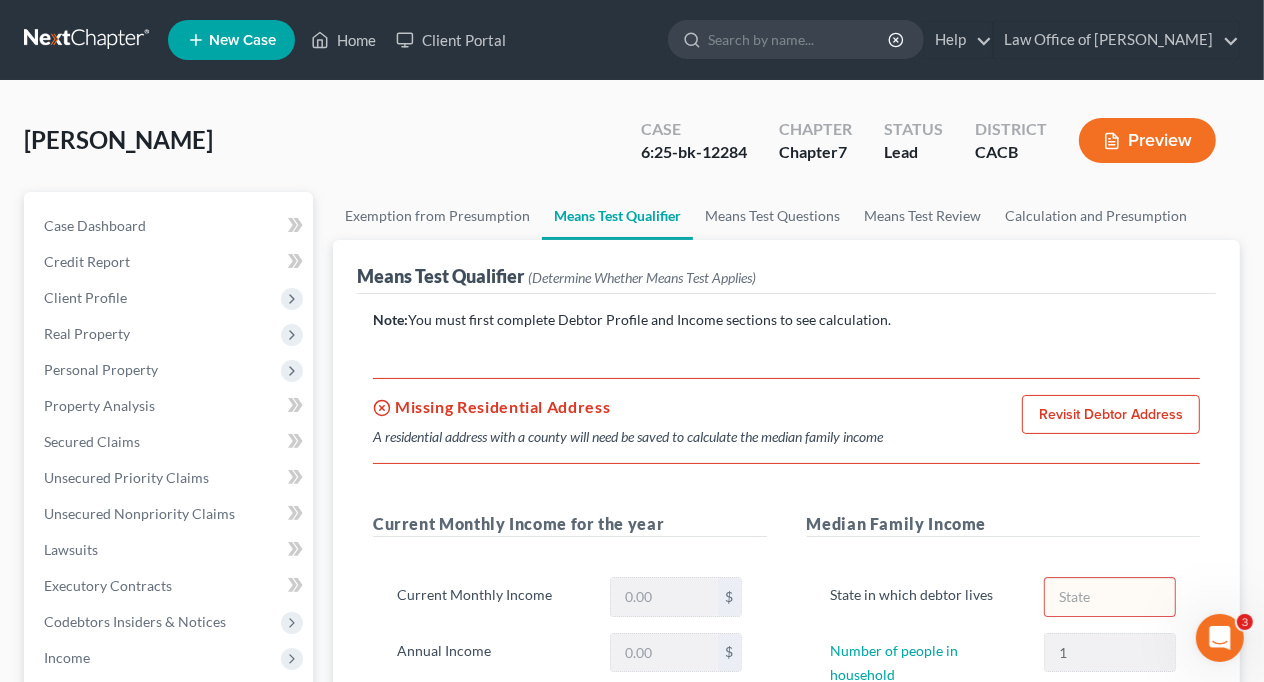 click on "Revisit Debtor Address" at bounding box center [1111, 415] 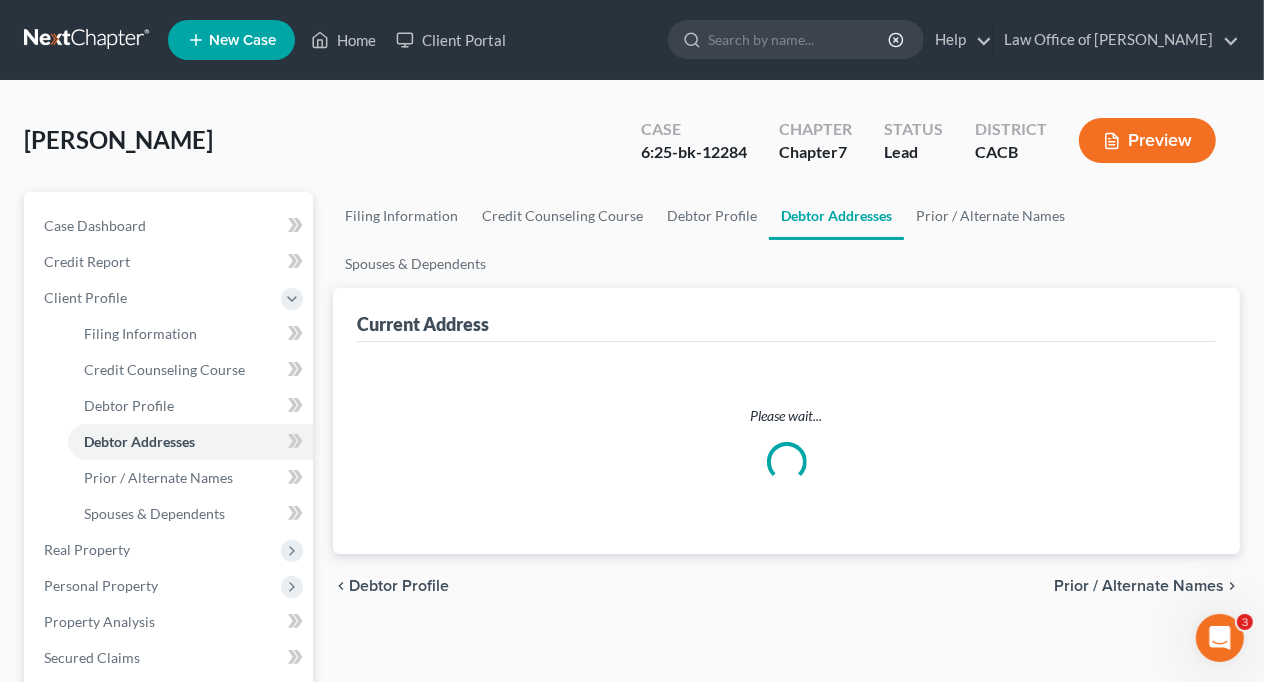 select on "0" 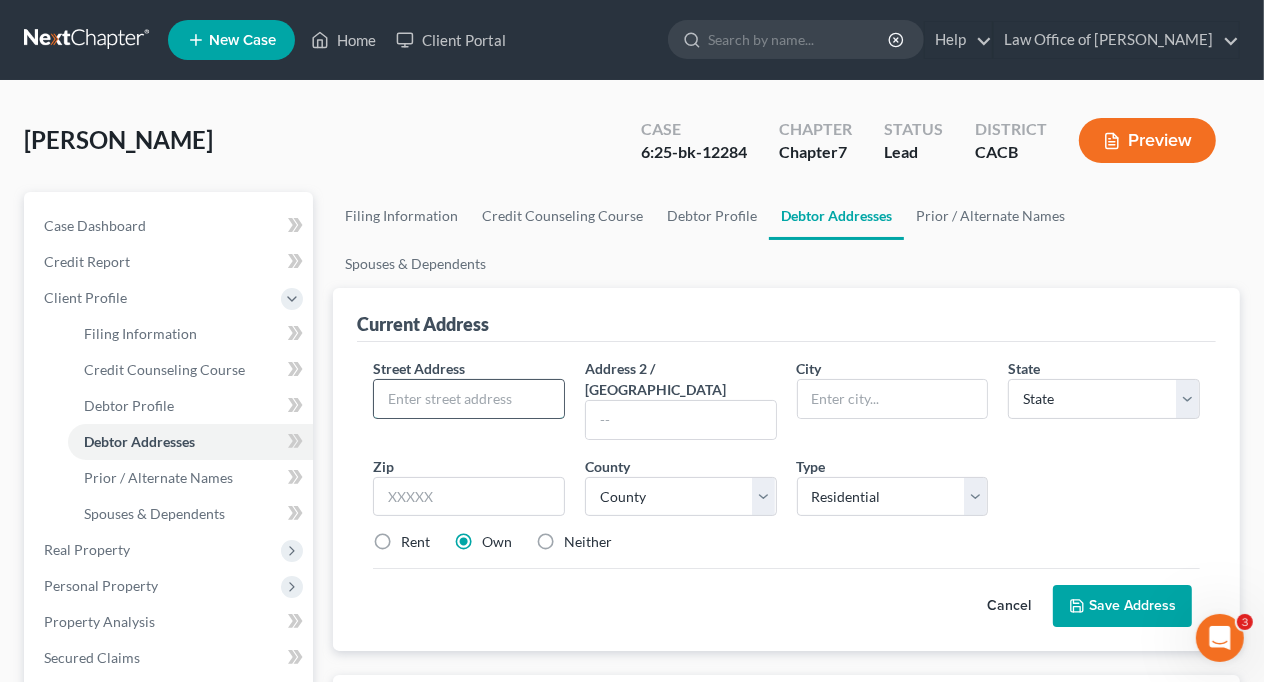 click at bounding box center (469, 399) 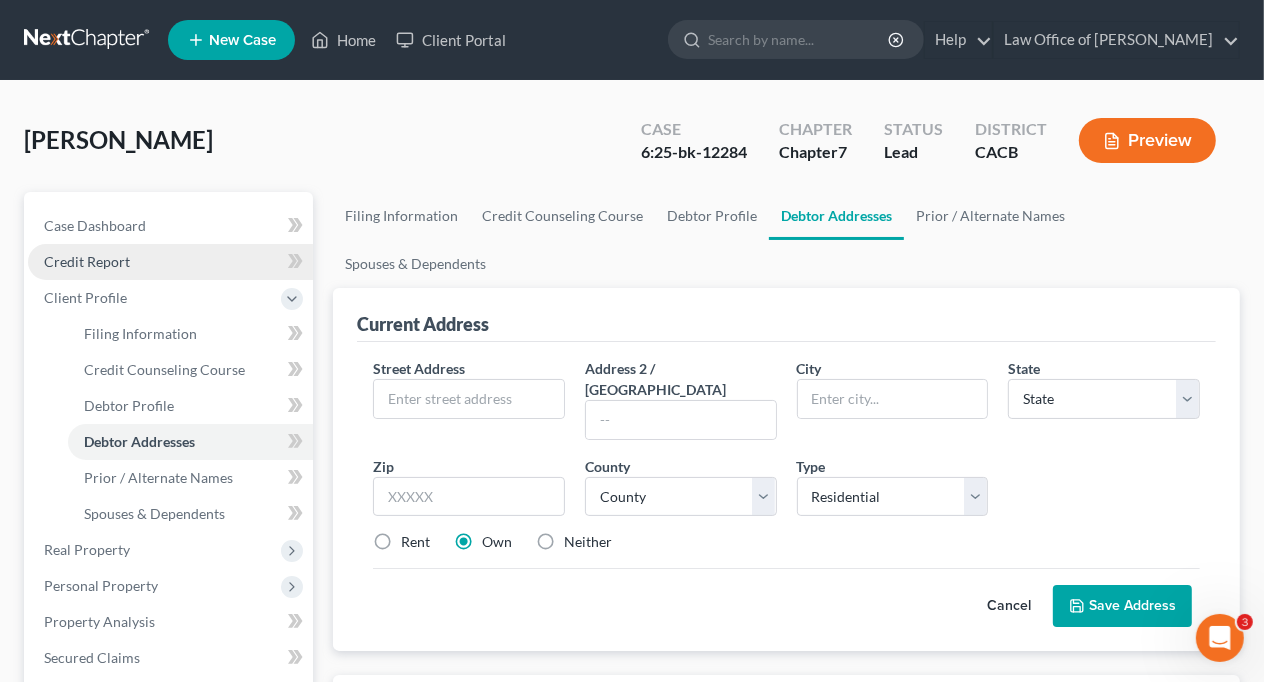 click on "Credit Report" at bounding box center [170, 262] 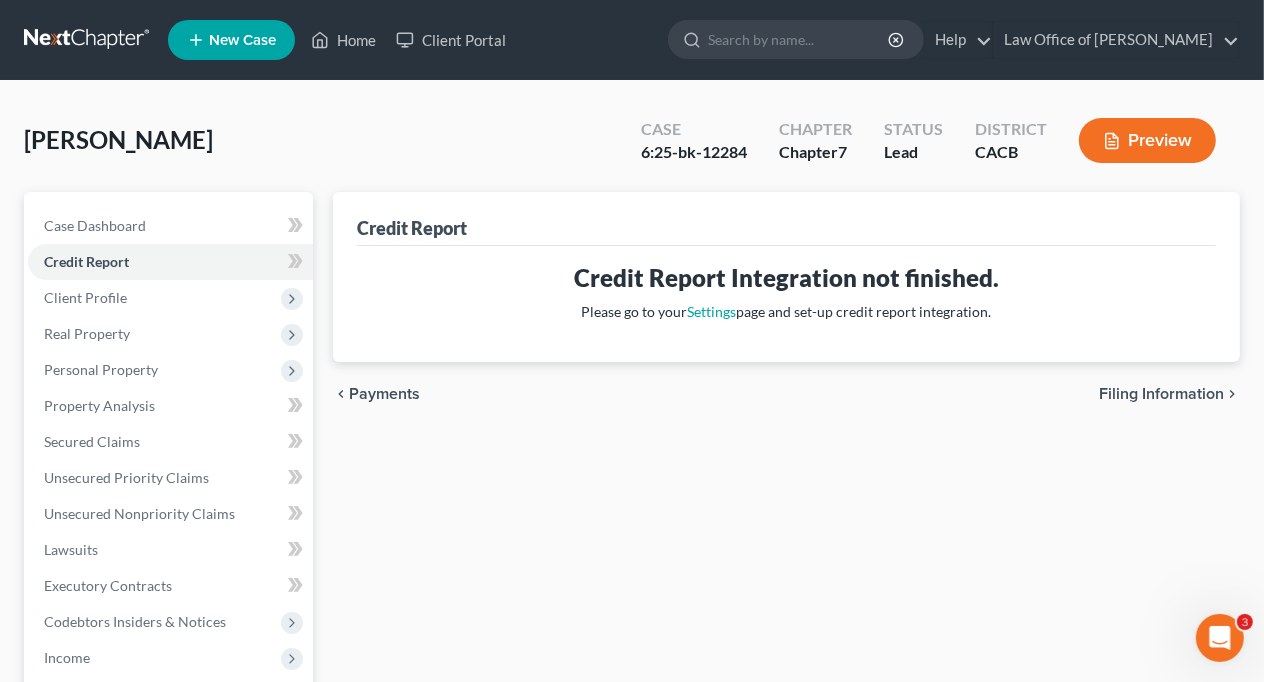 select on "0" 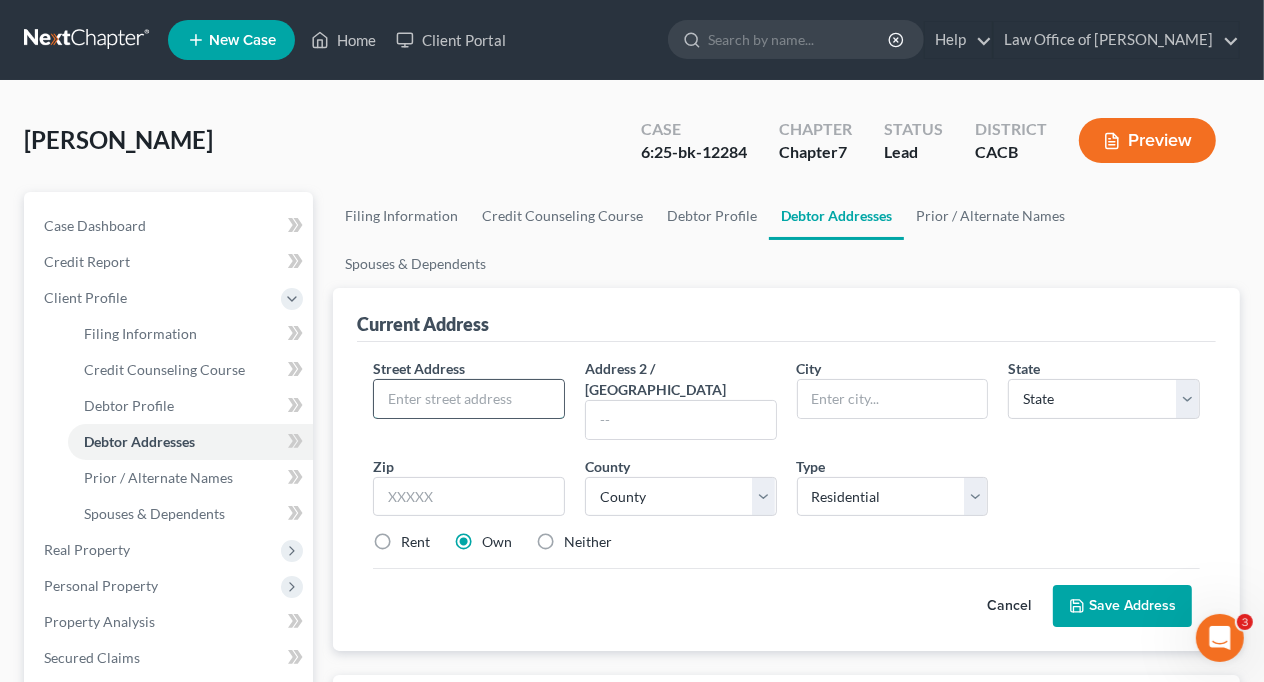 click at bounding box center (469, 399) 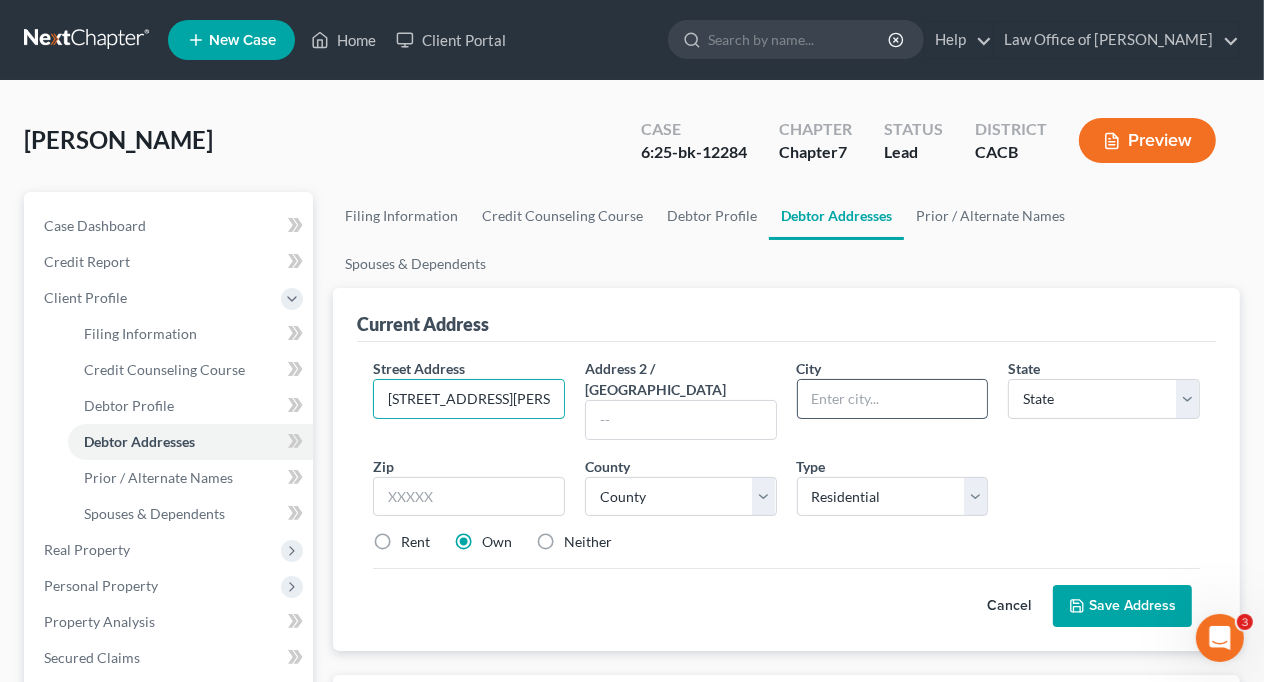 type on "[STREET_ADDRESS][PERSON_NAME]" 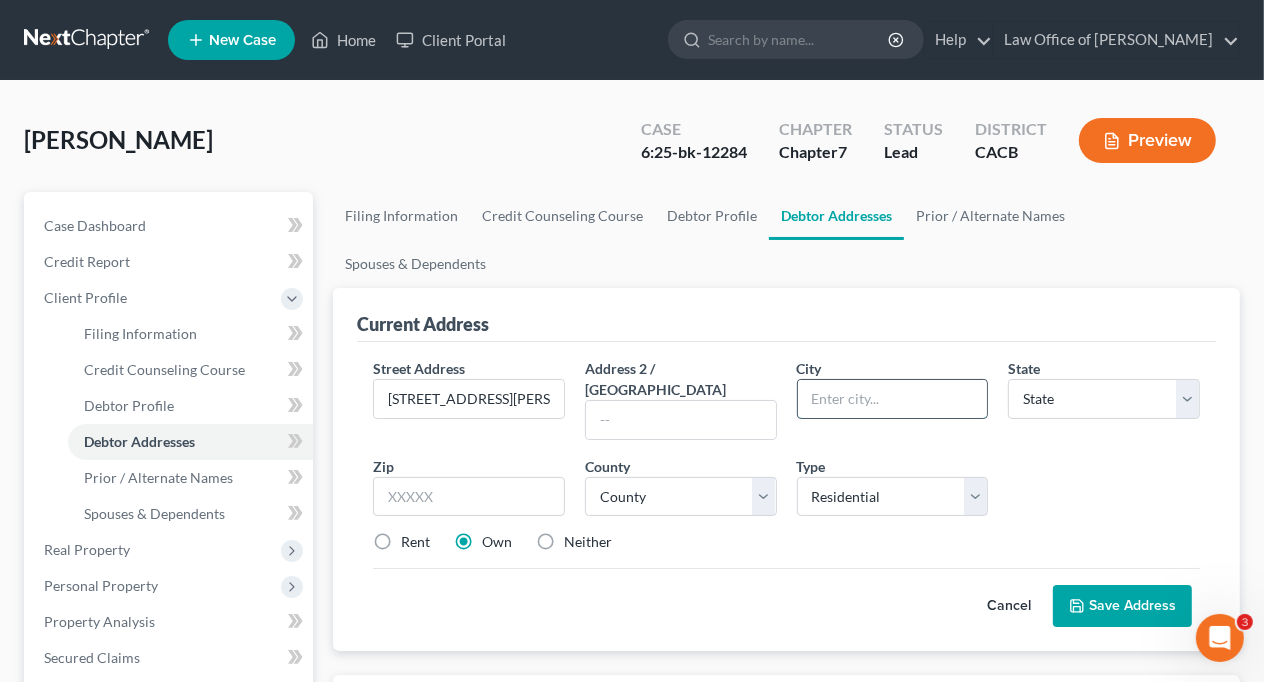 click at bounding box center [893, 399] 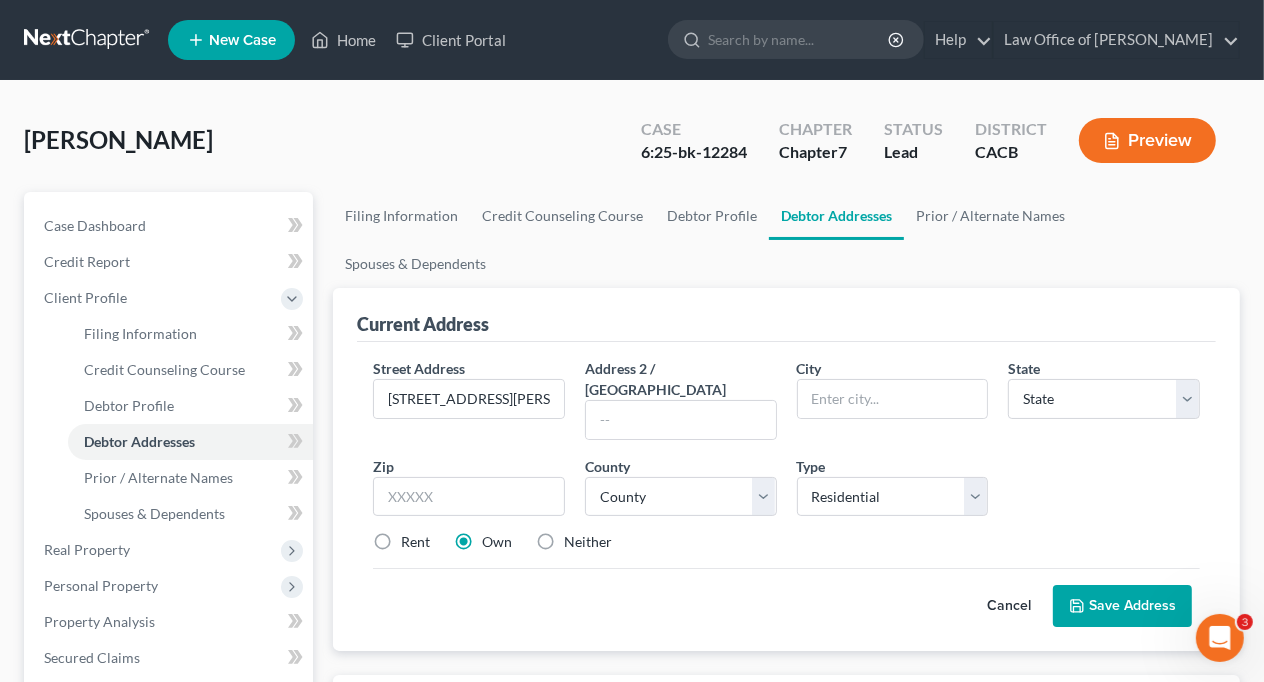 click on "[PERSON_NAME] Upgraded Case 6:25-bk-12284 Chapter Chapter  7 Status Lead District CACB Preview Petition Navigation
Case Dashboard
Payments
Invoices
Payments
Payments
Credit Report" at bounding box center [632, 662] 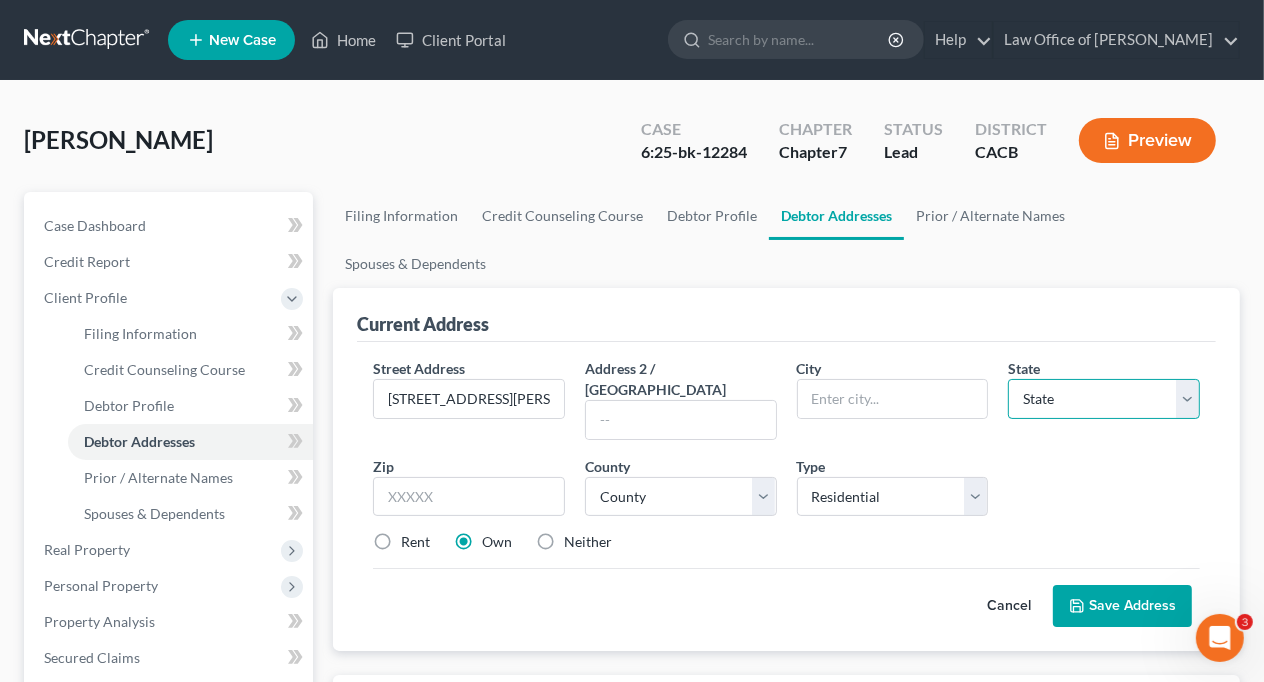 click on "State [US_STATE] AK AR AZ CA CO CT DE DC [GEOGRAPHIC_DATA] [GEOGRAPHIC_DATA] GU HI ID IL IN [GEOGRAPHIC_DATA] [GEOGRAPHIC_DATA] [GEOGRAPHIC_DATA] LA ME MD [GEOGRAPHIC_DATA] [GEOGRAPHIC_DATA] [GEOGRAPHIC_DATA] [GEOGRAPHIC_DATA] [GEOGRAPHIC_DATA] MT NC [GEOGRAPHIC_DATA] [GEOGRAPHIC_DATA] [GEOGRAPHIC_DATA] NH [GEOGRAPHIC_DATA] [GEOGRAPHIC_DATA] [GEOGRAPHIC_DATA] [GEOGRAPHIC_DATA] [GEOGRAPHIC_DATA] [GEOGRAPHIC_DATA] [GEOGRAPHIC_DATA] PR RI SC SD [GEOGRAPHIC_DATA] [GEOGRAPHIC_DATA] [GEOGRAPHIC_DATA] VI [GEOGRAPHIC_DATA] [GEOGRAPHIC_DATA] [GEOGRAPHIC_DATA] WV WI WY" at bounding box center [1104, 399] 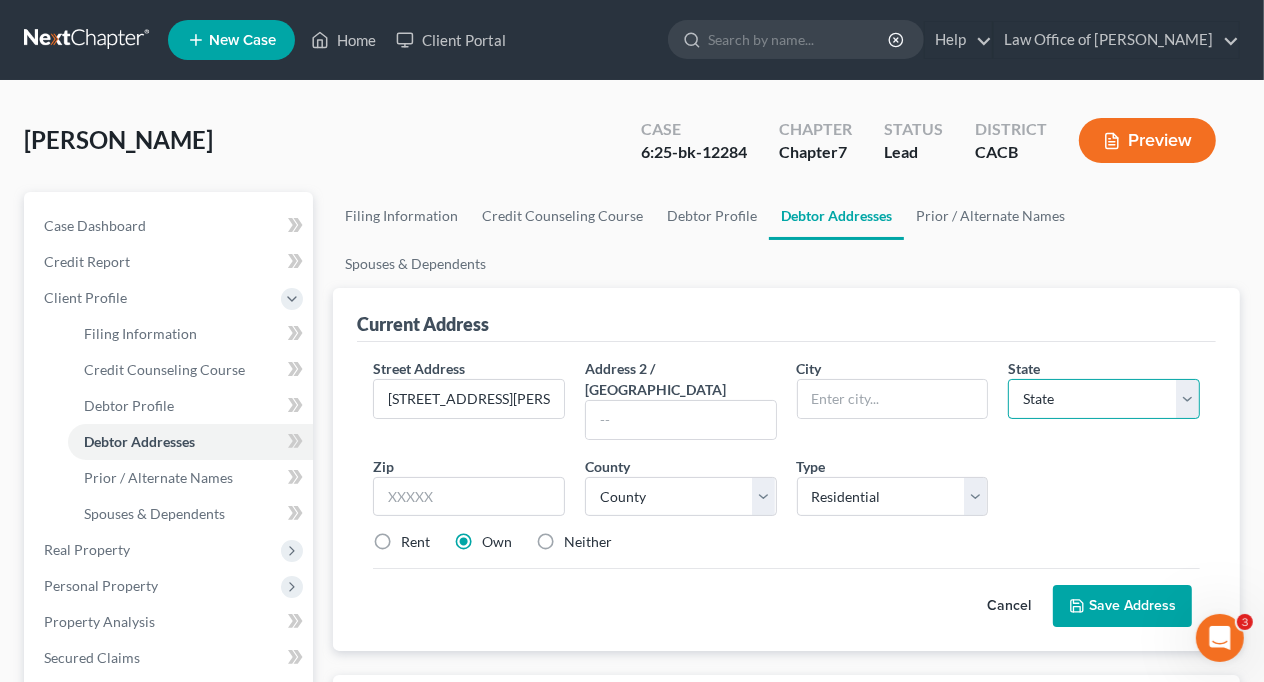 select on "4" 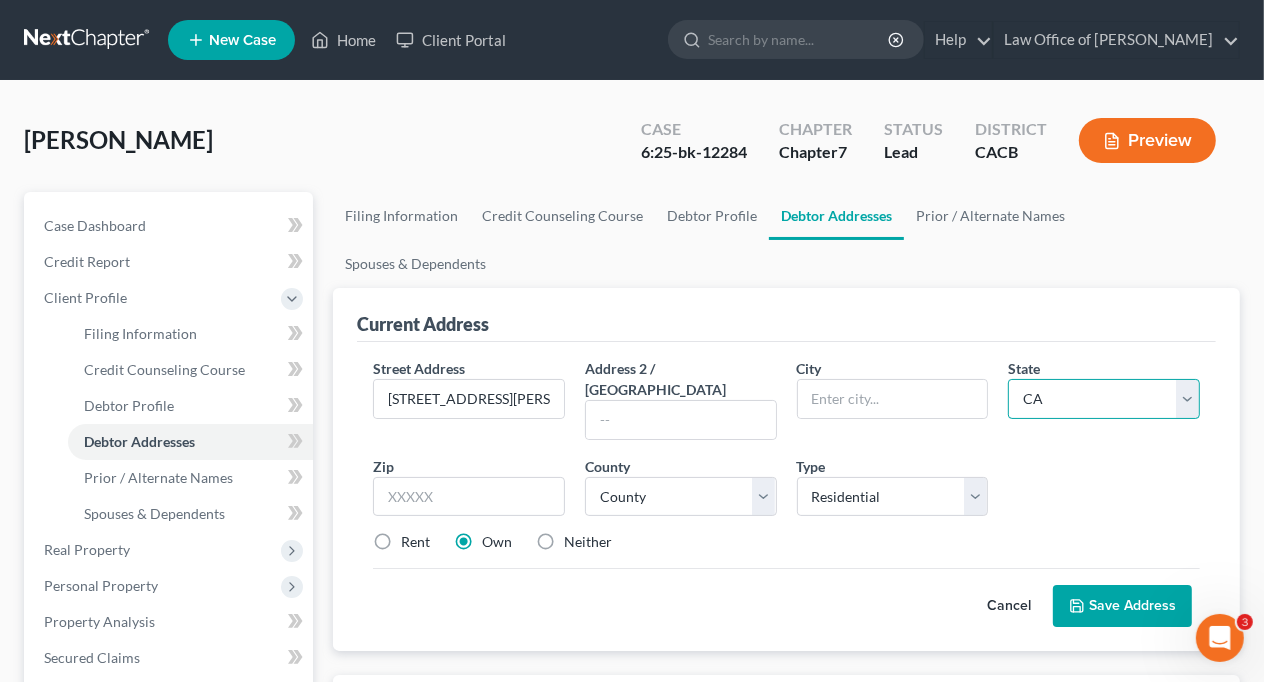 click on "State [US_STATE] AK AR AZ CA CO CT DE DC [GEOGRAPHIC_DATA] [GEOGRAPHIC_DATA] GU HI ID IL IN [GEOGRAPHIC_DATA] [GEOGRAPHIC_DATA] [GEOGRAPHIC_DATA] LA ME MD [GEOGRAPHIC_DATA] [GEOGRAPHIC_DATA] [GEOGRAPHIC_DATA] [GEOGRAPHIC_DATA] [GEOGRAPHIC_DATA] MT NC [GEOGRAPHIC_DATA] [GEOGRAPHIC_DATA] [GEOGRAPHIC_DATA] NH [GEOGRAPHIC_DATA] [GEOGRAPHIC_DATA] [GEOGRAPHIC_DATA] [GEOGRAPHIC_DATA] [GEOGRAPHIC_DATA] [GEOGRAPHIC_DATA] [GEOGRAPHIC_DATA] PR RI SC SD [GEOGRAPHIC_DATA] [GEOGRAPHIC_DATA] [GEOGRAPHIC_DATA] VI [GEOGRAPHIC_DATA] [GEOGRAPHIC_DATA] [GEOGRAPHIC_DATA] WV WI WY" at bounding box center (1104, 399) 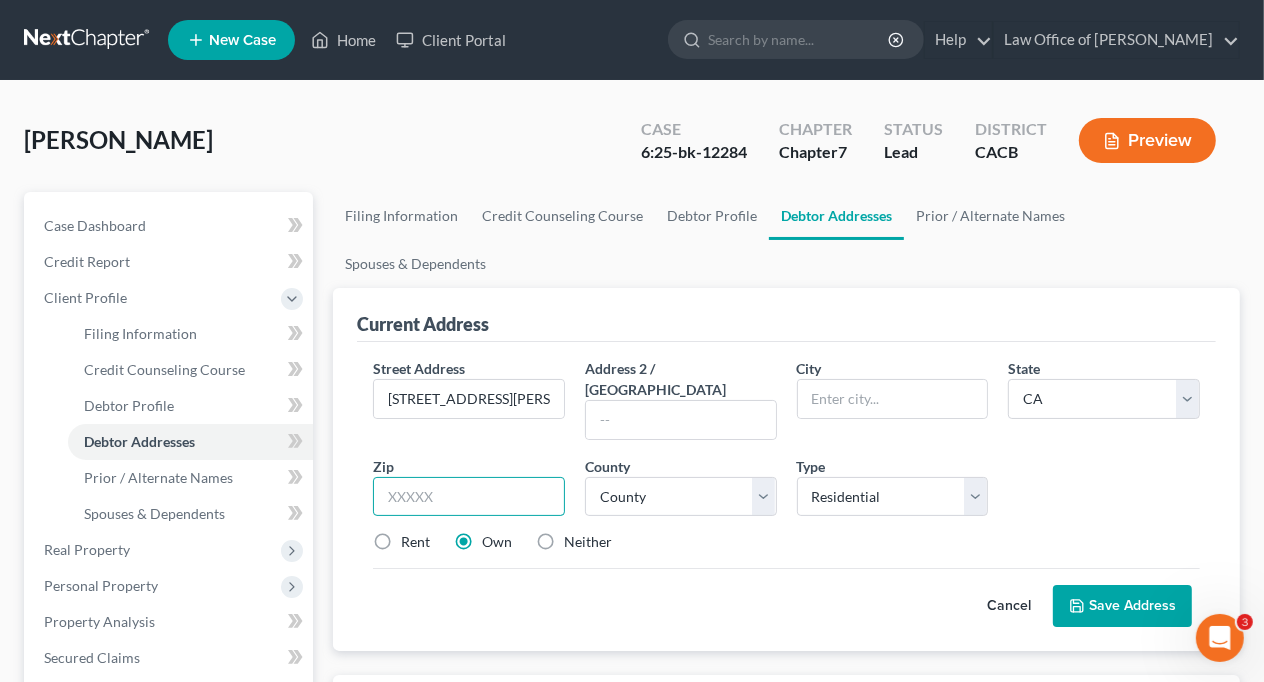 drag, startPoint x: 464, startPoint y: 421, endPoint x: 347, endPoint y: 443, distance: 119.05041 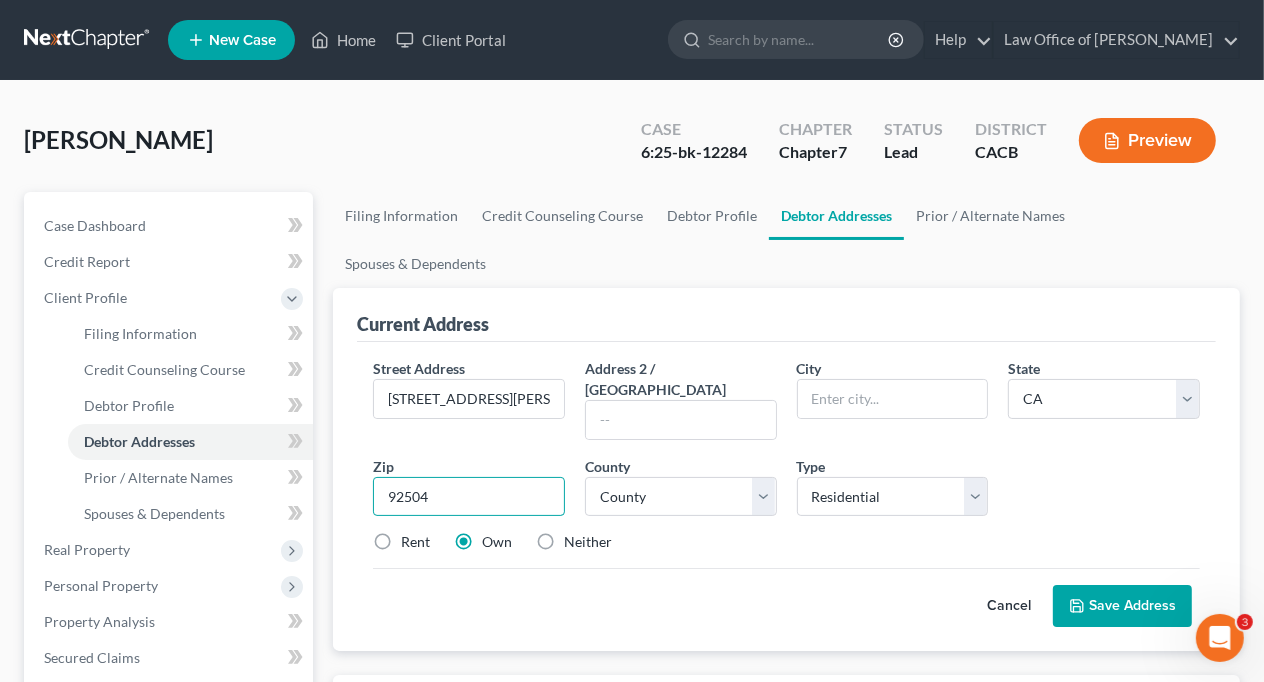 type on "92504" 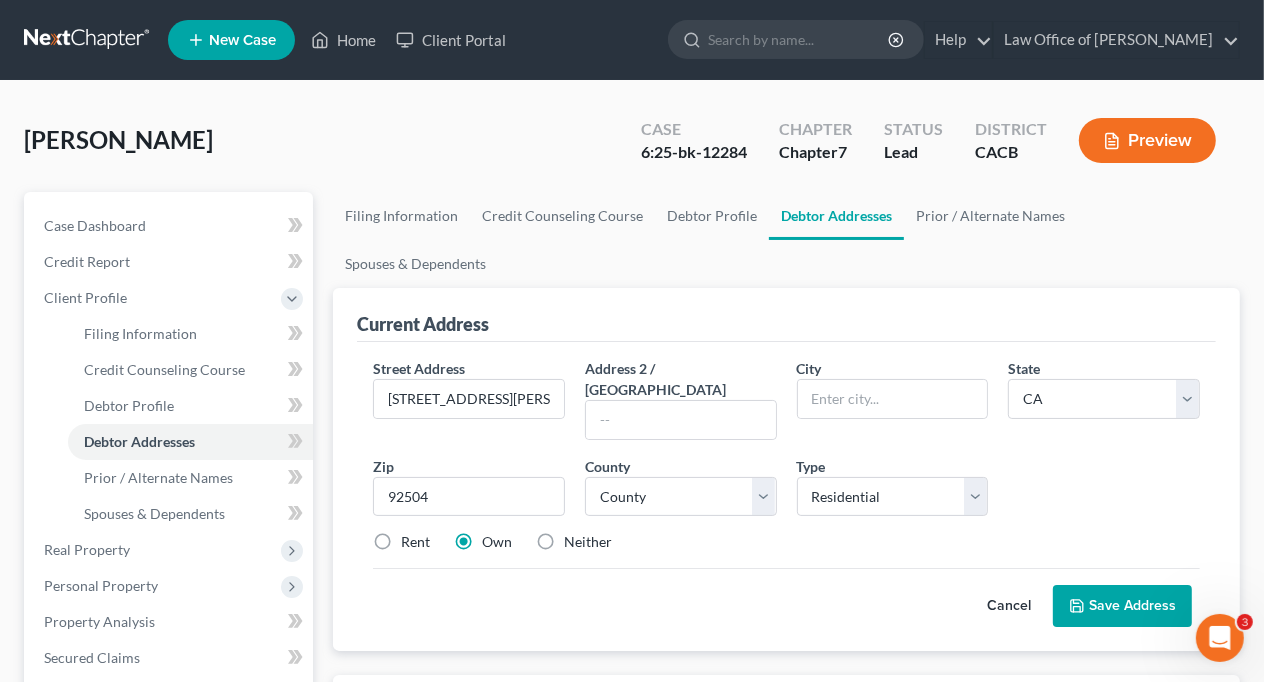 click on "Zip
*
92504" at bounding box center [469, 486] 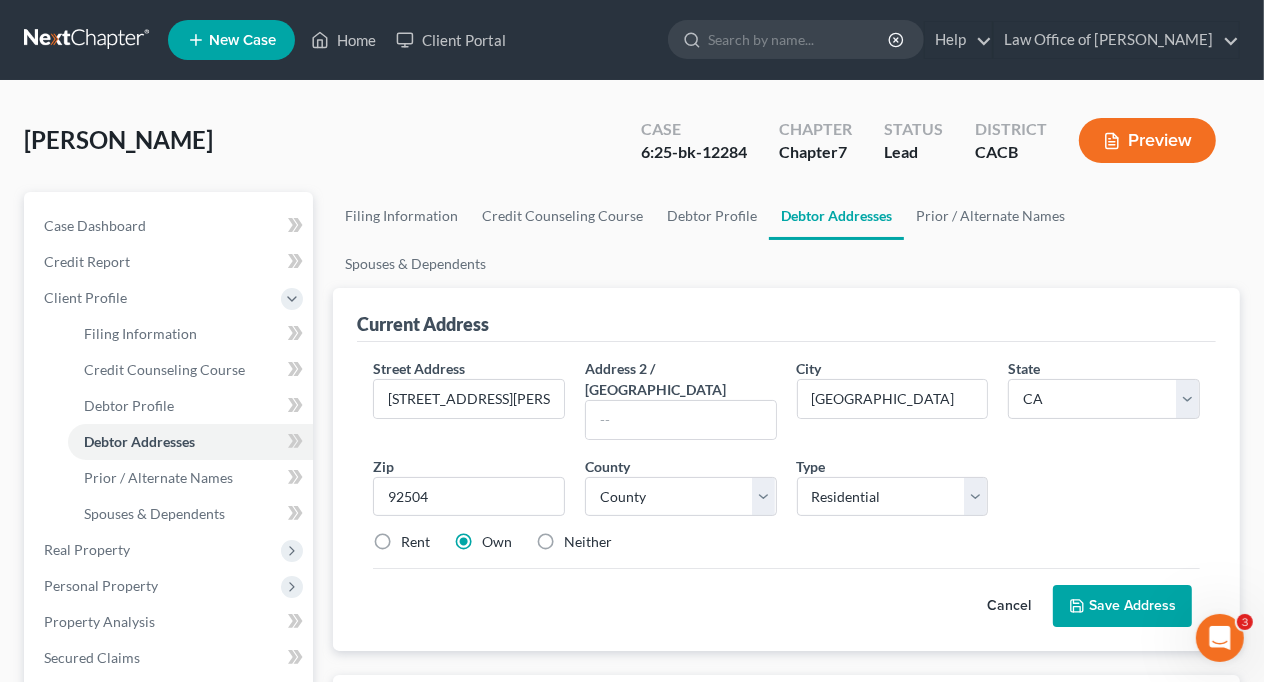 scroll, scrollTop: 300, scrollLeft: 0, axis: vertical 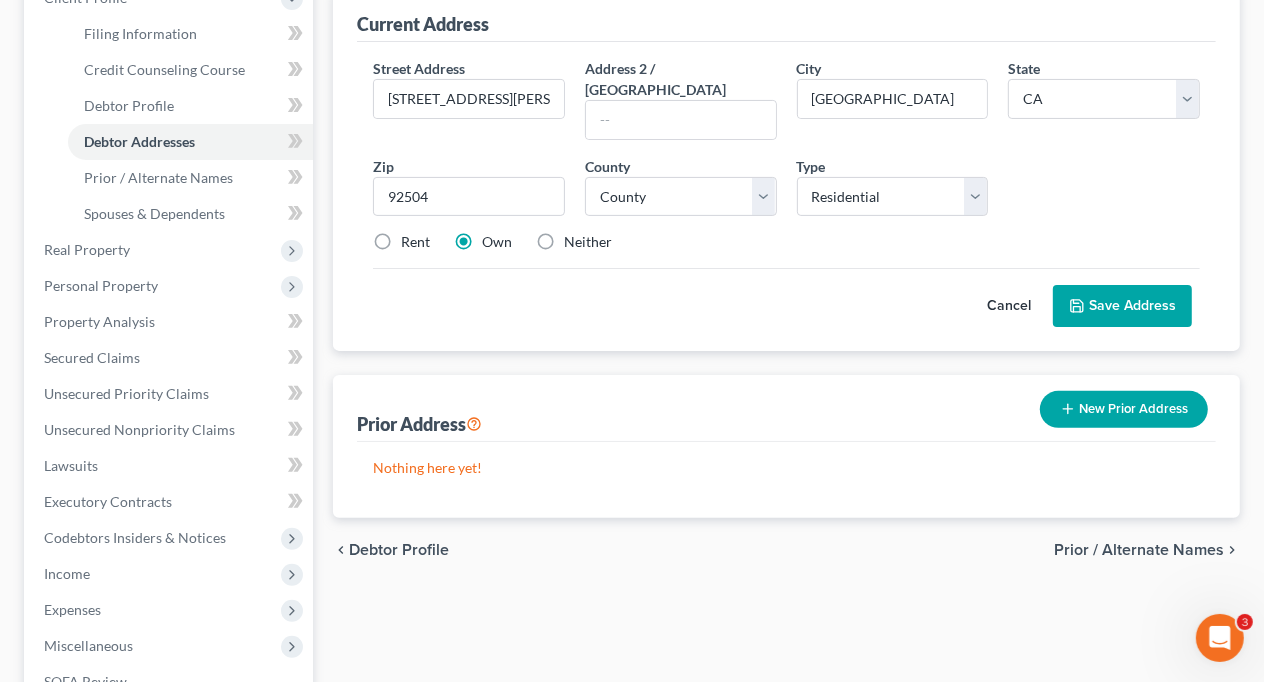 click on "Save Address" at bounding box center (1122, 306) 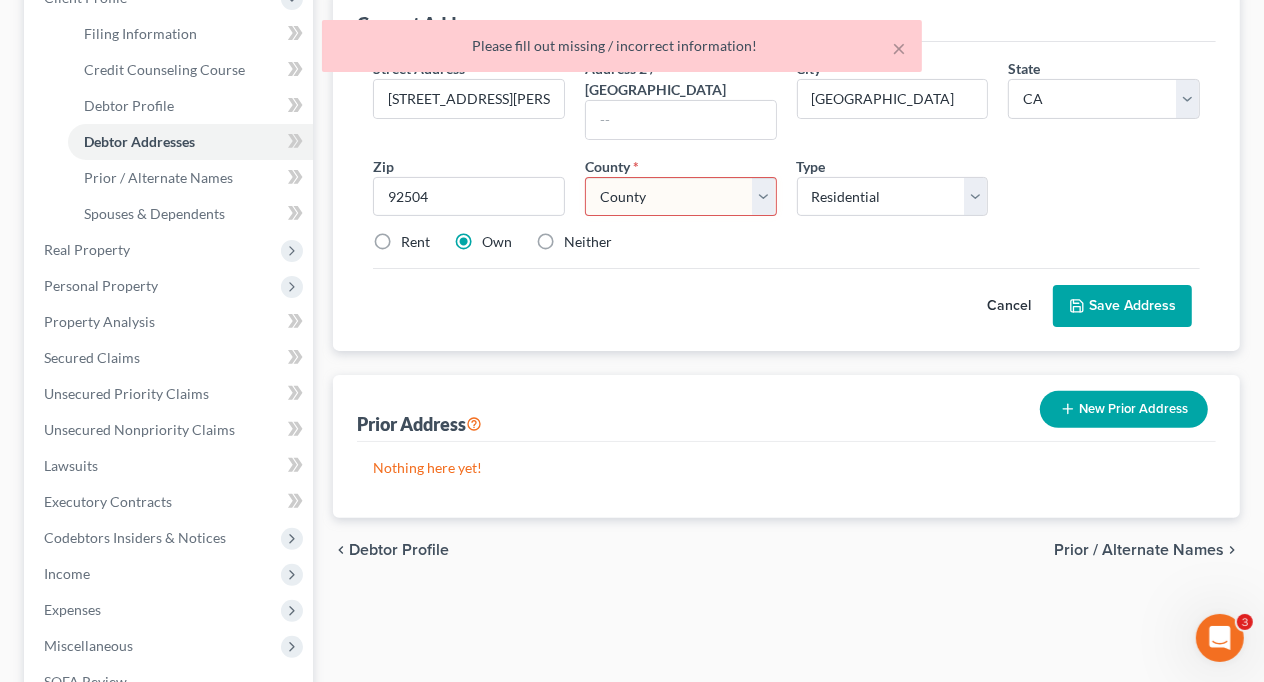 scroll, scrollTop: 0, scrollLeft: 0, axis: both 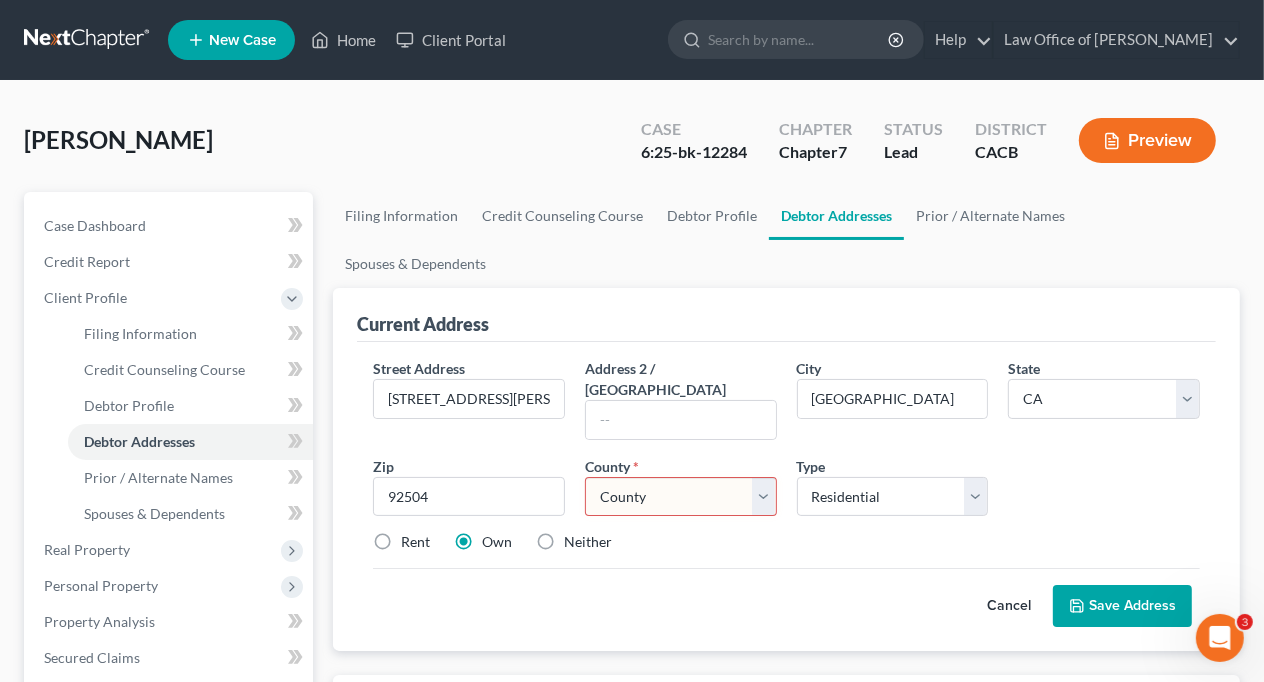 click on "County [GEOGRAPHIC_DATA] [GEOGRAPHIC_DATA] [GEOGRAPHIC_DATA] [GEOGRAPHIC_DATA] [GEOGRAPHIC_DATA] [GEOGRAPHIC_DATA] [GEOGRAPHIC_DATA] [GEOGRAPHIC_DATA] [GEOGRAPHIC_DATA] [GEOGRAPHIC_DATA] [GEOGRAPHIC_DATA] [GEOGRAPHIC_DATA] [GEOGRAPHIC_DATA] [GEOGRAPHIC_DATA] [GEOGRAPHIC_DATA] [GEOGRAPHIC_DATA] [GEOGRAPHIC_DATA] [GEOGRAPHIC_DATA] [GEOGRAPHIC_DATA] [GEOGRAPHIC_DATA] [GEOGRAPHIC_DATA] [GEOGRAPHIC_DATA] [GEOGRAPHIC_DATA] [GEOGRAPHIC_DATA] [GEOGRAPHIC_DATA] [GEOGRAPHIC_DATA] [GEOGRAPHIC_DATA] [GEOGRAPHIC_DATA] [US_STATE][GEOGRAPHIC_DATA] [GEOGRAPHIC_DATA] [GEOGRAPHIC_DATA] [GEOGRAPHIC_DATA] [GEOGRAPHIC_DATA] [GEOGRAPHIC_DATA] [GEOGRAPHIC_DATA] [GEOGRAPHIC_DATA] [GEOGRAPHIC_DATA] [GEOGRAPHIC_DATA] [GEOGRAPHIC_DATA] [GEOGRAPHIC_DATA][PERSON_NAME] [GEOGRAPHIC_DATA] [GEOGRAPHIC_DATA] [GEOGRAPHIC_DATA] [GEOGRAPHIC_DATA] [GEOGRAPHIC_DATA] [GEOGRAPHIC_DATA] [GEOGRAPHIC_DATA] [GEOGRAPHIC_DATA] [GEOGRAPHIC_DATA] [GEOGRAPHIC_DATA] [GEOGRAPHIC_DATA] [GEOGRAPHIC_DATA] [GEOGRAPHIC_DATA] [GEOGRAPHIC_DATA] [GEOGRAPHIC_DATA] [GEOGRAPHIC_DATA] [GEOGRAPHIC_DATA] [GEOGRAPHIC_DATA]" at bounding box center (681, 497) 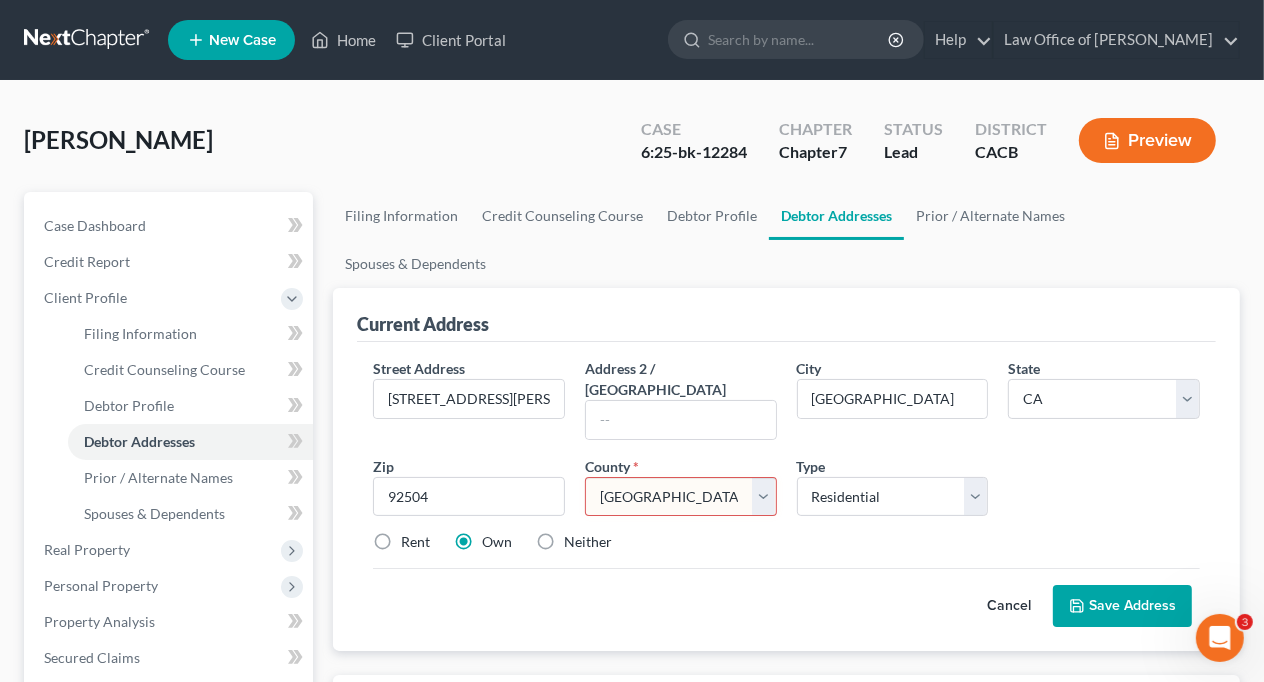 click on "County [GEOGRAPHIC_DATA] [GEOGRAPHIC_DATA] [GEOGRAPHIC_DATA] [GEOGRAPHIC_DATA] [GEOGRAPHIC_DATA] [GEOGRAPHIC_DATA] [GEOGRAPHIC_DATA] [GEOGRAPHIC_DATA] [GEOGRAPHIC_DATA] [GEOGRAPHIC_DATA] [GEOGRAPHIC_DATA] [GEOGRAPHIC_DATA] [GEOGRAPHIC_DATA] [GEOGRAPHIC_DATA] [GEOGRAPHIC_DATA] [GEOGRAPHIC_DATA] [GEOGRAPHIC_DATA] [GEOGRAPHIC_DATA] [GEOGRAPHIC_DATA] [GEOGRAPHIC_DATA] [GEOGRAPHIC_DATA] [GEOGRAPHIC_DATA] [GEOGRAPHIC_DATA] [GEOGRAPHIC_DATA] [GEOGRAPHIC_DATA] [GEOGRAPHIC_DATA] [GEOGRAPHIC_DATA] [GEOGRAPHIC_DATA] [US_STATE][GEOGRAPHIC_DATA] [GEOGRAPHIC_DATA] [GEOGRAPHIC_DATA] [GEOGRAPHIC_DATA] [GEOGRAPHIC_DATA] [GEOGRAPHIC_DATA] [GEOGRAPHIC_DATA] [GEOGRAPHIC_DATA] [GEOGRAPHIC_DATA] [GEOGRAPHIC_DATA] [GEOGRAPHIC_DATA] [GEOGRAPHIC_DATA][PERSON_NAME] [GEOGRAPHIC_DATA] [GEOGRAPHIC_DATA] [GEOGRAPHIC_DATA] [GEOGRAPHIC_DATA] [GEOGRAPHIC_DATA] [GEOGRAPHIC_DATA] [GEOGRAPHIC_DATA] [GEOGRAPHIC_DATA] [GEOGRAPHIC_DATA] [GEOGRAPHIC_DATA] [GEOGRAPHIC_DATA] [GEOGRAPHIC_DATA] [GEOGRAPHIC_DATA] [GEOGRAPHIC_DATA] [GEOGRAPHIC_DATA] [GEOGRAPHIC_DATA] [GEOGRAPHIC_DATA] [GEOGRAPHIC_DATA]" at bounding box center (681, 497) 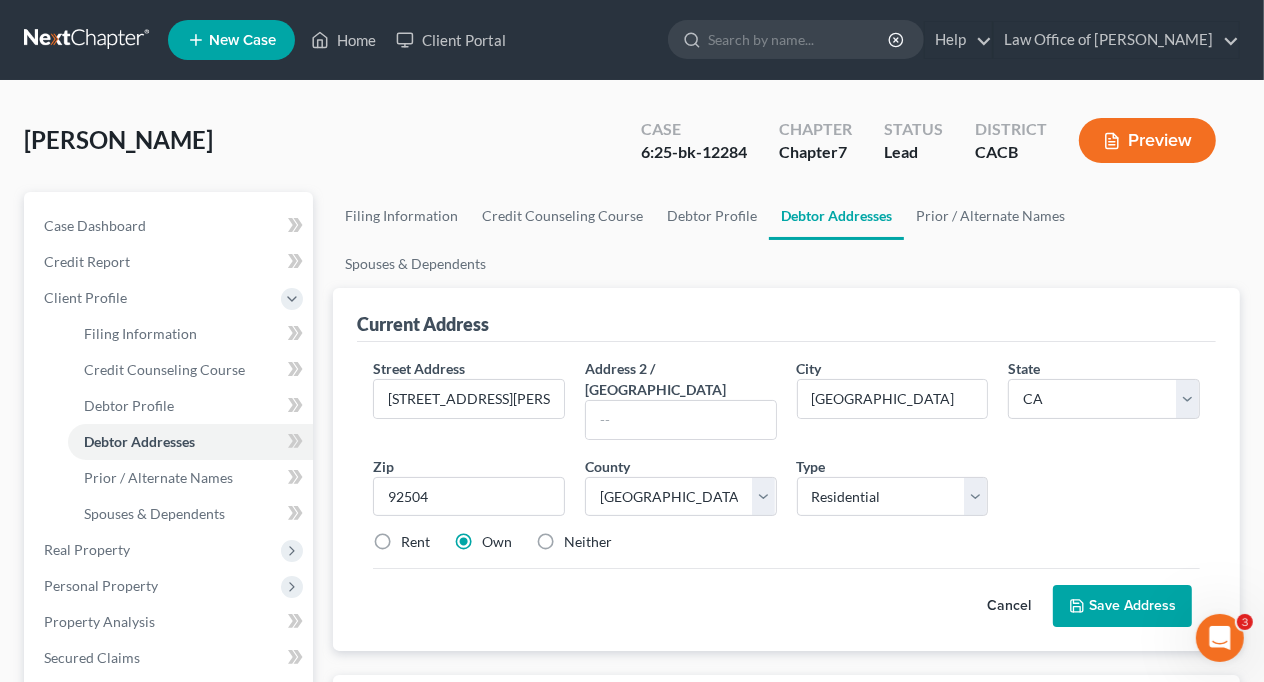 click on "Save Address" at bounding box center (1122, 606) 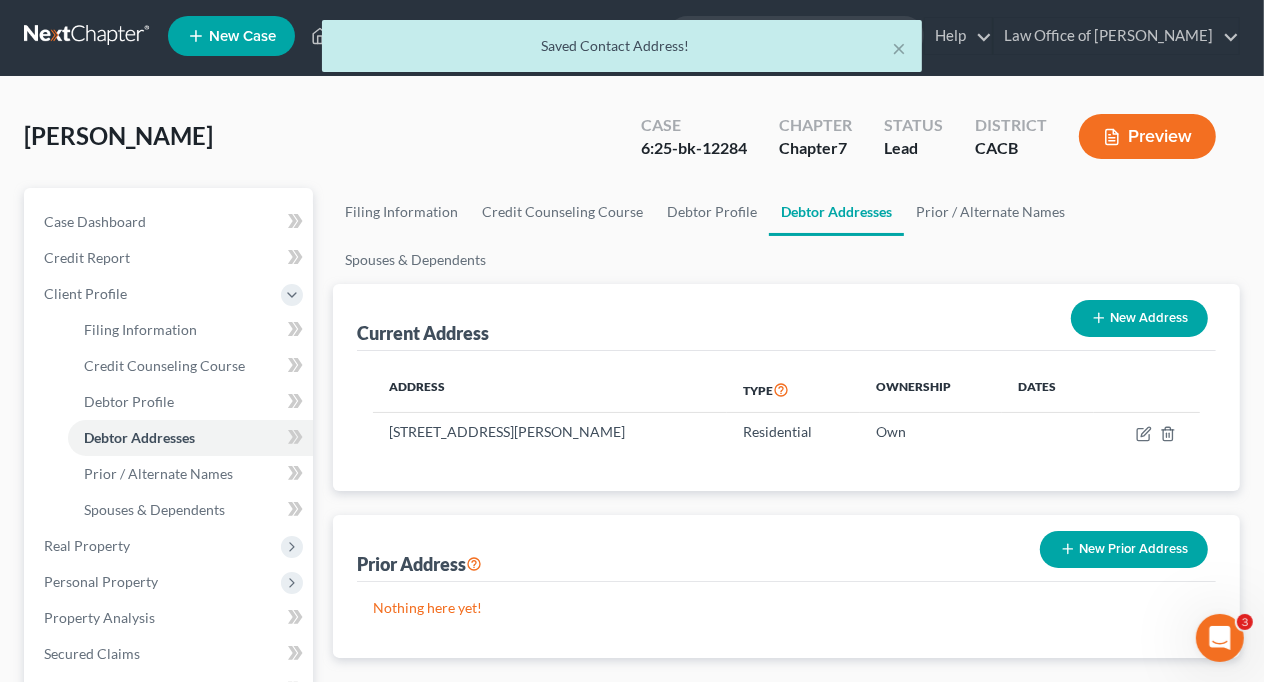 scroll, scrollTop: 0, scrollLeft: 0, axis: both 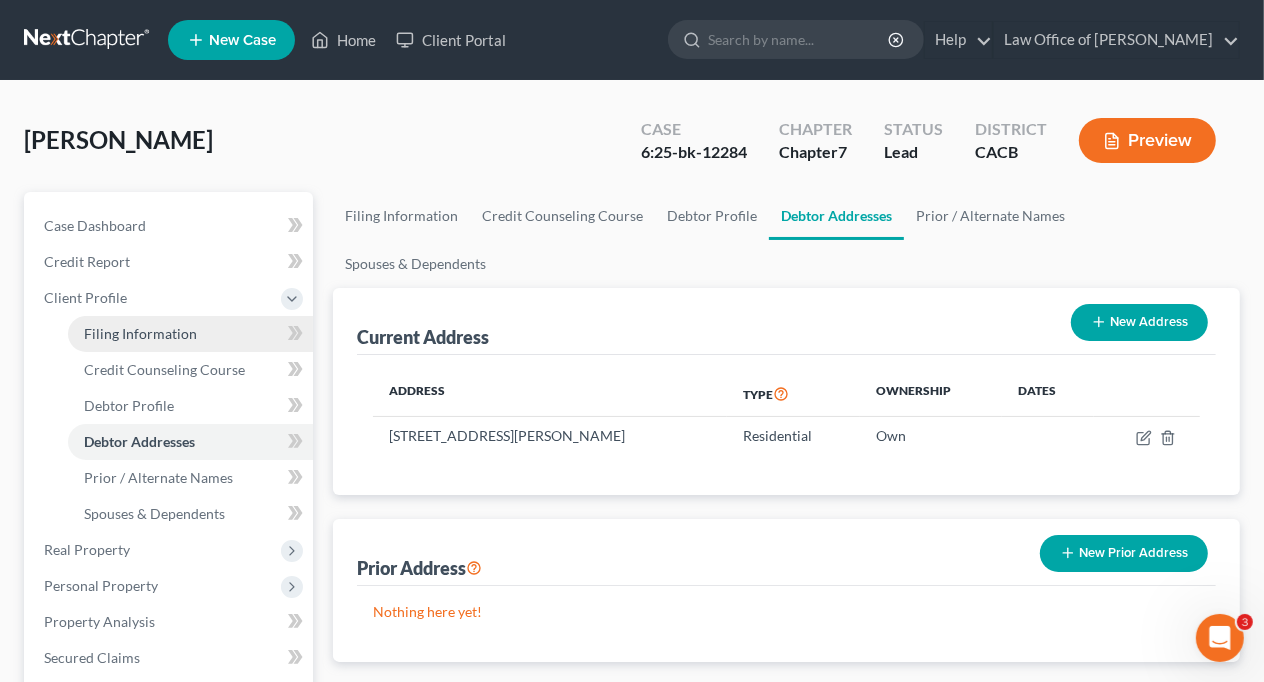 click on "Filing Information" at bounding box center [140, 333] 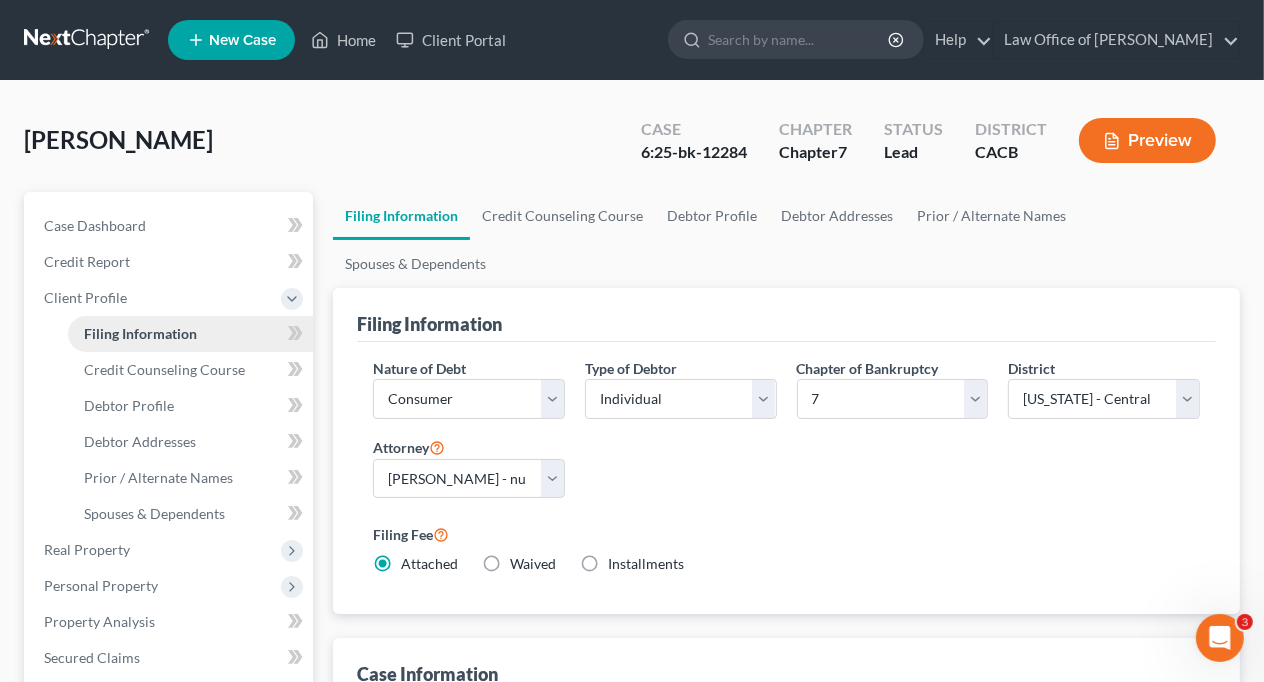 click on "Filing Information" at bounding box center [140, 333] 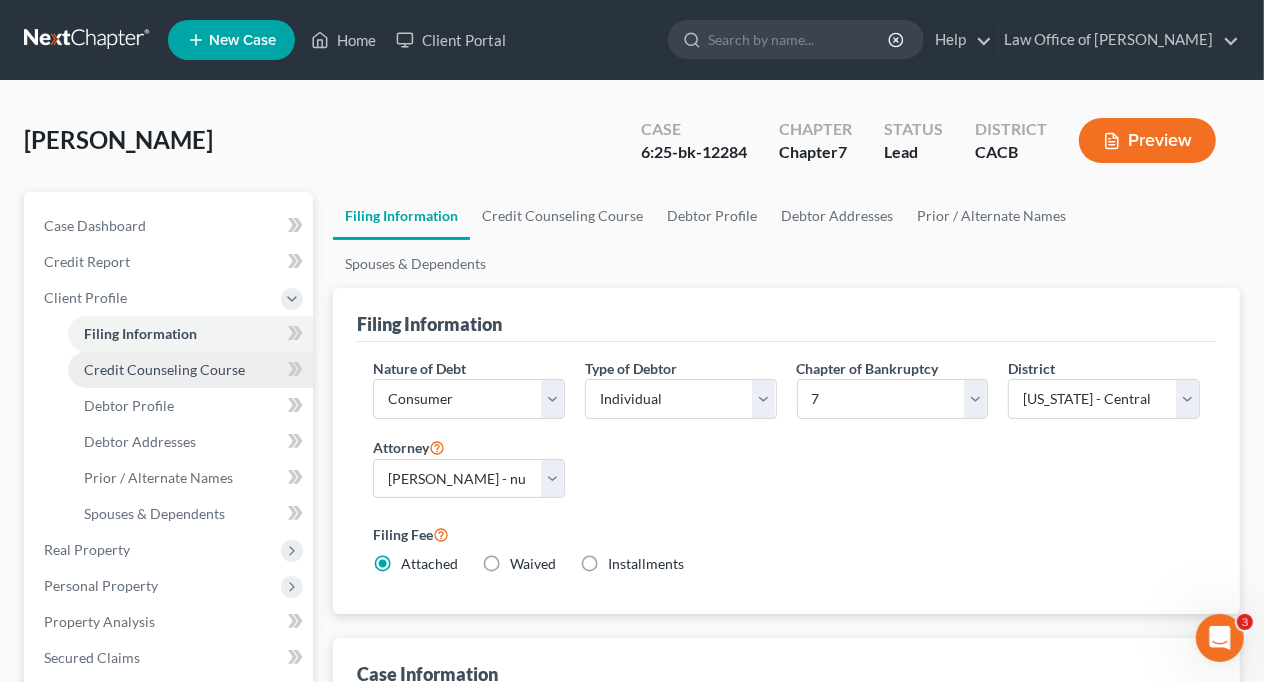 scroll, scrollTop: 300, scrollLeft: 0, axis: vertical 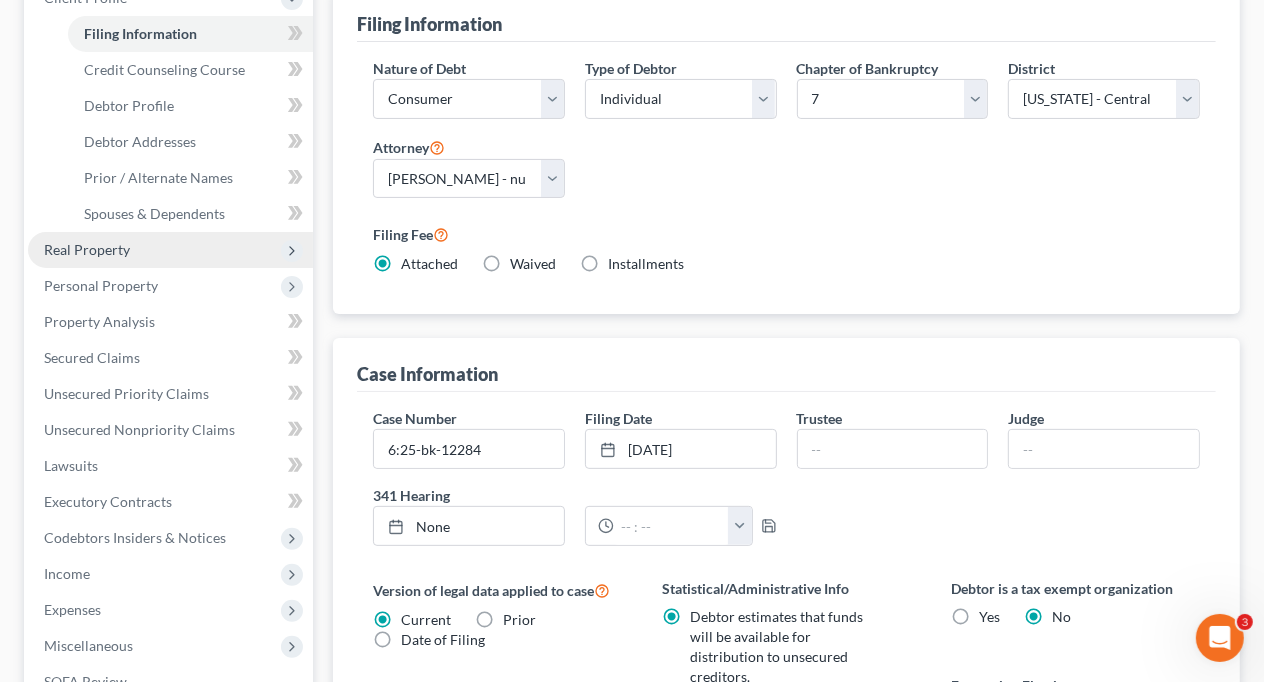 click on "Real Property" at bounding box center [87, 249] 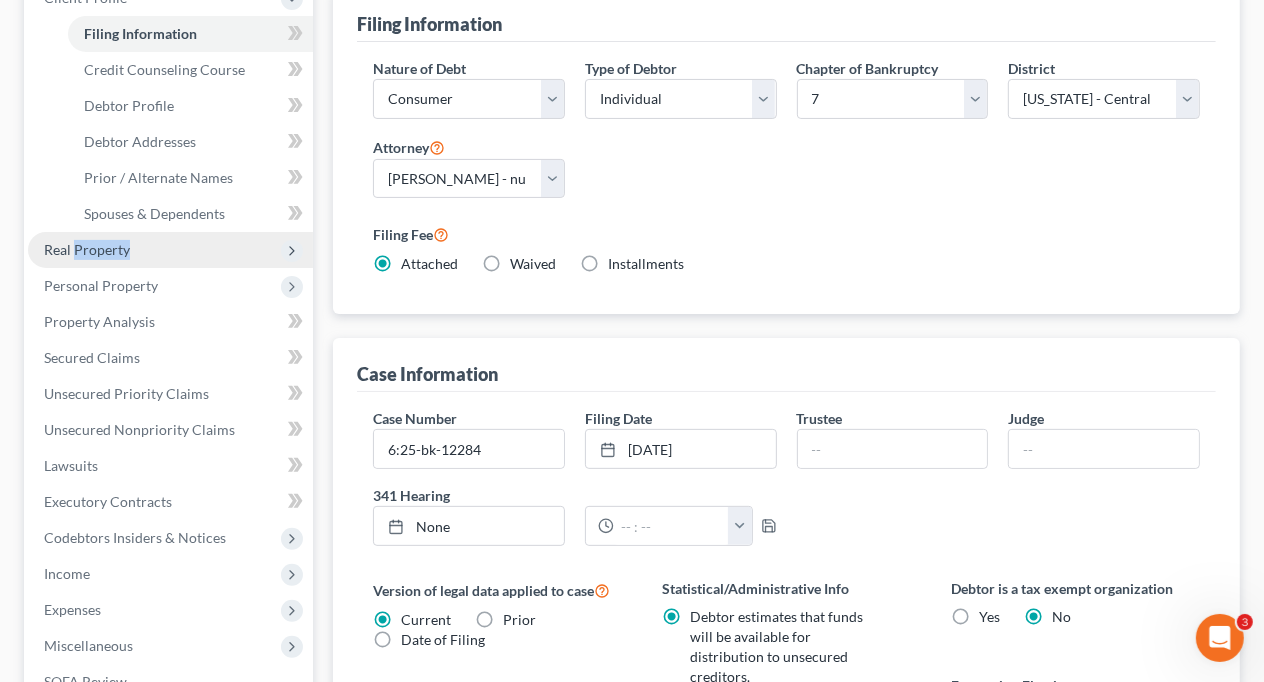 click on "Case Dashboard
Payments
Invoices
Payments
Payments
Credit Report
Client Profile" at bounding box center [170, 340] 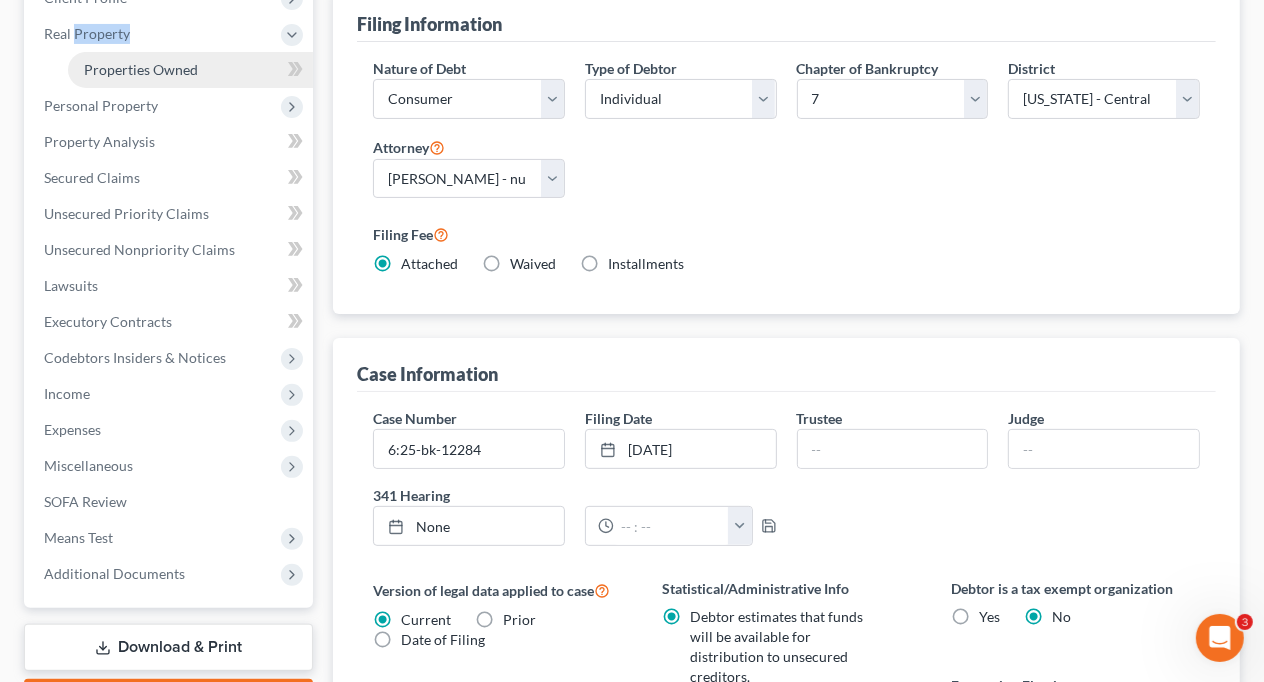 click on "Properties Owned" at bounding box center [141, 69] 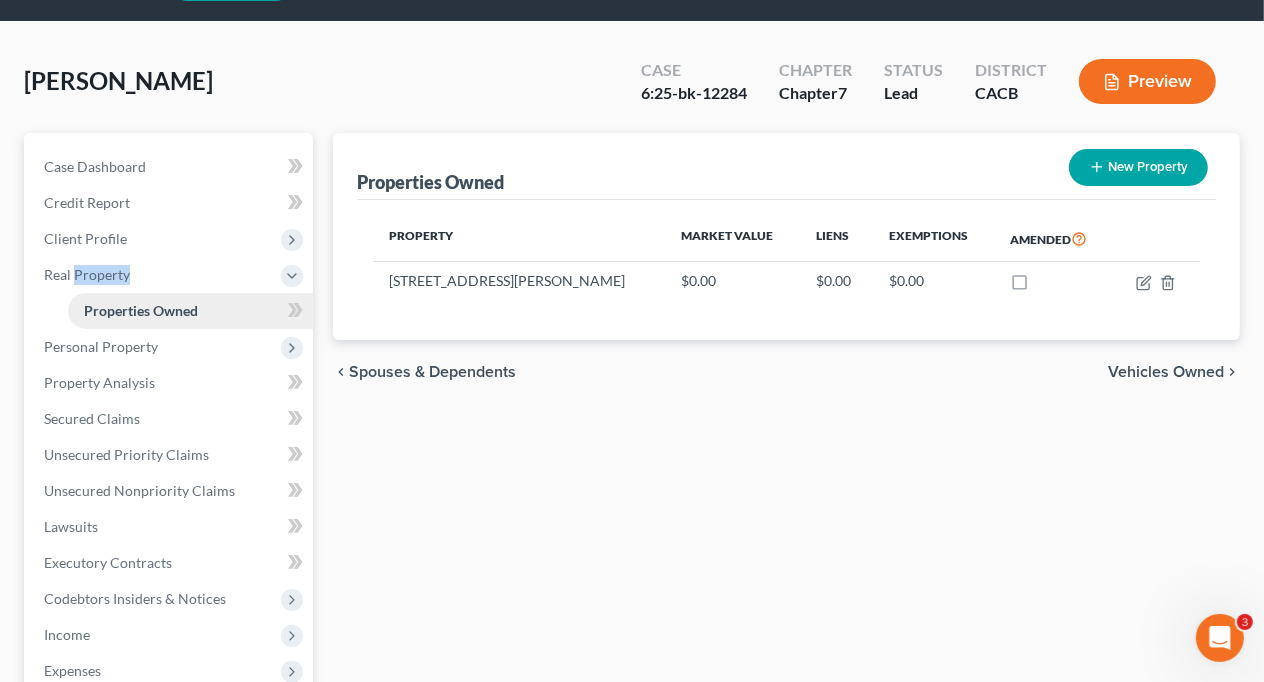 scroll, scrollTop: 0, scrollLeft: 0, axis: both 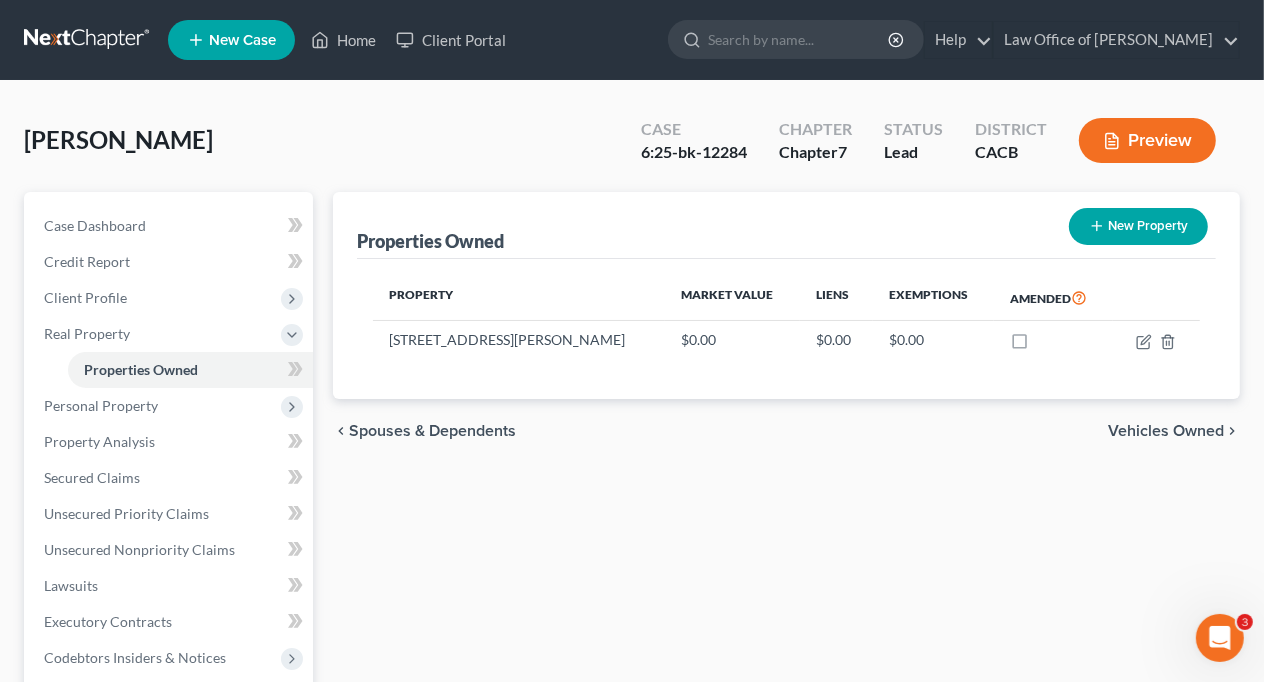 click on "Property Market Value Liens Exemptions Amended  [STREET_ADDRESS][PERSON_NAME] $0.00 $0.00 $0.00" at bounding box center [786, 329] 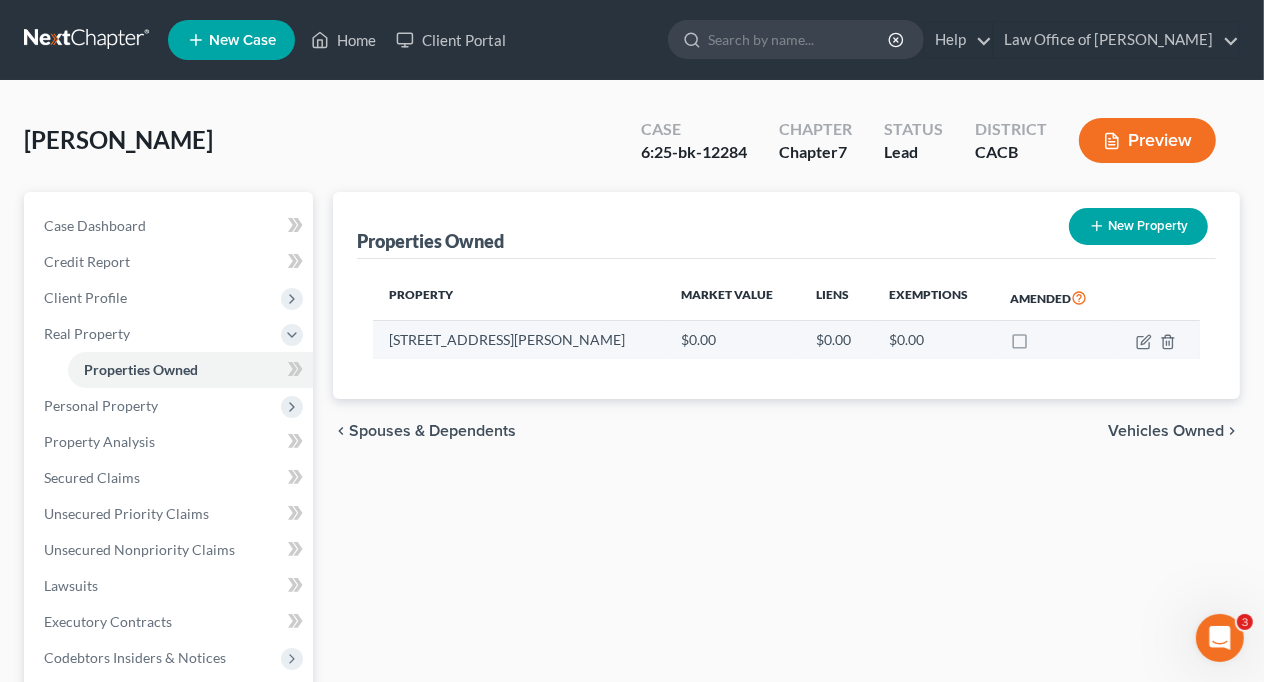 click on "[STREET_ADDRESS][PERSON_NAME]" at bounding box center (519, 340) 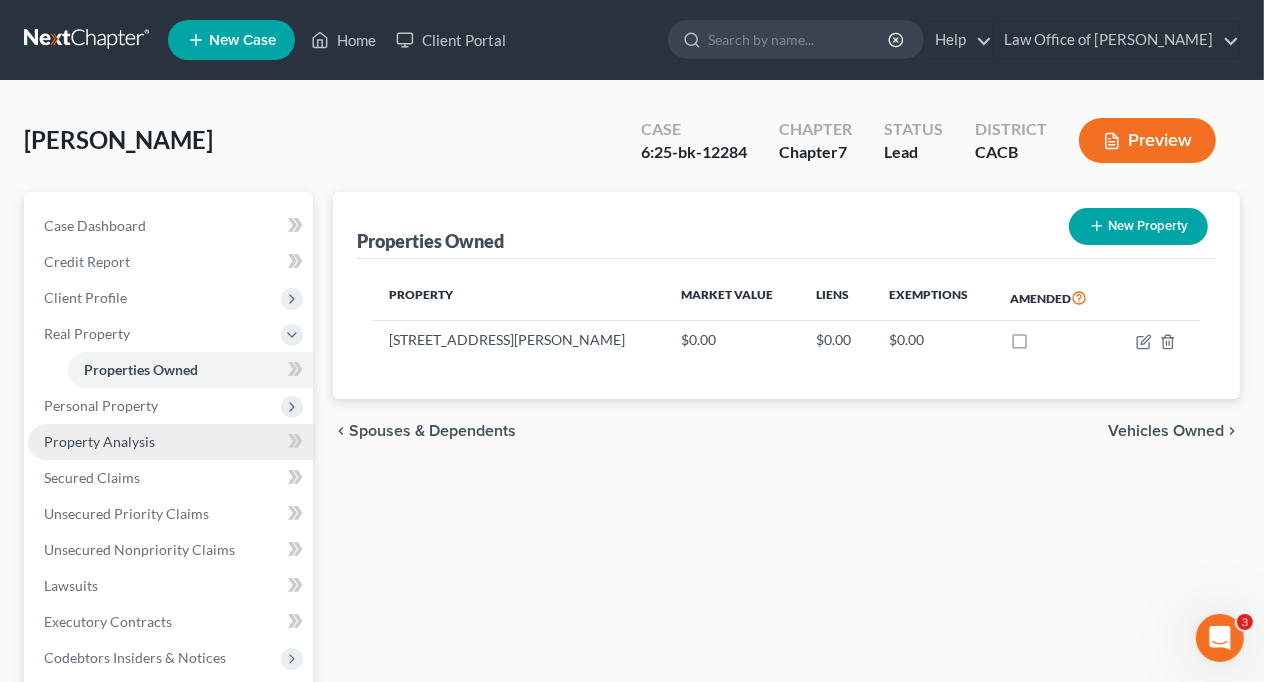 click on "Property Analysis" at bounding box center [170, 442] 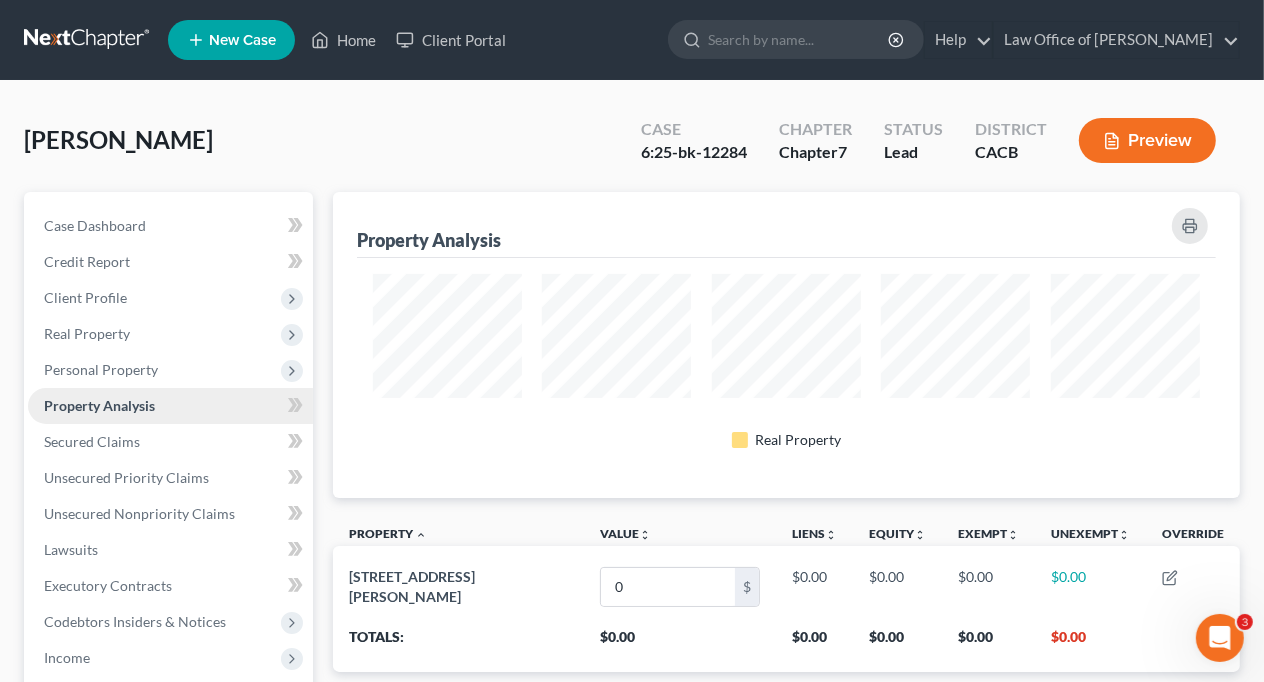scroll, scrollTop: 999694, scrollLeft: 999092, axis: both 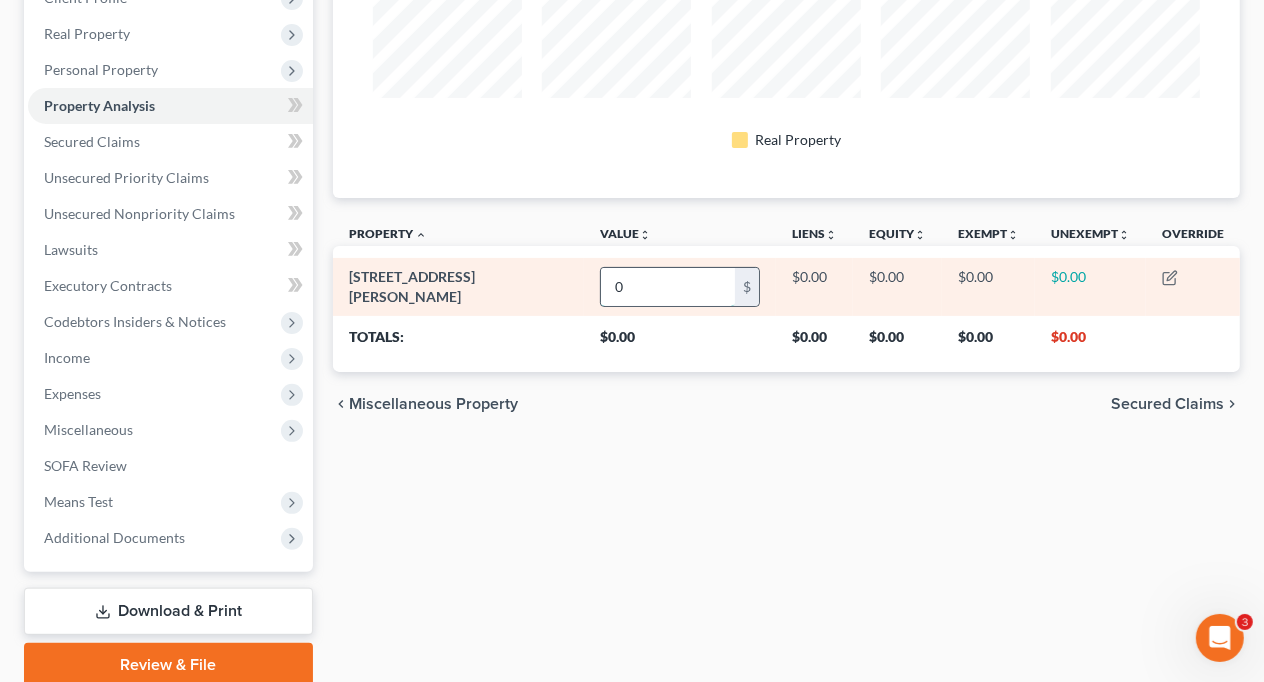 click on "0" at bounding box center (668, 287) 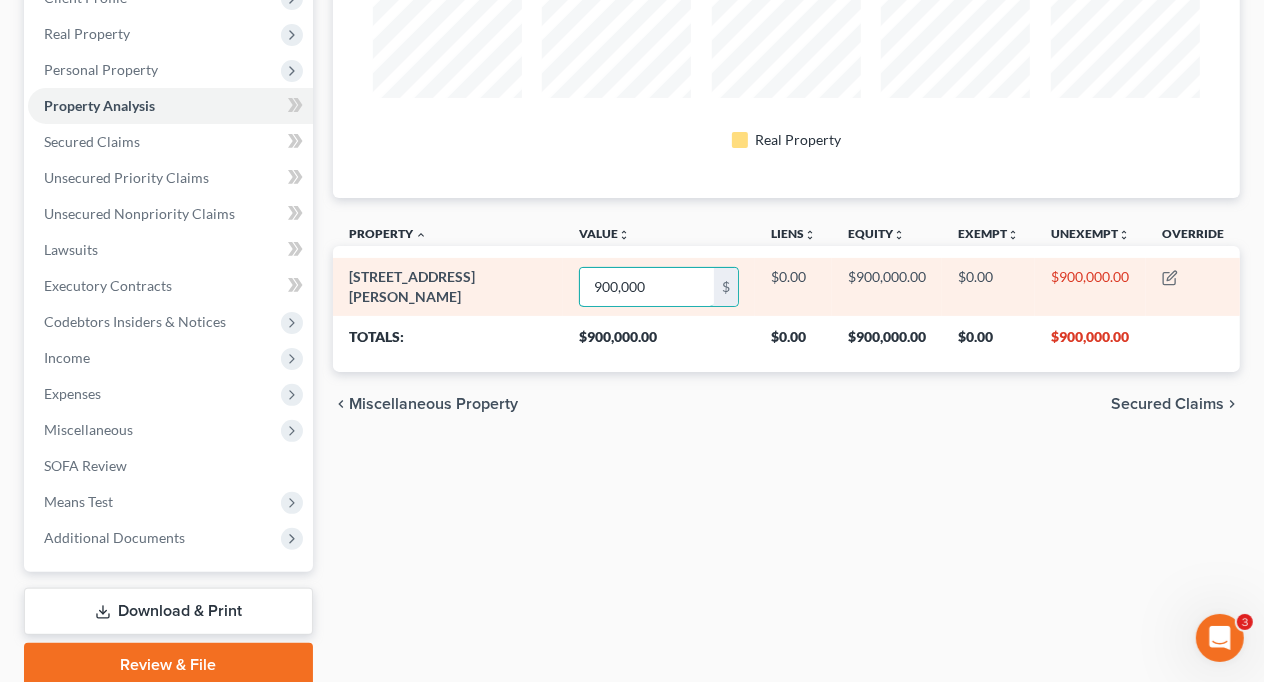 type on "900,000" 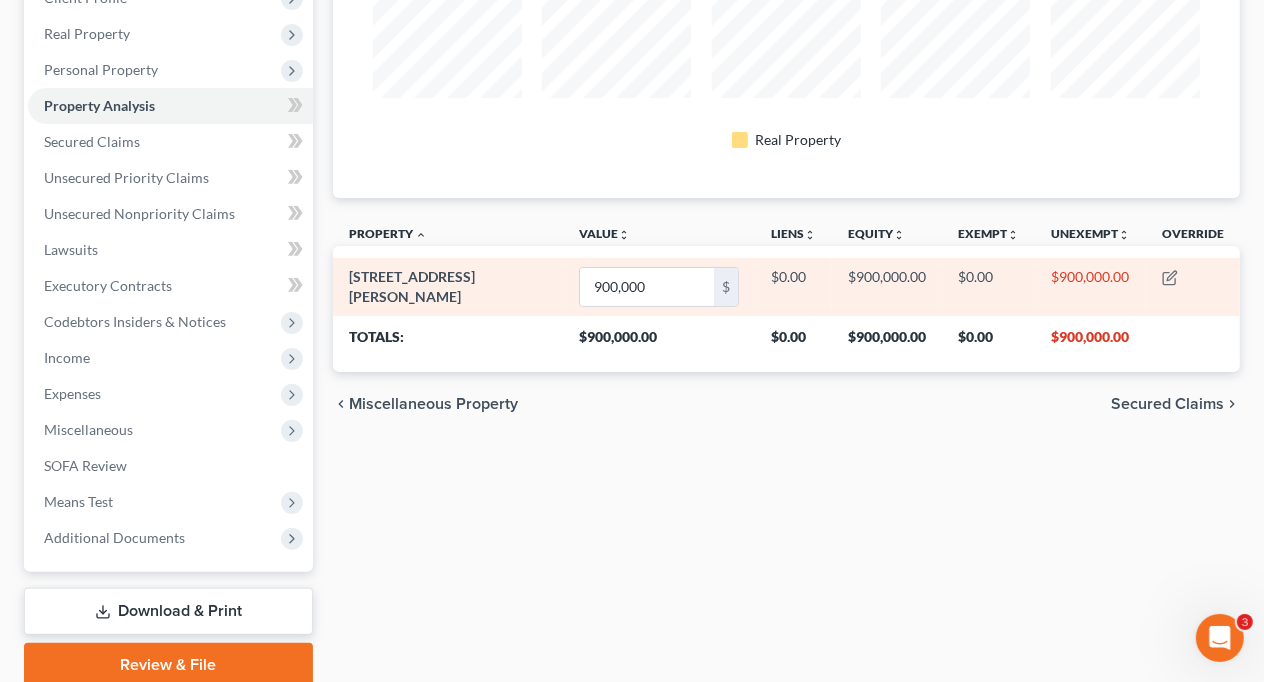 click on "$0.00" at bounding box center [793, 286] 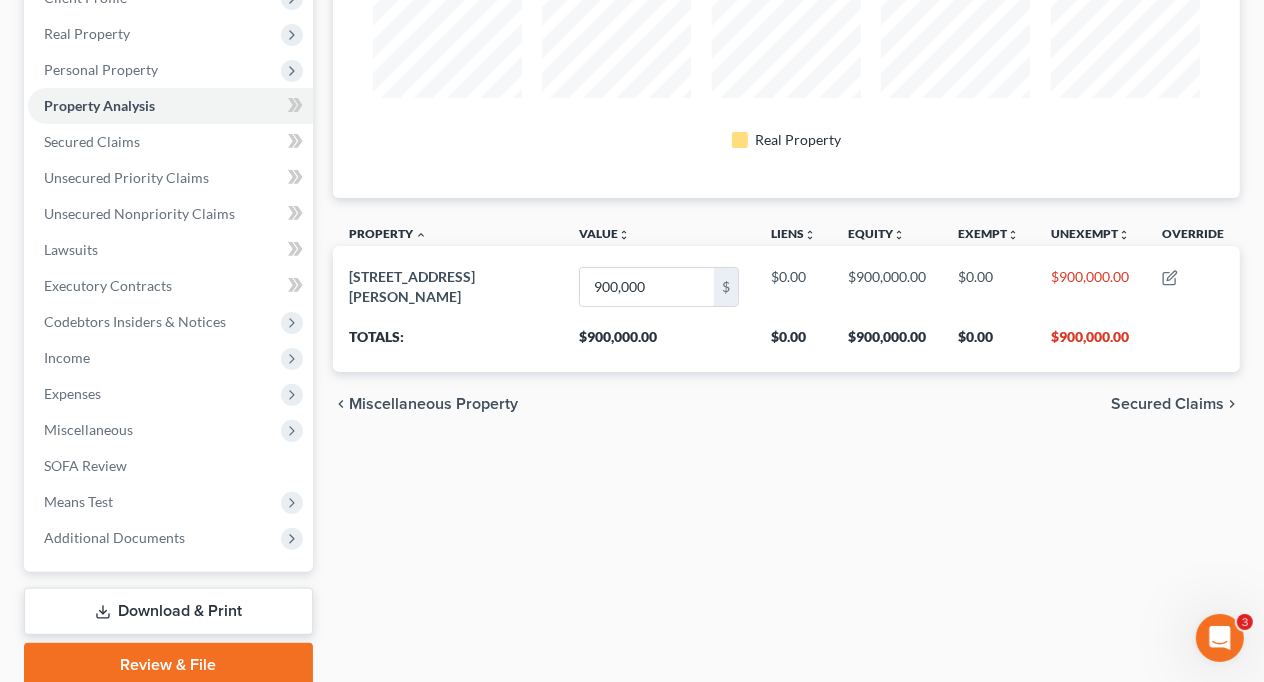 click on "Property Analysis
Real Property
Property
unfold_more
expand_more
expand_less
Value
unfold_more
expand_more
expand_less
Liens
unfold_more
expand_more
expand_less
Equity
unfold_more
expand_more
expand_less
Exempt
unfold_more
expand_more
expand_less
Unexempt
unfold_more
expand_more
expand_less
Override [STREET_ADDRESS][PERSON_NAME] $ $0.00 $900,000.00 $0.00 $900,000.00 Totals: $900,000.00 $0.00 $900,000.00 $0.00 $900,000.00
chevron_left
Miscellaneous Property
Secured Claims
chevron_right" at bounding box center [786, 289] 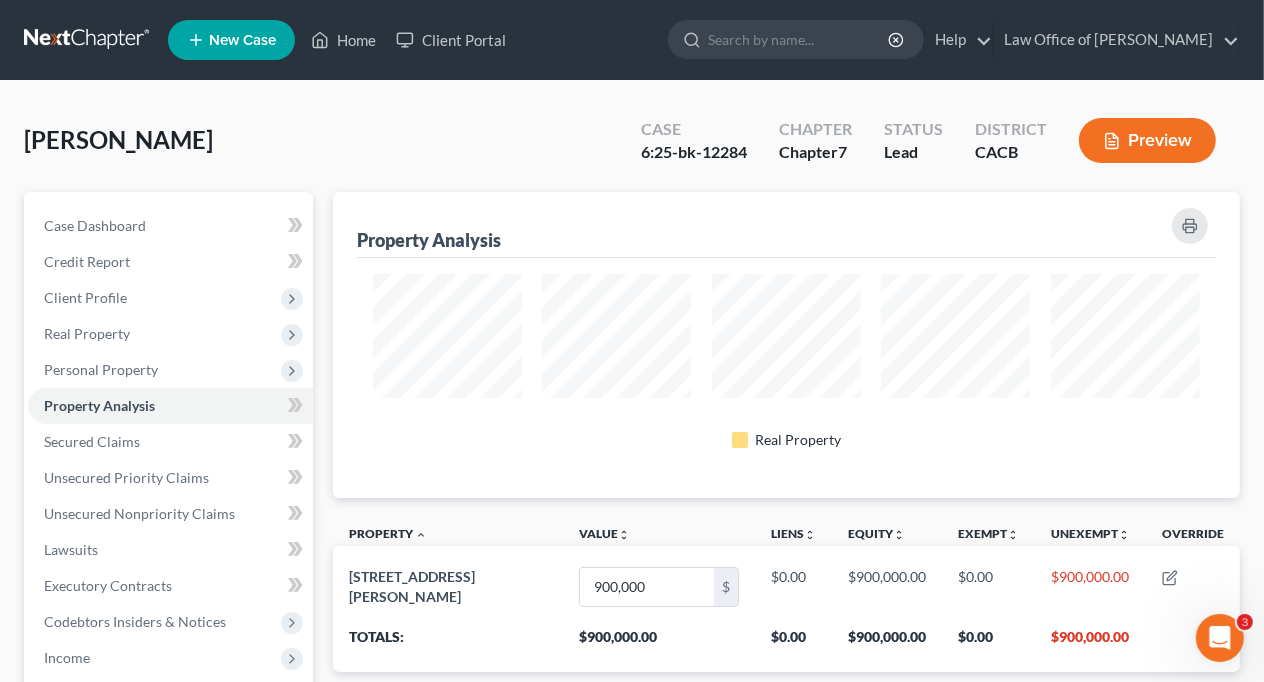scroll, scrollTop: 300, scrollLeft: 0, axis: vertical 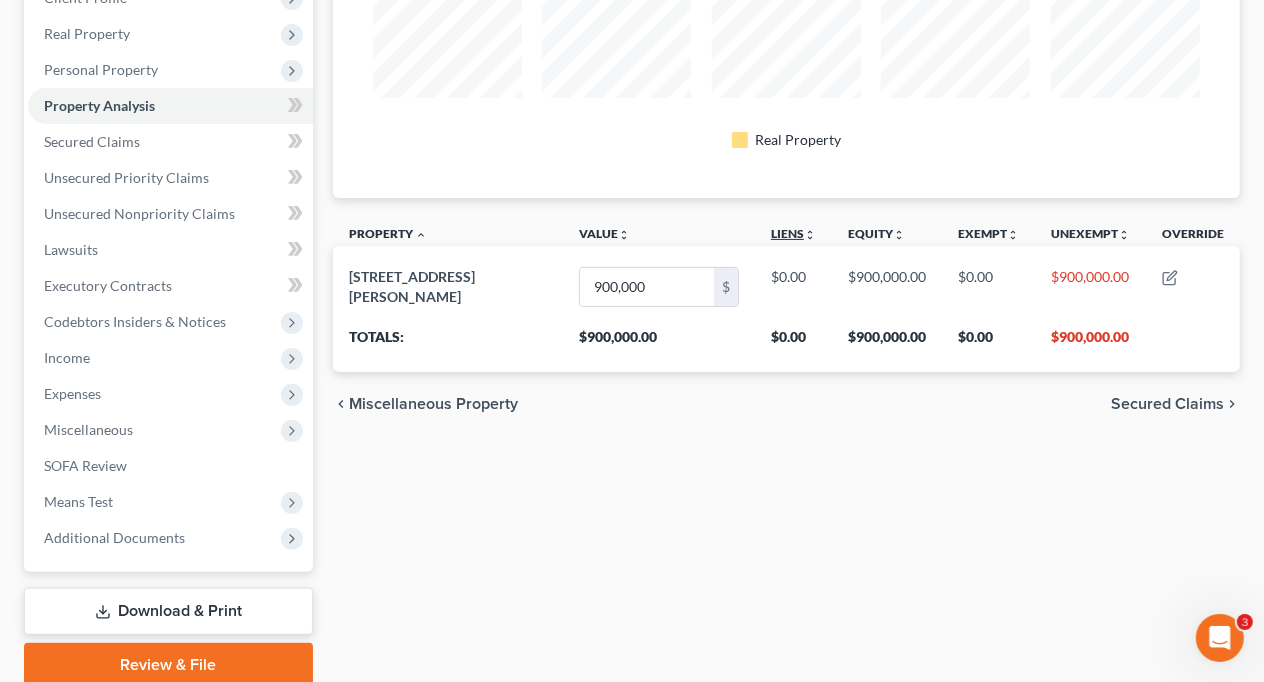 click on "Liens
unfold_more
expand_more
expand_less" at bounding box center [793, 233] 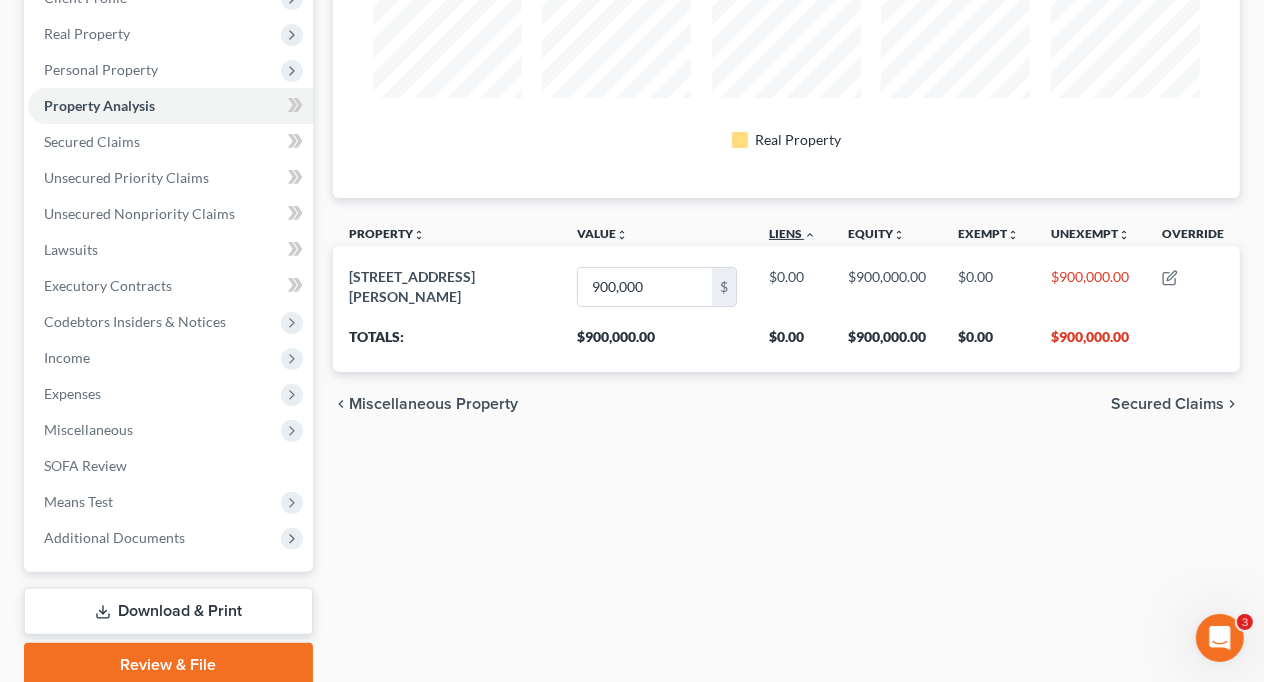 click on "expand_less" at bounding box center (810, 235) 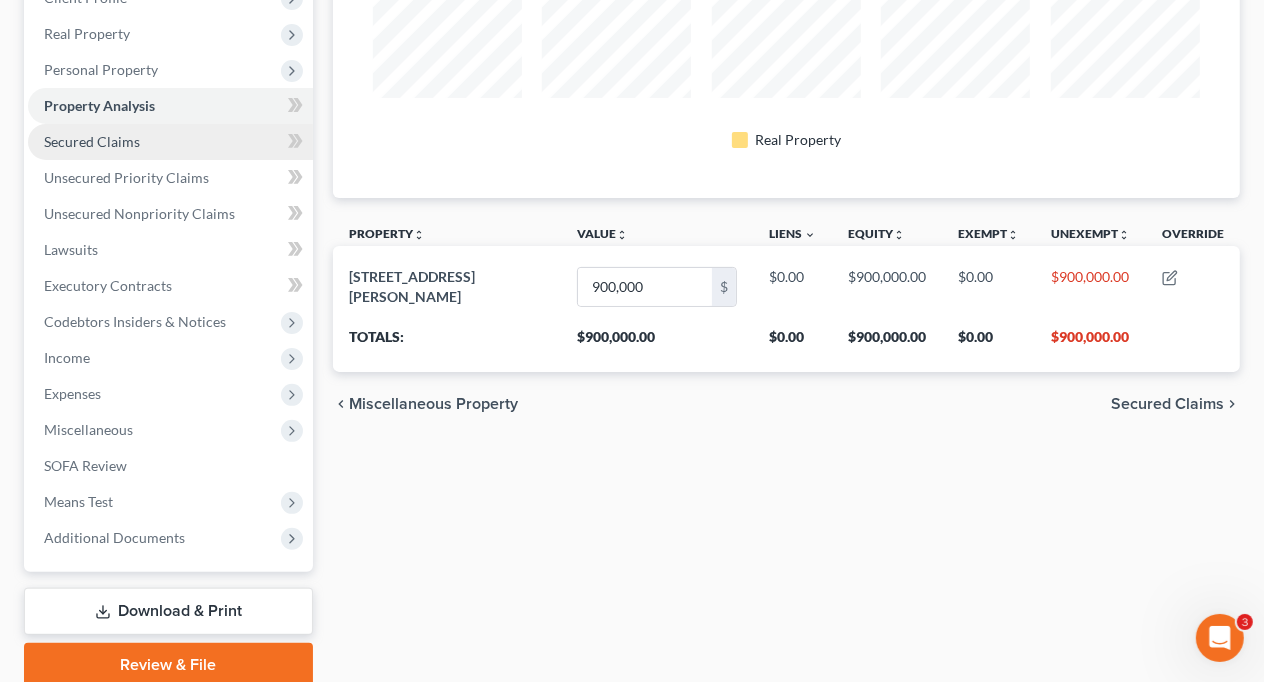 click on "Secured Claims" at bounding box center (170, 142) 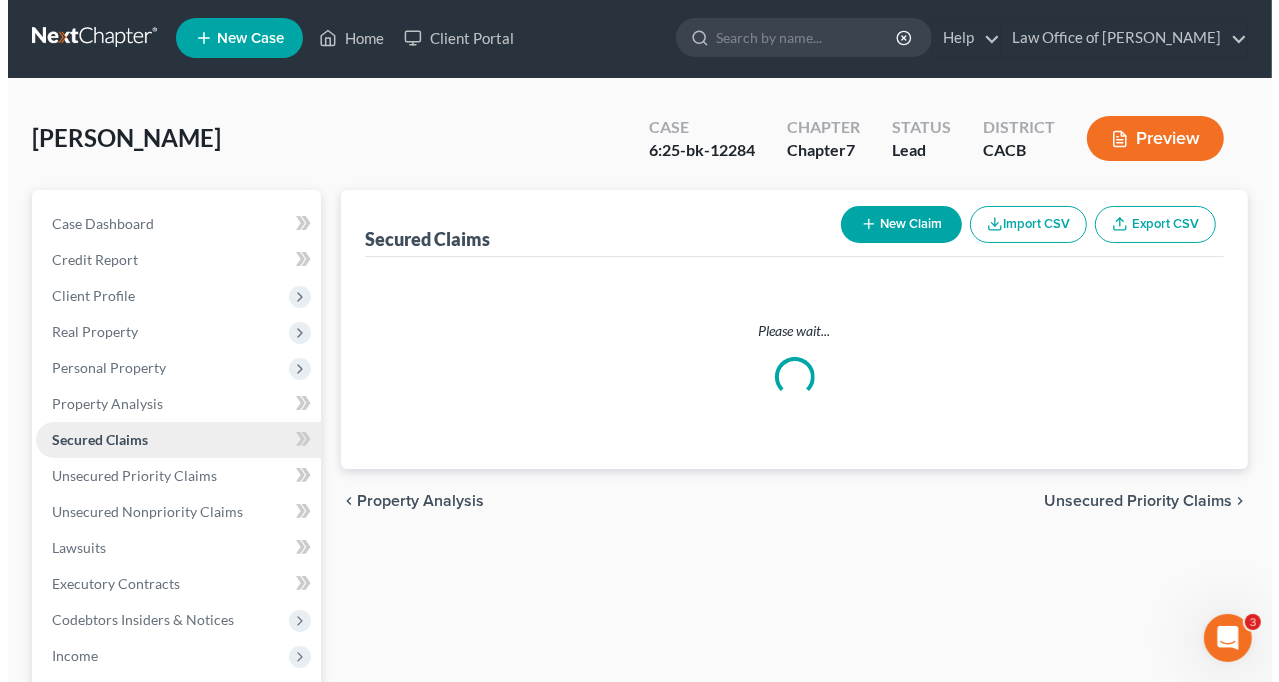 scroll, scrollTop: 0, scrollLeft: 0, axis: both 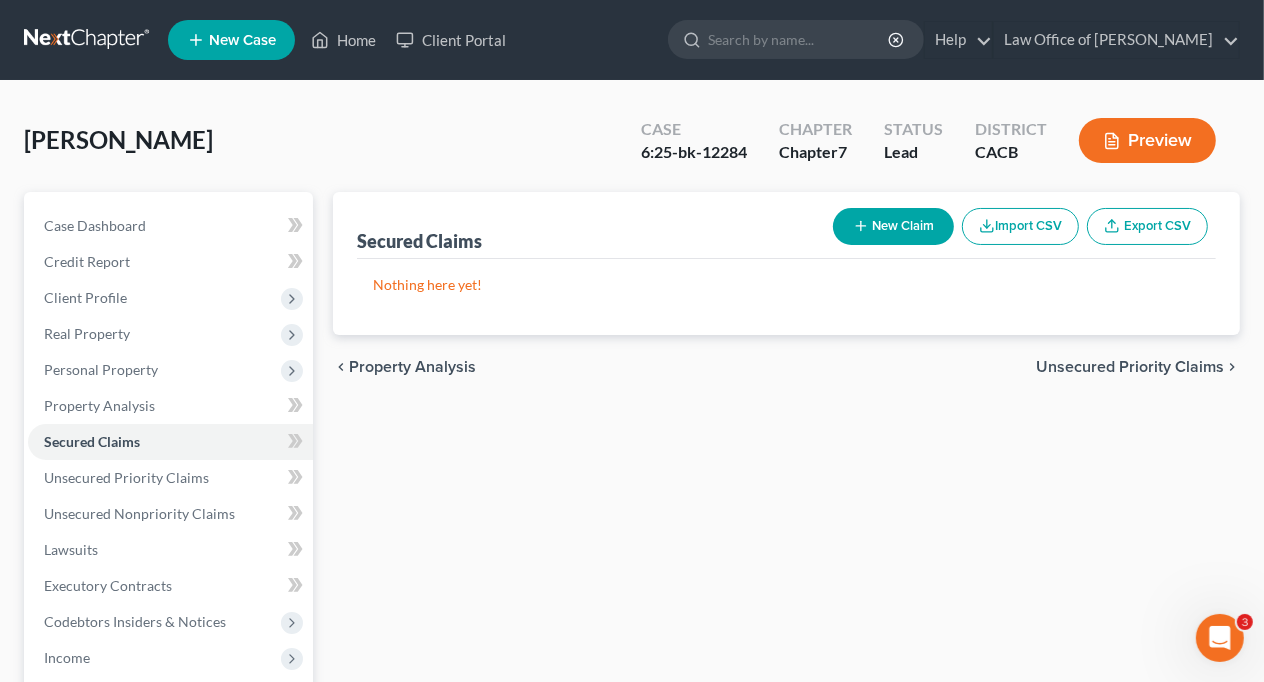 click on "New Claim" at bounding box center (893, 226) 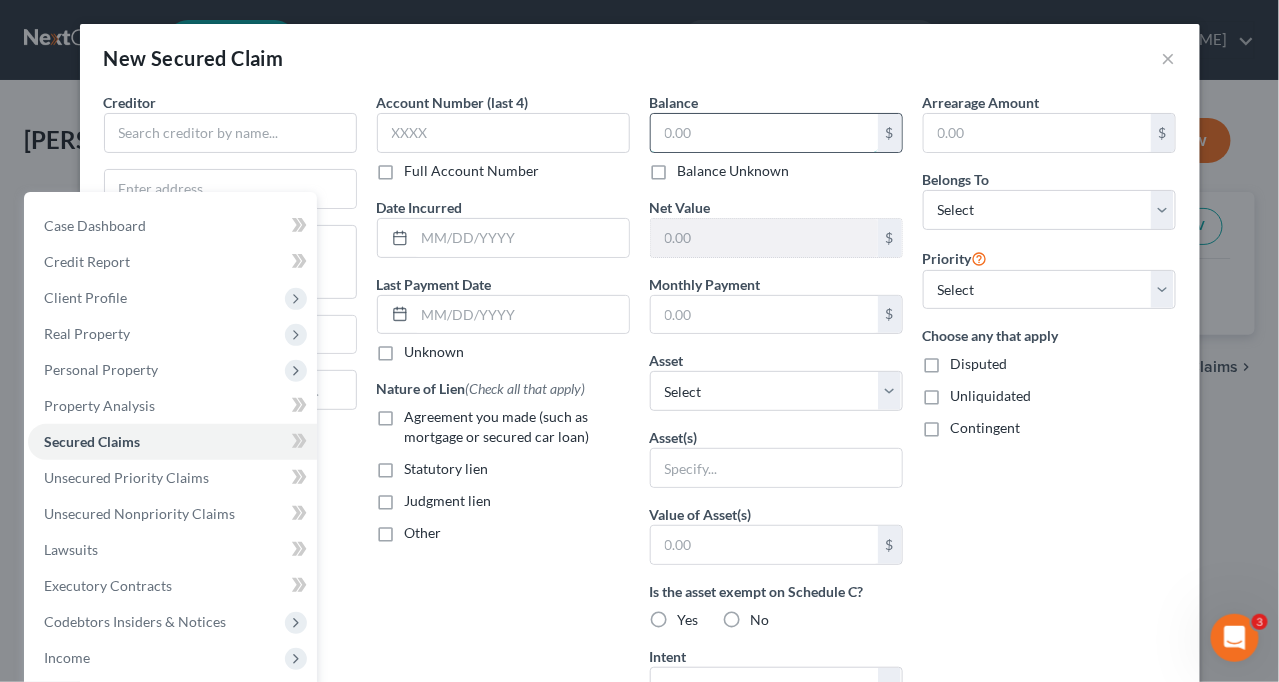 click at bounding box center [764, 133] 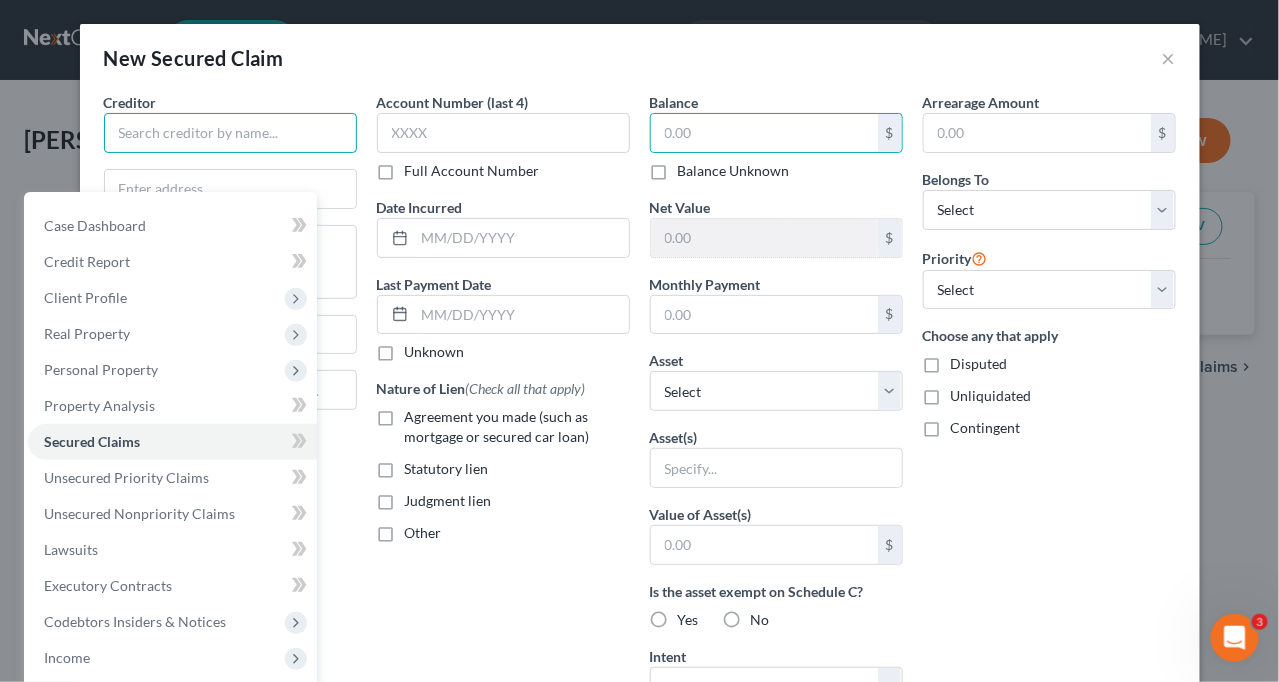 click at bounding box center [230, 133] 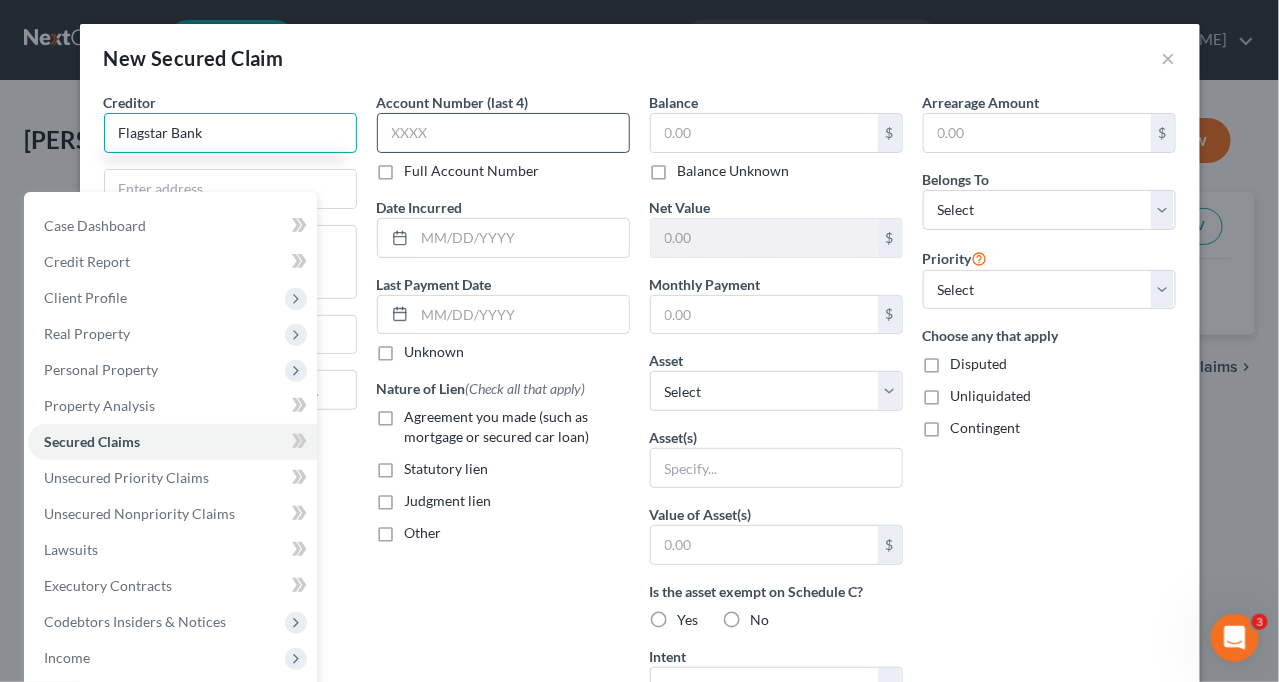 type on "Flagstar Bank" 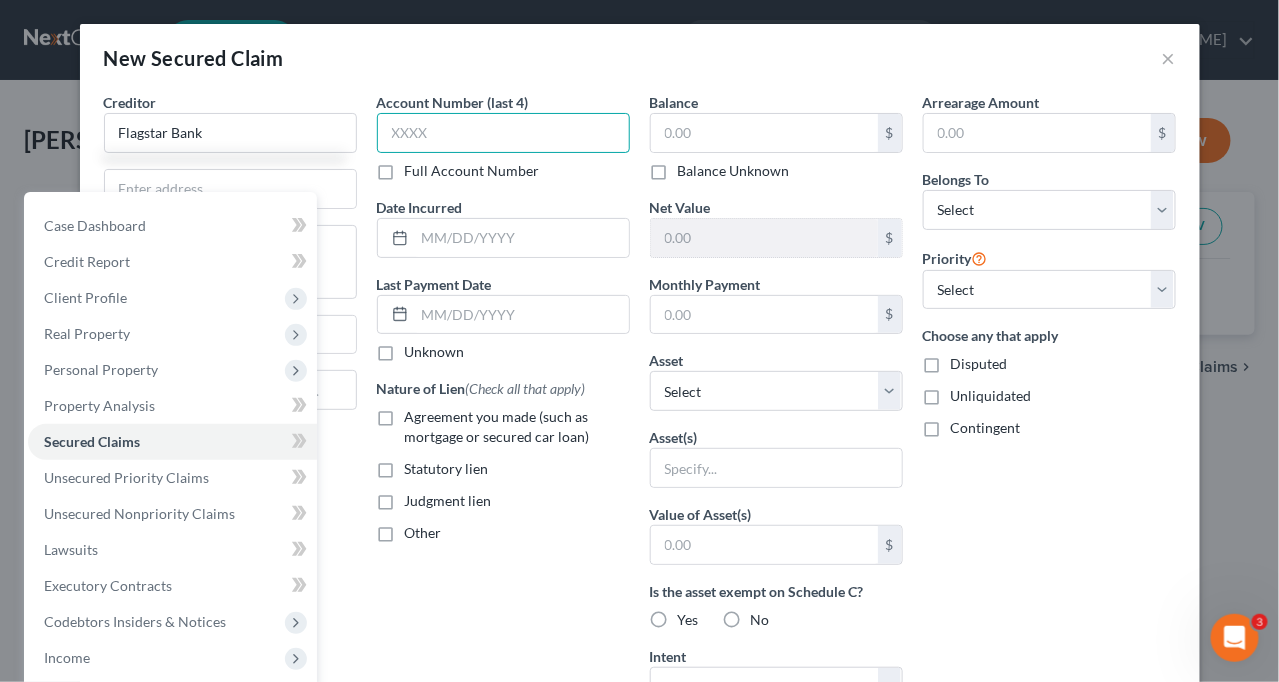 click at bounding box center [503, 133] 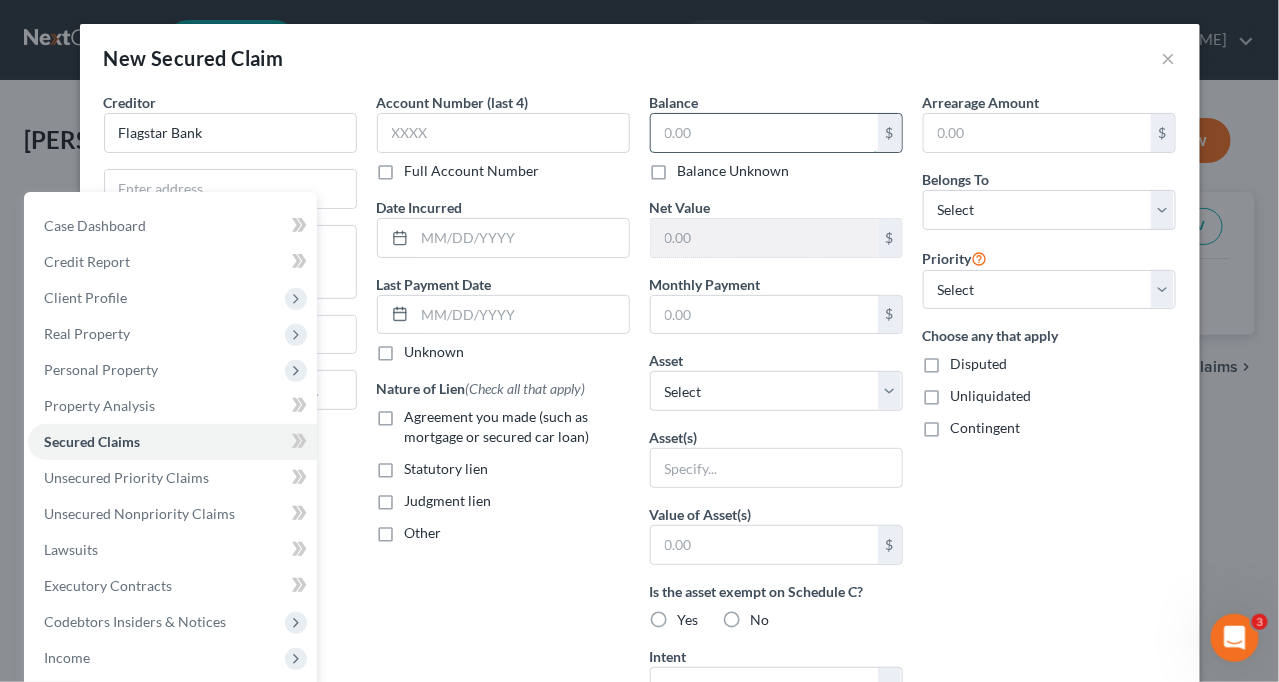 click at bounding box center (764, 133) 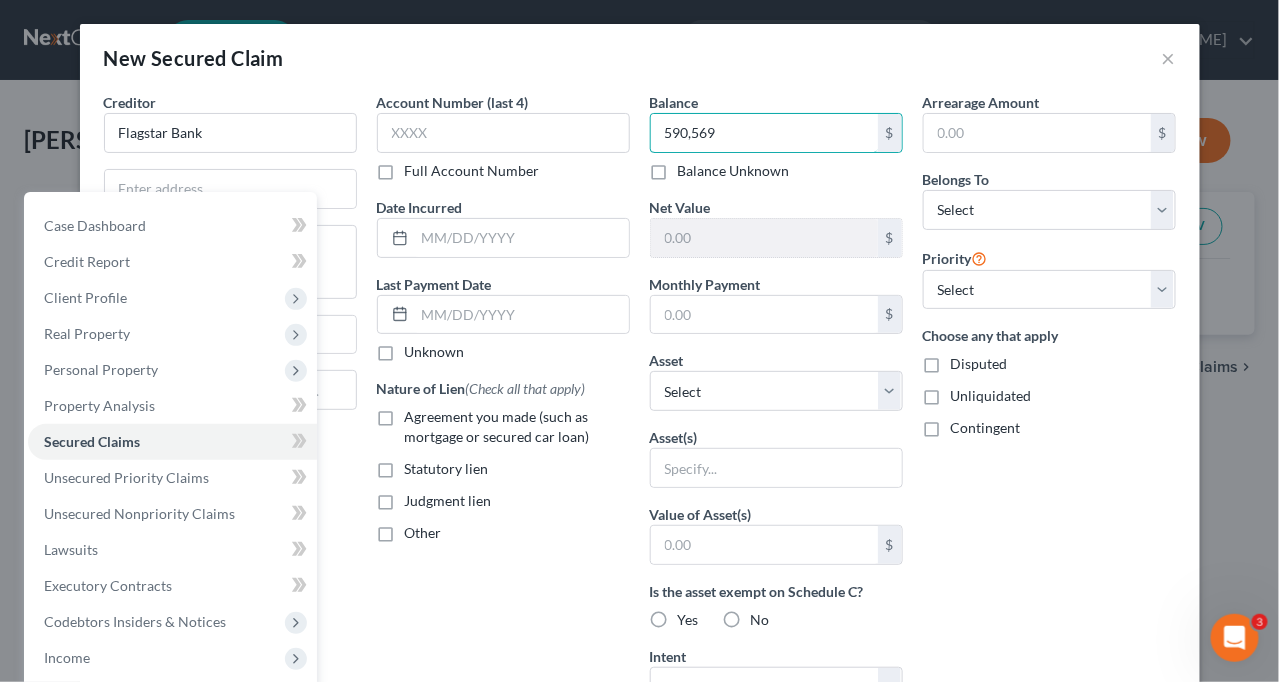 type on "590,569" 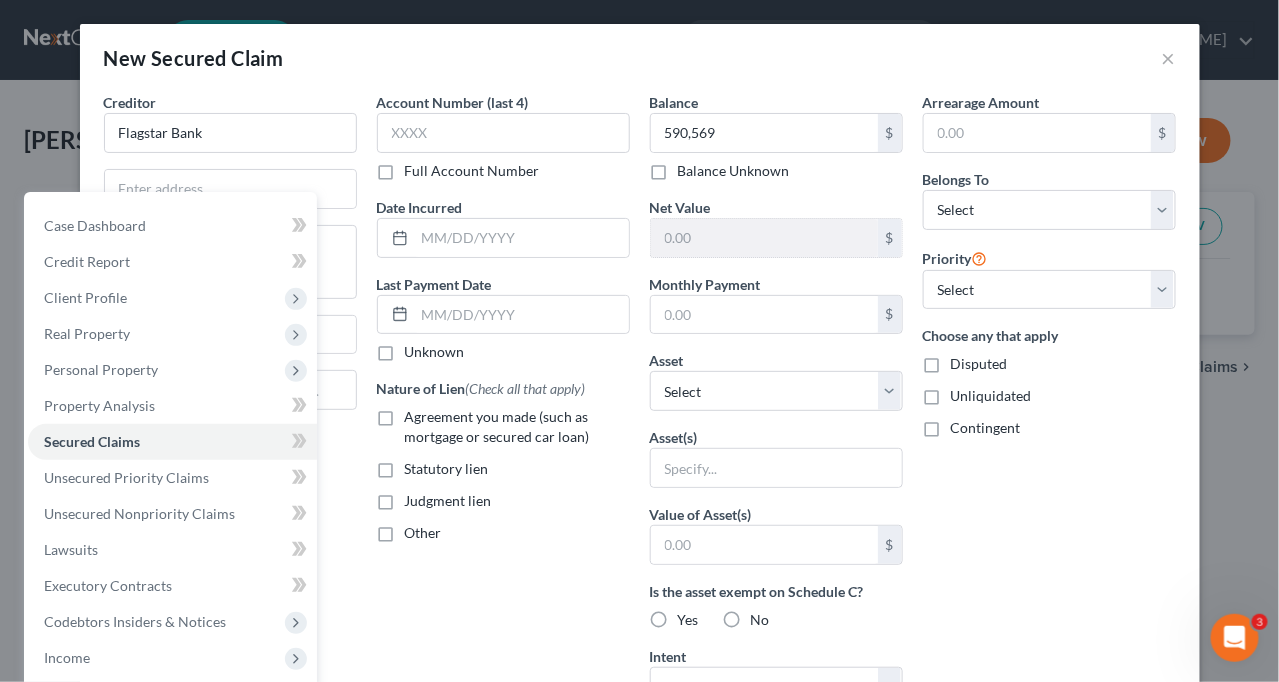 click on "Net Value $" at bounding box center (776, 227) 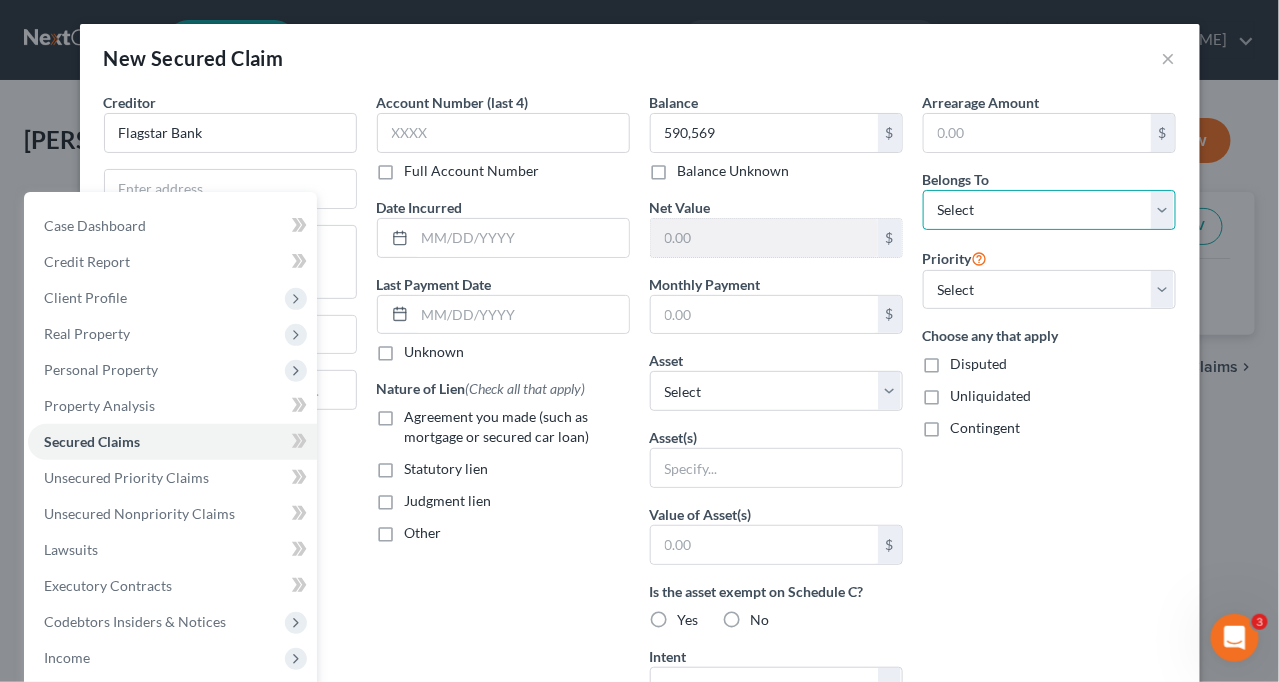 click on "Select Debtor 1 Only Debtor 2 Only Debtor 1 And Debtor 2 Only At Least One Of The Debtors And Another Community Property" at bounding box center [1049, 210] 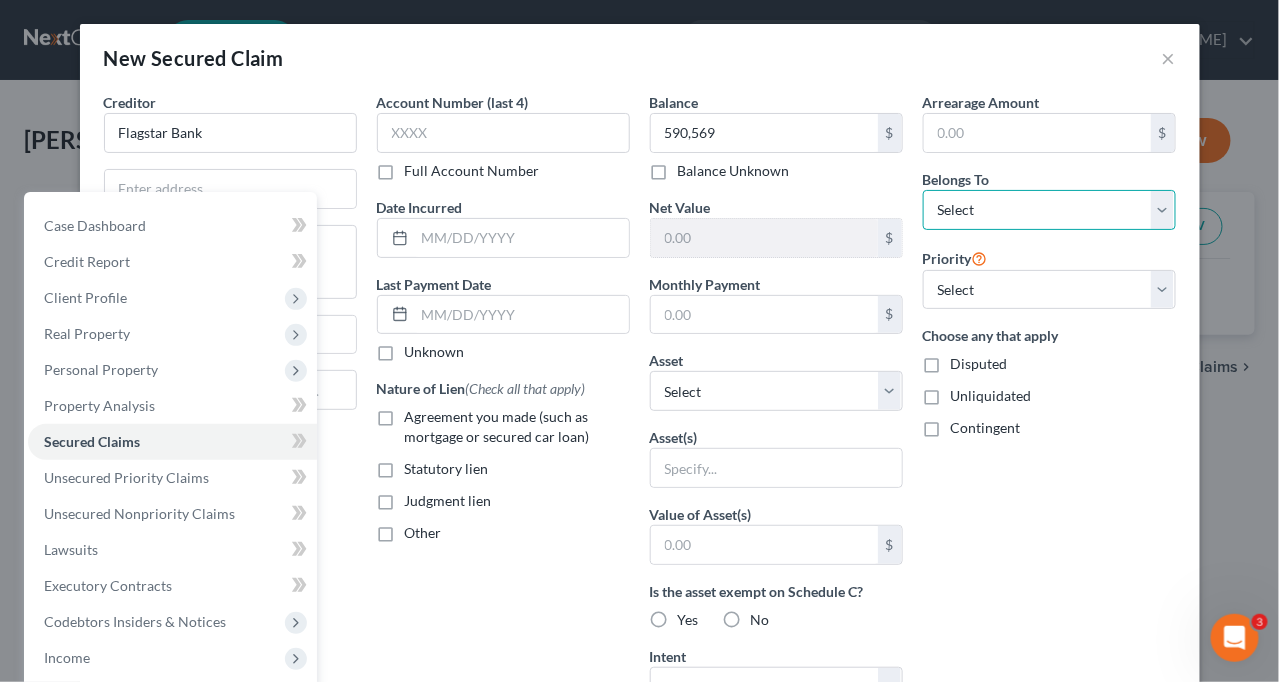 select on "0" 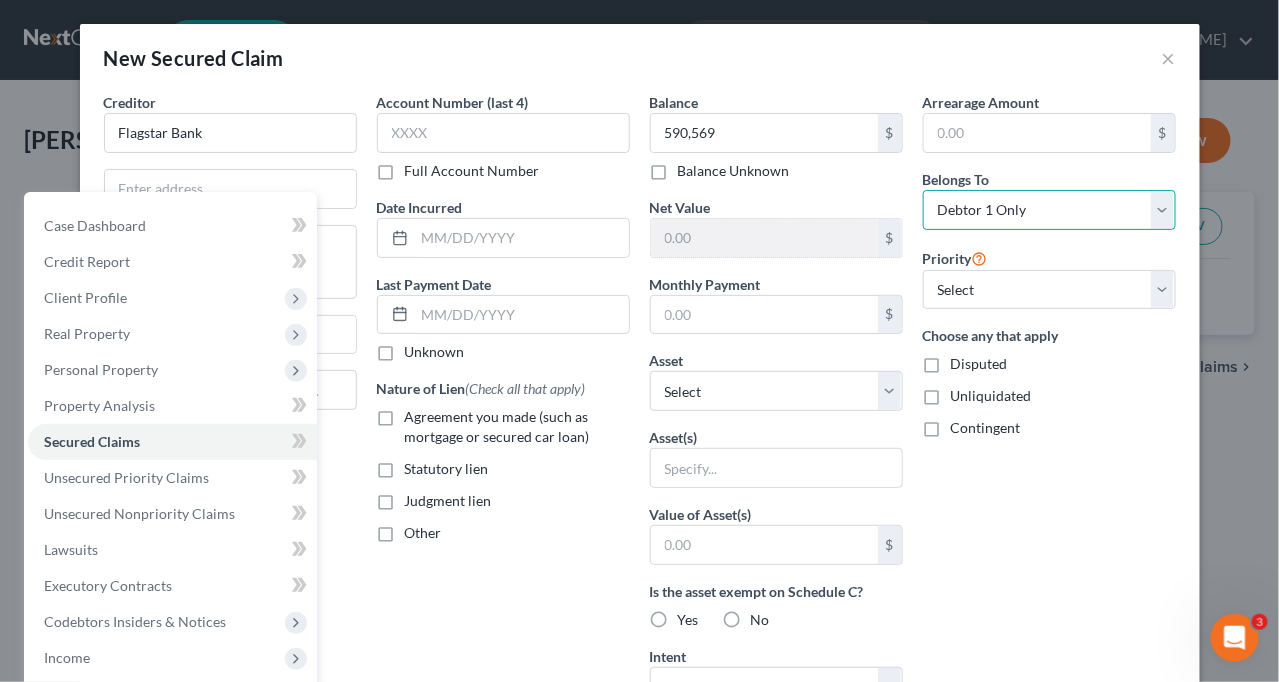 click on "Select Debtor 1 Only Debtor 2 Only Debtor 1 And Debtor 2 Only At Least One Of The Debtors And Another Community Property" at bounding box center [1049, 210] 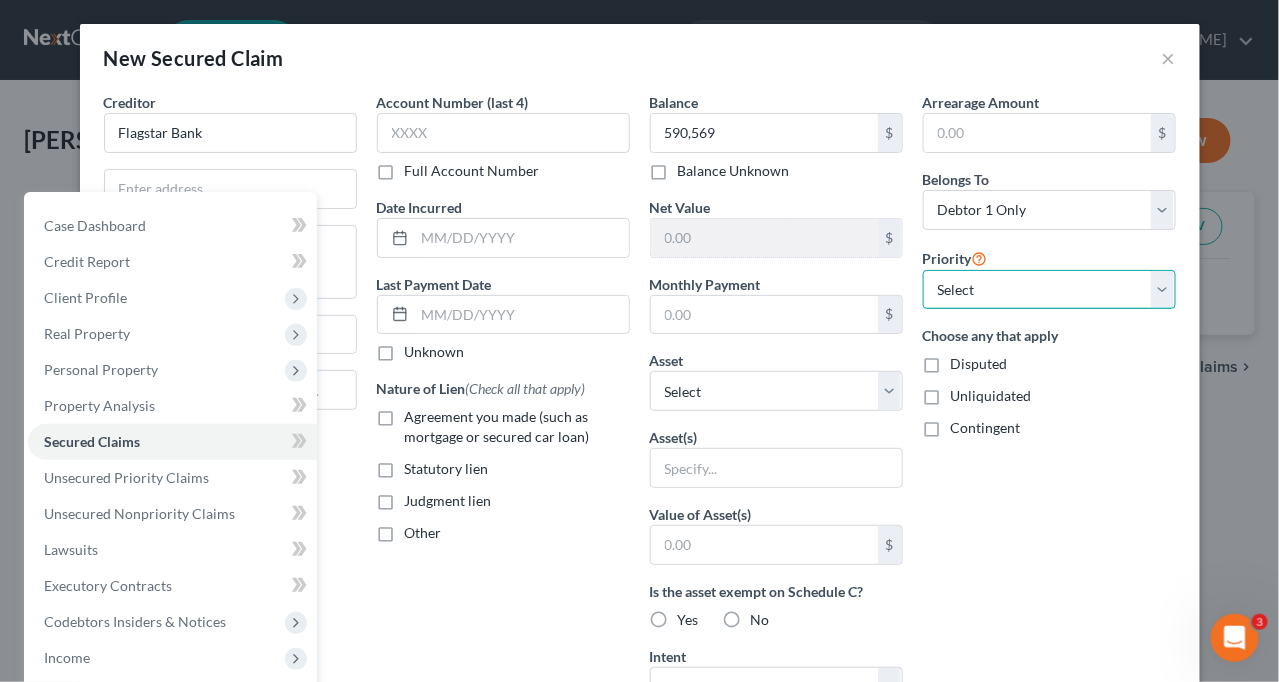 click on "Select 1st 2nd 3rd 4th 5th 6th 7th 8th 9th 10th 11th 12th 13th 14th 15th 16th 17th 18th 19th 20th 21th 22th 23th 24th 25th 26th 27th 28th 29th 30th" at bounding box center [1049, 290] 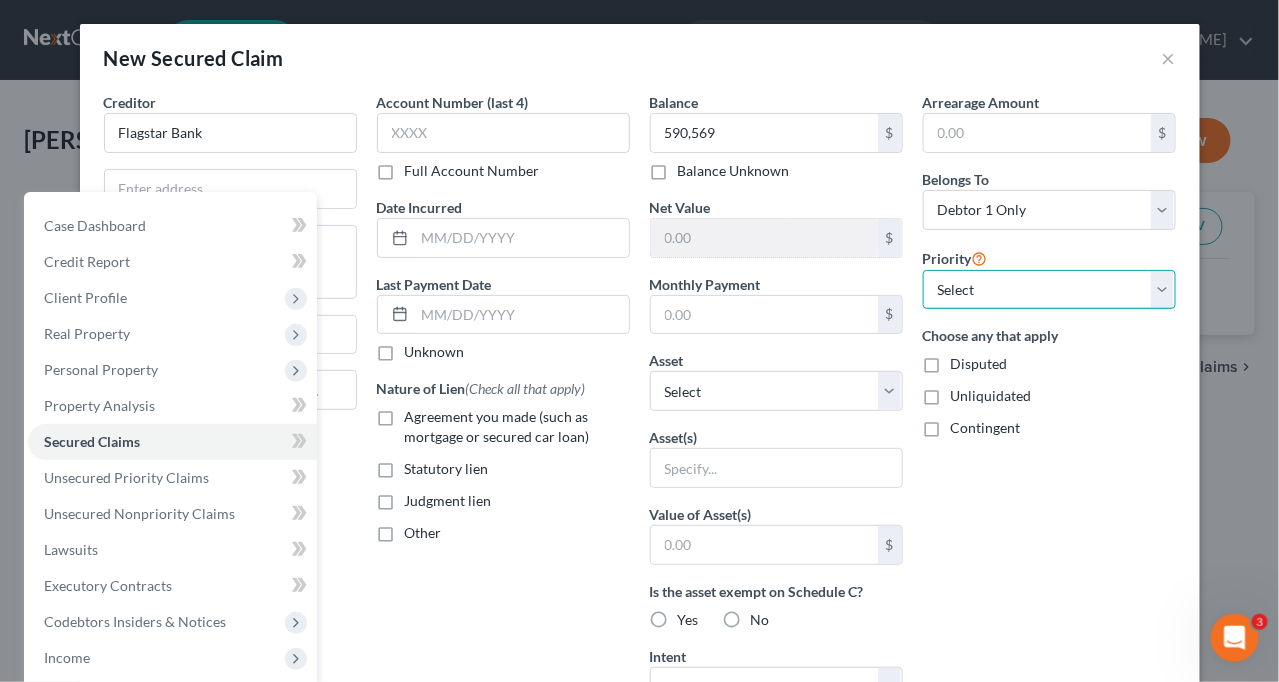 select on "0" 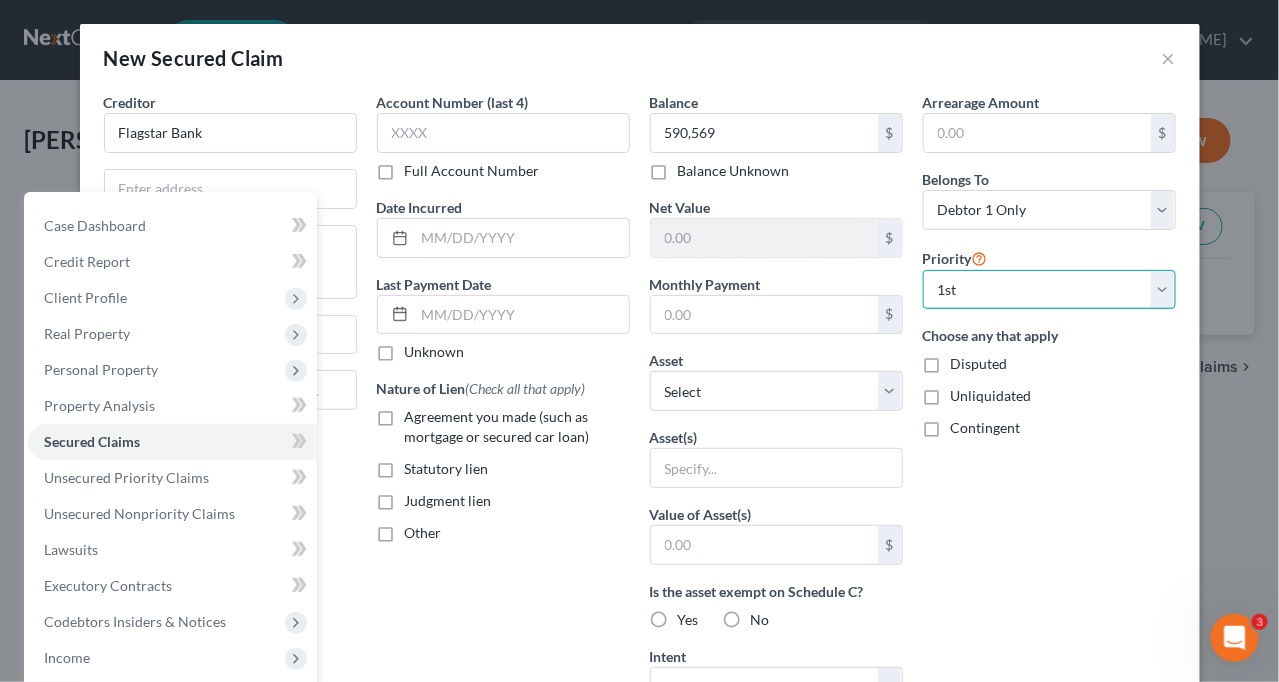 click on "Select 1st 2nd 3rd 4th 5th 6th 7th 8th 9th 10th 11th 12th 13th 14th 15th 16th 17th 18th 19th 20th 21th 22th 23th 24th 25th 26th 27th 28th 29th 30th" at bounding box center (1049, 290) 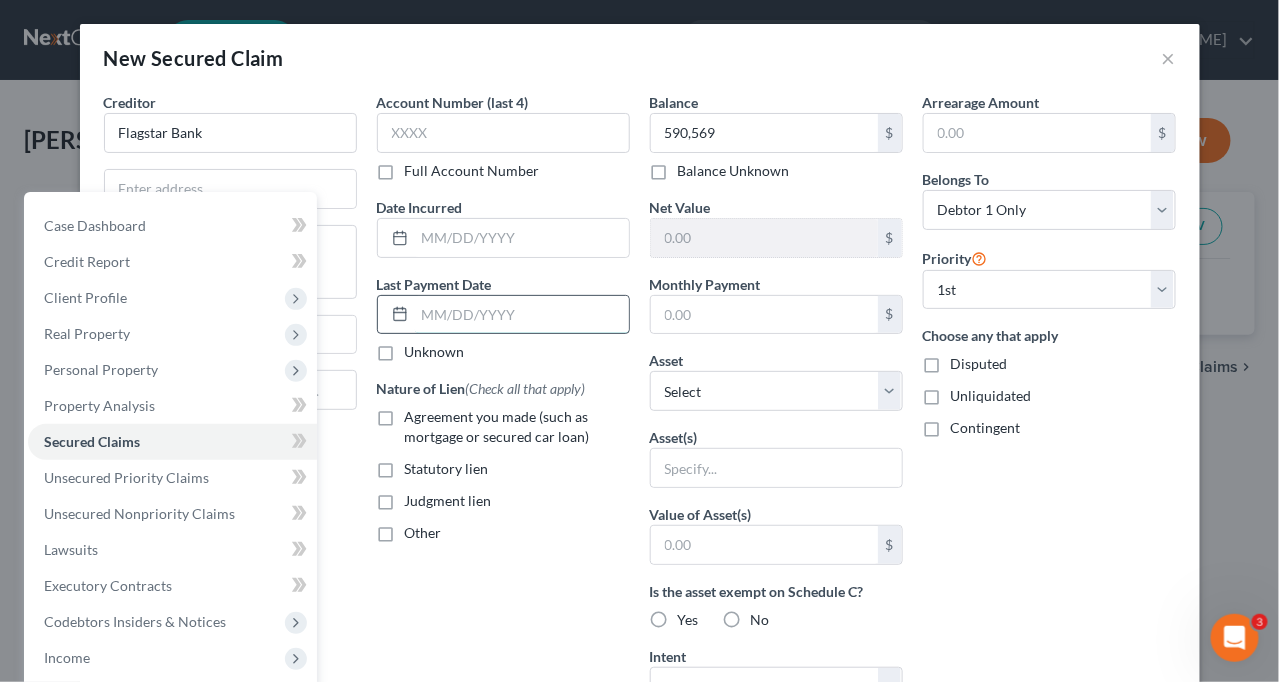 click at bounding box center [522, 315] 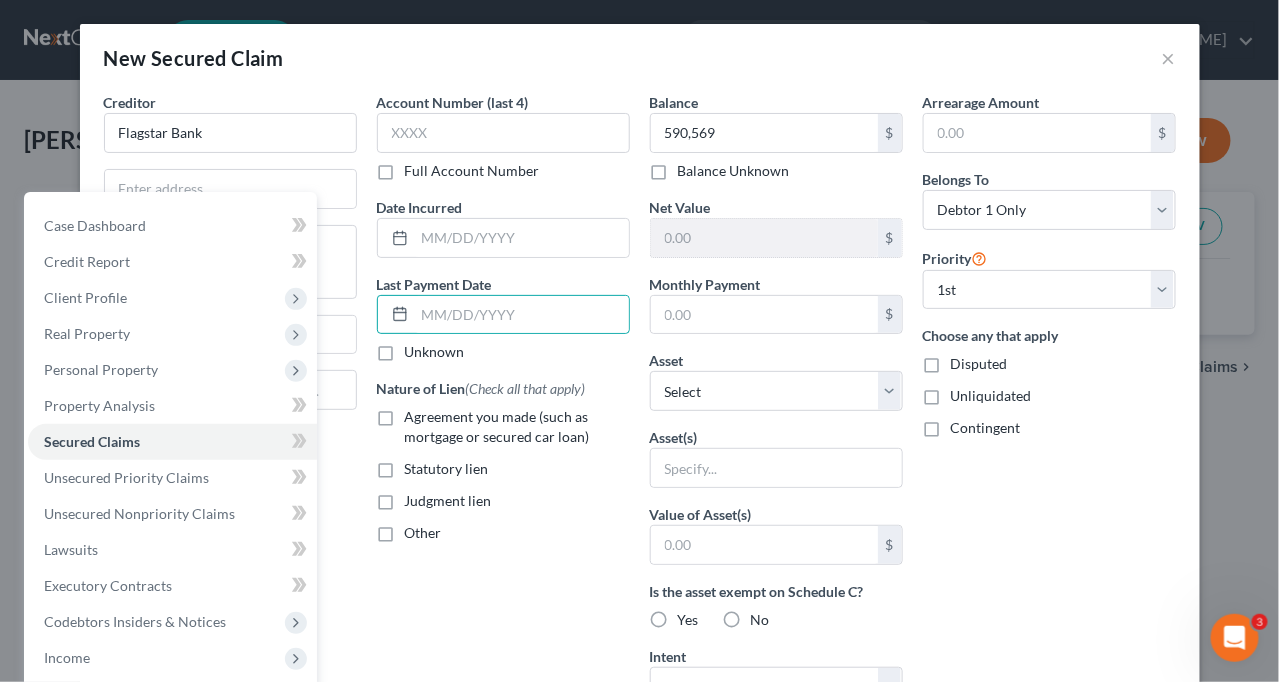 click on "Unknown" at bounding box center (435, 352) 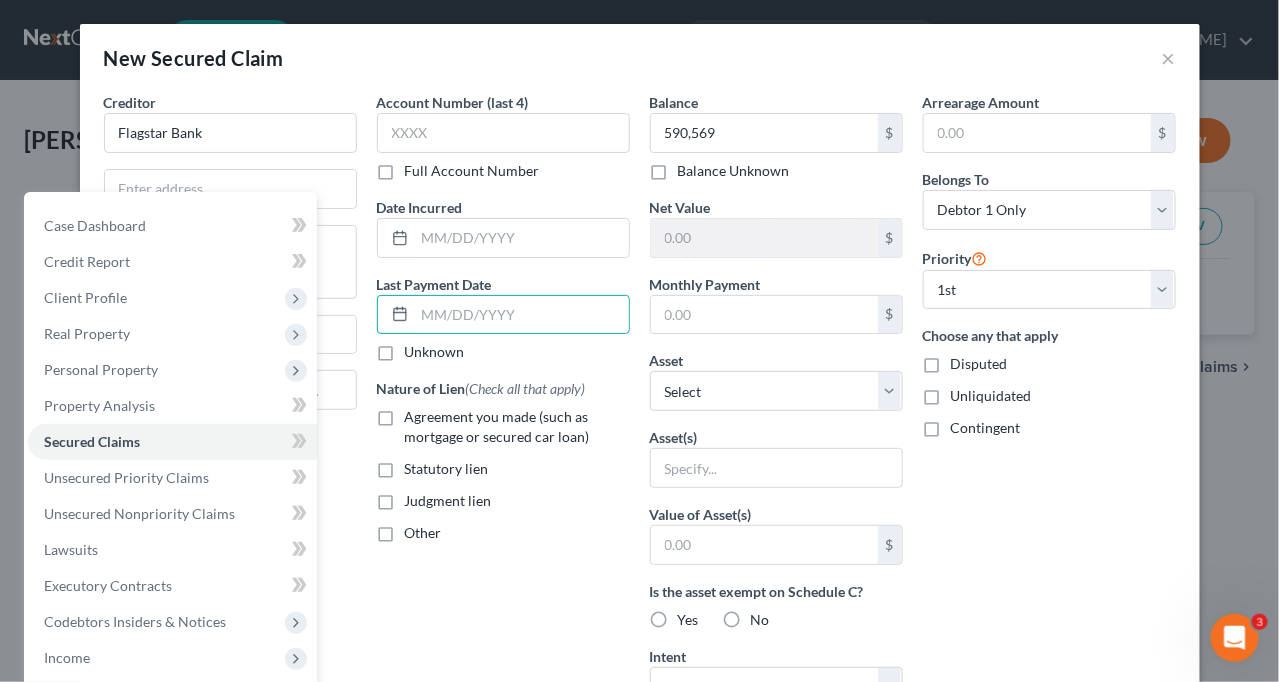 click on "Unknown" at bounding box center [419, 348] 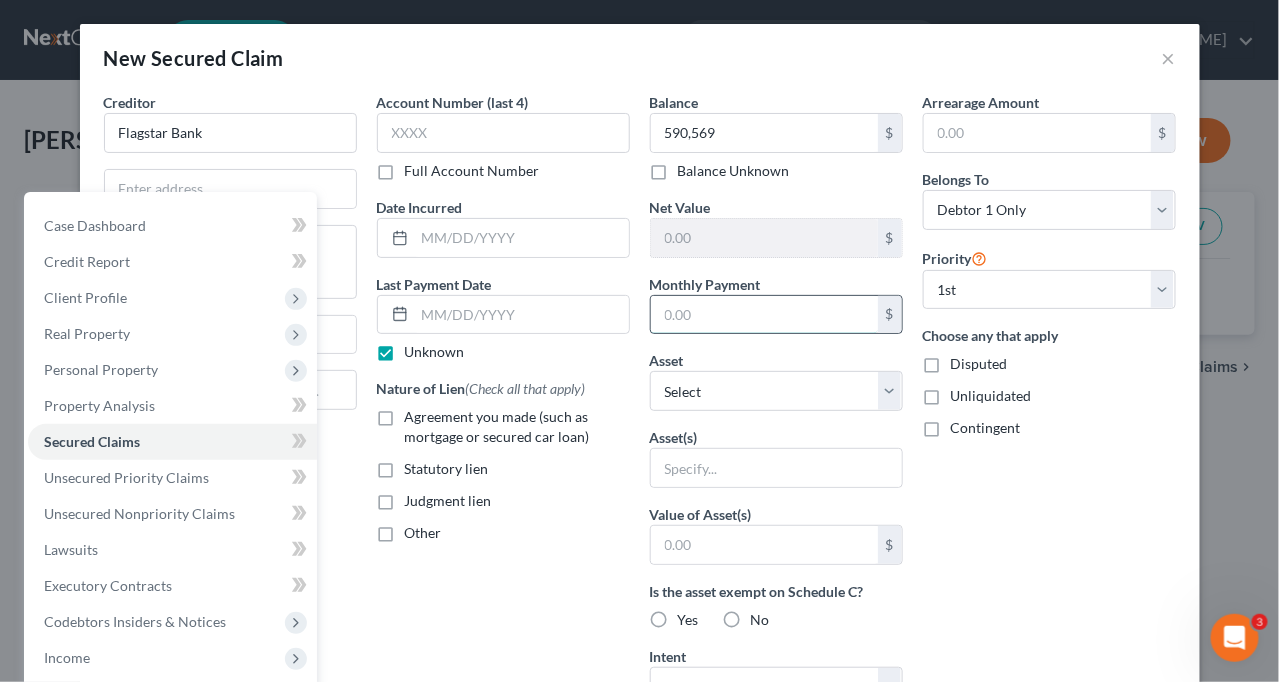 click at bounding box center [764, 315] 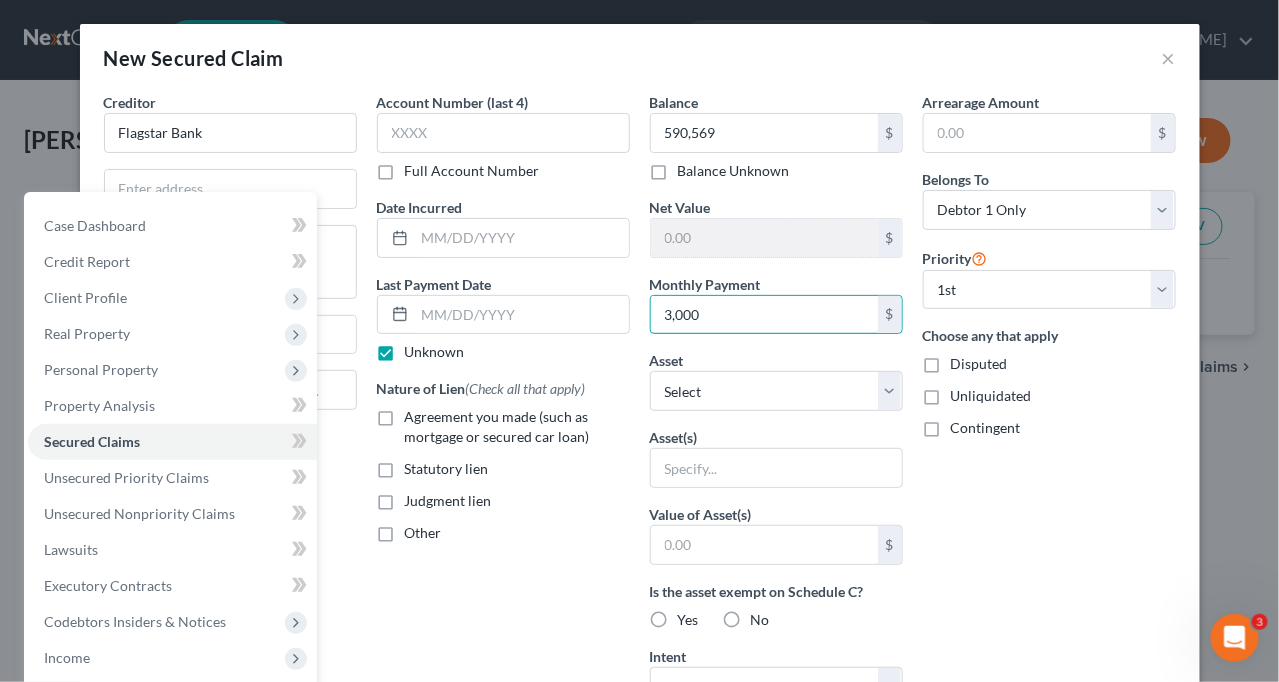 type on "3,000" 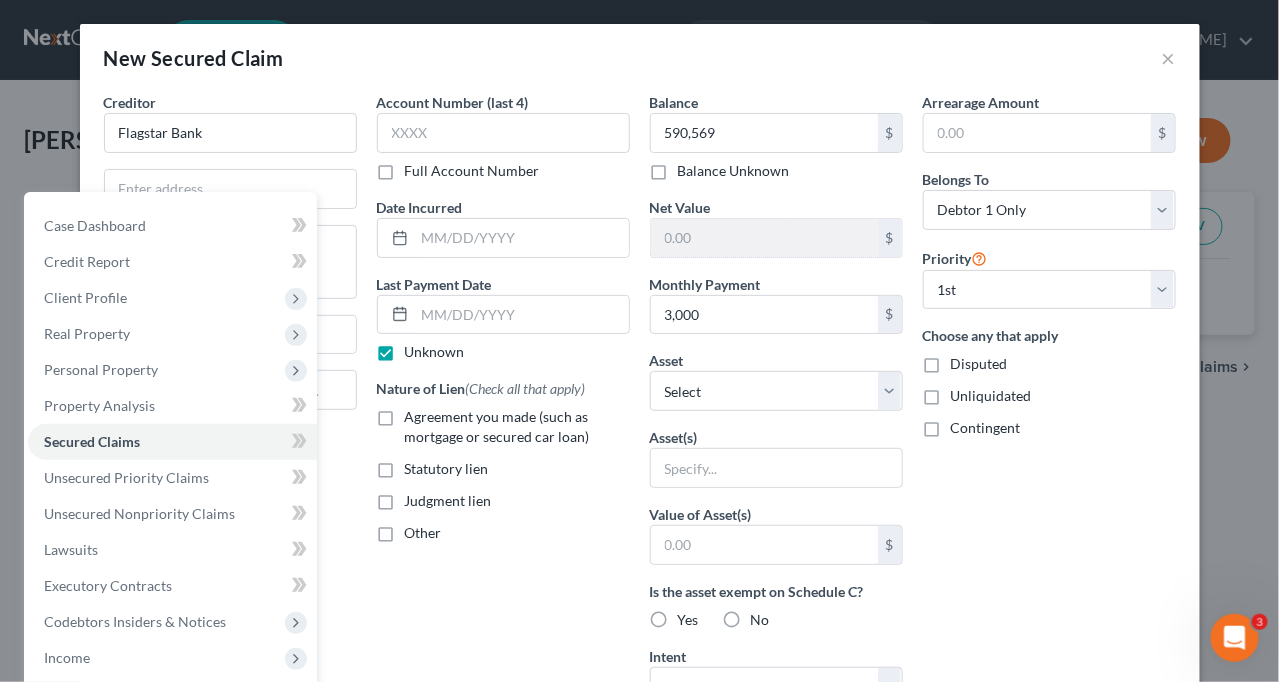 click on "Unknown" at bounding box center [503, 352] 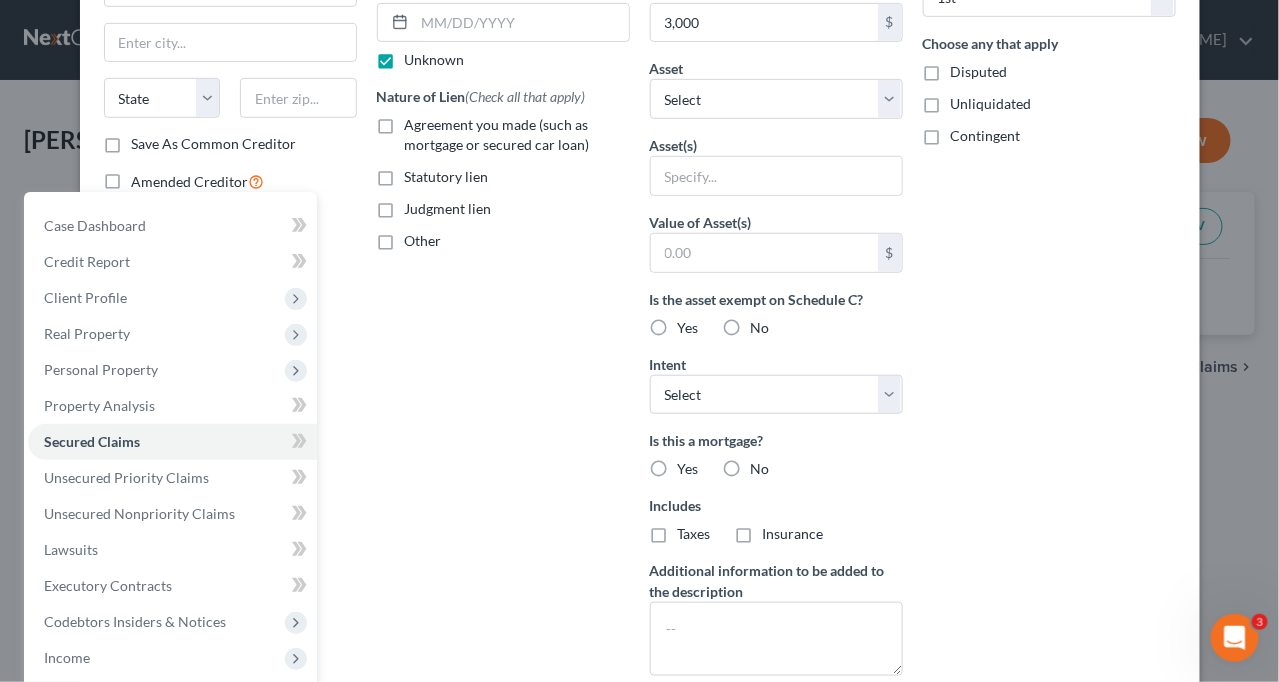 scroll, scrollTop: 300, scrollLeft: 0, axis: vertical 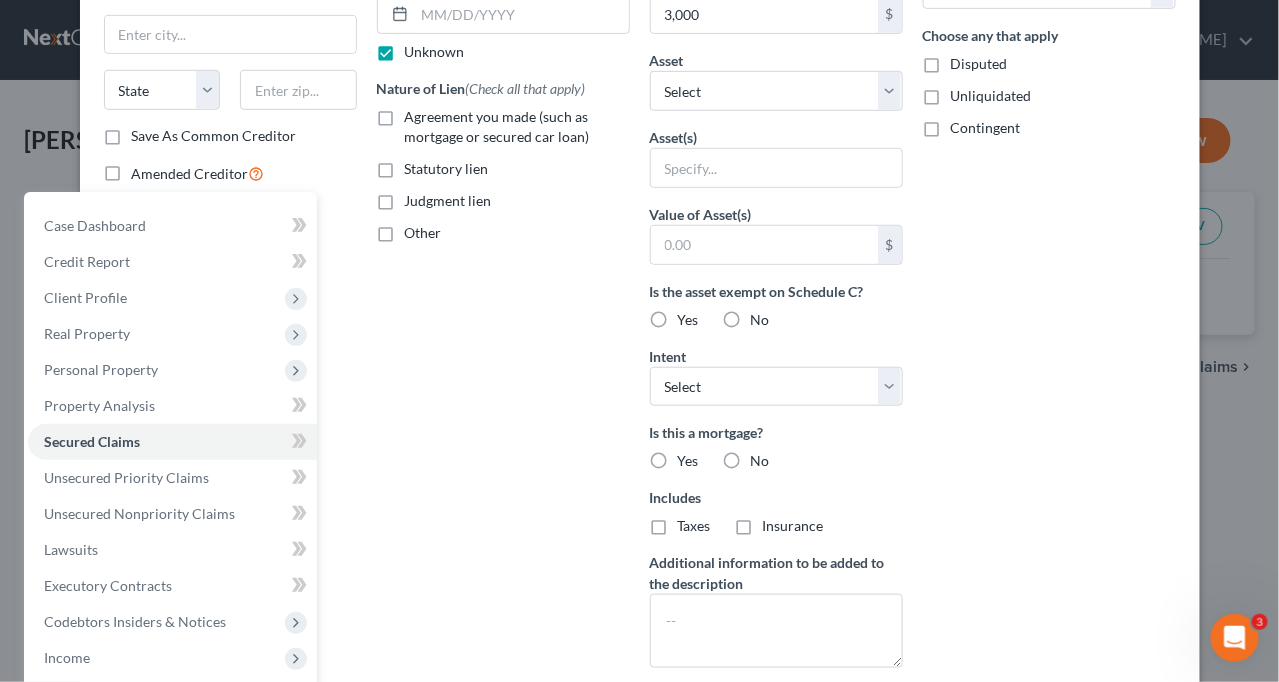 click on "Yes" at bounding box center [688, 320] 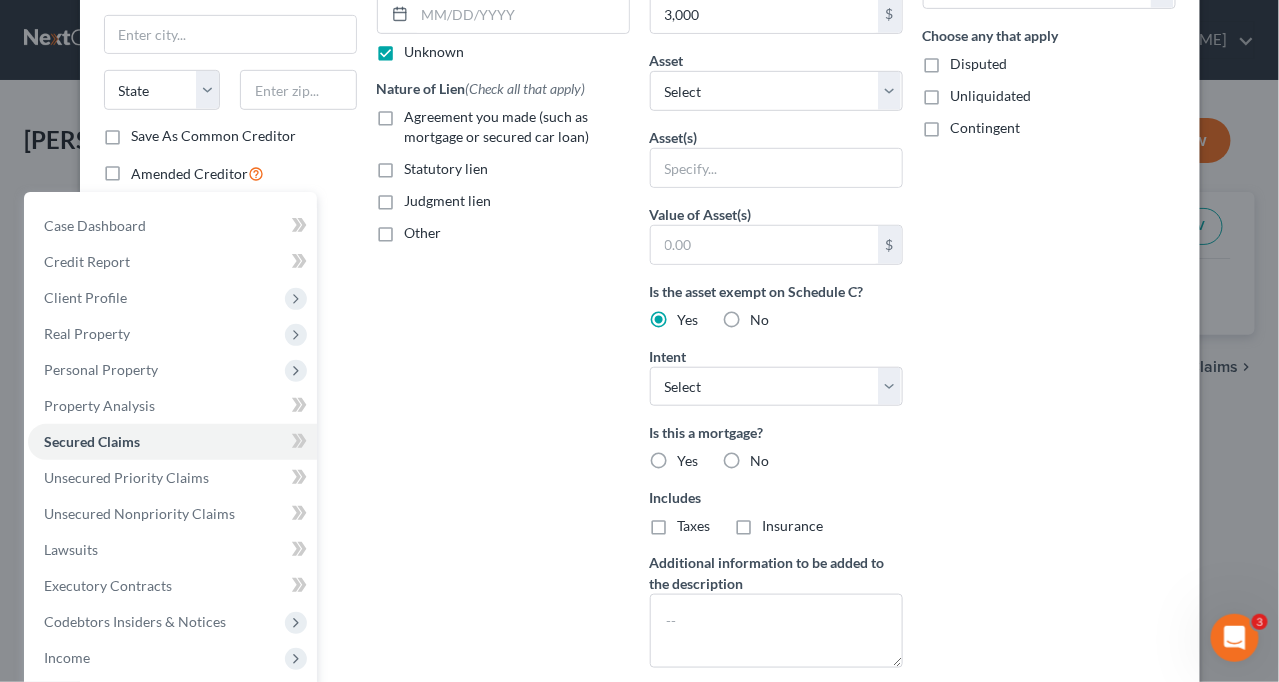 click on "Agreement you made (such as mortgage or secured car loan)" at bounding box center [517, 127] 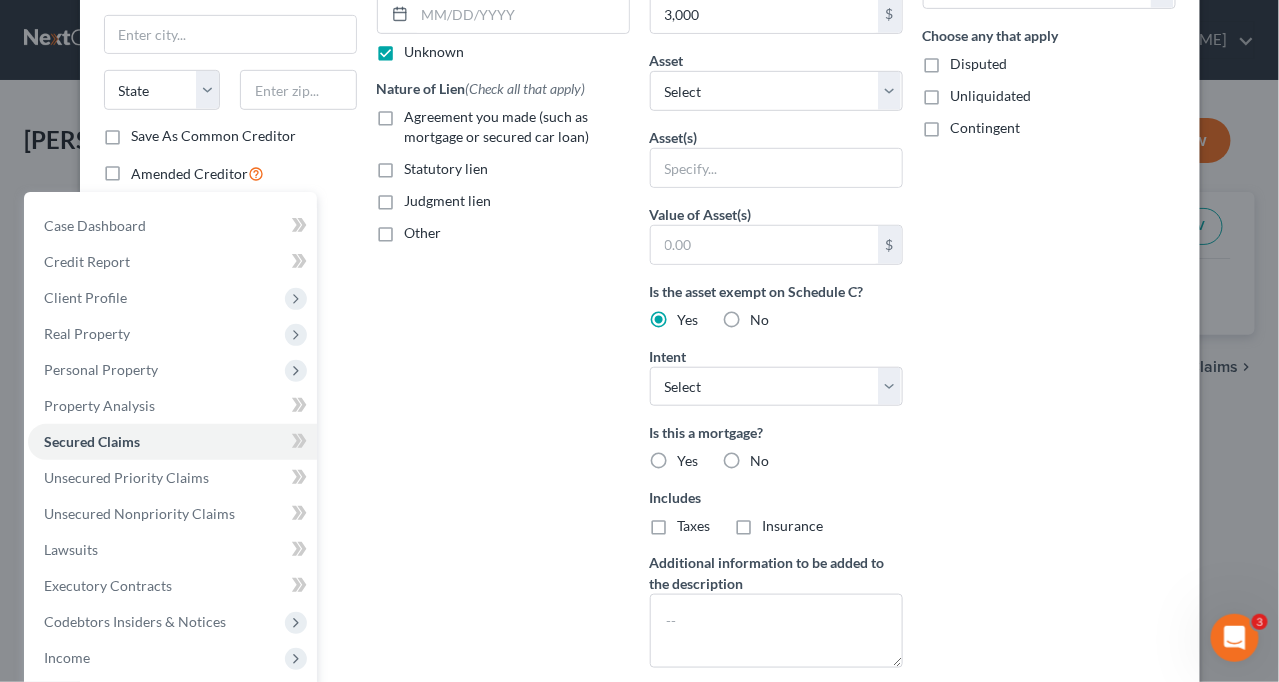 click on "Agreement you made (such as mortgage or secured car loan)" at bounding box center [419, 113] 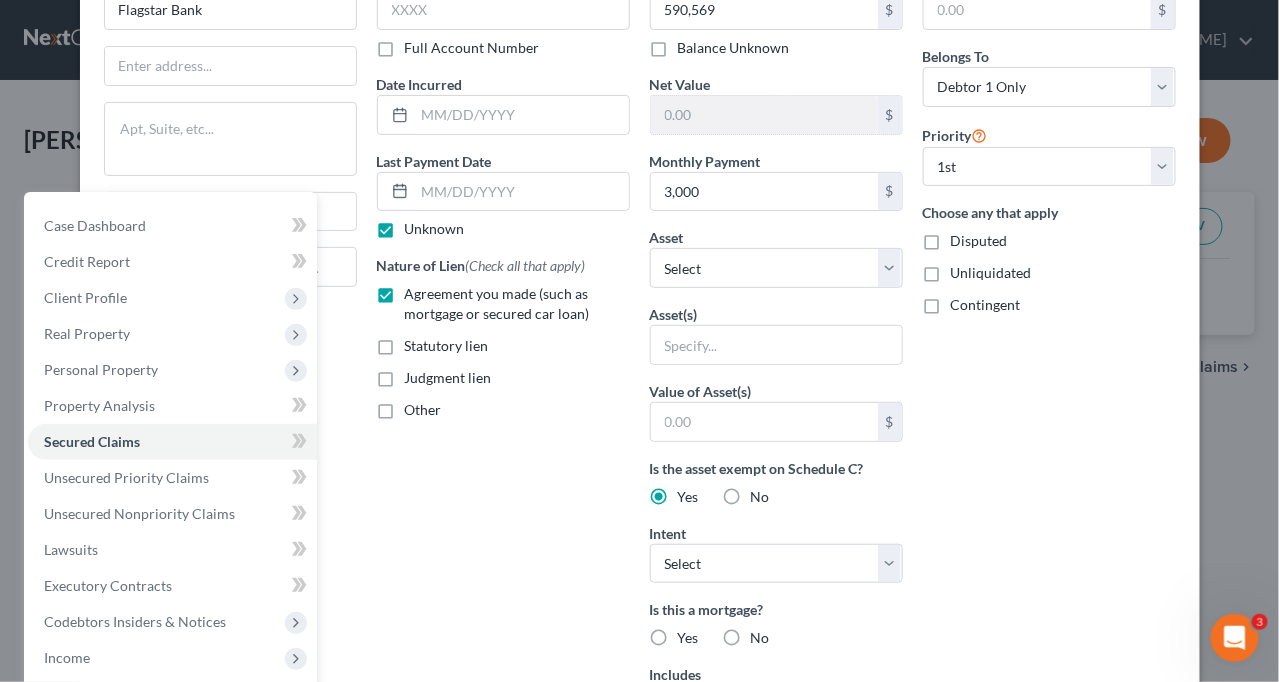 scroll, scrollTop: 423, scrollLeft: 0, axis: vertical 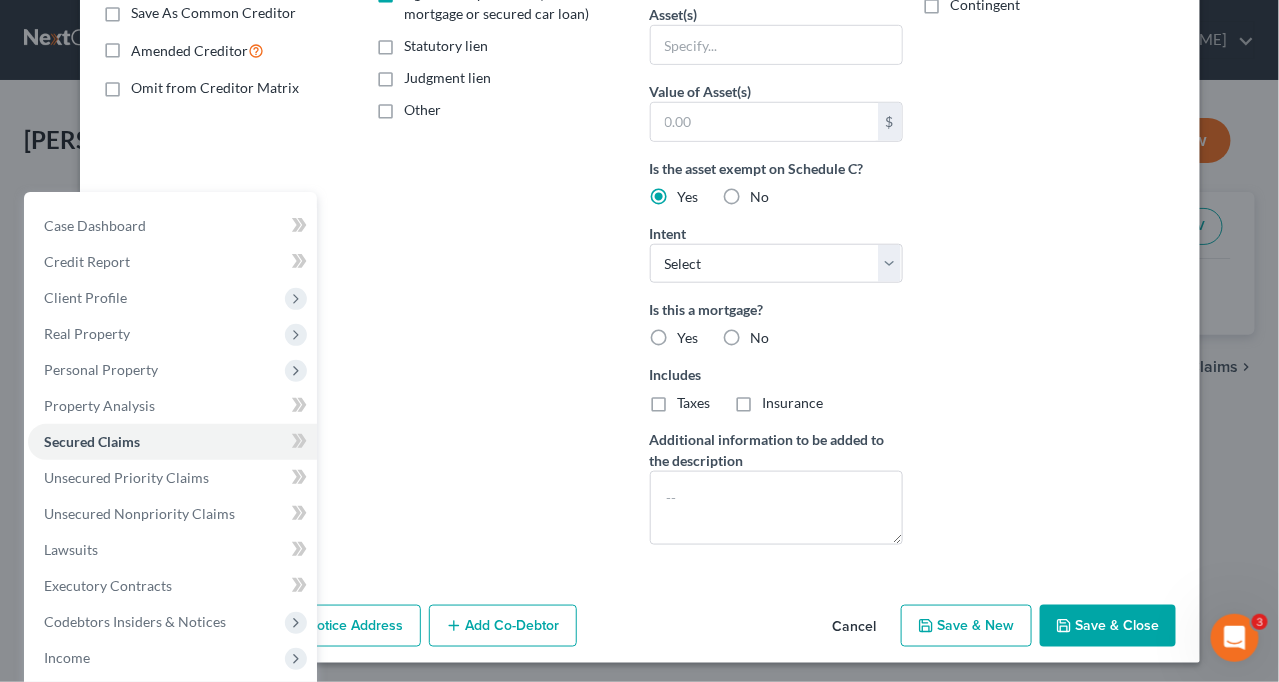 click on "Arrearage Amount $
Belongs To
*
Select Debtor 1 Only Debtor 2 Only Debtor 1 And Debtor 2 Only At Least One Of The Debtors And Another Community Property Priority  Select 1st 2nd 3rd 4th 5th 6th 7th 8th 9th 10th 11th 12th 13th 14th 15th 16th 17th 18th 19th 20th 21th 22th 23th 24th 25th 26th 27th 28th 29th 30th Choose any that apply Disputed Unliquidated Contingent" at bounding box center [1049, 115] 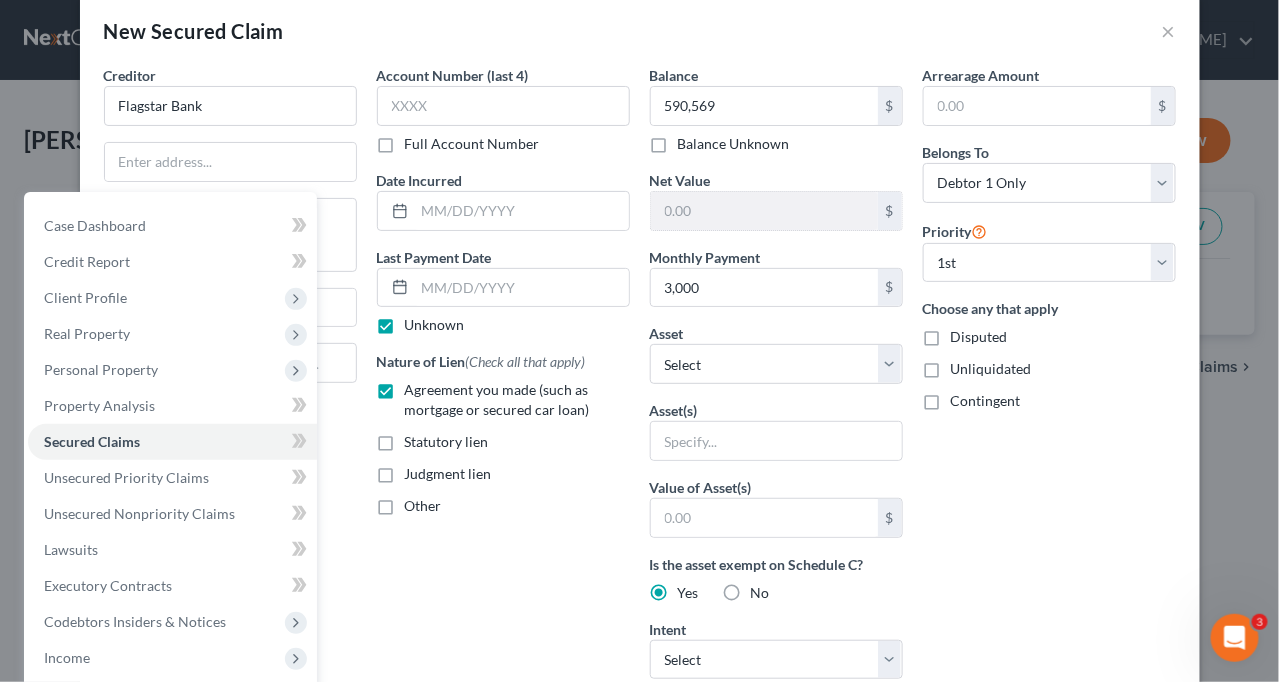 scroll, scrollTop: 0, scrollLeft: 0, axis: both 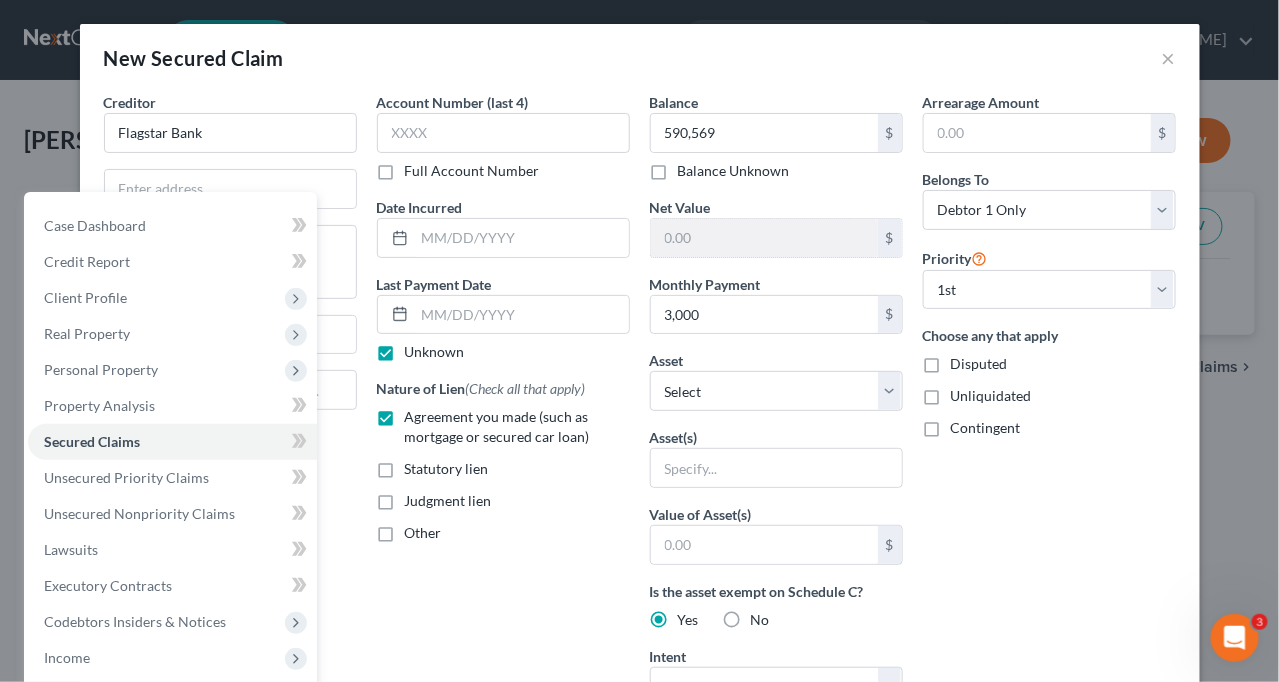 click on "New Secured Claim  × Creditor *    Flagstar Bank                      State [US_STATE] AK AR AZ CA CO [GEOGRAPHIC_DATA] DE DC [GEOGRAPHIC_DATA] [GEOGRAPHIC_DATA] GU HI ID IL IN [GEOGRAPHIC_DATA] [GEOGRAPHIC_DATA] [GEOGRAPHIC_DATA] LA ME MD [GEOGRAPHIC_DATA] [GEOGRAPHIC_DATA] [GEOGRAPHIC_DATA] [GEOGRAPHIC_DATA] [GEOGRAPHIC_DATA] MT [GEOGRAPHIC_DATA] [GEOGRAPHIC_DATA] [GEOGRAPHIC_DATA] [GEOGRAPHIC_DATA] [GEOGRAPHIC_DATA] [GEOGRAPHIC_DATA] [GEOGRAPHIC_DATA] [GEOGRAPHIC_DATA] [GEOGRAPHIC_DATA] [GEOGRAPHIC_DATA] OR [GEOGRAPHIC_DATA] PR RI SC SD [GEOGRAPHIC_DATA] [GEOGRAPHIC_DATA] [GEOGRAPHIC_DATA] VI VA [GEOGRAPHIC_DATA] [GEOGRAPHIC_DATA] WV [GEOGRAPHIC_DATA] WY Save As Common Creditor Amended Creditor  Omit from Creditor Matrix
Account Number (last 4)
Full Account Number
Date Incurred         Last Payment Date         Unknown Nature of Lien  (Check all that apply) Agreement you made (such as mortgage or secured car loan) Statutory lien Judgment lien Other Balance
590,569.00 $
Balance Unknown
Balance Undetermined
590,569 $
Balance Unknown
Net Value $ Monthly Payment 3,000 $
Asset
*
Select Other Multiple Assets [STREET_ADDRESS][PERSON_NAME] - $900000.0         Select assets...            No matches found No matches found No matches found No matches found No matches found Asset(s)" at bounding box center (639, 341) 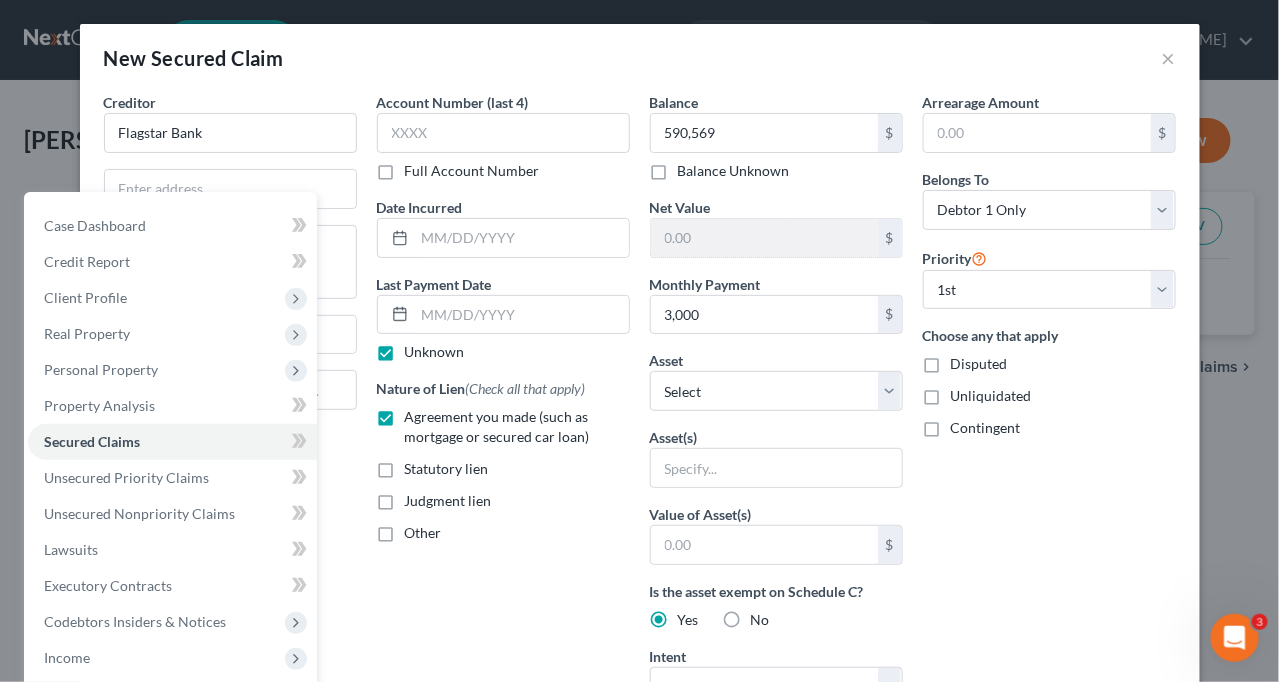 click on "Case Dashboard
Payments
Invoices
Payments
Payments
Credit Report
Client Profile
Home" at bounding box center [170, 532] 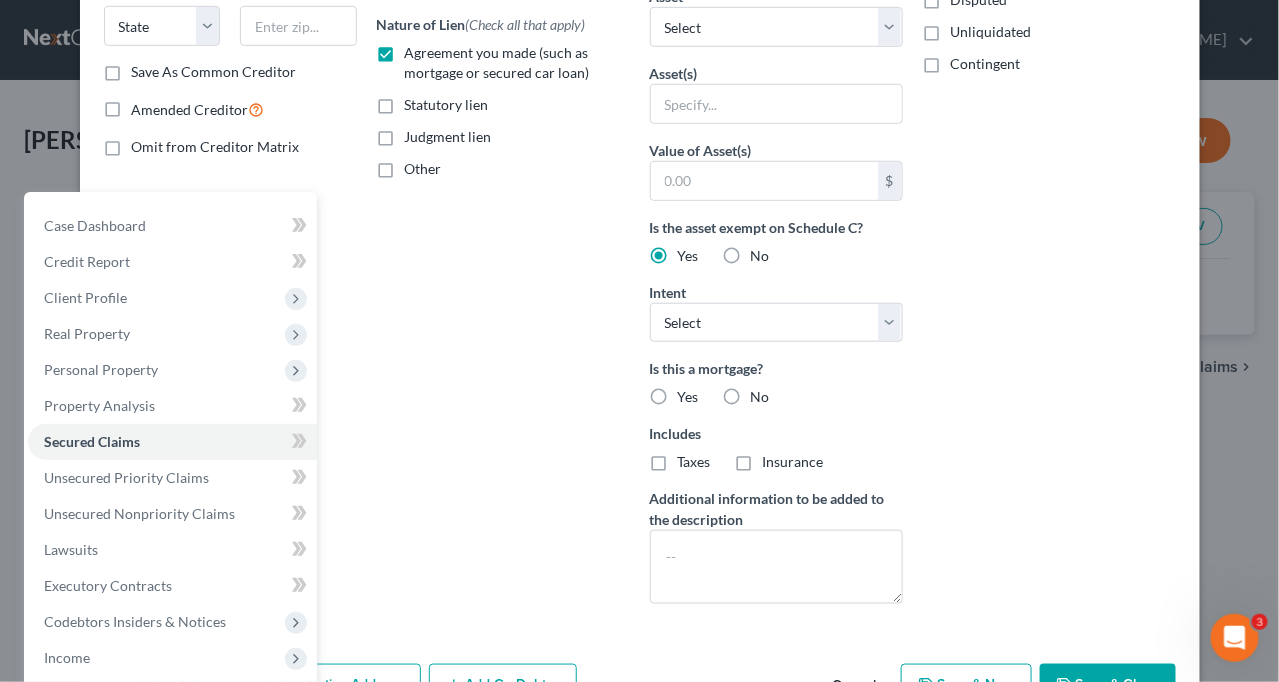 scroll, scrollTop: 423, scrollLeft: 0, axis: vertical 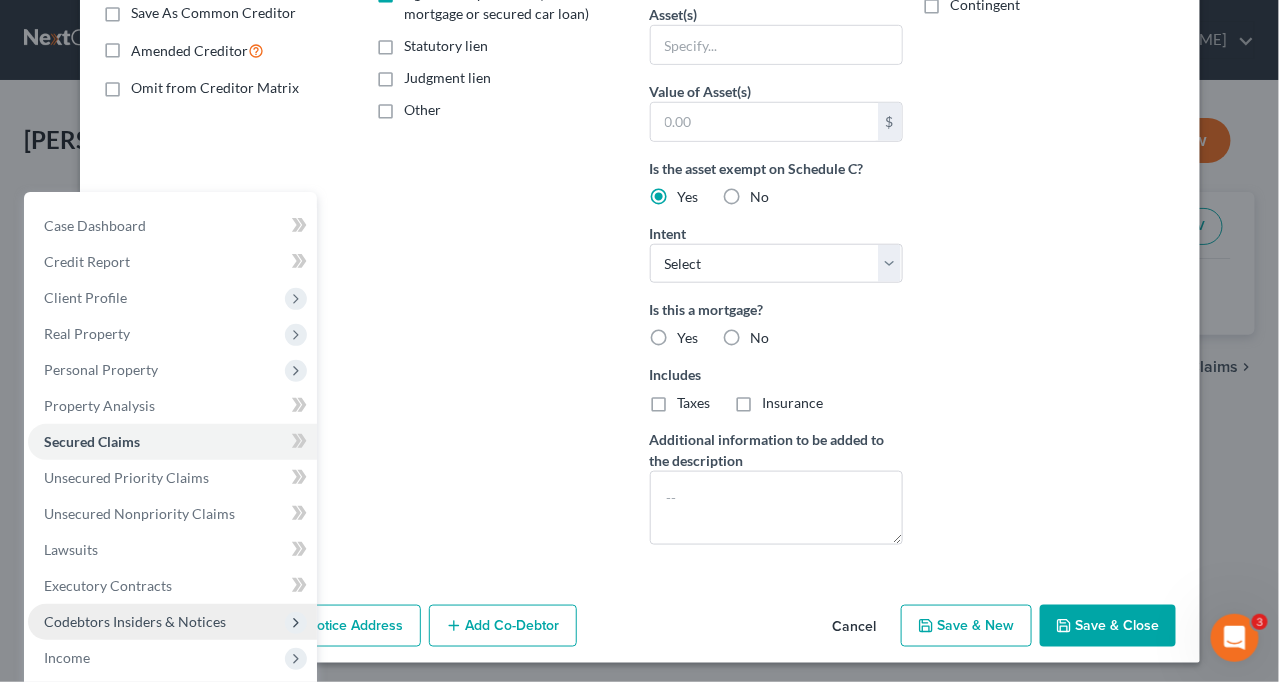 click 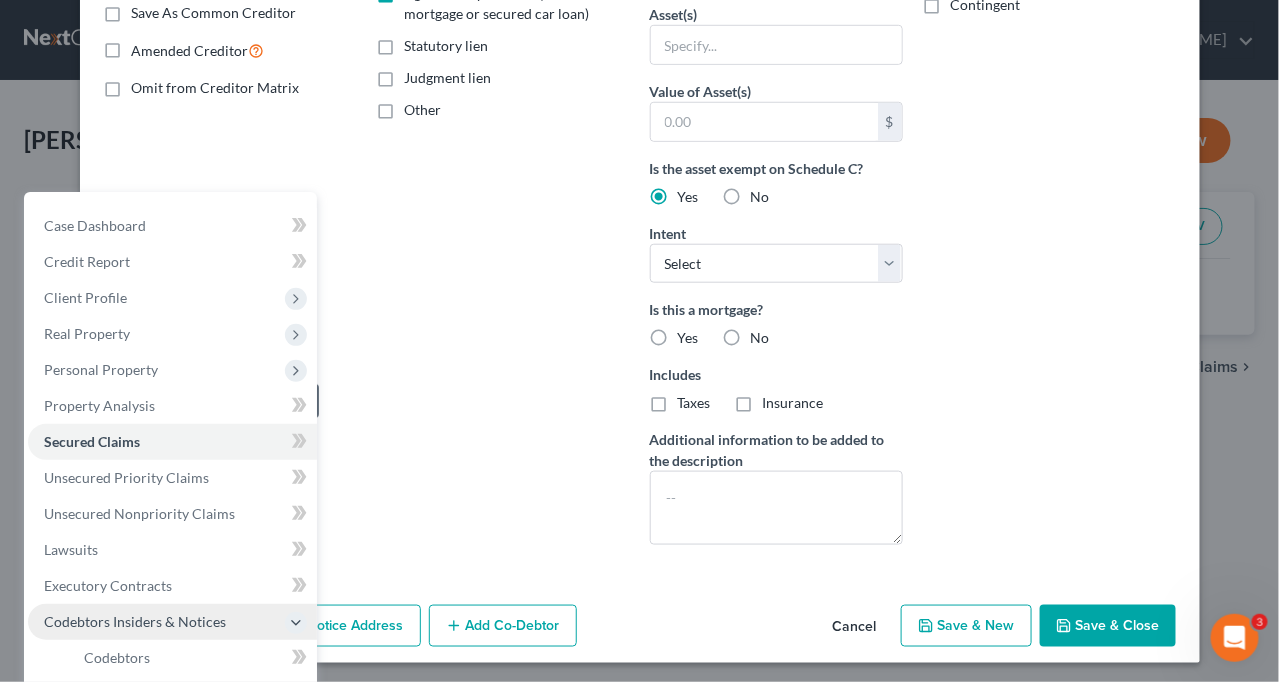 click 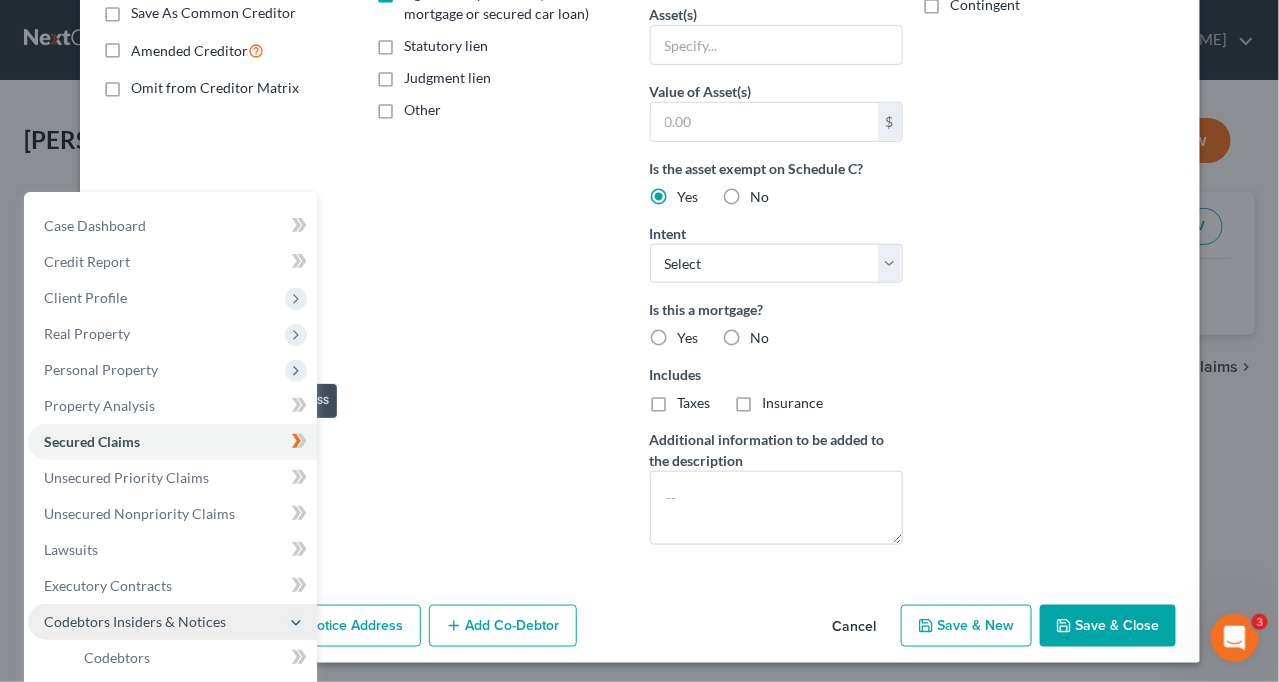 click 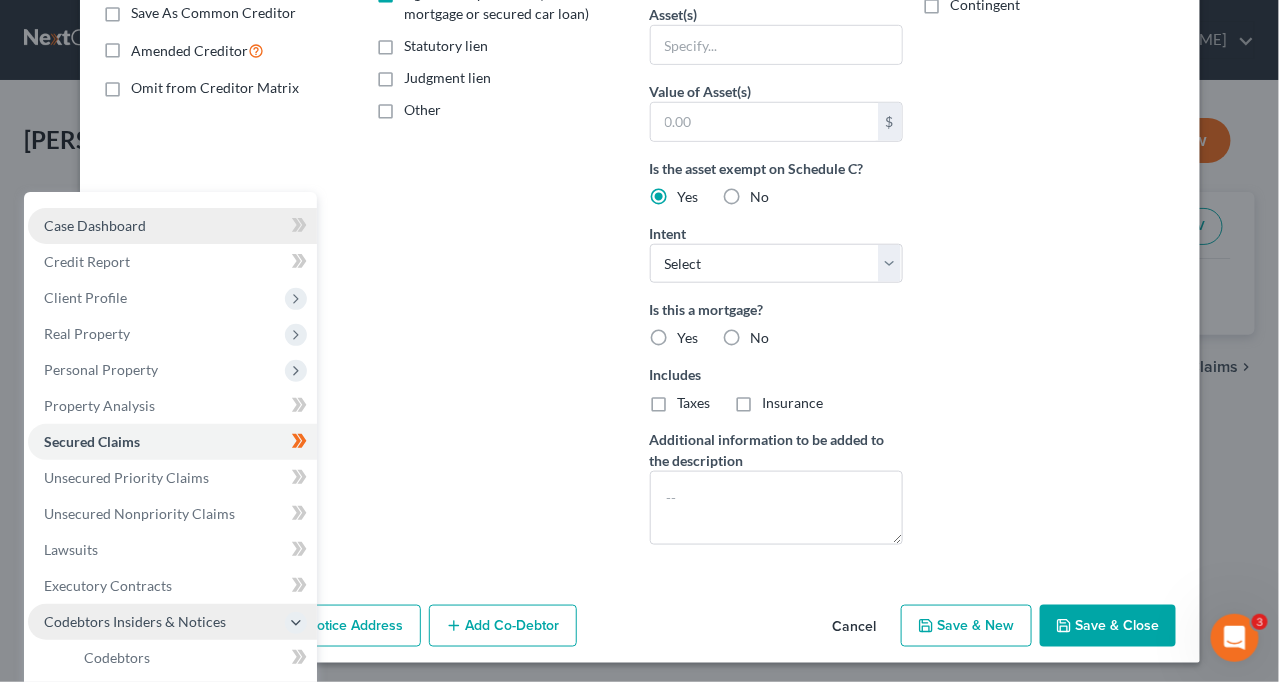 click on "Case Dashboard" at bounding box center [95, 225] 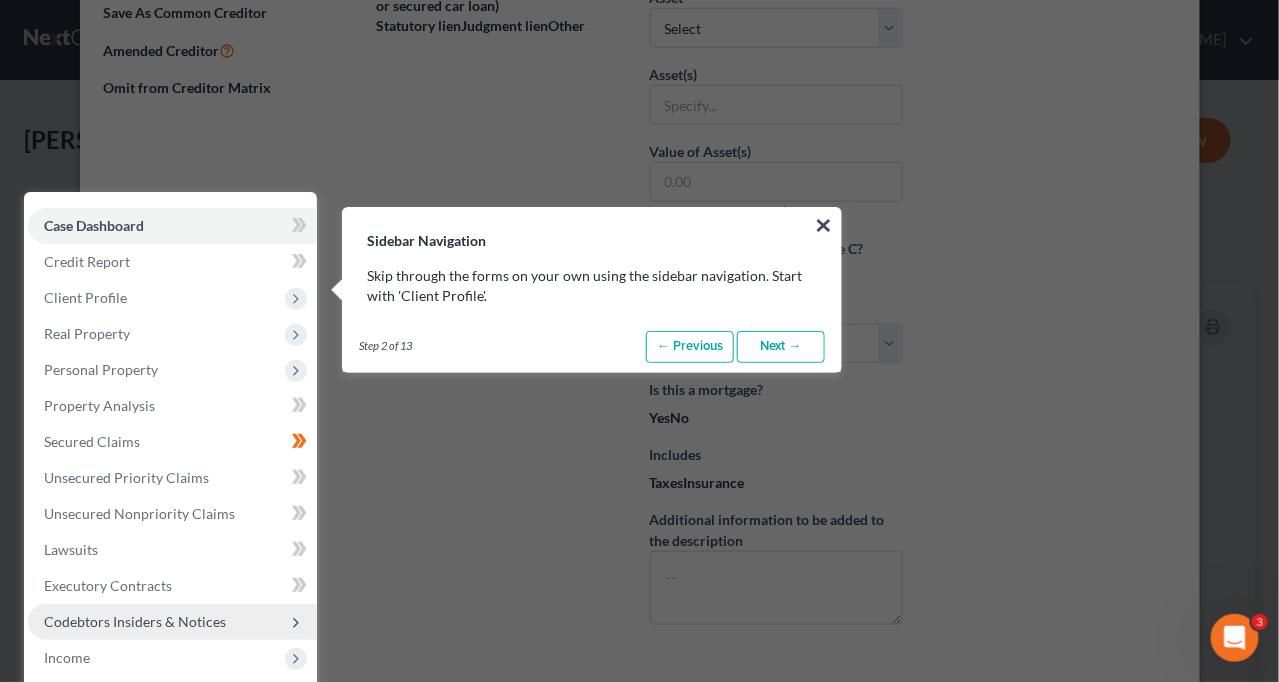 click on "← Previous" at bounding box center [690, 347] 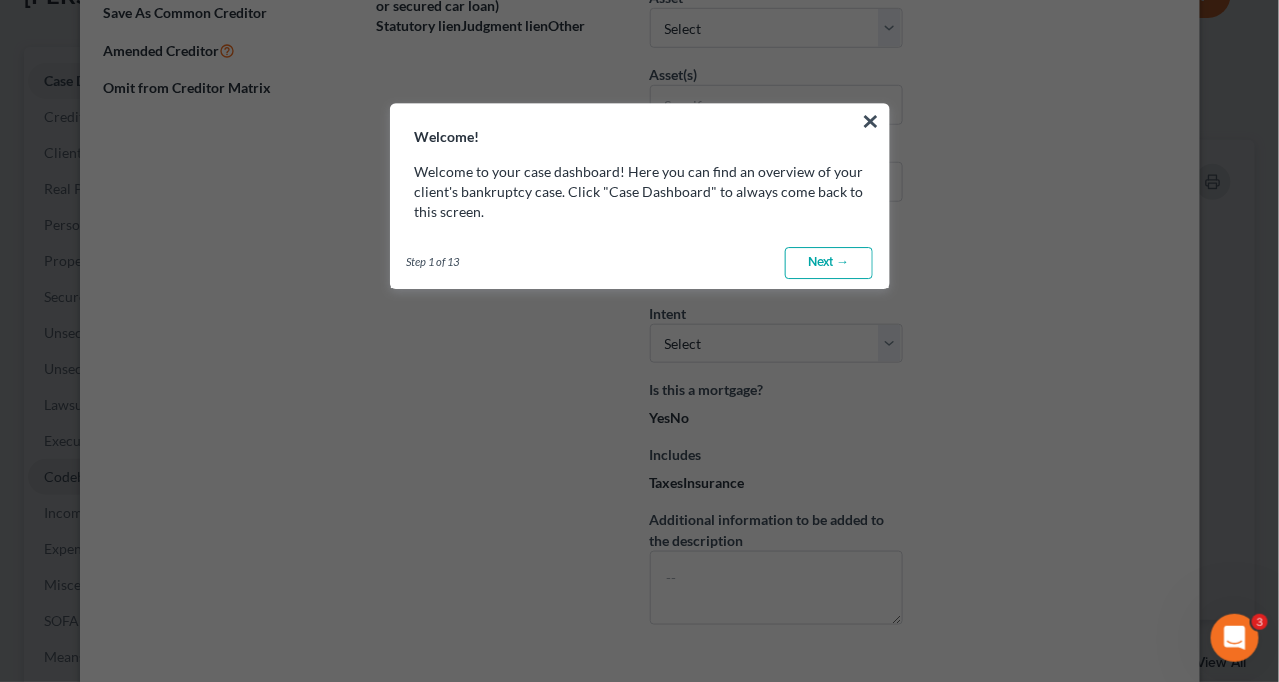 scroll, scrollTop: 148, scrollLeft: 0, axis: vertical 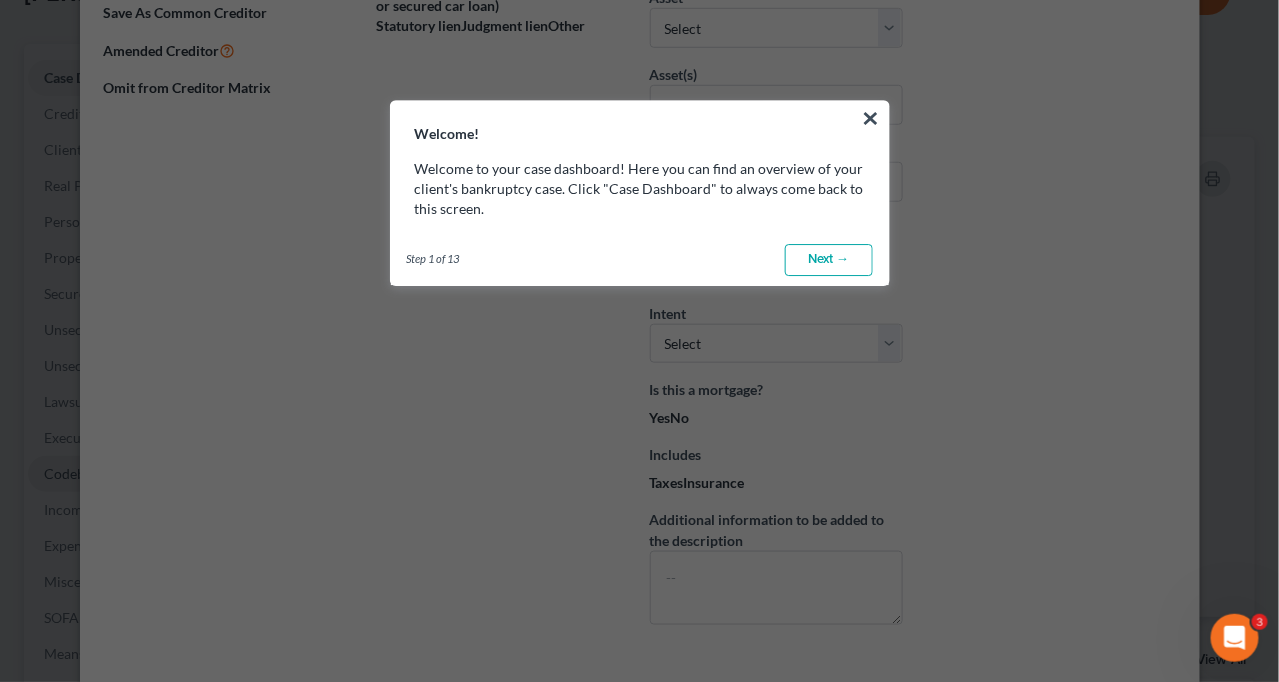 click on "Next →" at bounding box center [829, 260] 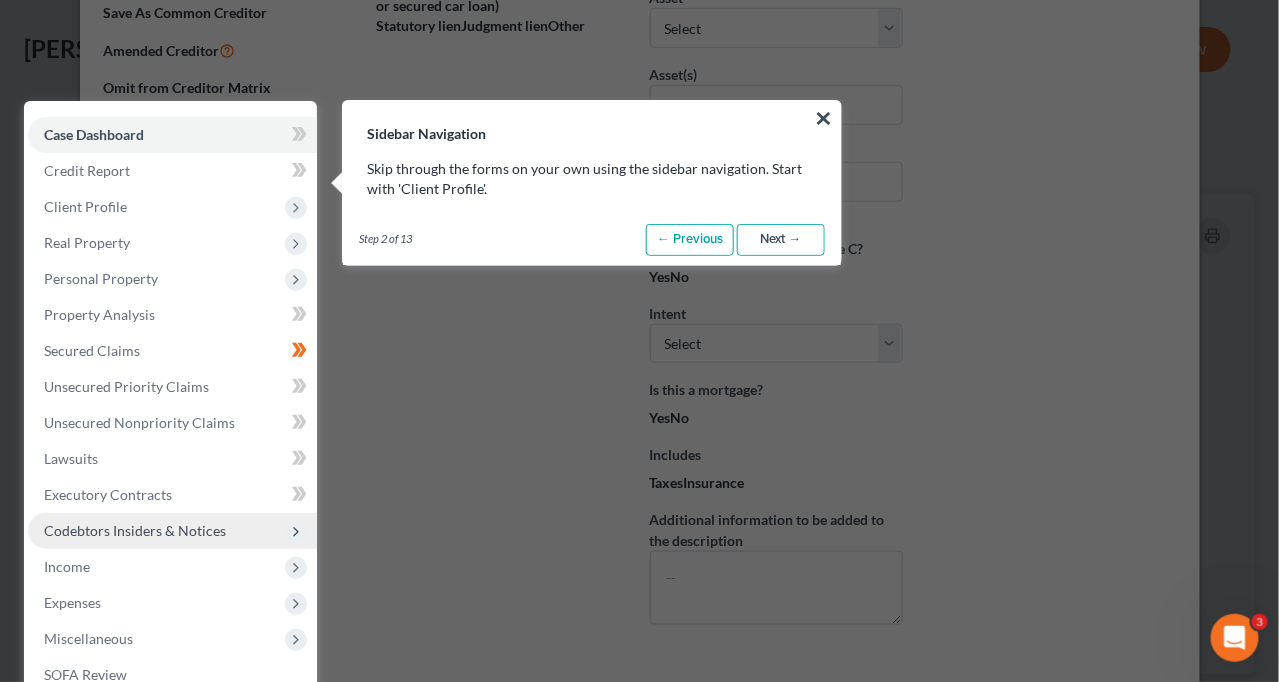 scroll, scrollTop: 91, scrollLeft: 0, axis: vertical 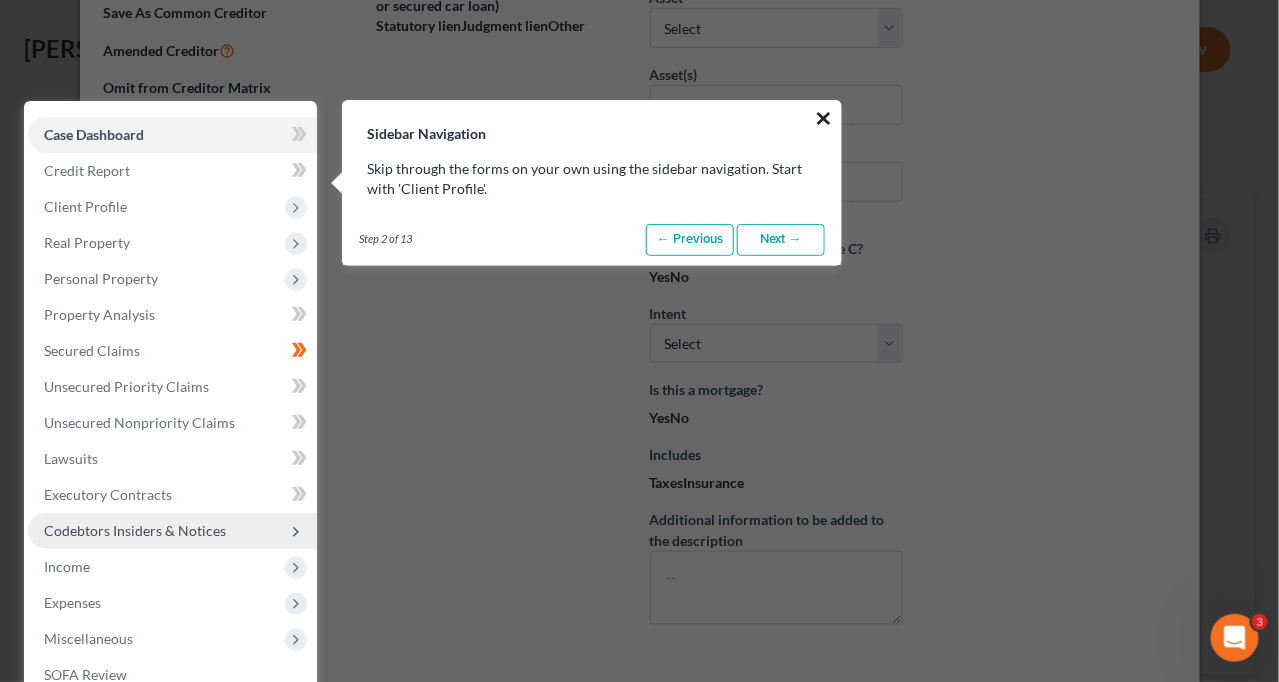 click on "×" at bounding box center [823, 118] 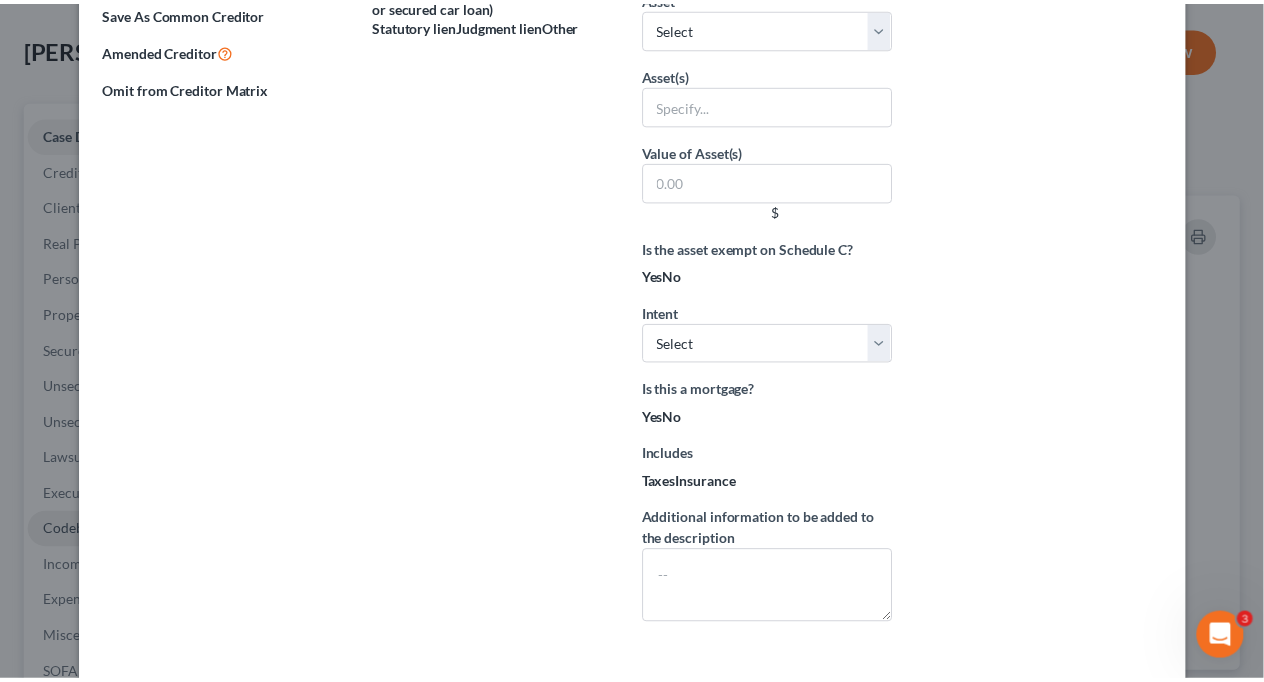 scroll, scrollTop: 0, scrollLeft: 0, axis: both 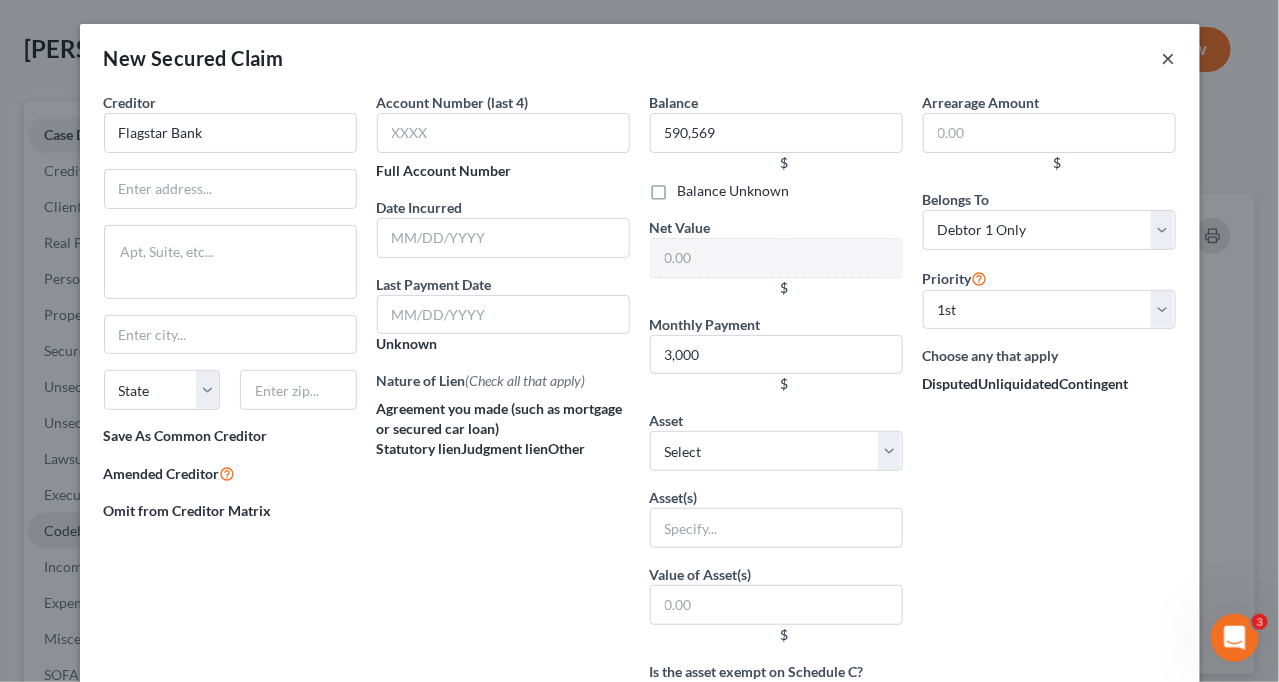 click on "×" at bounding box center [1169, 58] 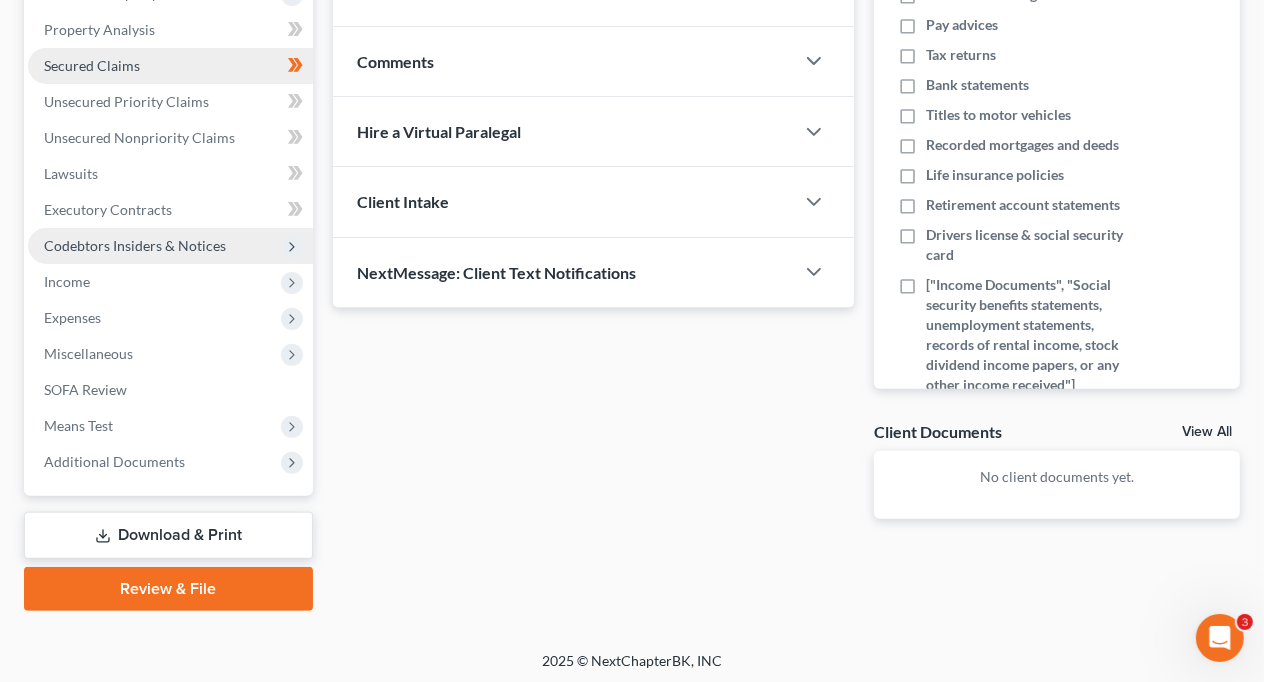scroll, scrollTop: 378, scrollLeft: 0, axis: vertical 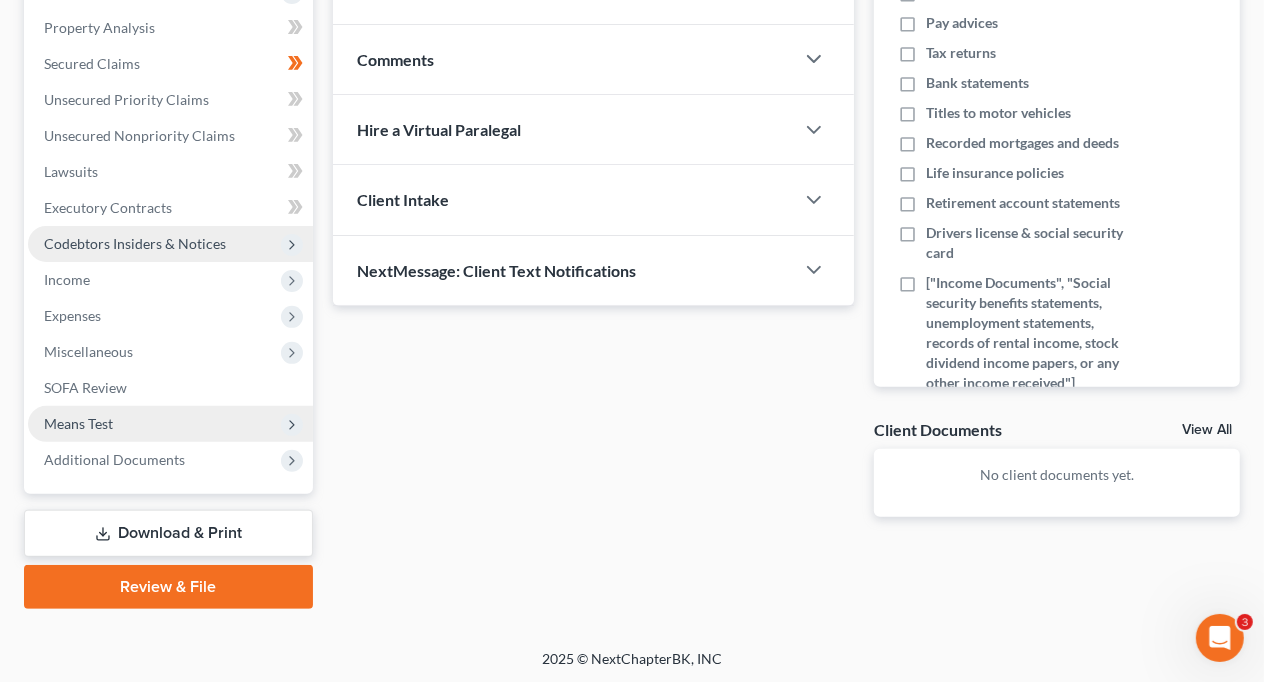click on "Means Test" at bounding box center [78, 423] 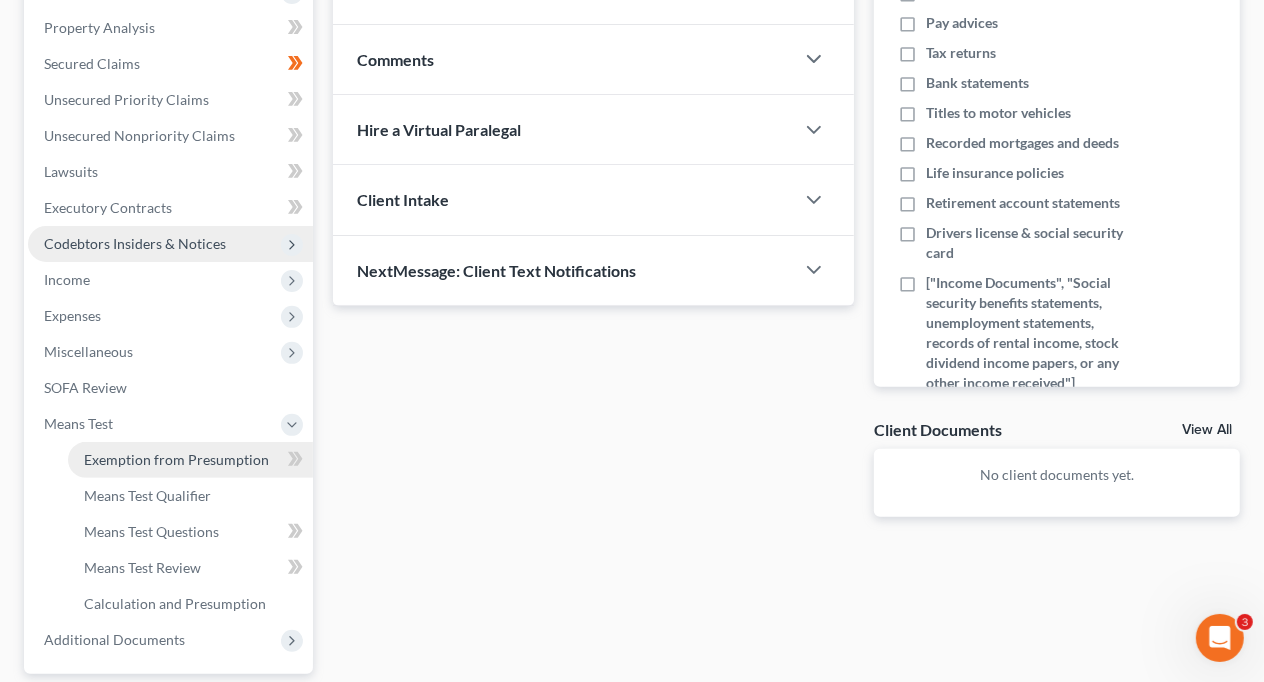 click on "Exemption from Presumption" at bounding box center (176, 459) 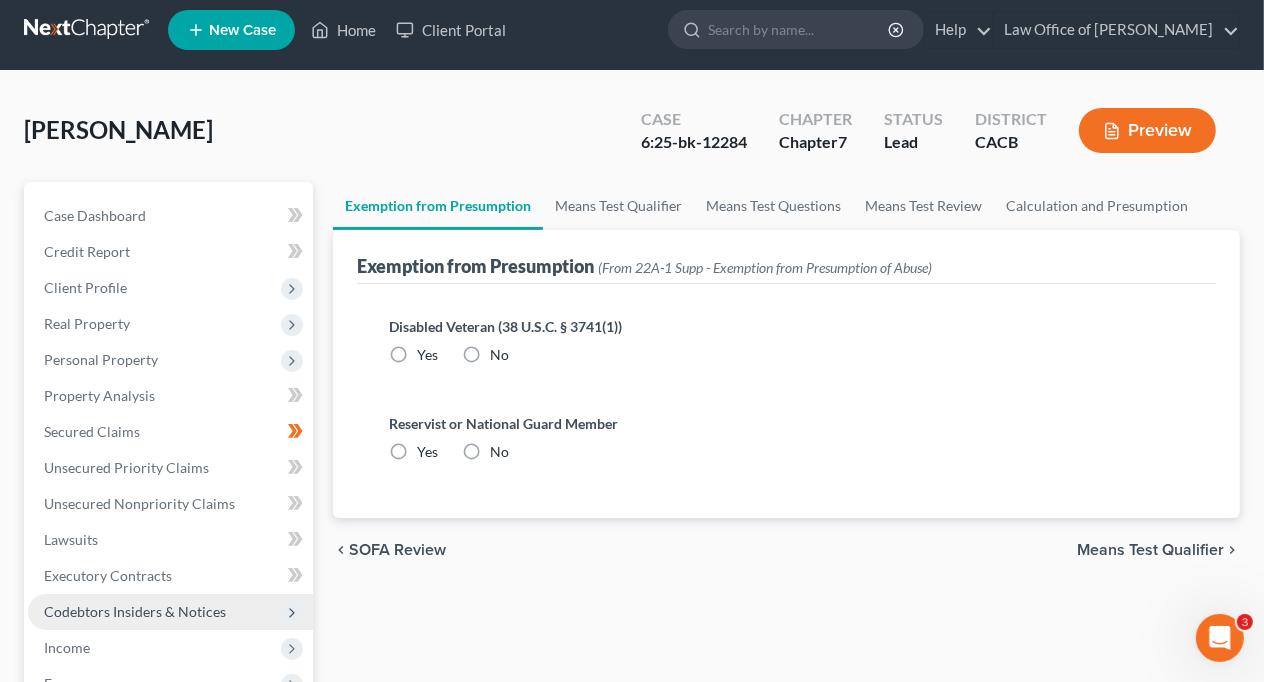 scroll, scrollTop: 0, scrollLeft: 0, axis: both 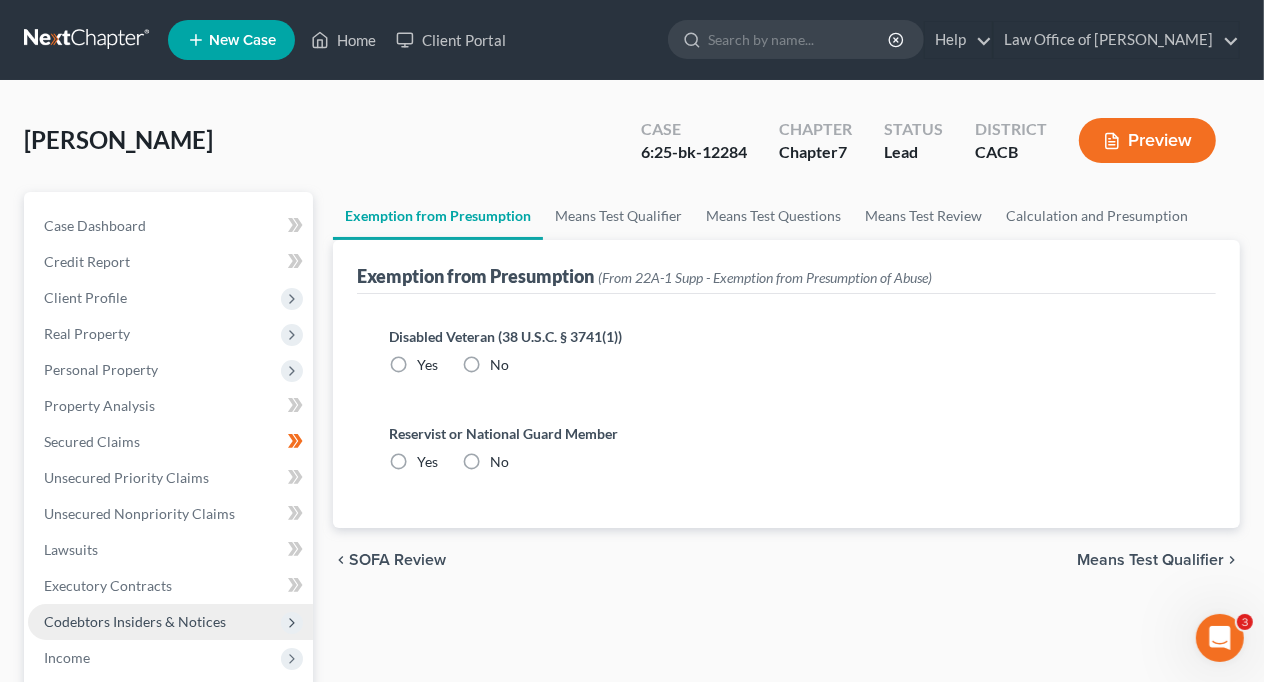 click on "No" at bounding box center (499, 365) 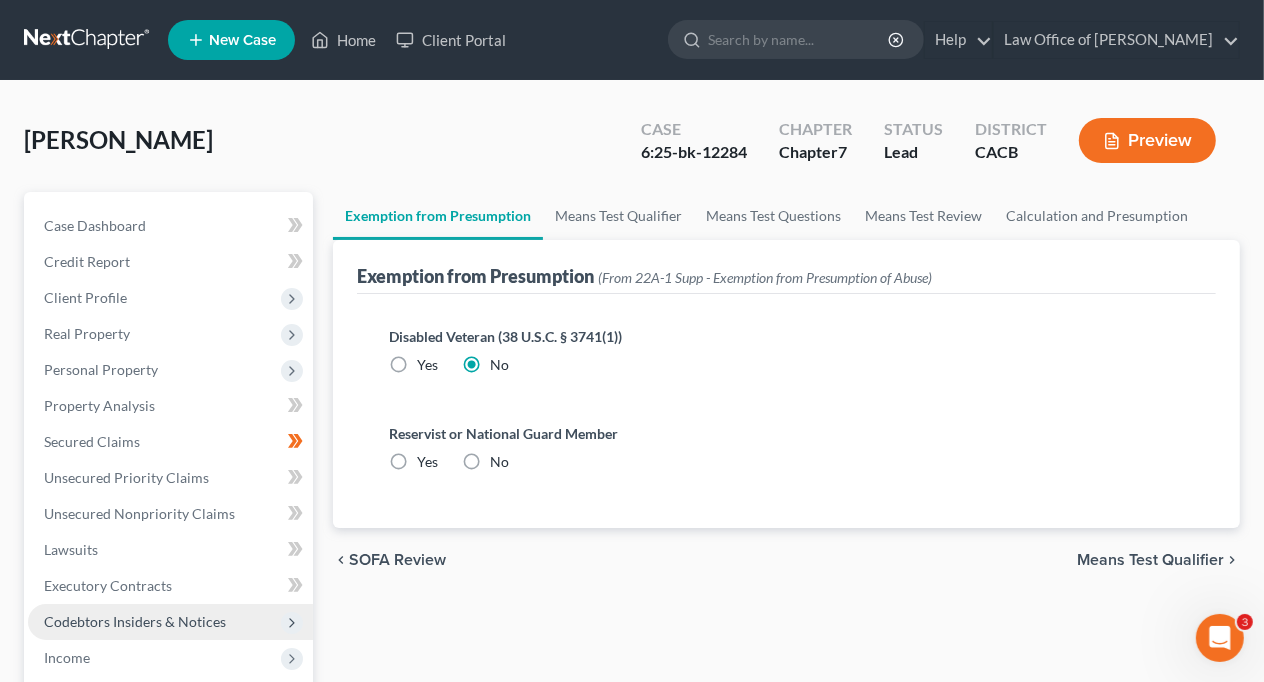 click on "No" at bounding box center (499, 462) 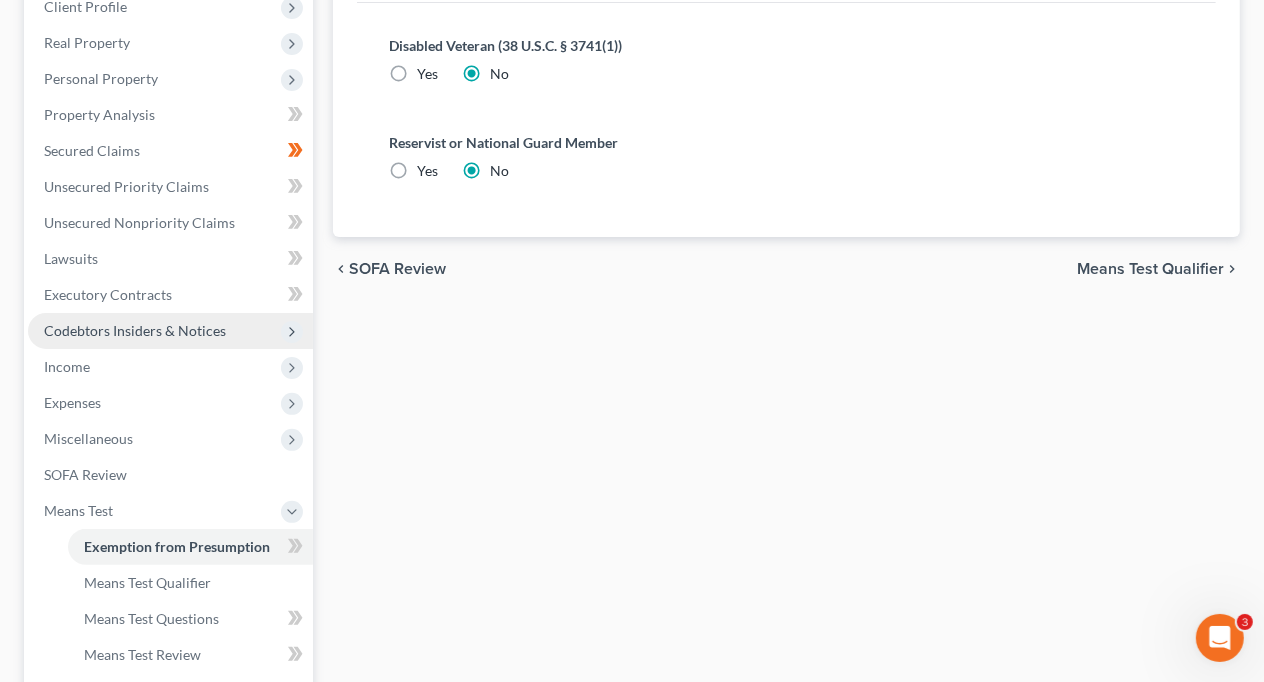 scroll, scrollTop: 300, scrollLeft: 0, axis: vertical 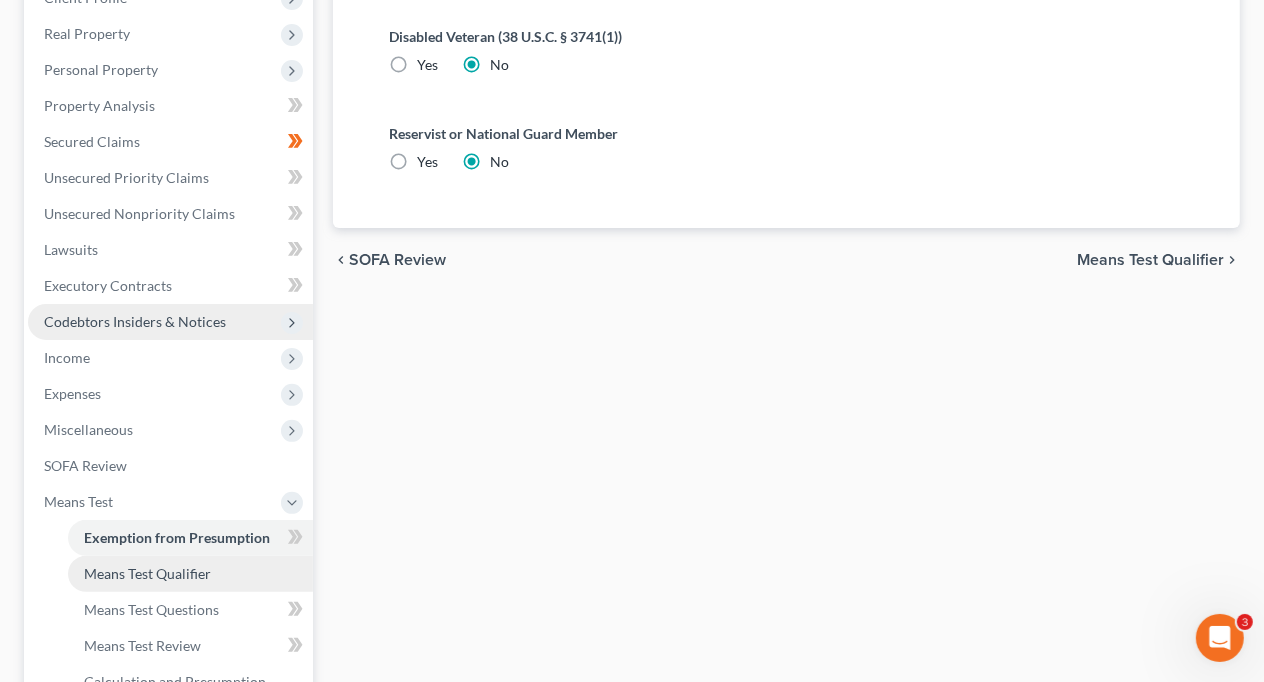 click on "Means Test Qualifier" at bounding box center (147, 573) 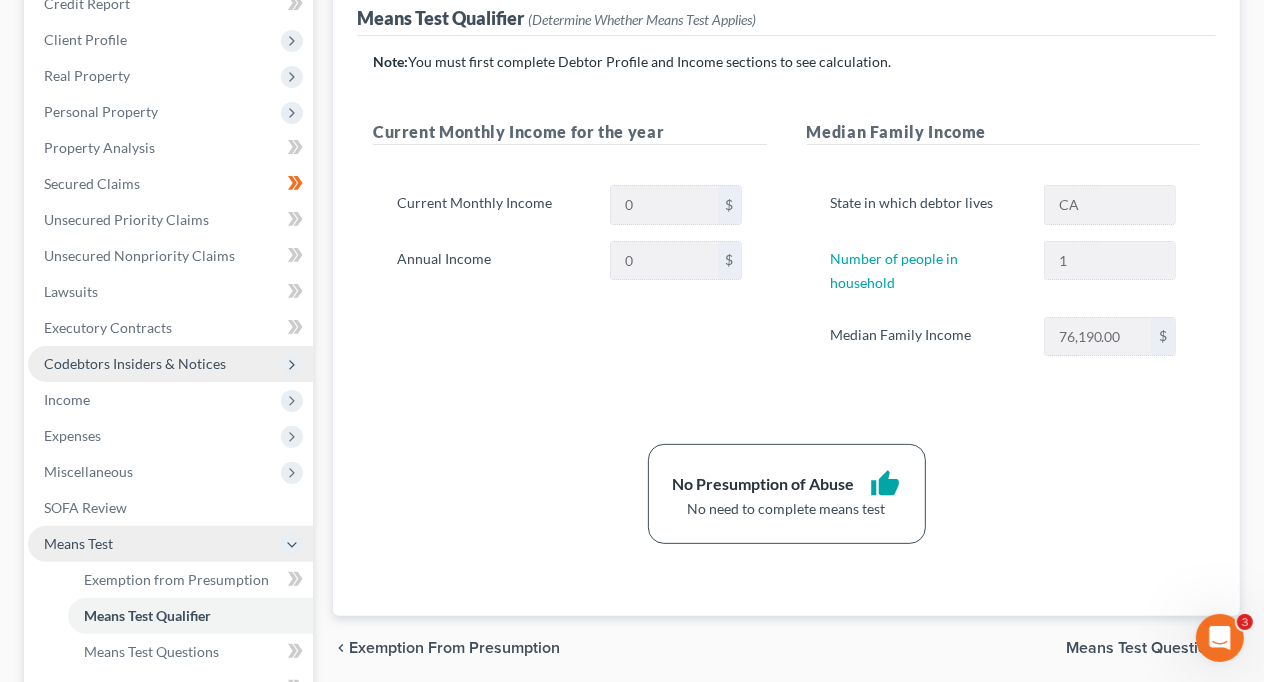 scroll, scrollTop: 0, scrollLeft: 0, axis: both 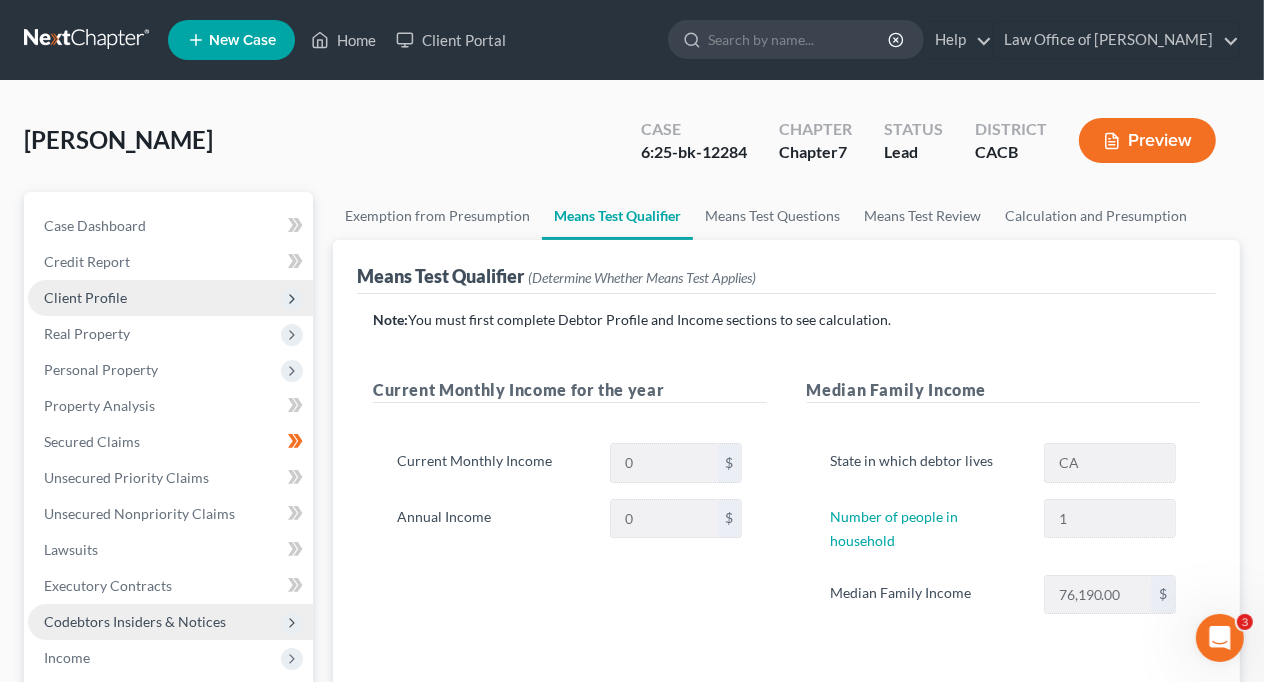 click on "Client Profile" at bounding box center [85, 297] 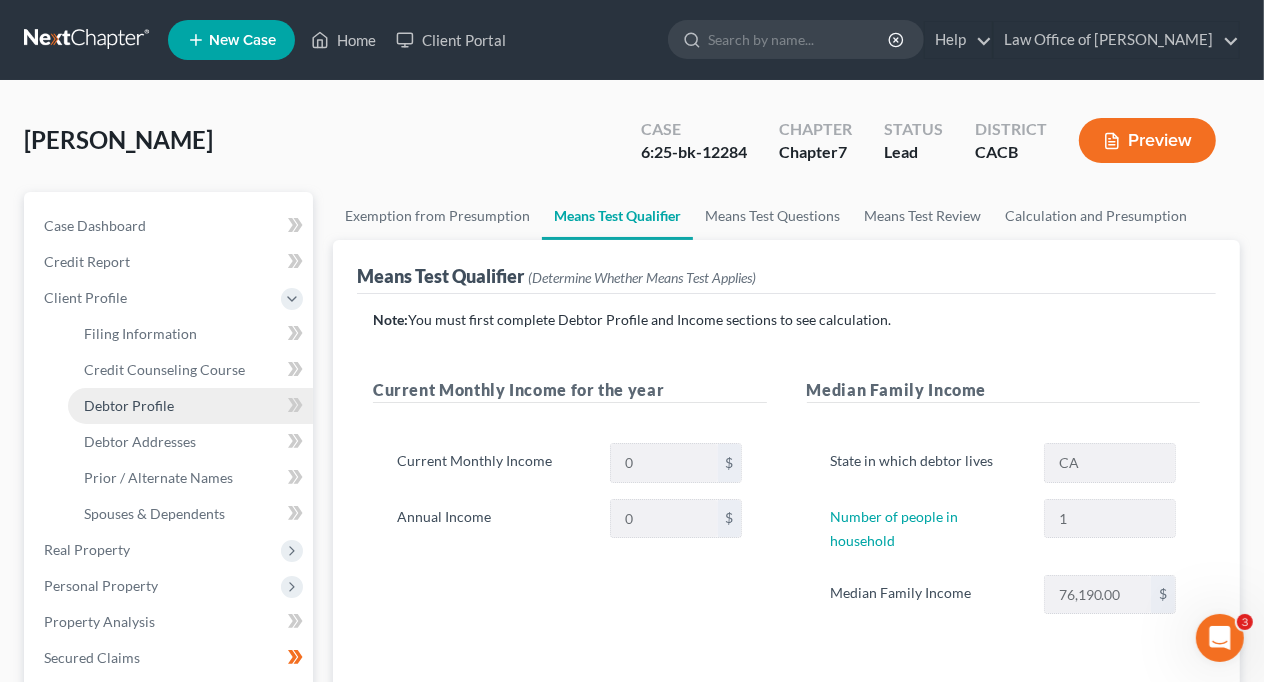 click on "Debtor Profile" at bounding box center (129, 405) 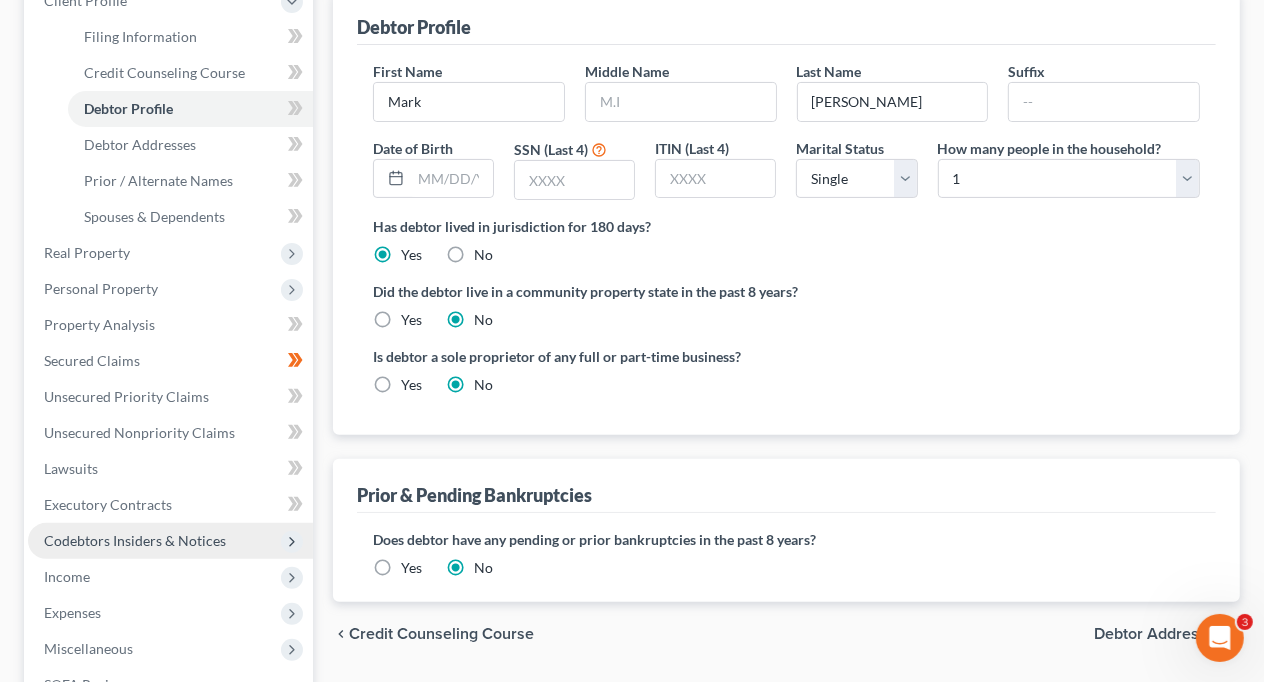 scroll, scrollTop: 300, scrollLeft: 0, axis: vertical 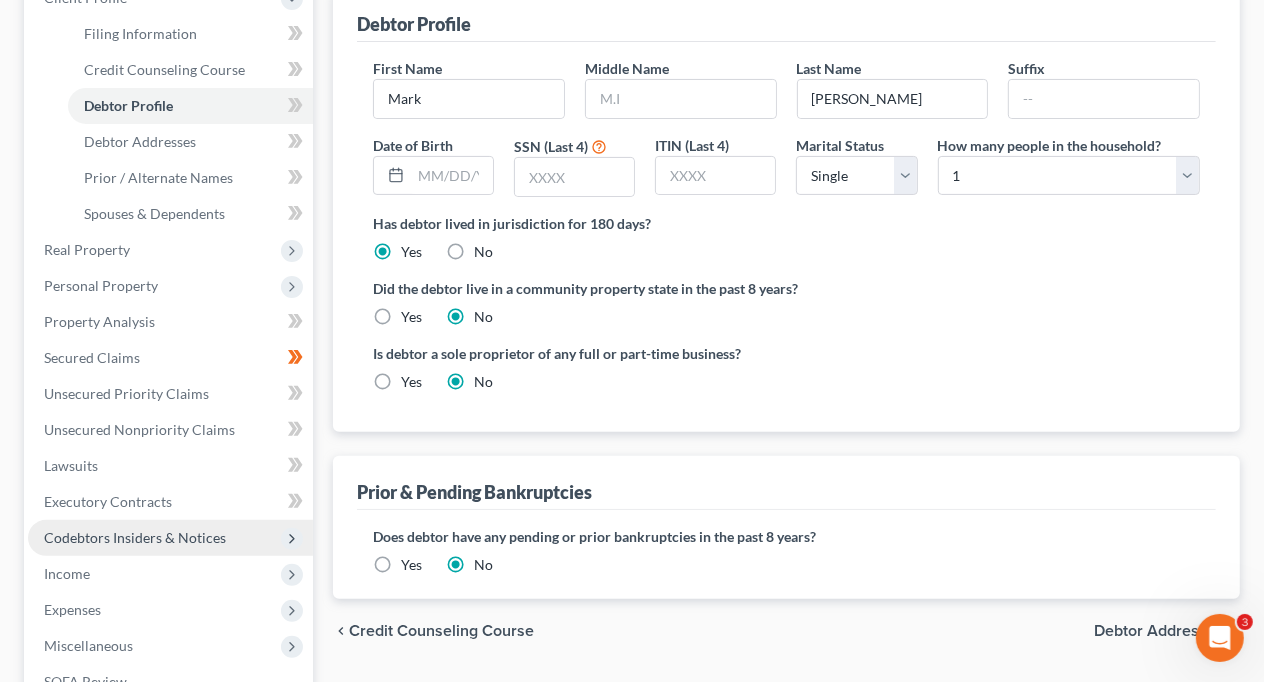 click on "Yes" at bounding box center [411, 317] 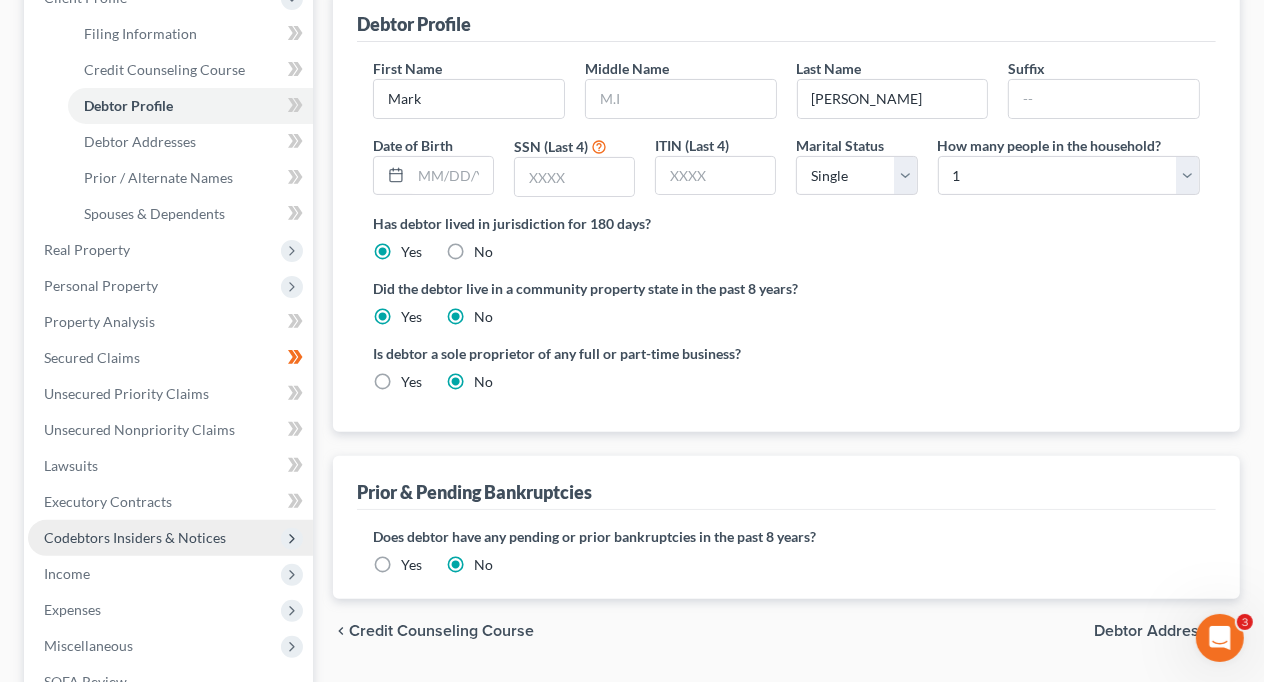 radio on "false" 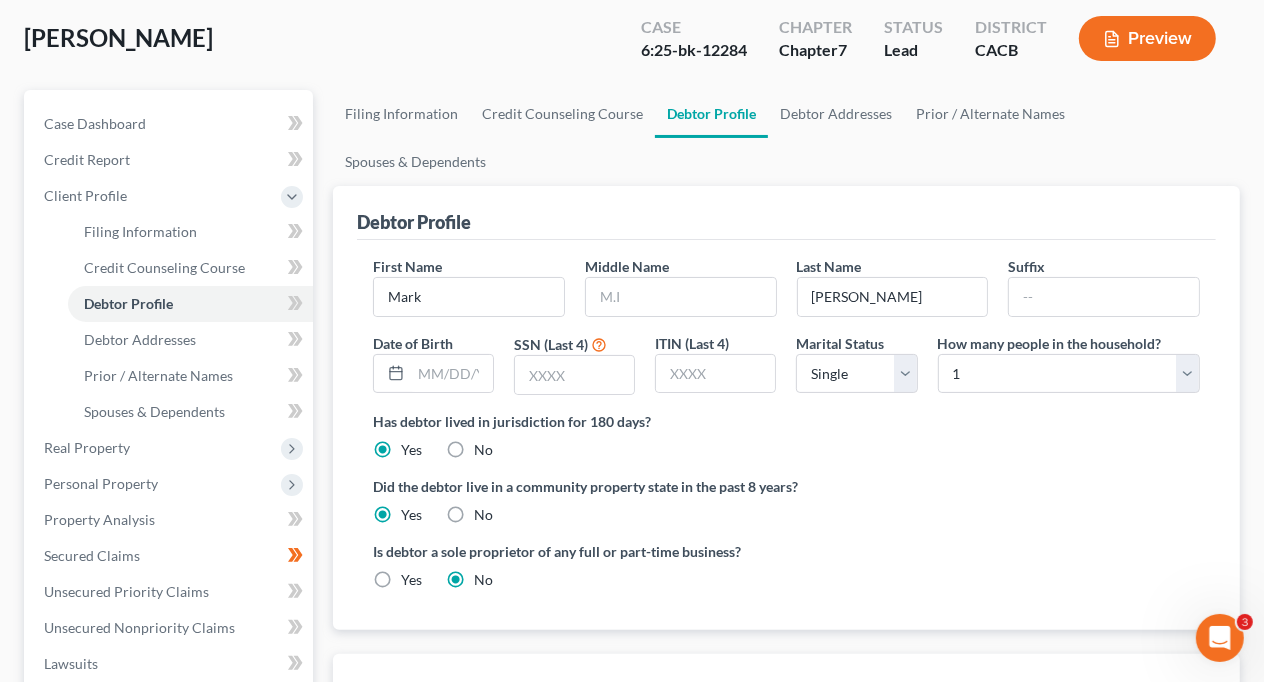 scroll, scrollTop: 0, scrollLeft: 0, axis: both 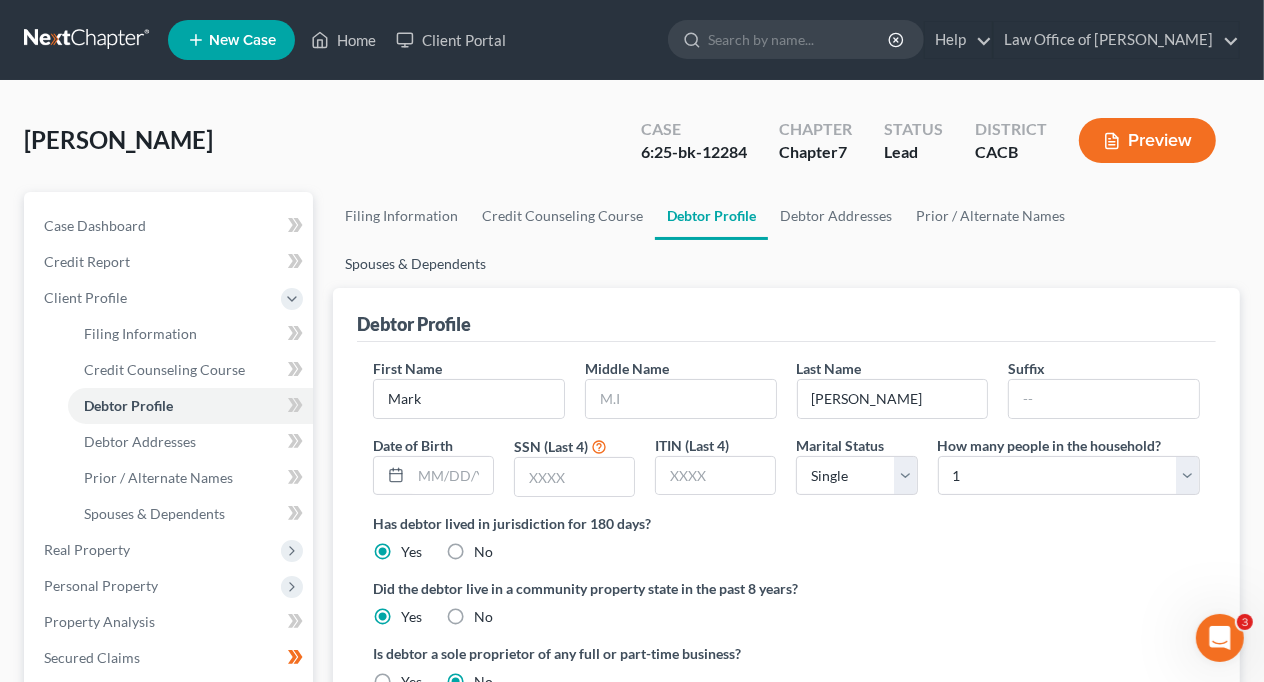 click on "Spouses & Dependents" at bounding box center (415, 264) 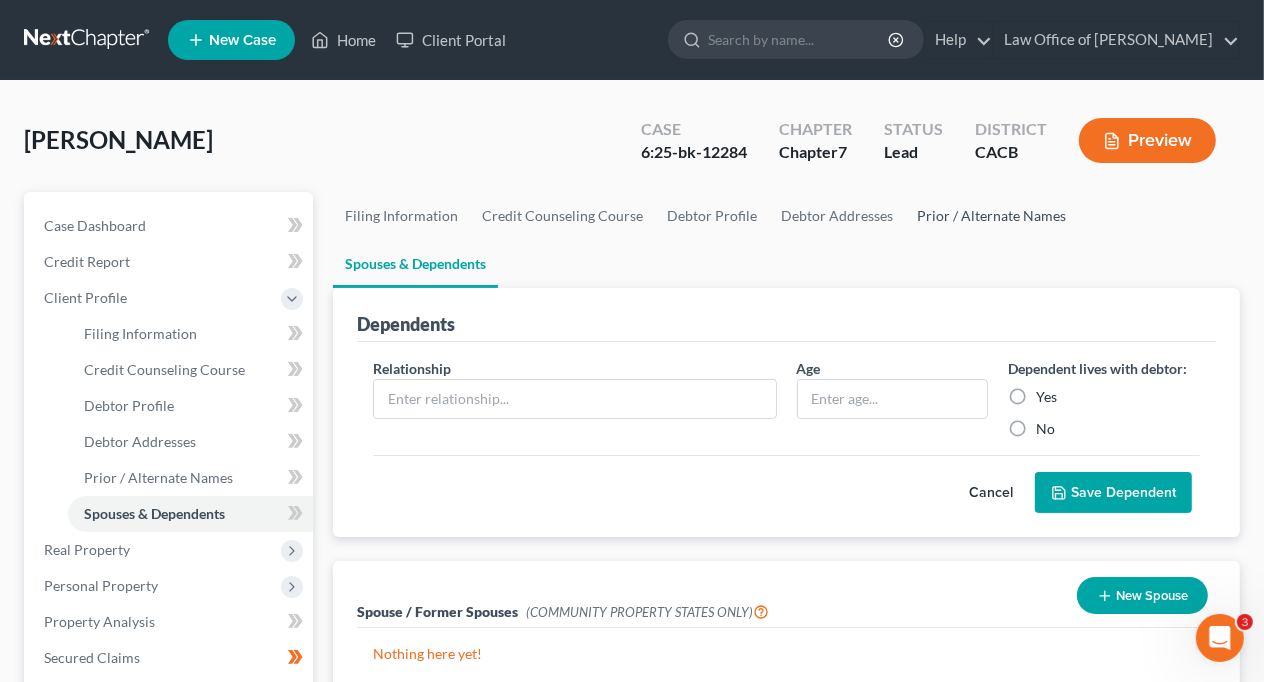 click on "Prior / Alternate Names" at bounding box center (991, 216) 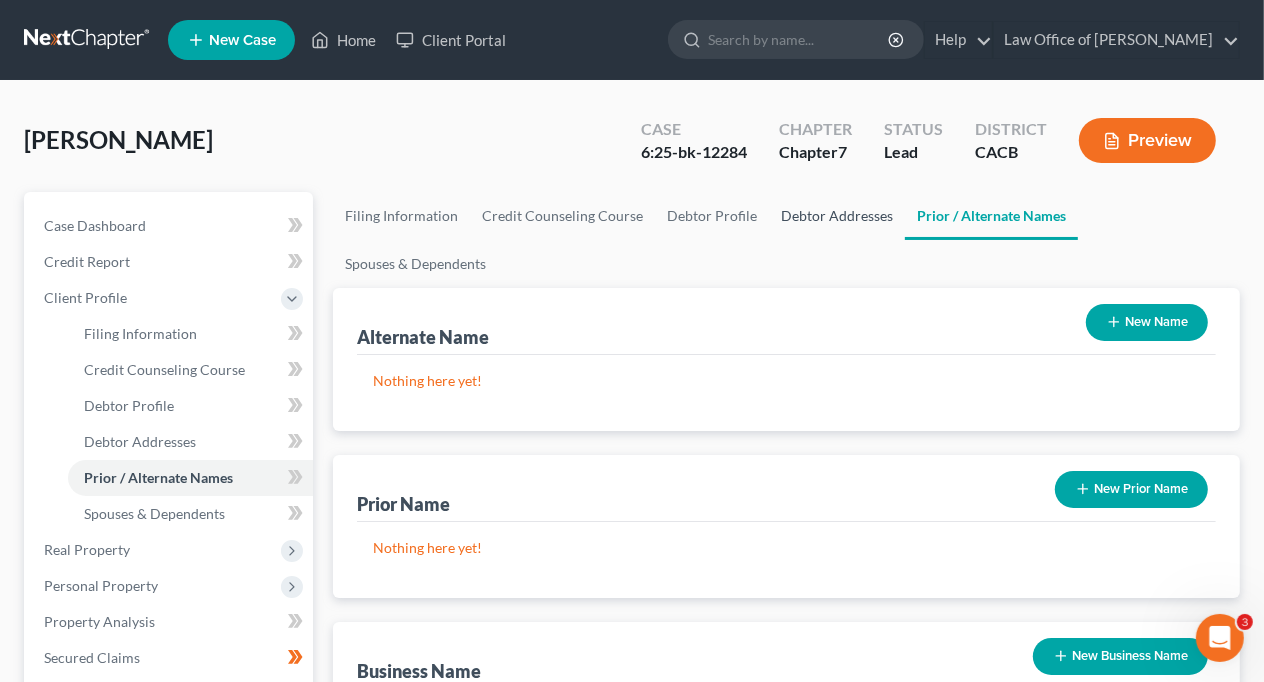 click on "Debtor Addresses" at bounding box center [837, 216] 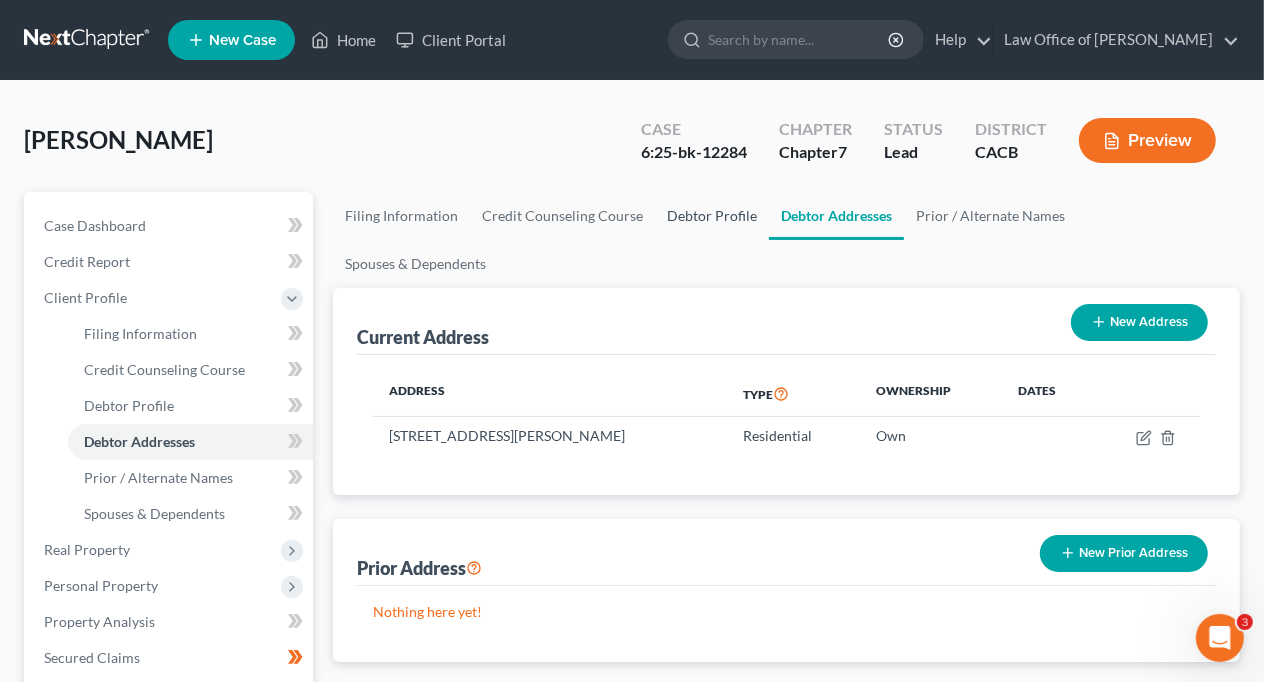 click on "Debtor Profile" at bounding box center [712, 216] 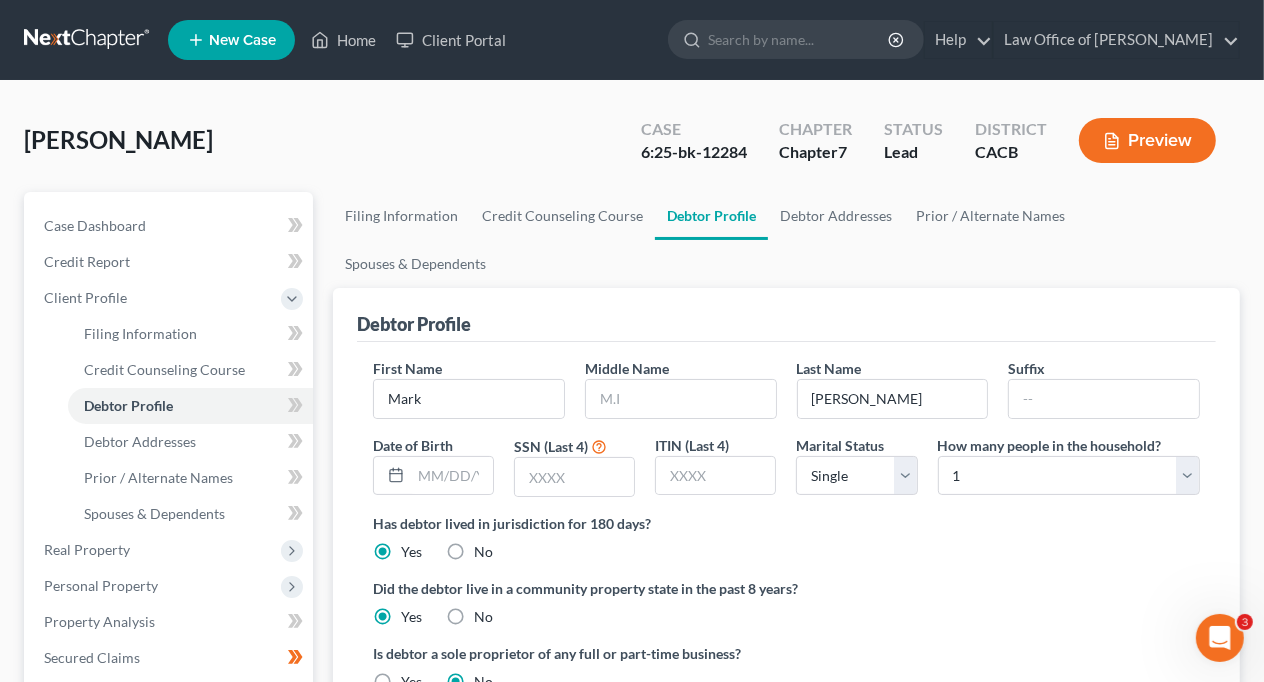 scroll, scrollTop: 300, scrollLeft: 0, axis: vertical 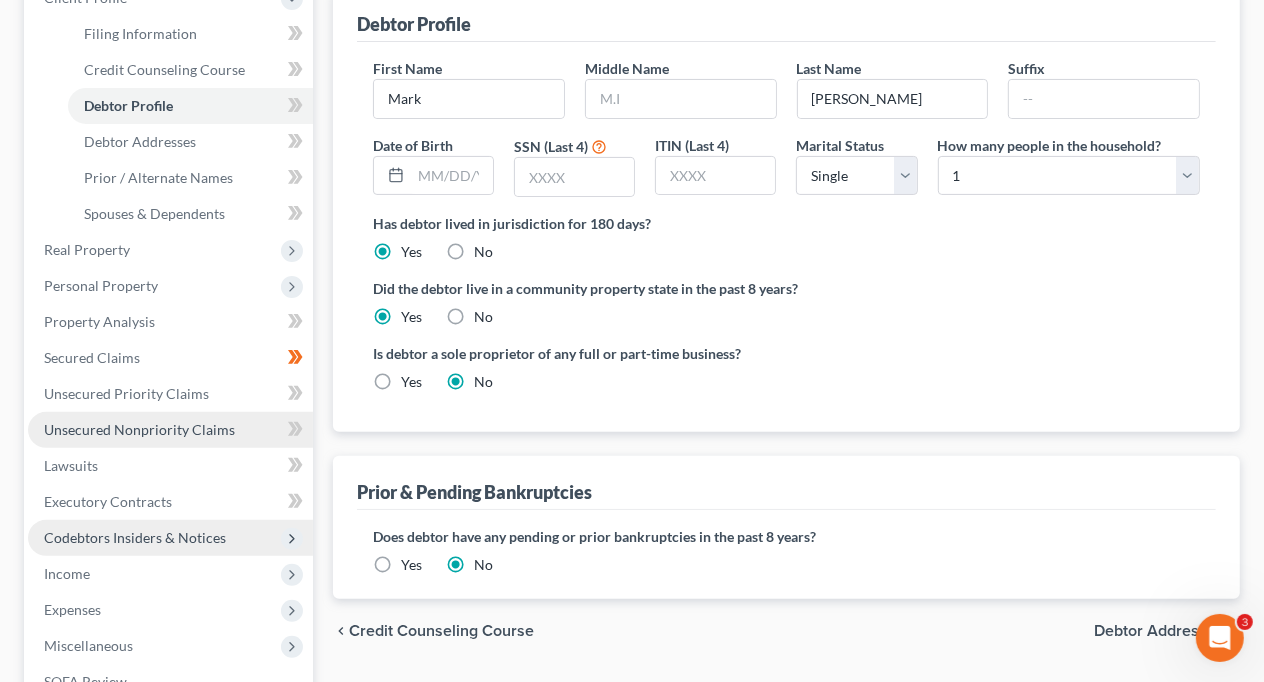 click on "Unsecured Nonpriority Claims" at bounding box center [139, 429] 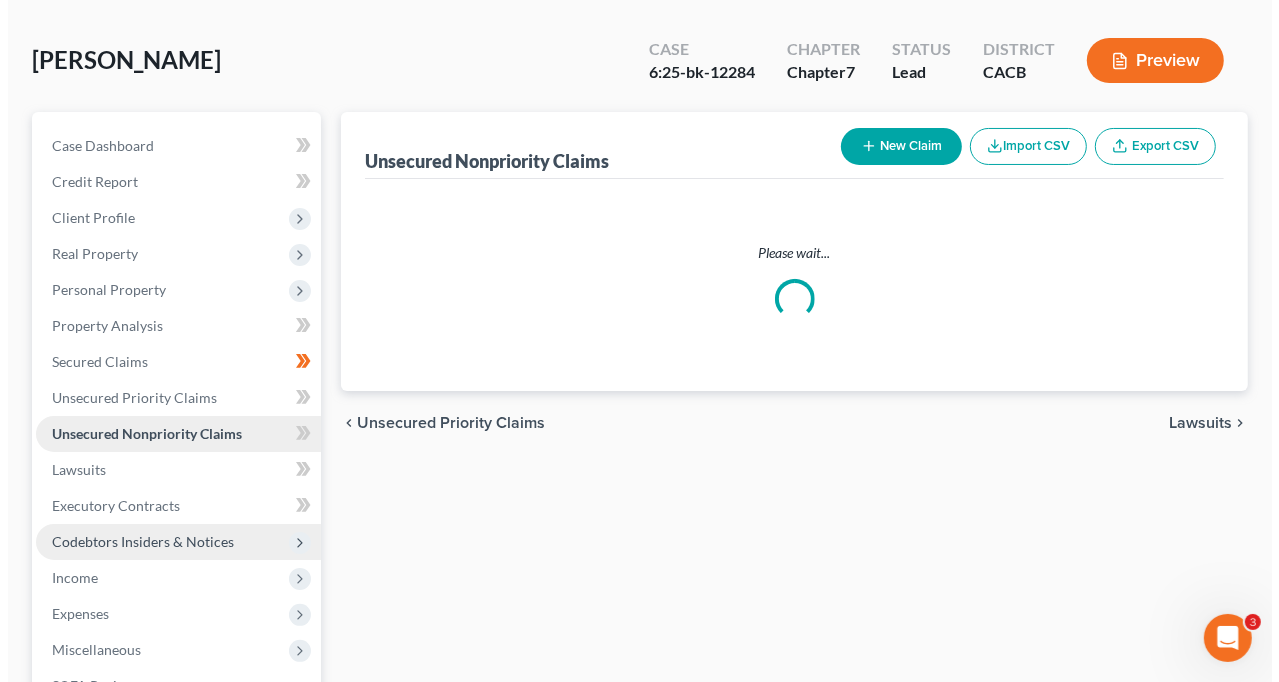 scroll, scrollTop: 0, scrollLeft: 0, axis: both 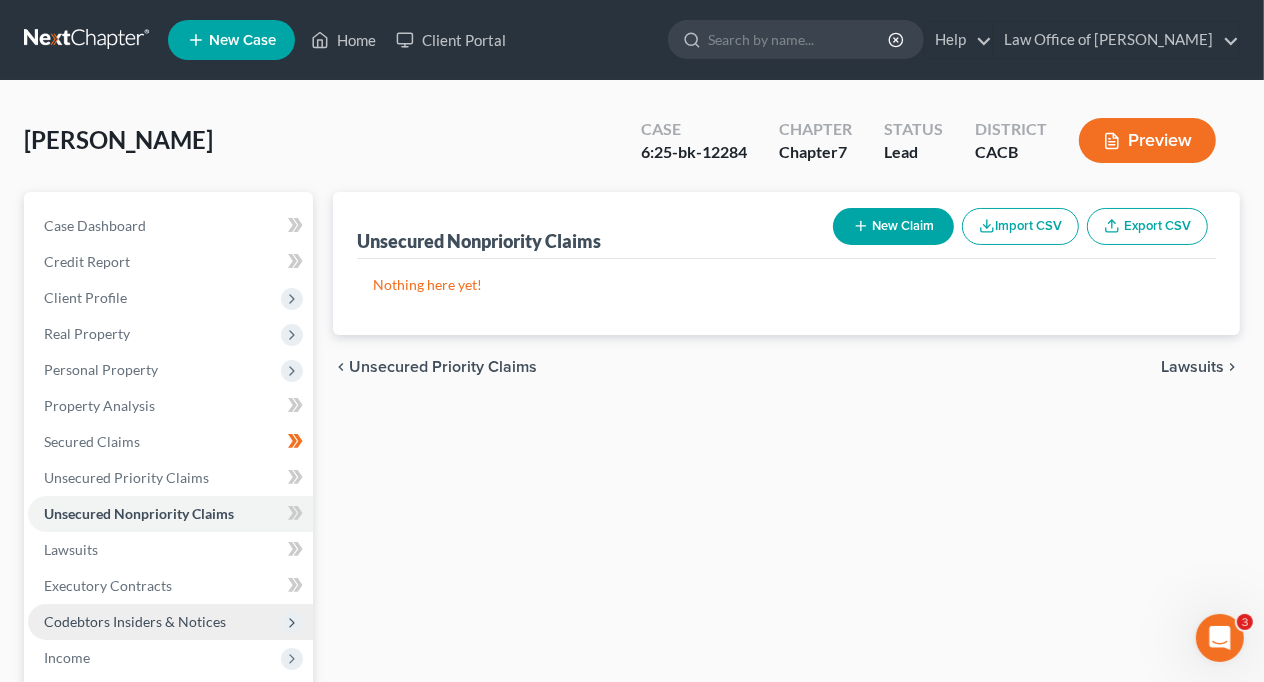 click on "New Claim" at bounding box center [893, 226] 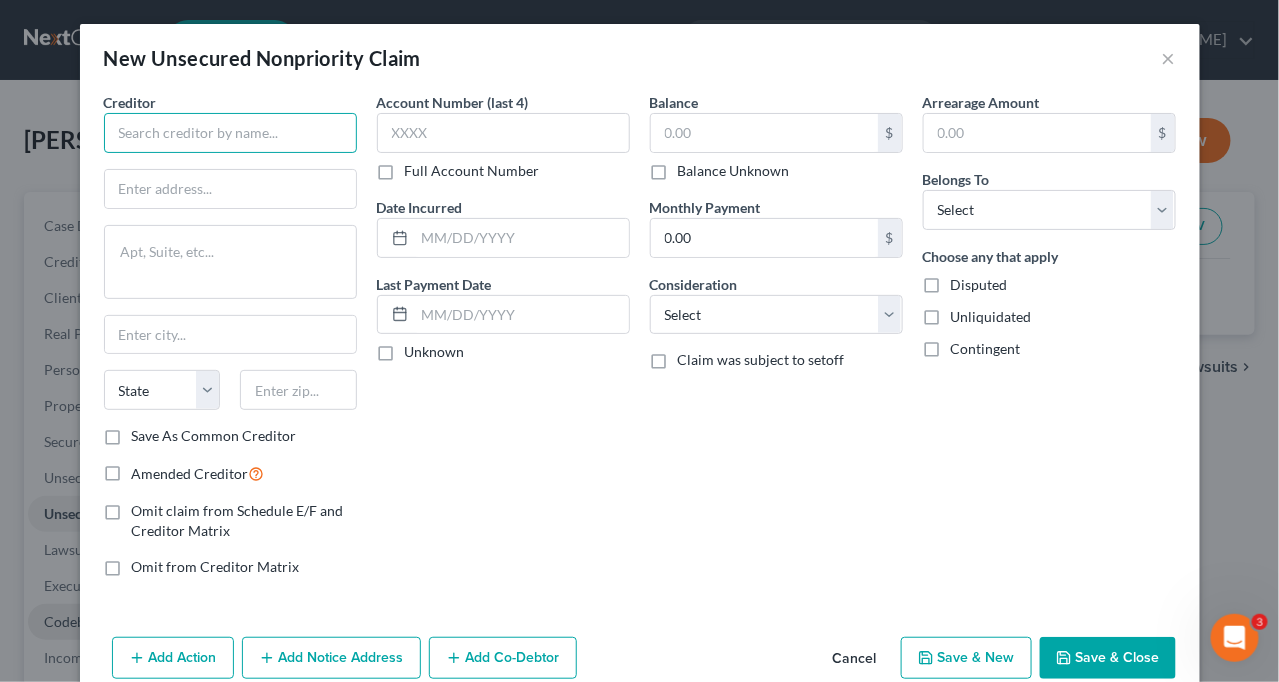 click at bounding box center (230, 133) 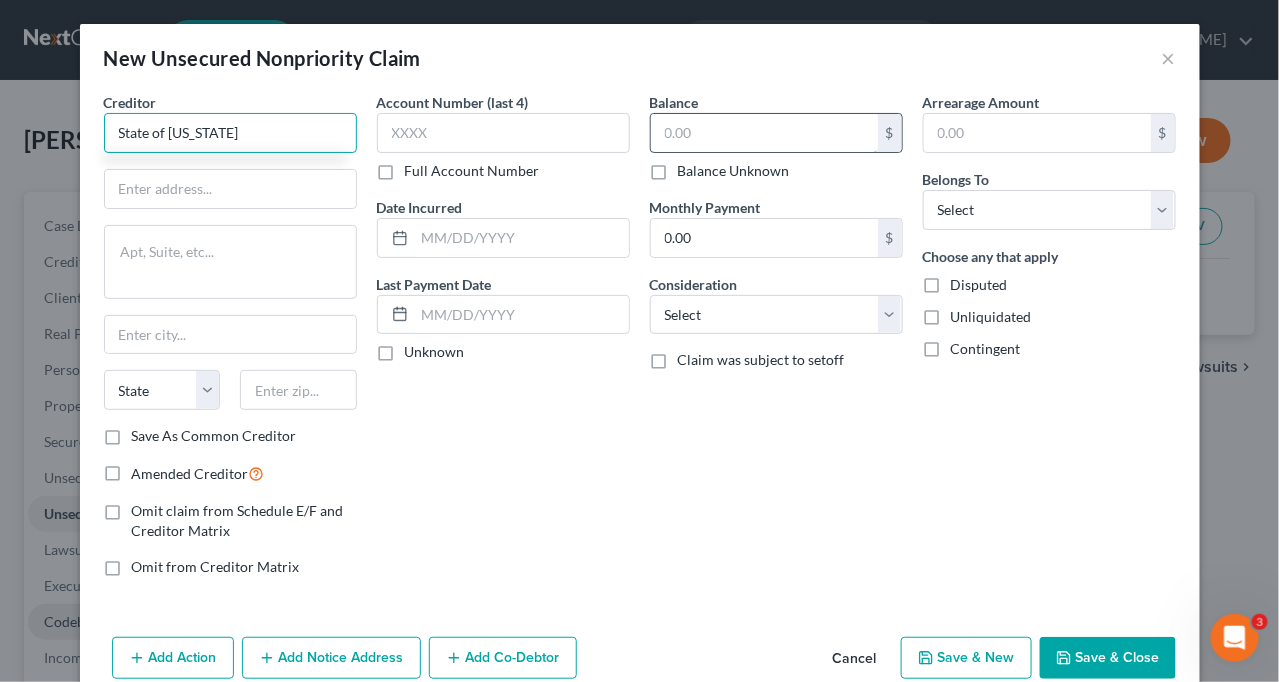 type on "State of [US_STATE]" 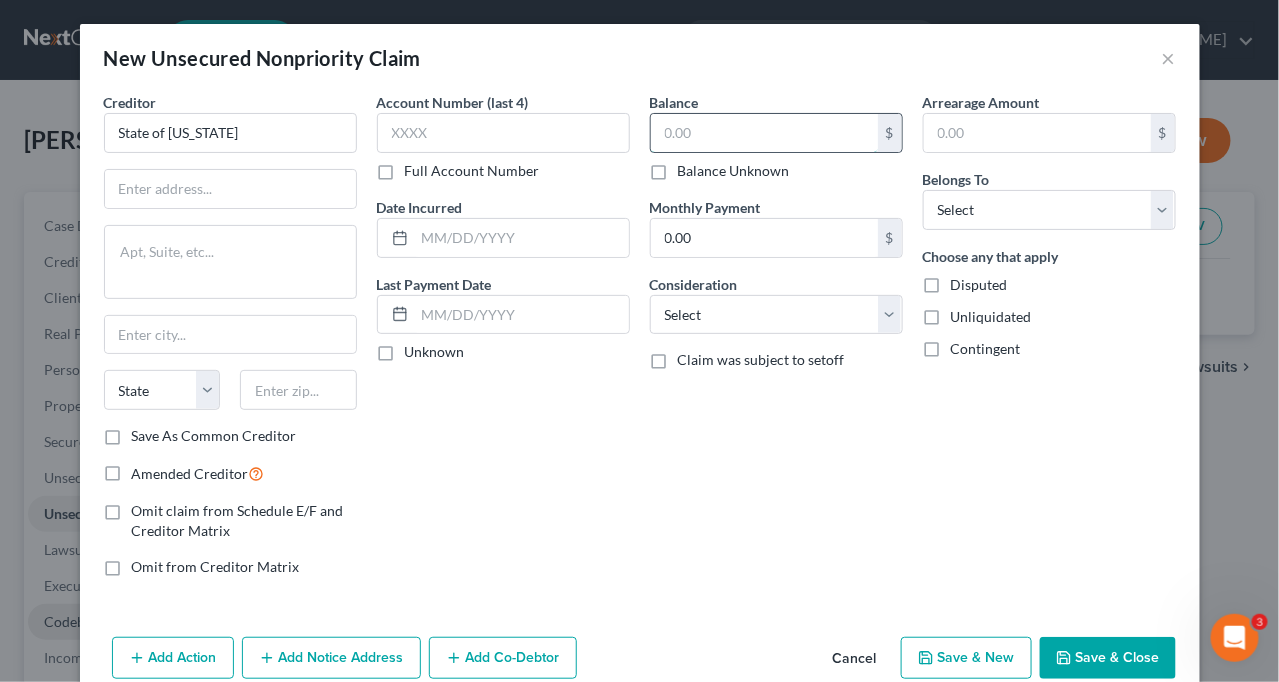 click at bounding box center [764, 133] 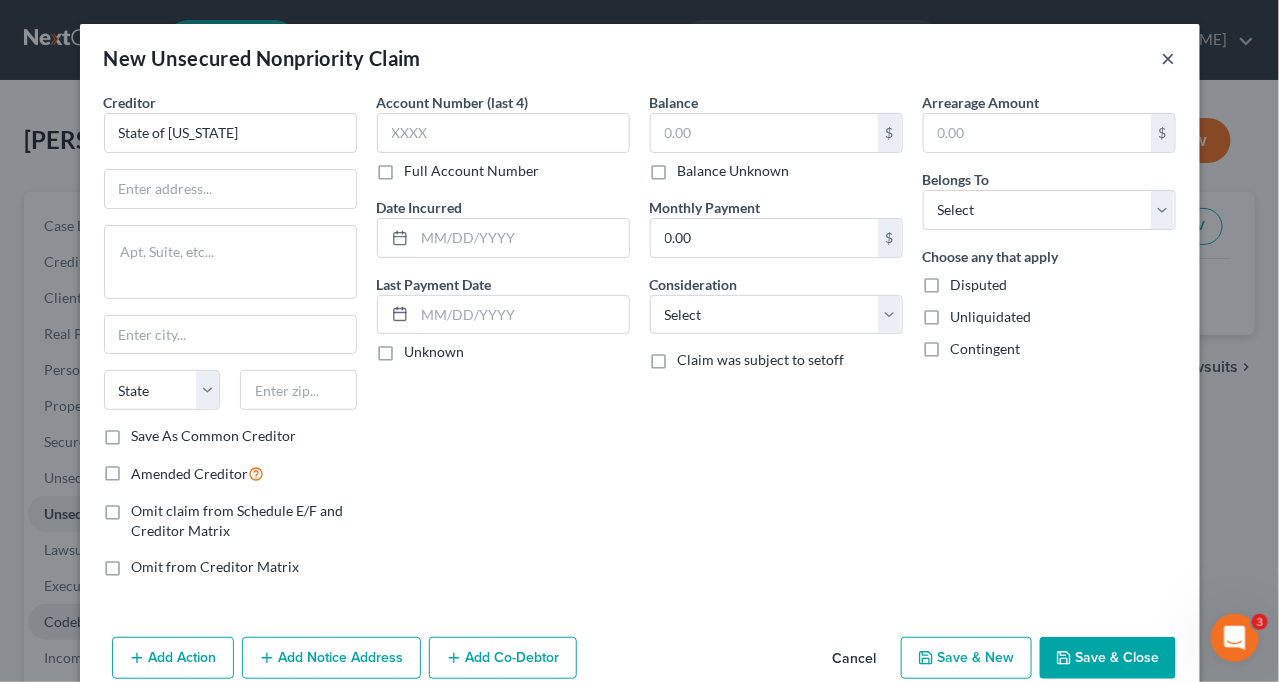 click on "×" at bounding box center [1169, 58] 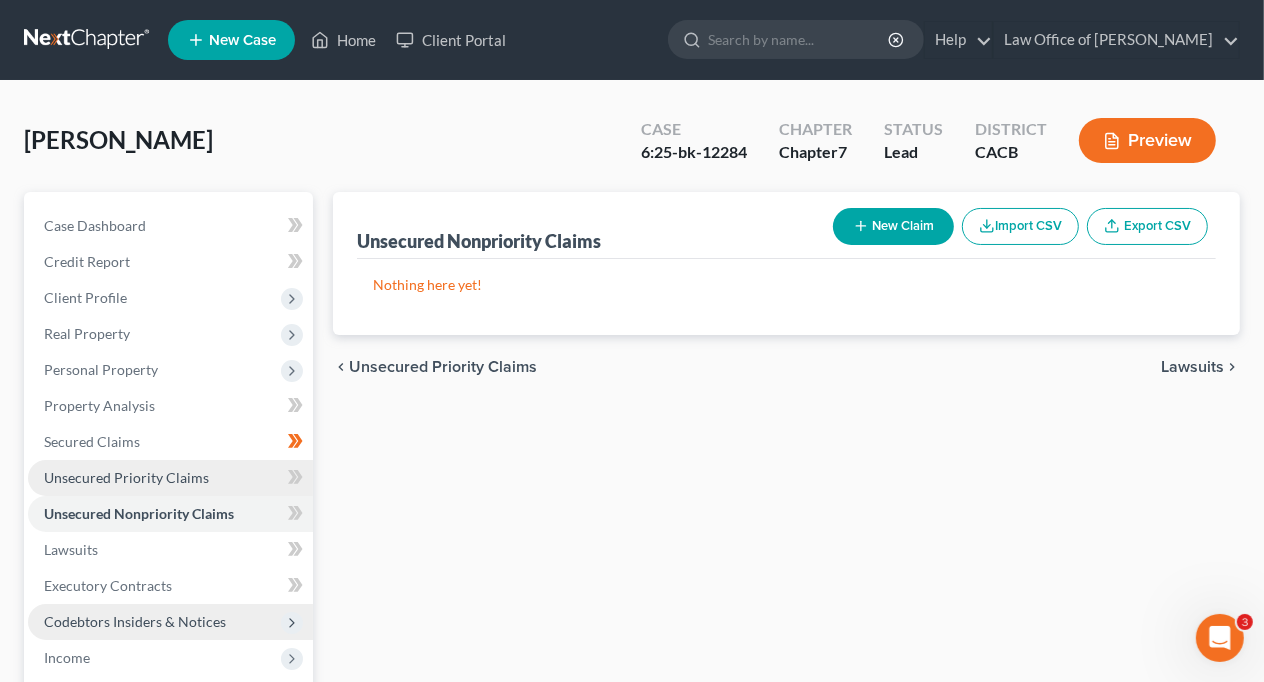 click on "Unsecured Priority Claims" at bounding box center (126, 477) 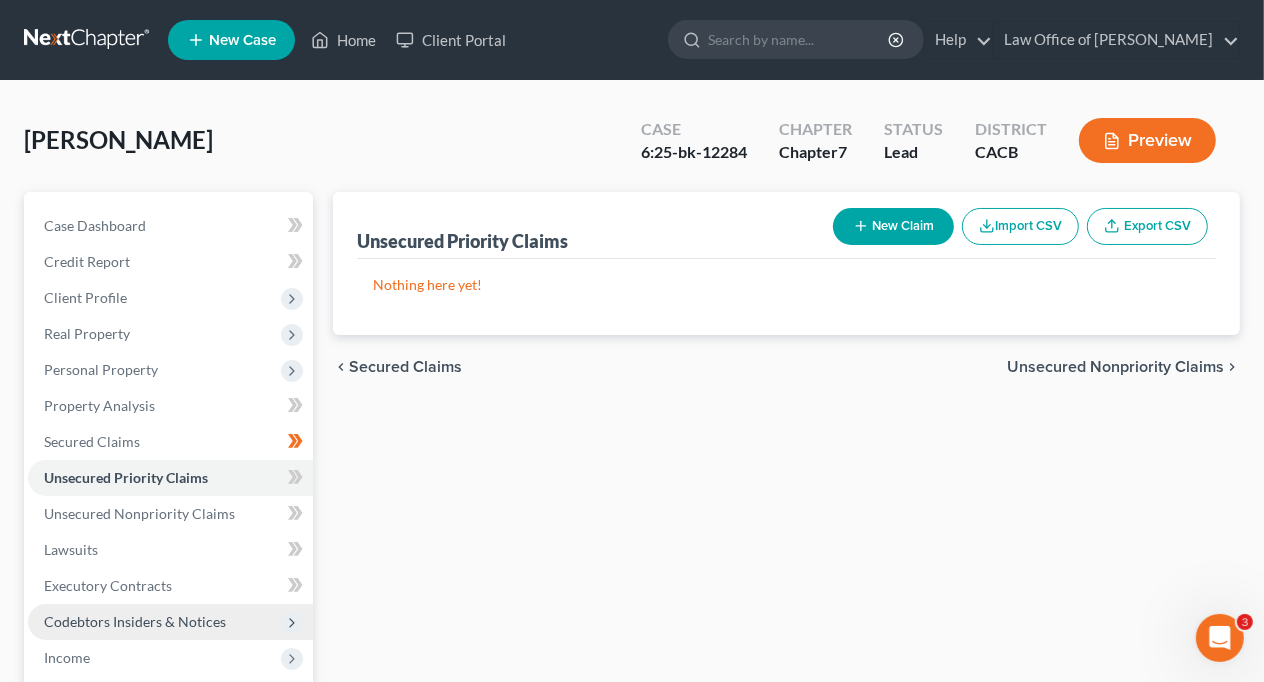 click on "New Claim" at bounding box center (893, 226) 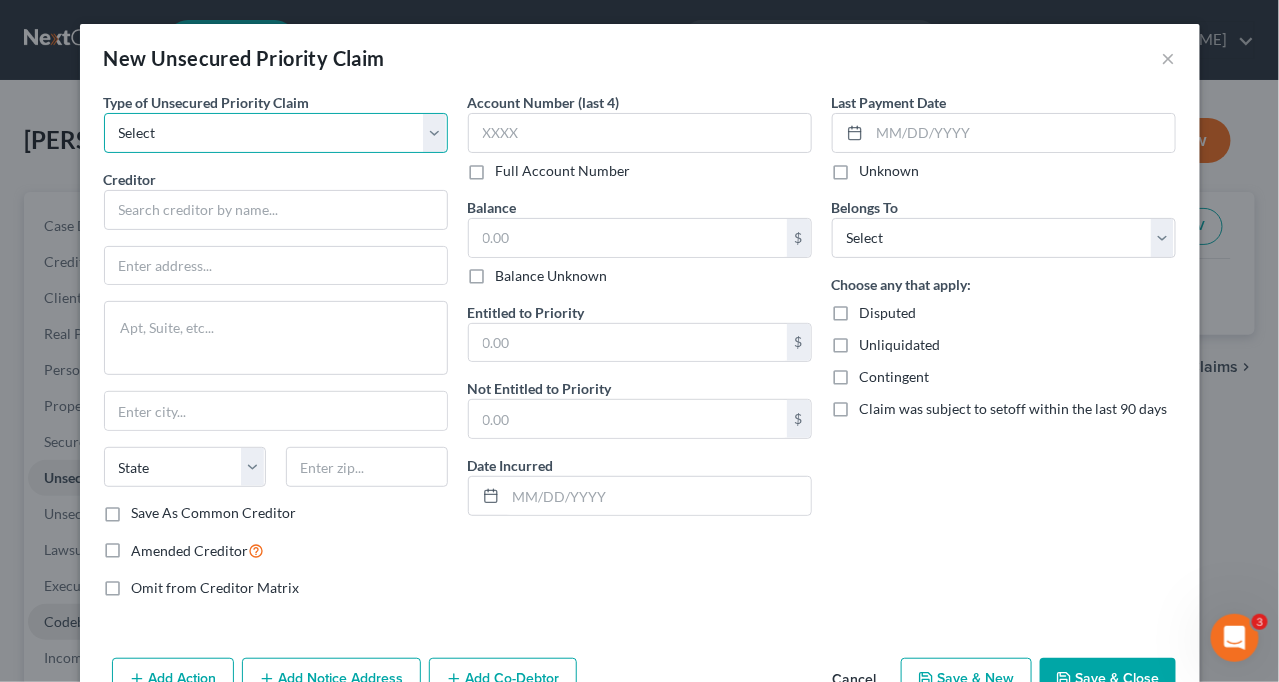 click on "Select Taxes & Other Government Units Domestic Support Obligations Extensions of credit in an involuntary case Wages, Salaries, Commissions Contributions to employee benefits Certain farmers and fisherman Deposits by individuals Commitments to maintain capitals Claims for death or injury while intoxicated Other" at bounding box center (276, 133) 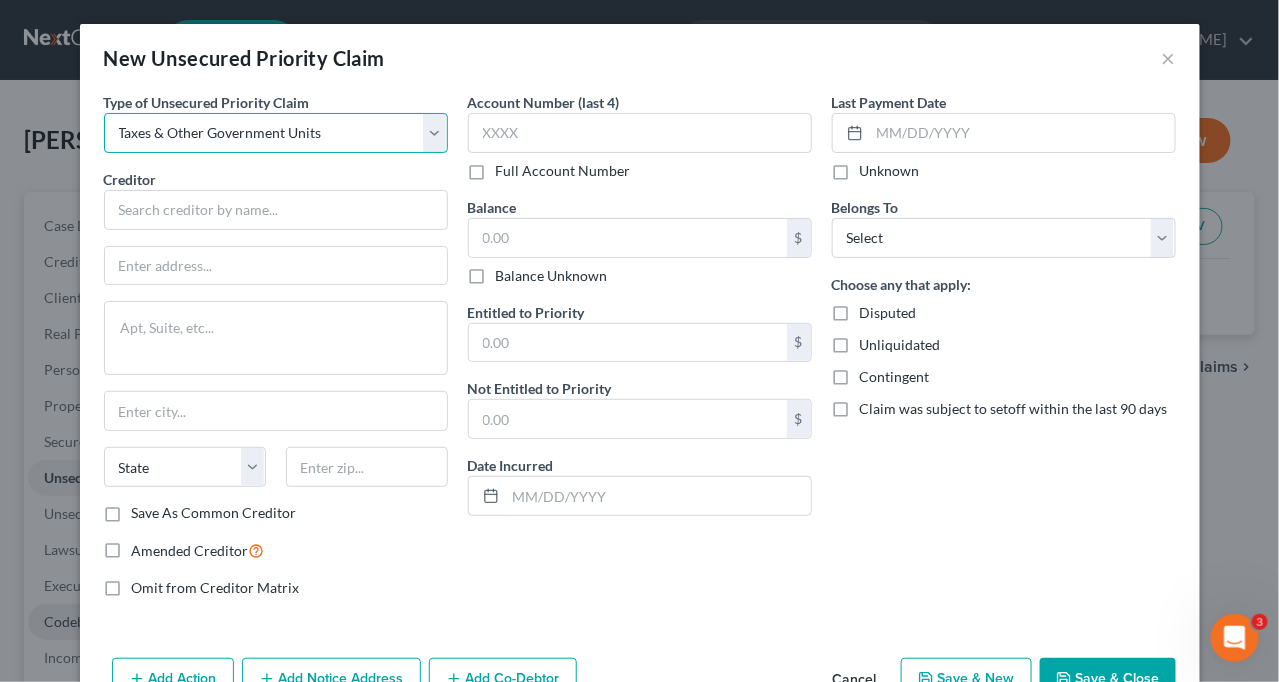 click on "Select Taxes & Other Government Units Domestic Support Obligations Extensions of credit in an involuntary case Wages, Salaries, Commissions Contributions to employee benefits Certain farmers and fisherman Deposits by individuals Commitments to maintain capitals Claims for death or injury while intoxicated Other" at bounding box center (276, 133) 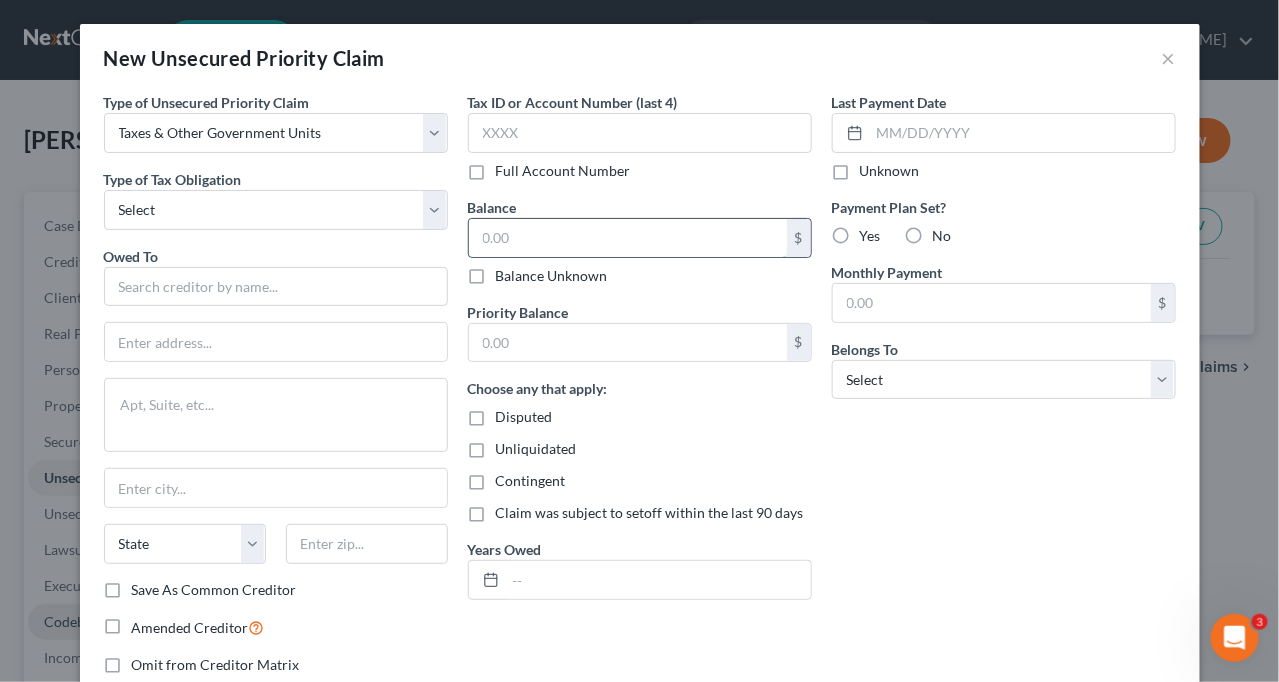 click at bounding box center [628, 238] 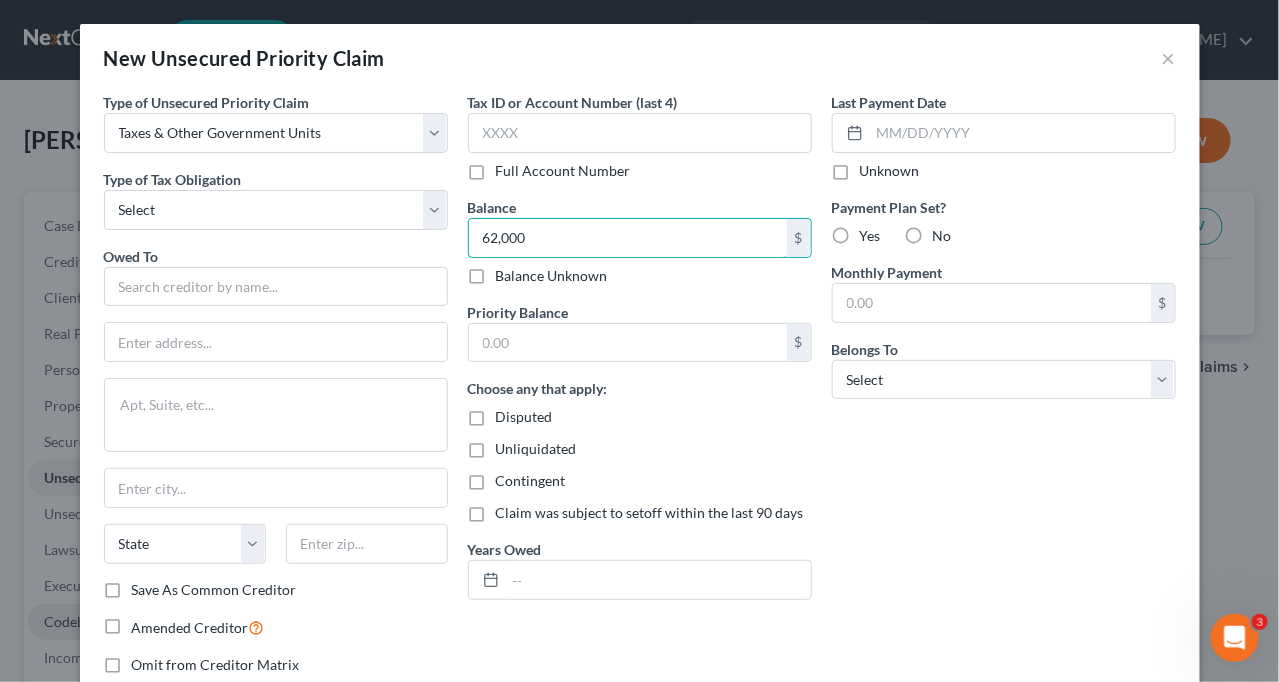 type on "62,000" 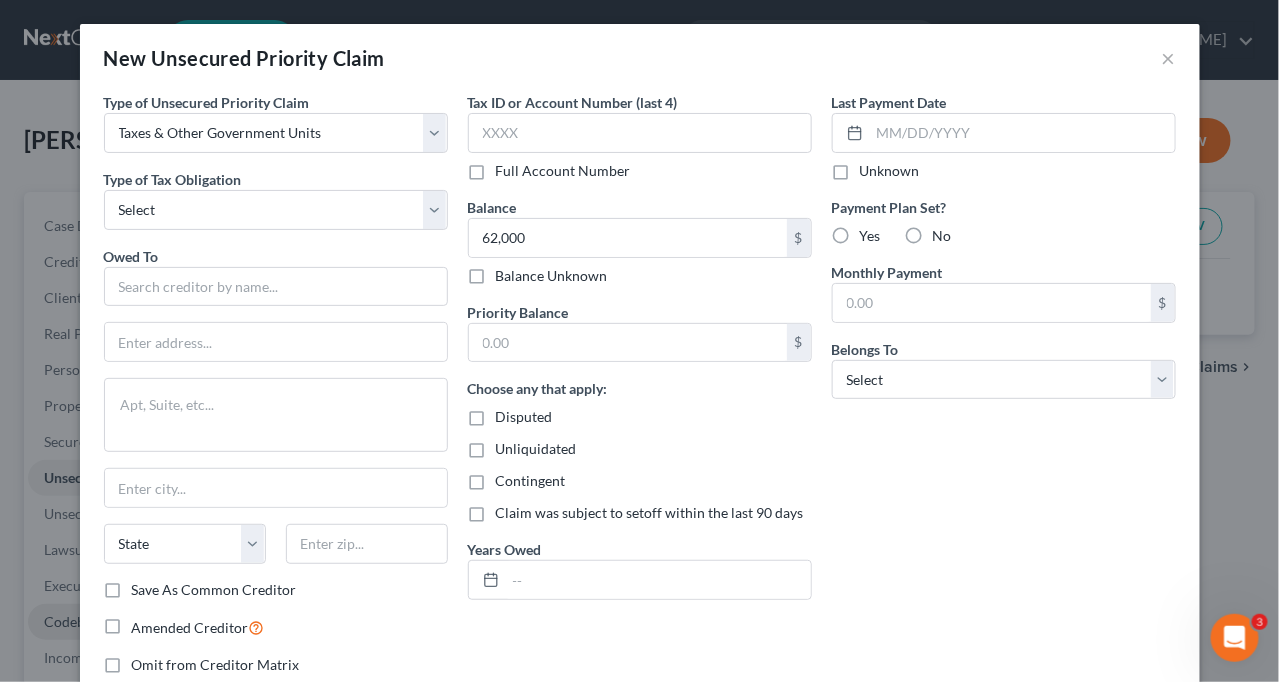 click on "No" at bounding box center (942, 236) 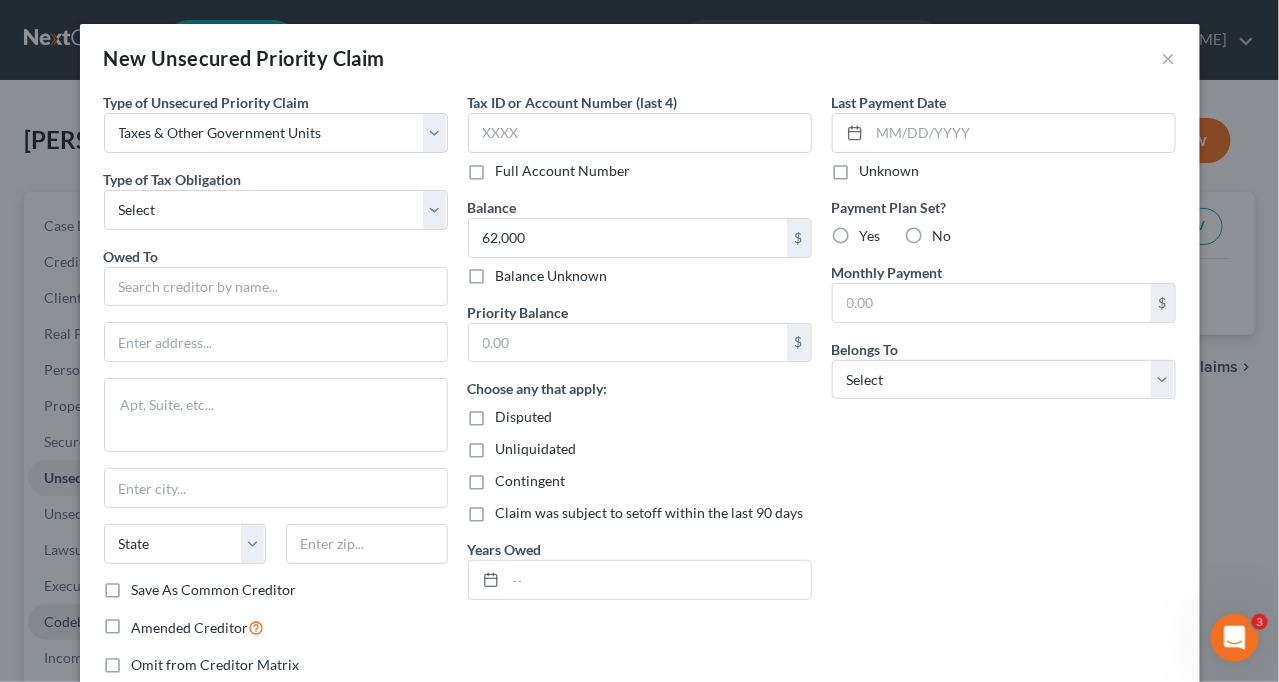 click on "No" at bounding box center [947, 232] 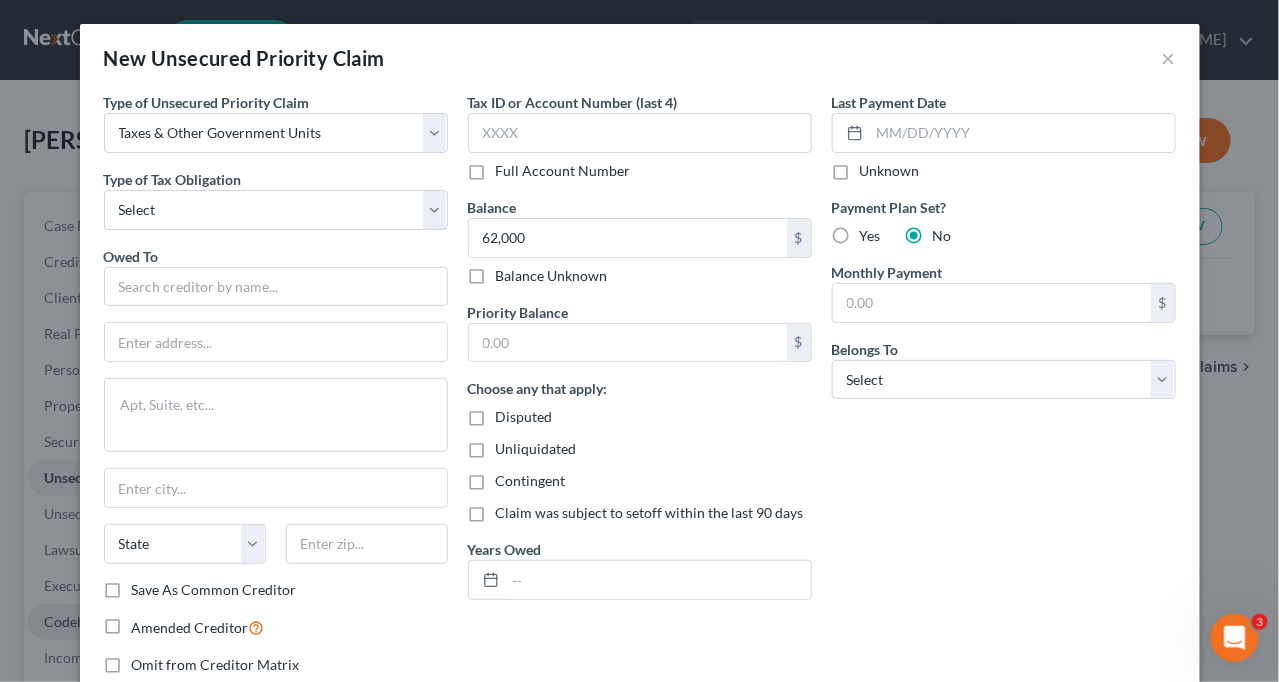 scroll, scrollTop: 129, scrollLeft: 0, axis: vertical 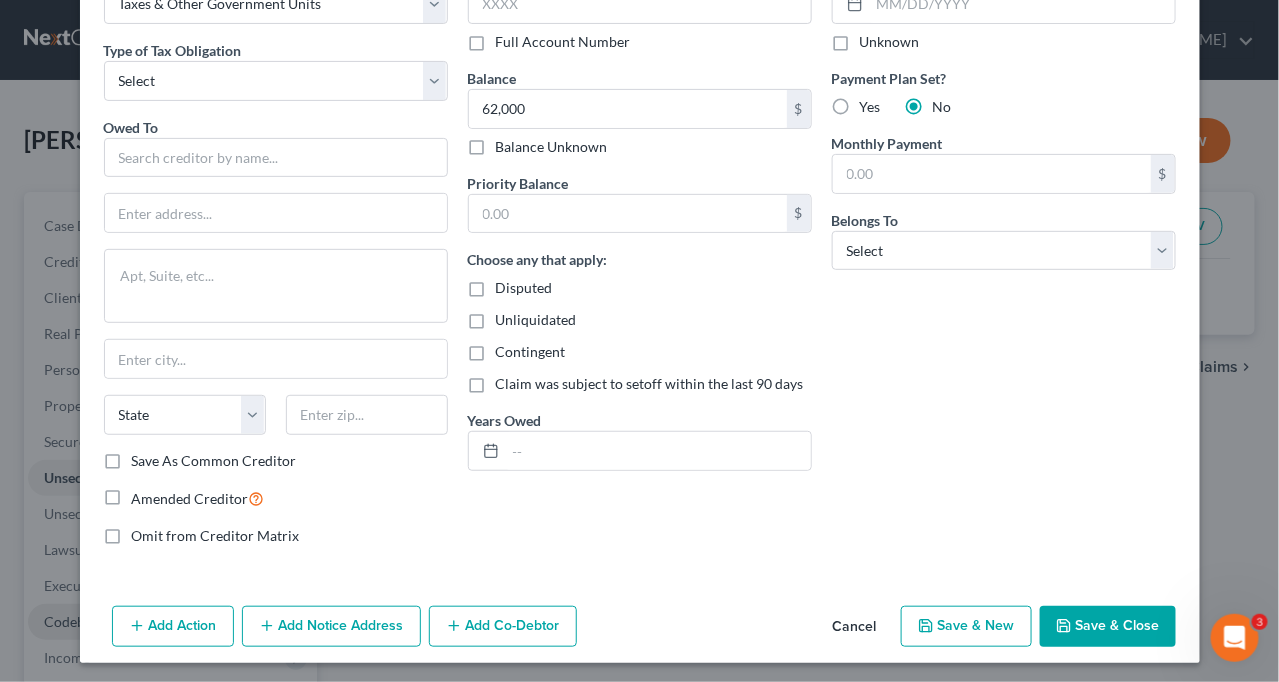 click on "Save & Close" at bounding box center (1108, 627) 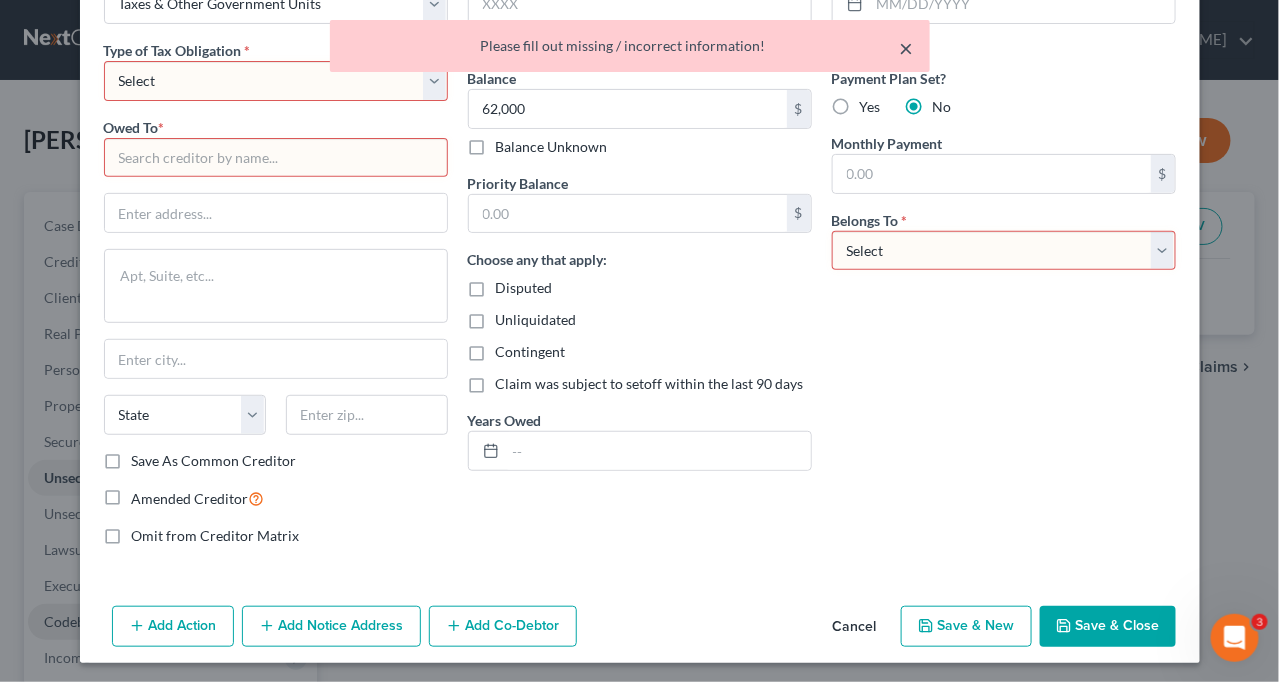click on "×" at bounding box center [907, 48] 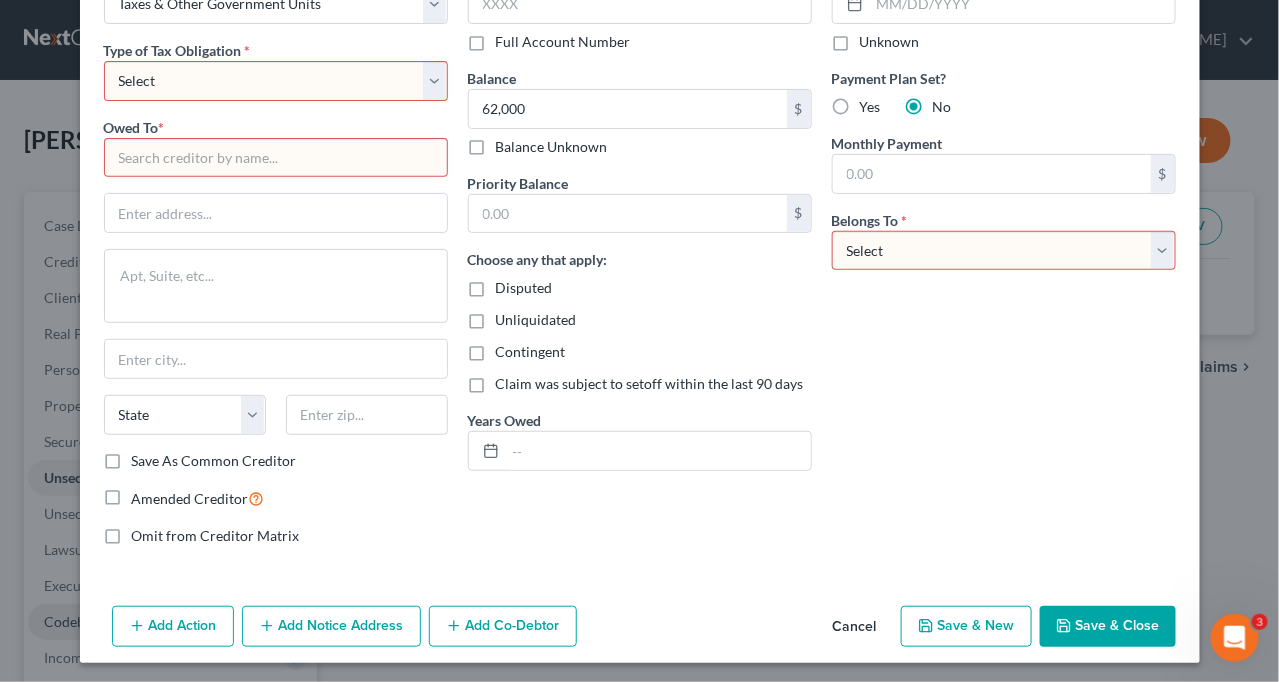 click on "Select Federal City State Franchise Tax Board Other" at bounding box center [276, 81] 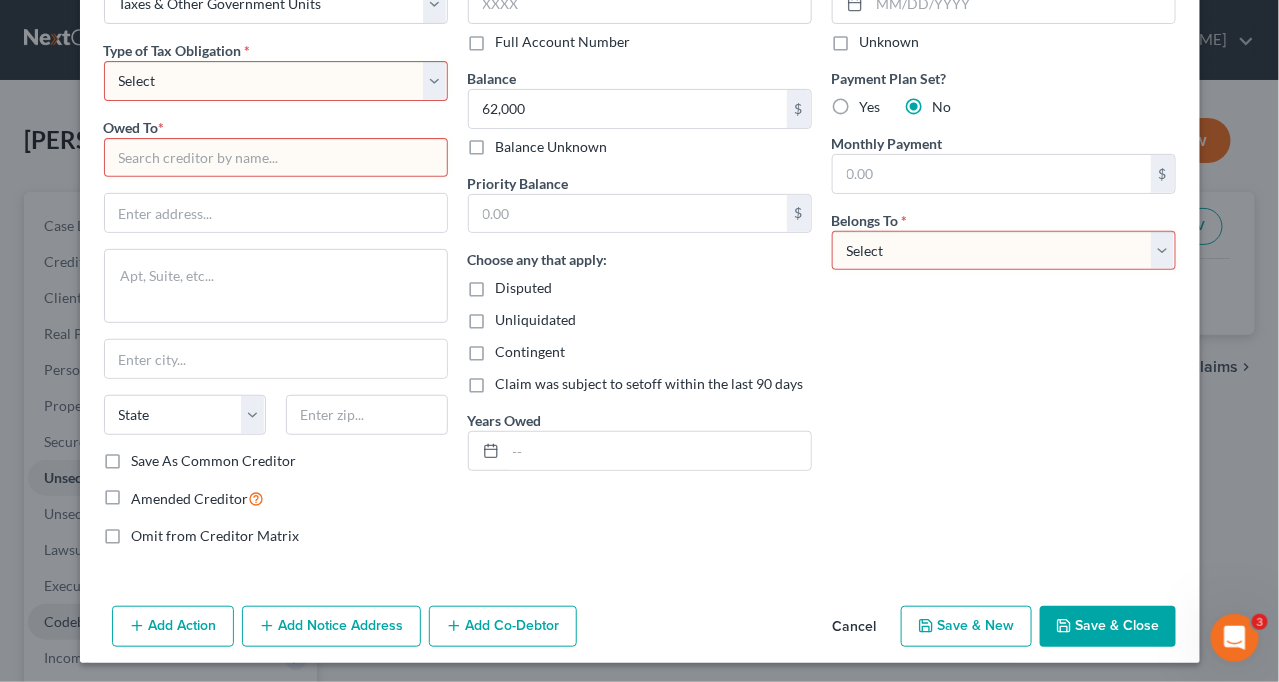 select on "3" 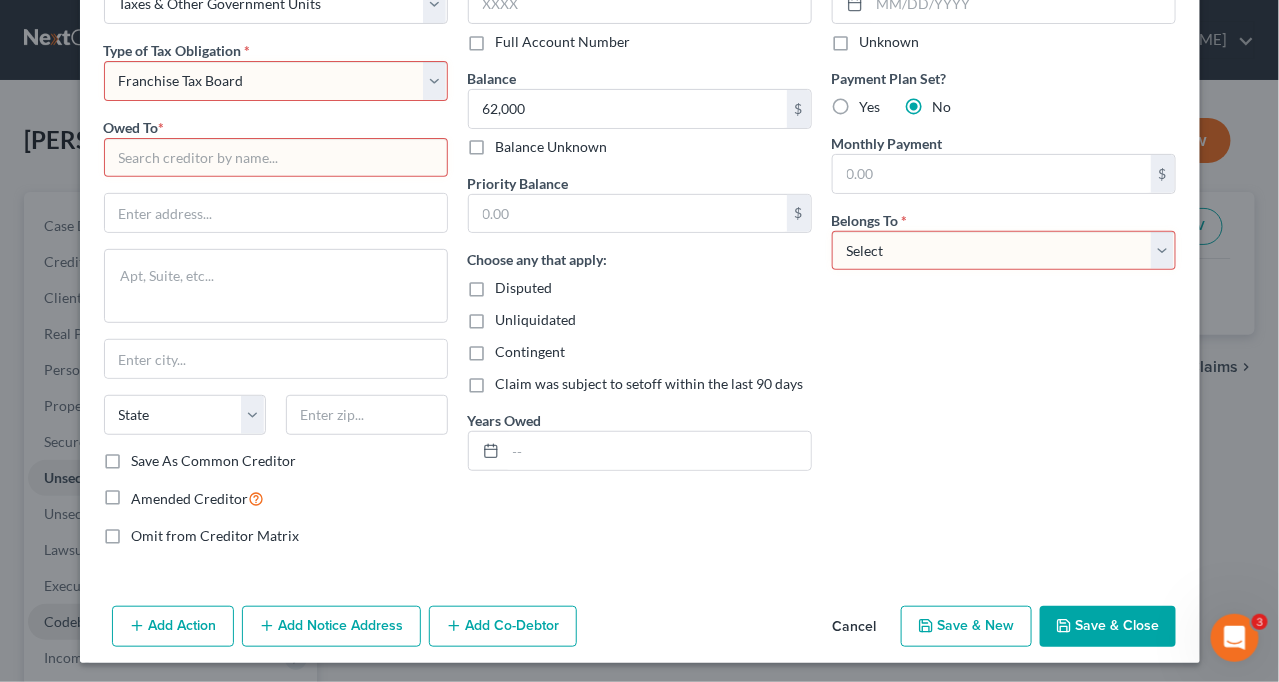 click on "Select Federal City State Franchise Tax Board Other" at bounding box center (276, 81) 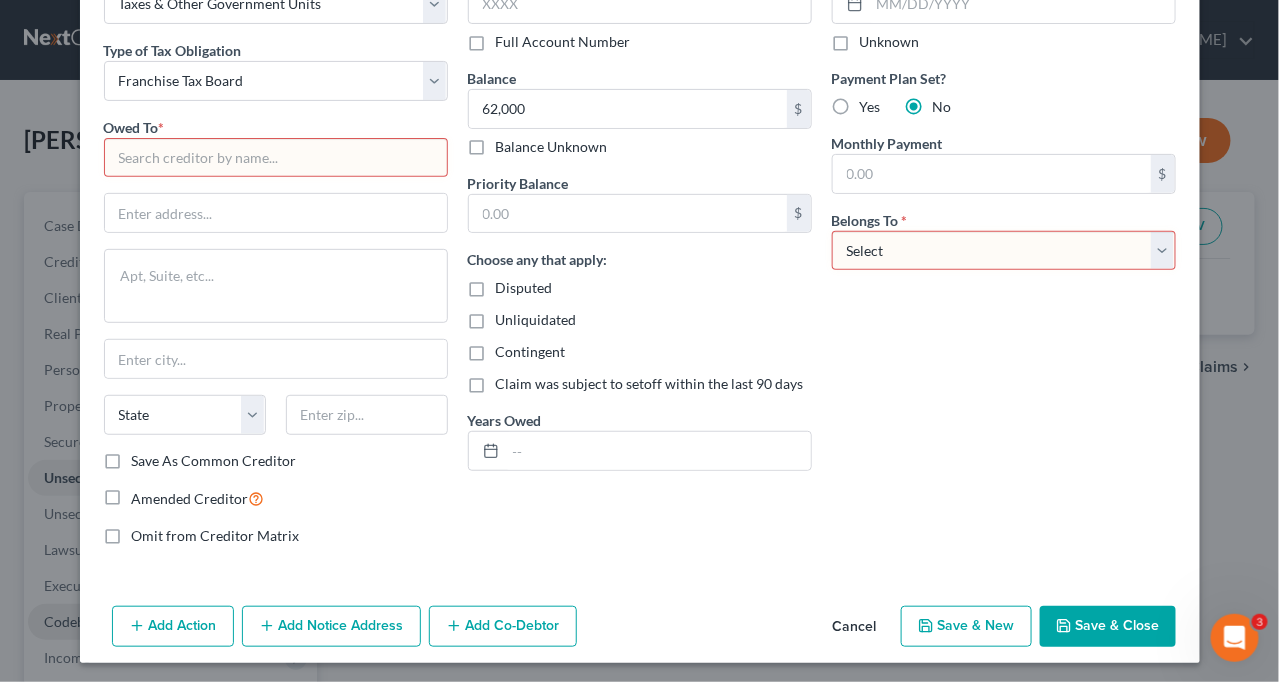 click at bounding box center (276, 158) 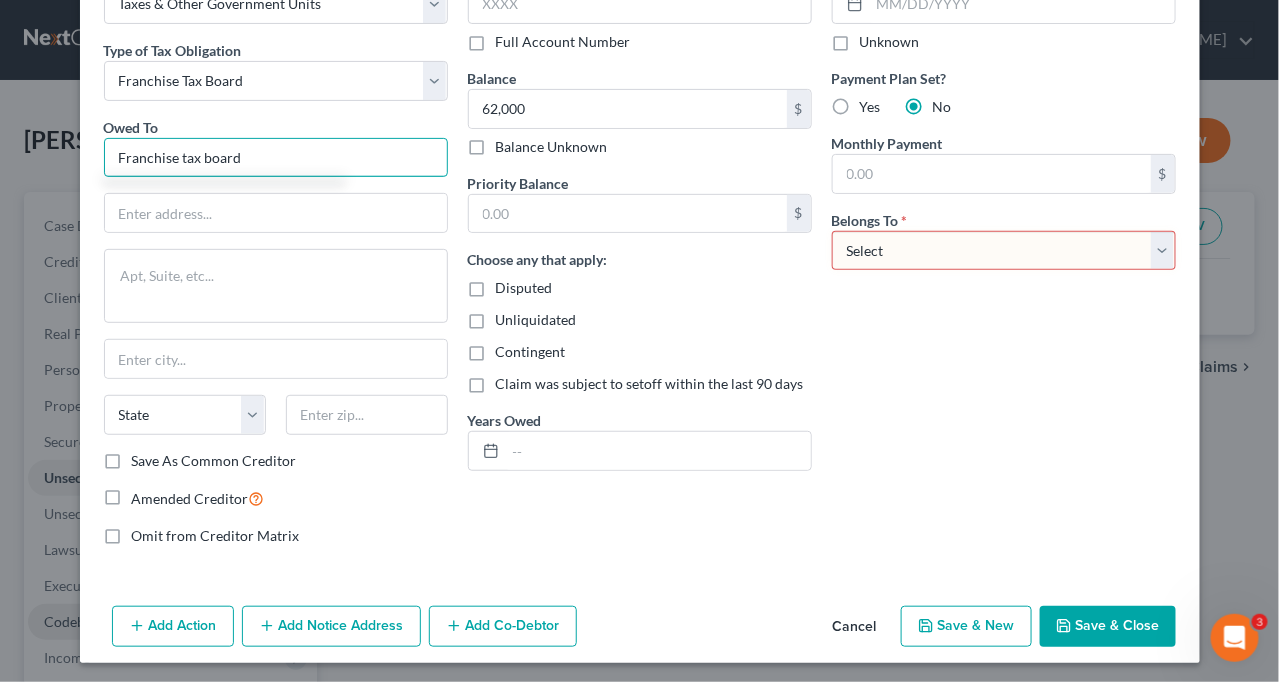 type on "Franchise tax board" 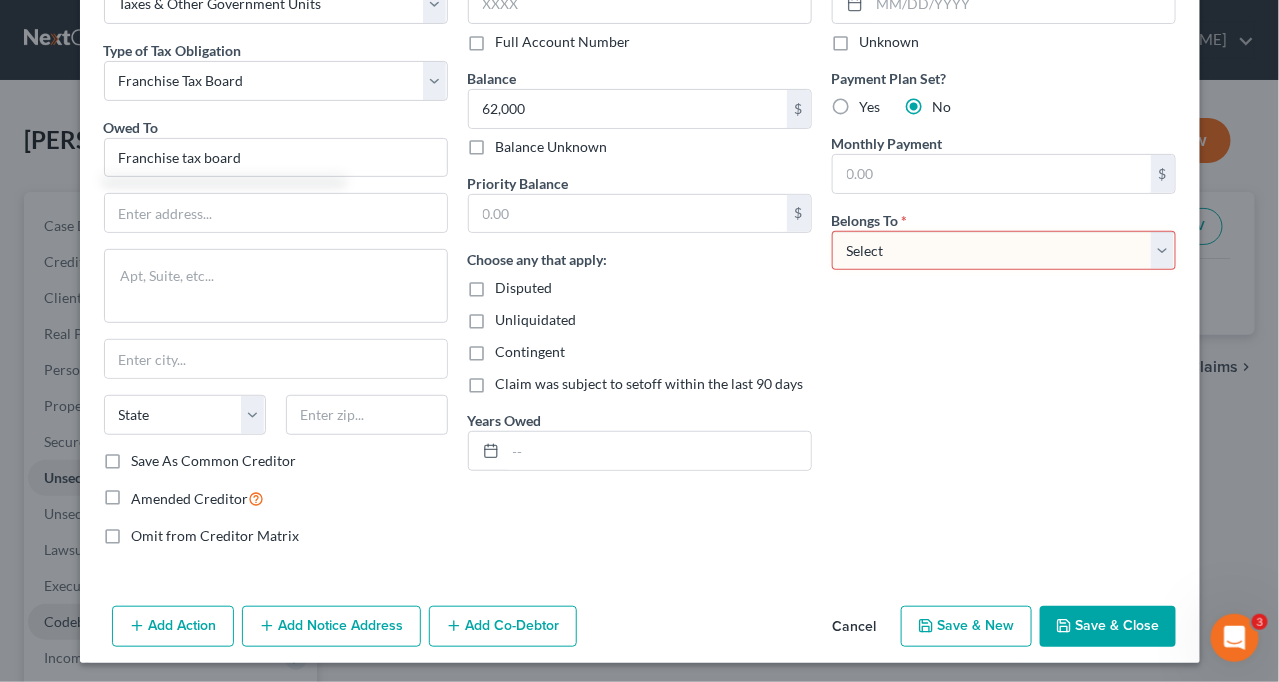 click on "Save & New" at bounding box center (966, 627) 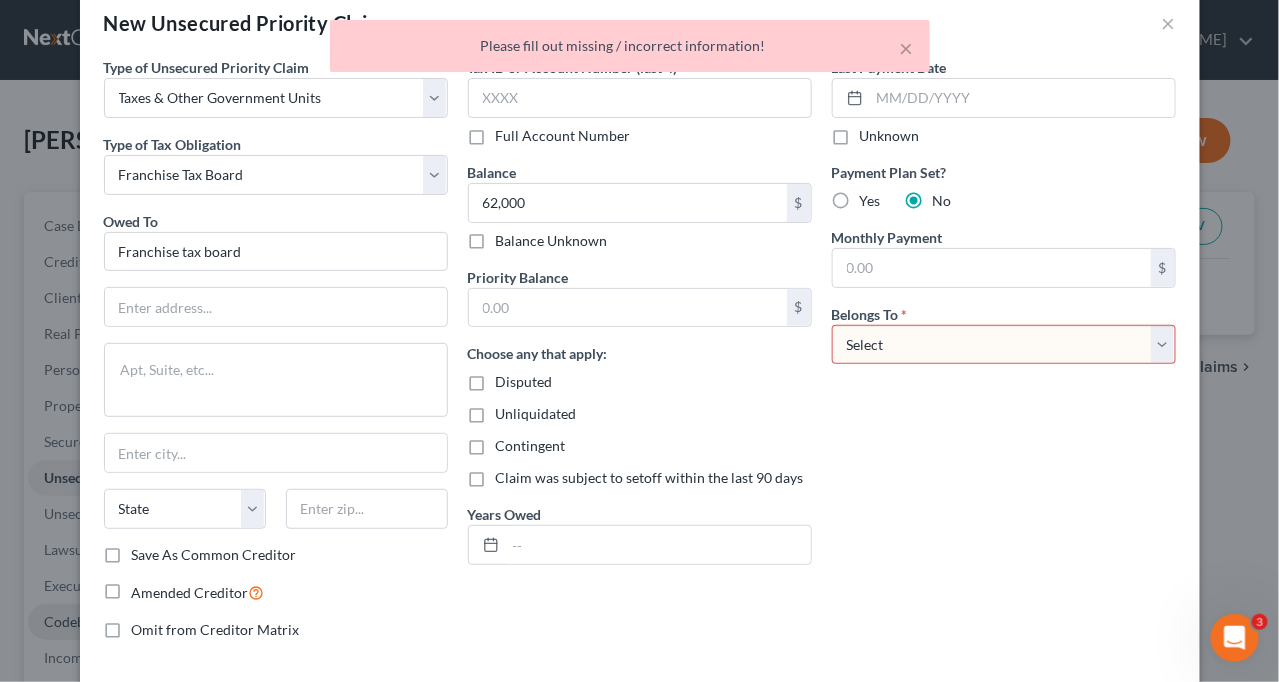 scroll, scrollTop: 0, scrollLeft: 0, axis: both 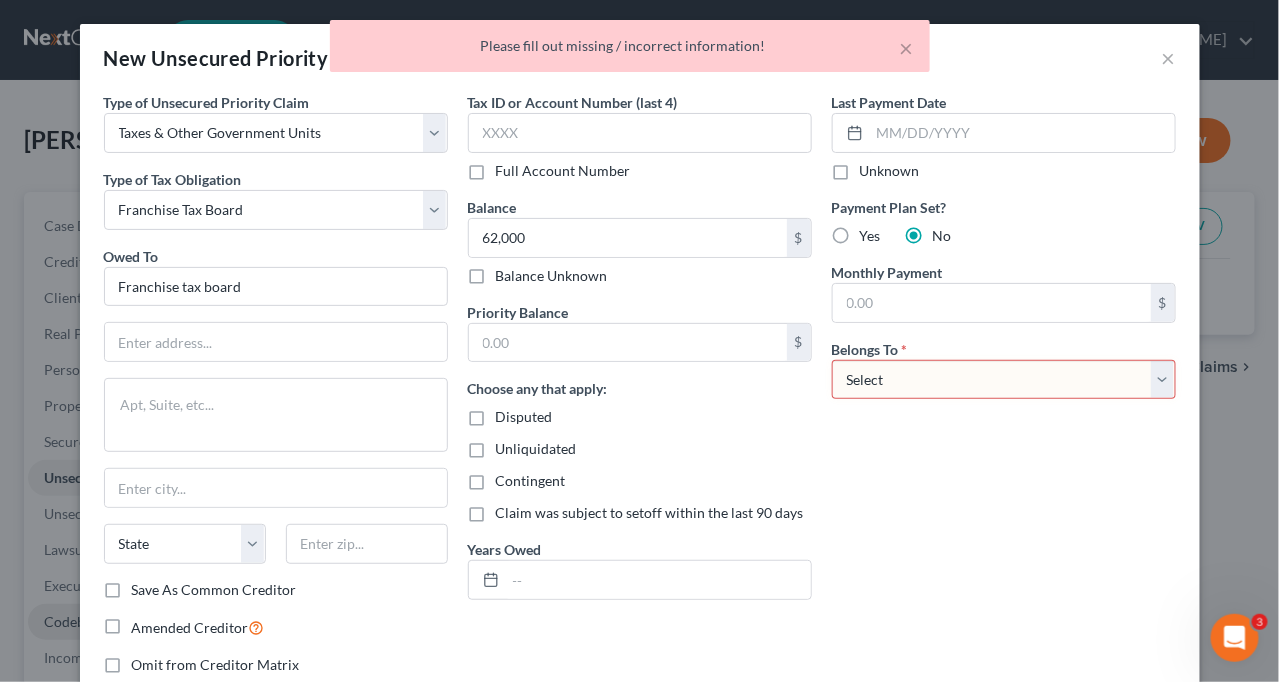 click on "Last Payment Date         Unknown Payment Plan Set? Yes No Monthly Payment $
Belongs To
*
Select Debtor 1 Only Debtor 2 Only Debtor 1 And Debtor 2 Only At Least One Of The Debtors And Another Community Property" at bounding box center (1004, 391) 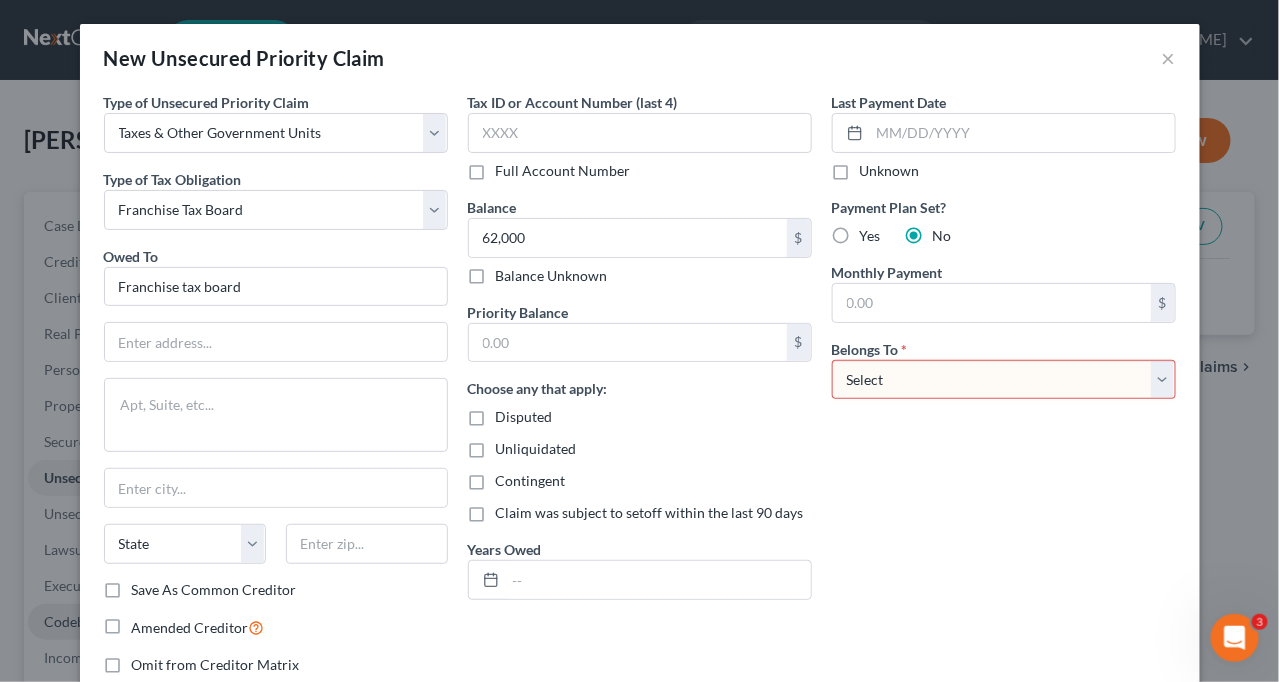 click on "Select Debtor 1 Only Debtor 2 Only Debtor 1 And Debtor 2 Only At Least One Of The Debtors And Another Community Property" at bounding box center [1004, 380] 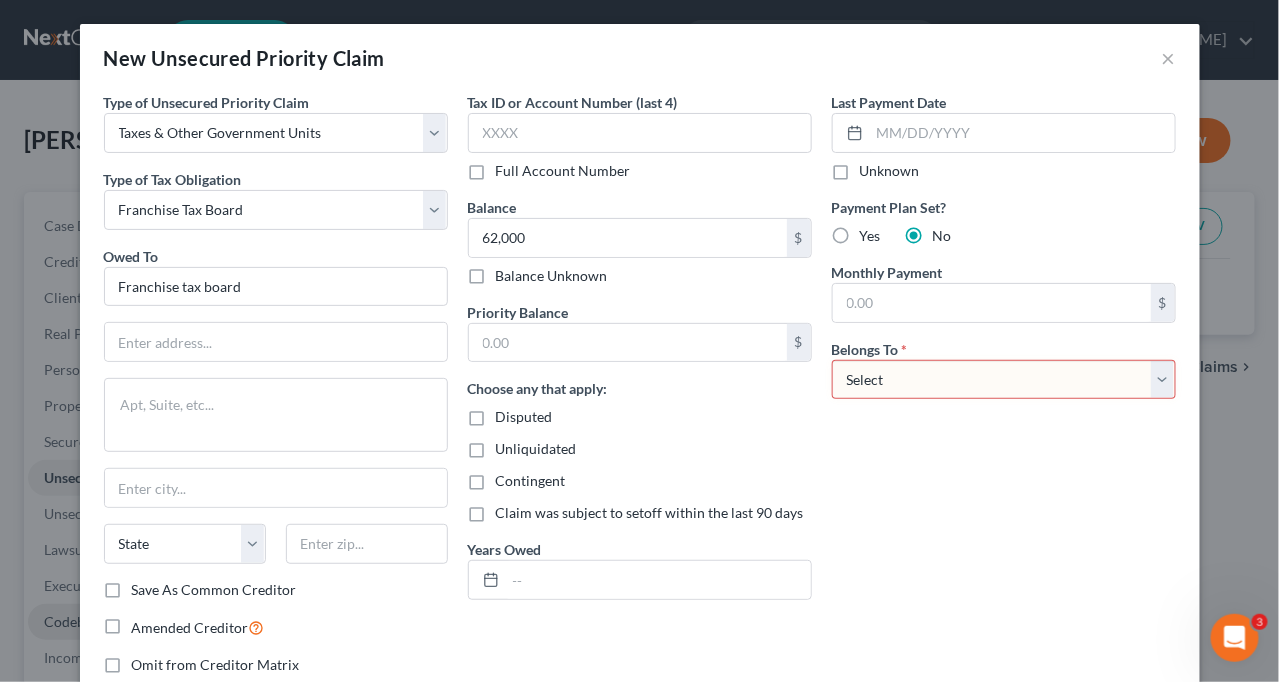 select on "0" 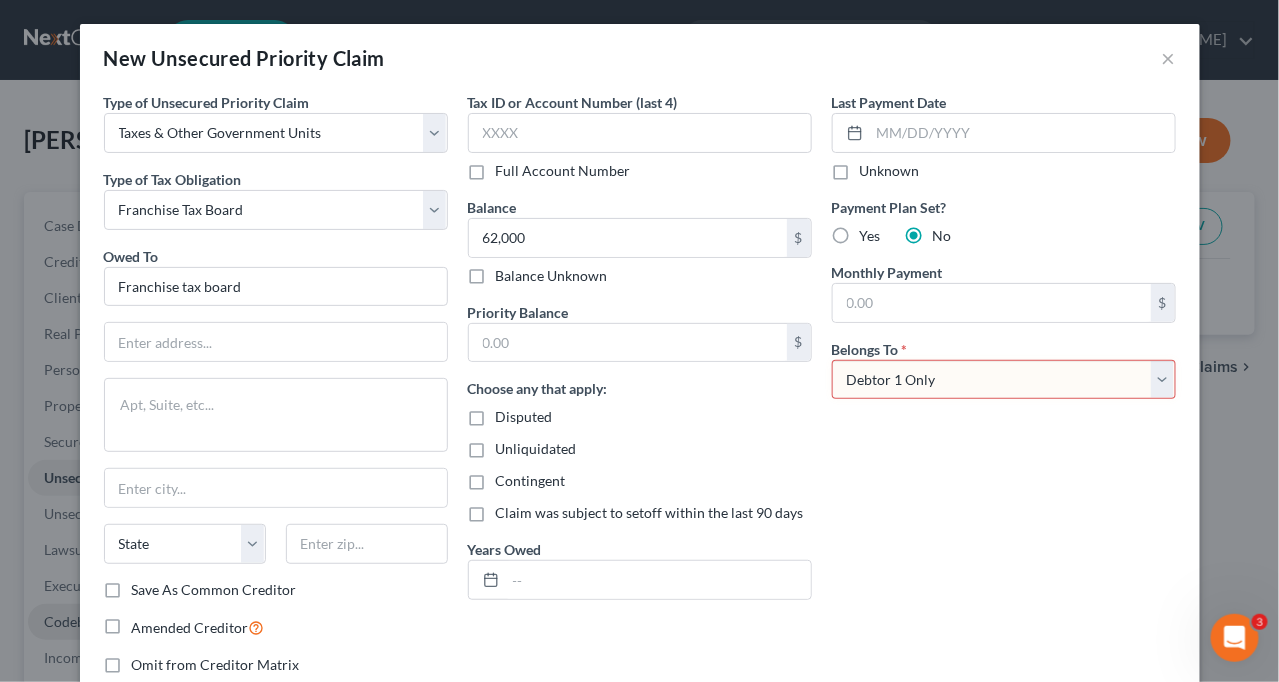 click on "Select Debtor 1 Only Debtor 2 Only Debtor 1 And Debtor 2 Only At Least One Of The Debtors And Another Community Property" at bounding box center [1004, 380] 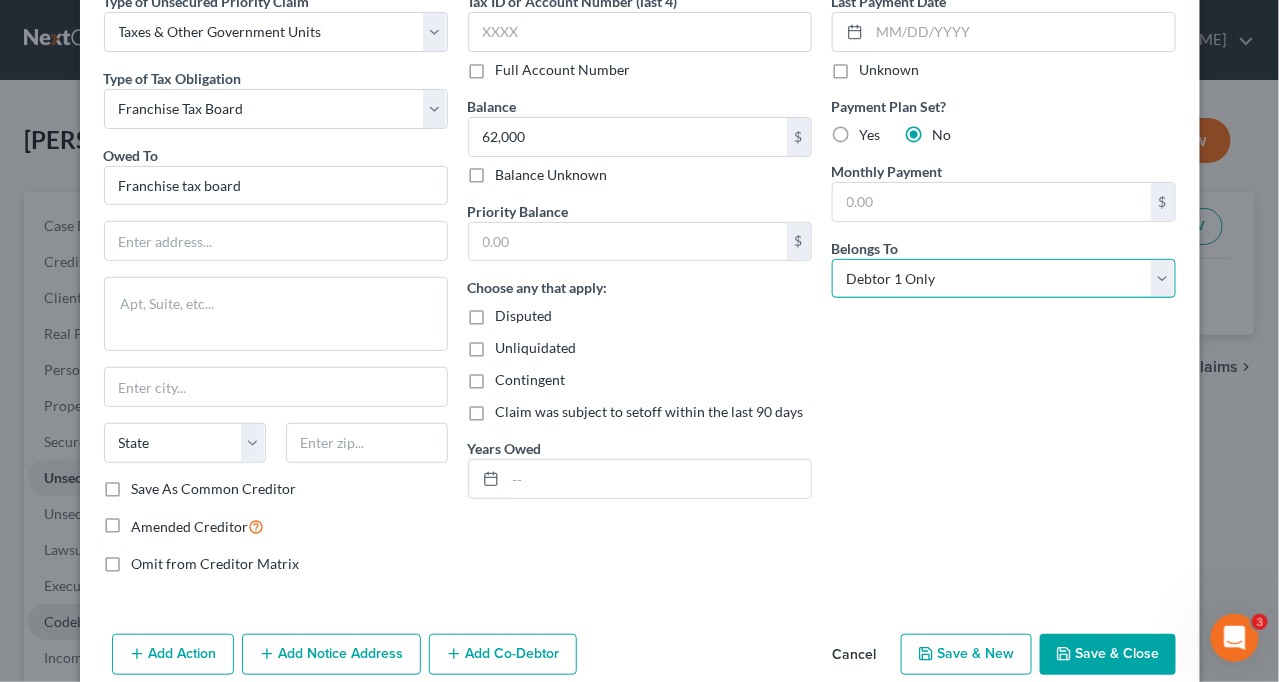 scroll, scrollTop: 129, scrollLeft: 0, axis: vertical 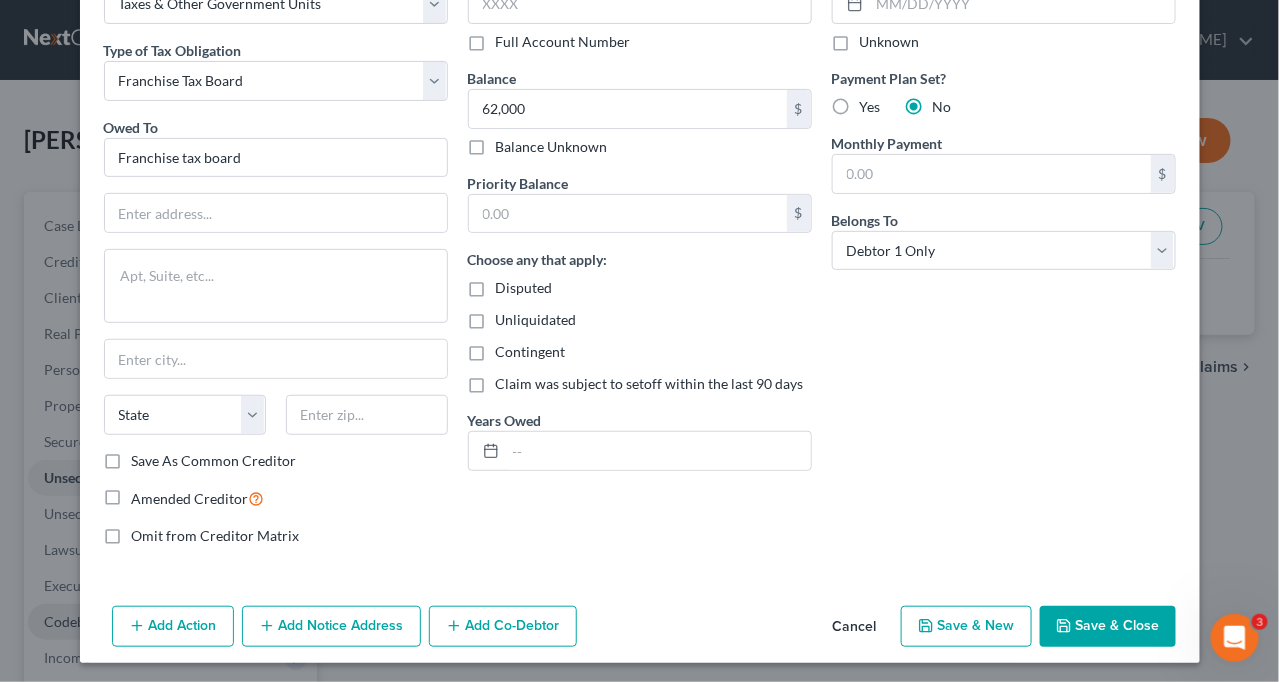 click on "Save & New" at bounding box center [966, 627] 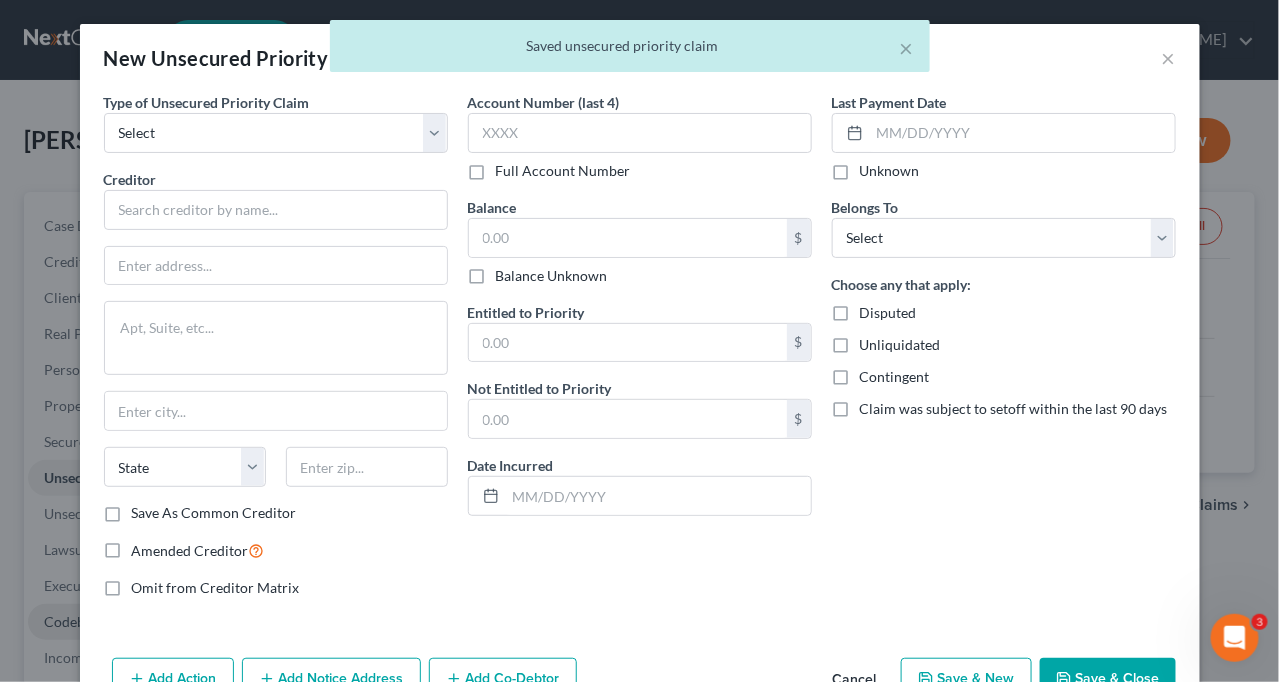 scroll, scrollTop: 0, scrollLeft: 0, axis: both 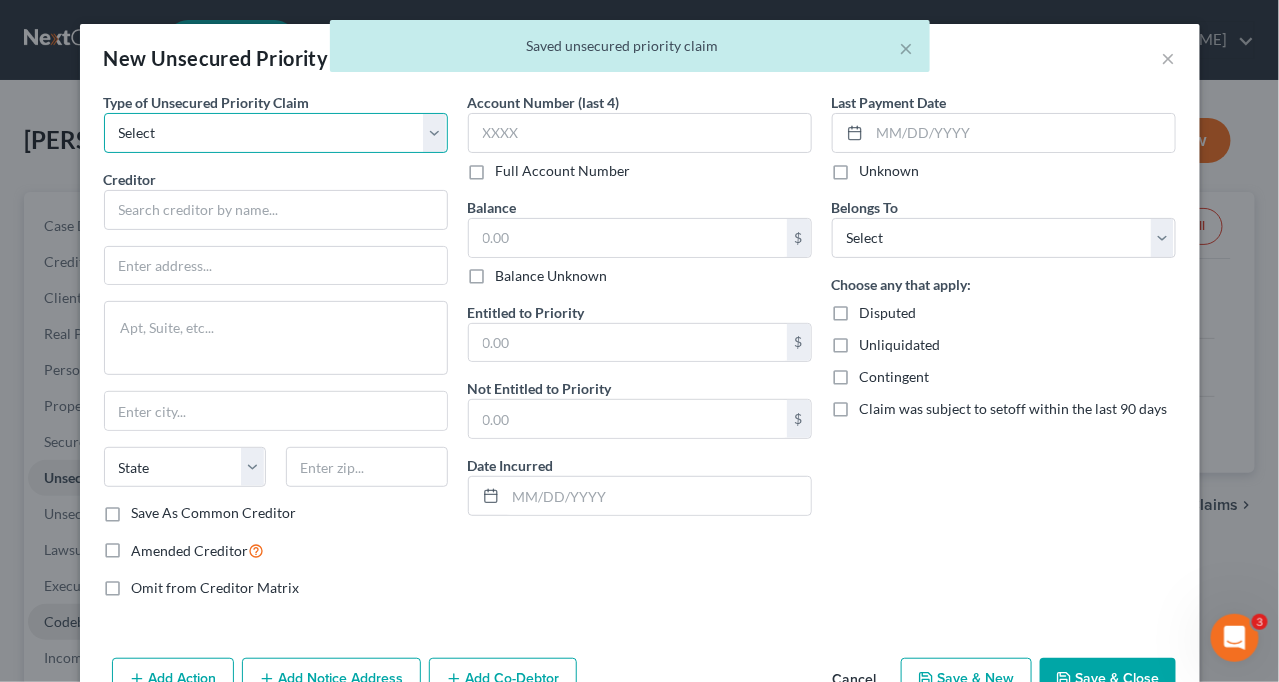 click on "Select Taxes & Other Government Units Domestic Support Obligations Extensions of credit in an involuntary case Wages, Salaries, Commissions Contributions to employee benefits Certain farmers and fisherman Deposits by individuals Commitments to maintain capitals Claims for death or injury while intoxicated Other" at bounding box center [276, 133] 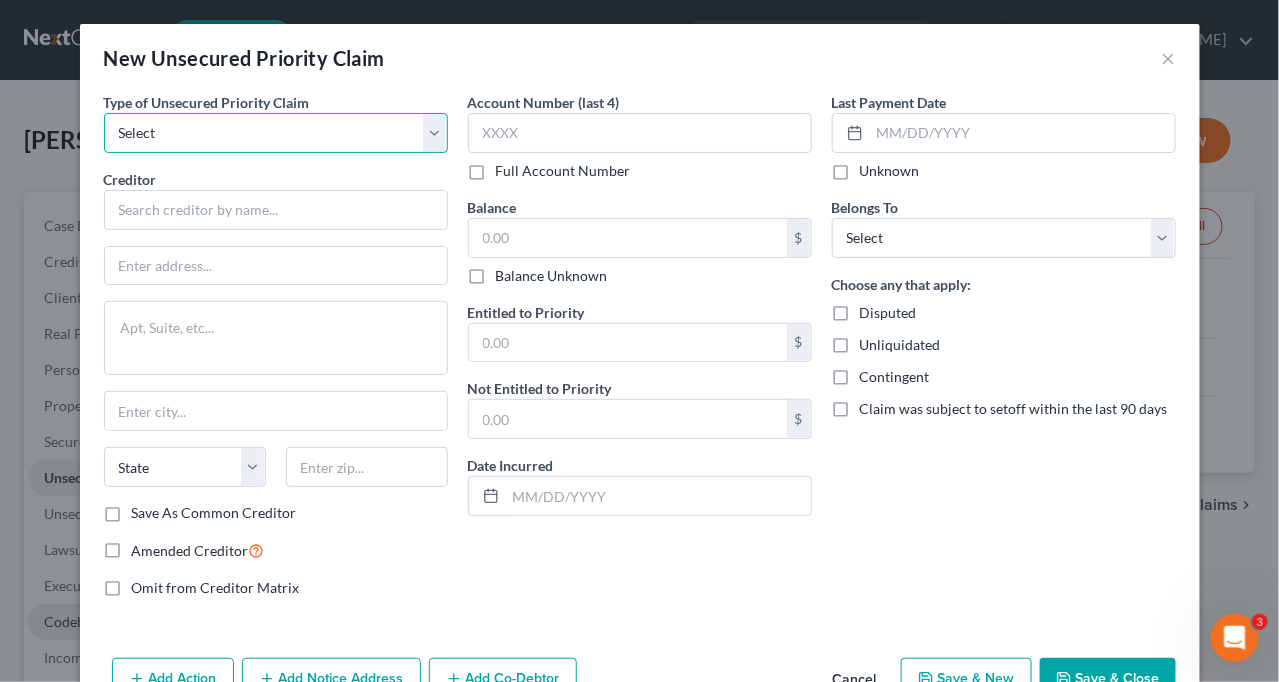 select on "0" 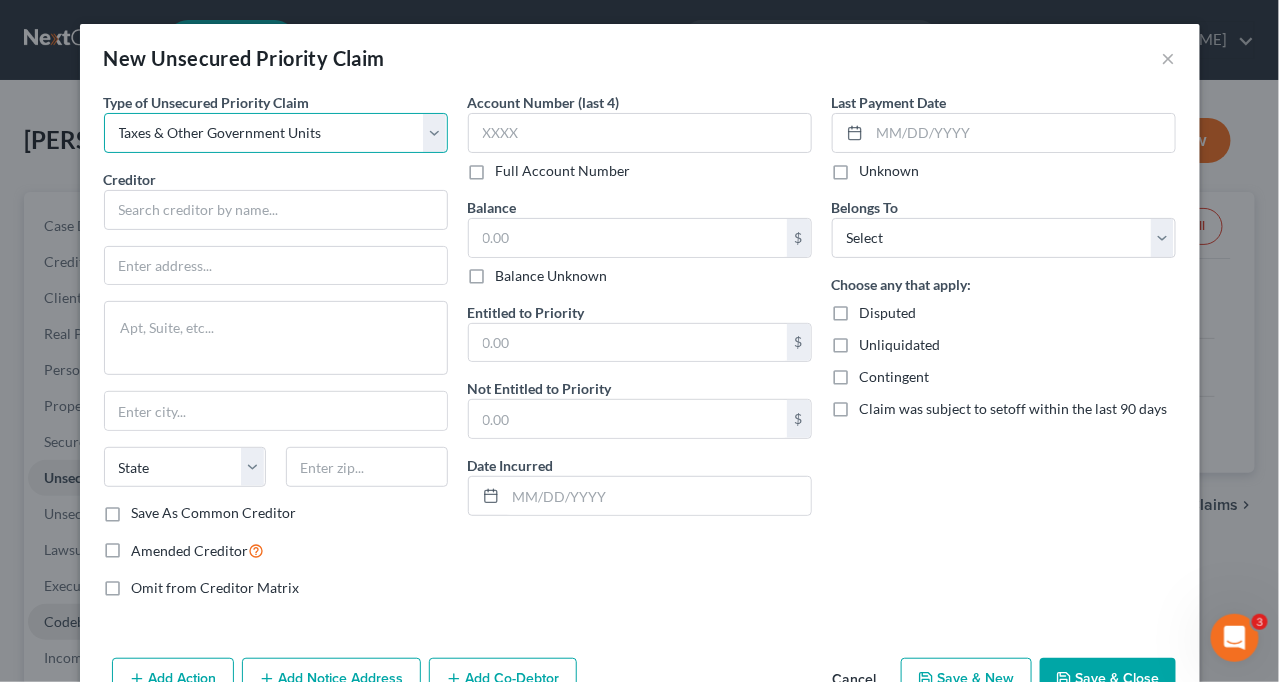 click on "Select Taxes & Other Government Units Domestic Support Obligations Extensions of credit in an involuntary case Wages, Salaries, Commissions Contributions to employee benefits Certain farmers and fisherman Deposits by individuals Commitments to maintain capitals Claims for death or injury while intoxicated Other" at bounding box center [276, 133] 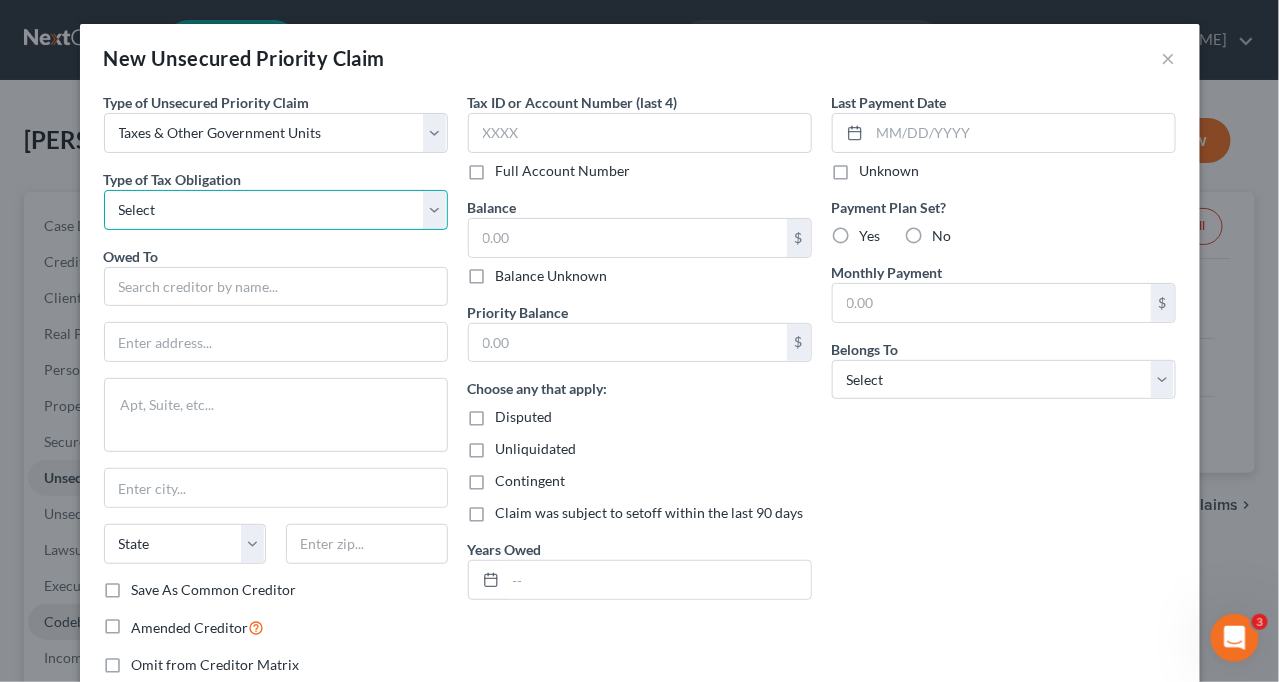 click on "Select Federal City State Franchise Tax Board Other" at bounding box center [276, 210] 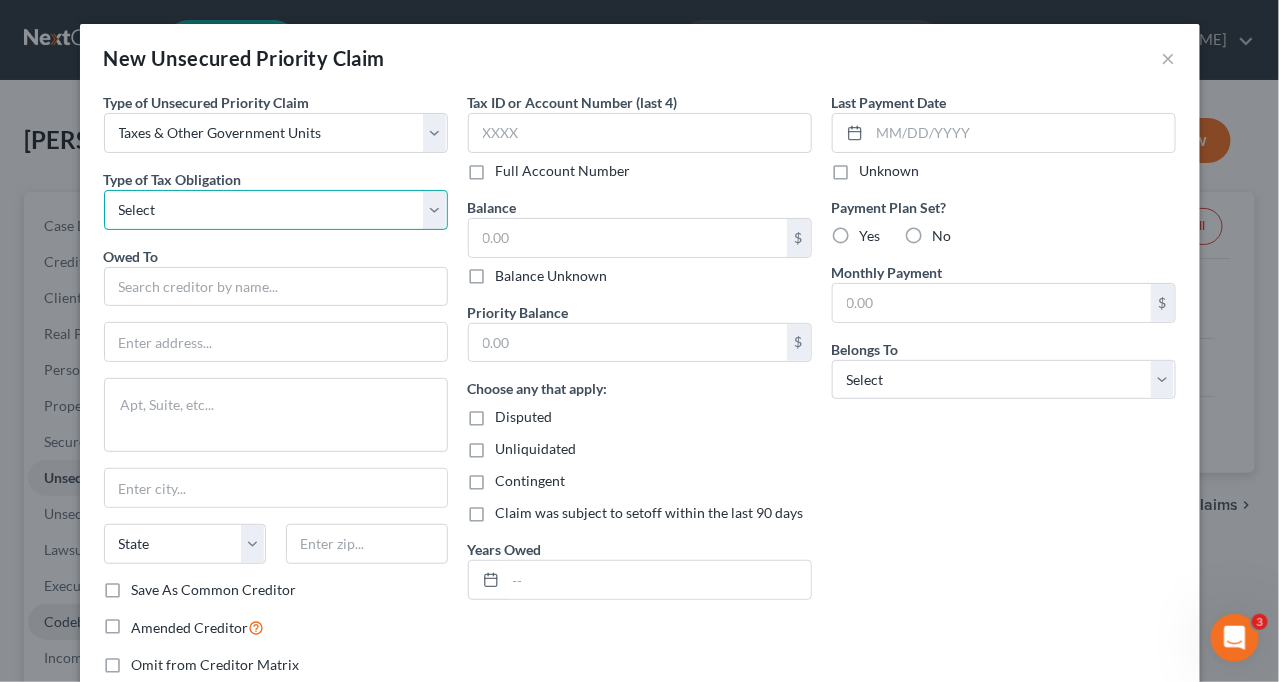 select on "0" 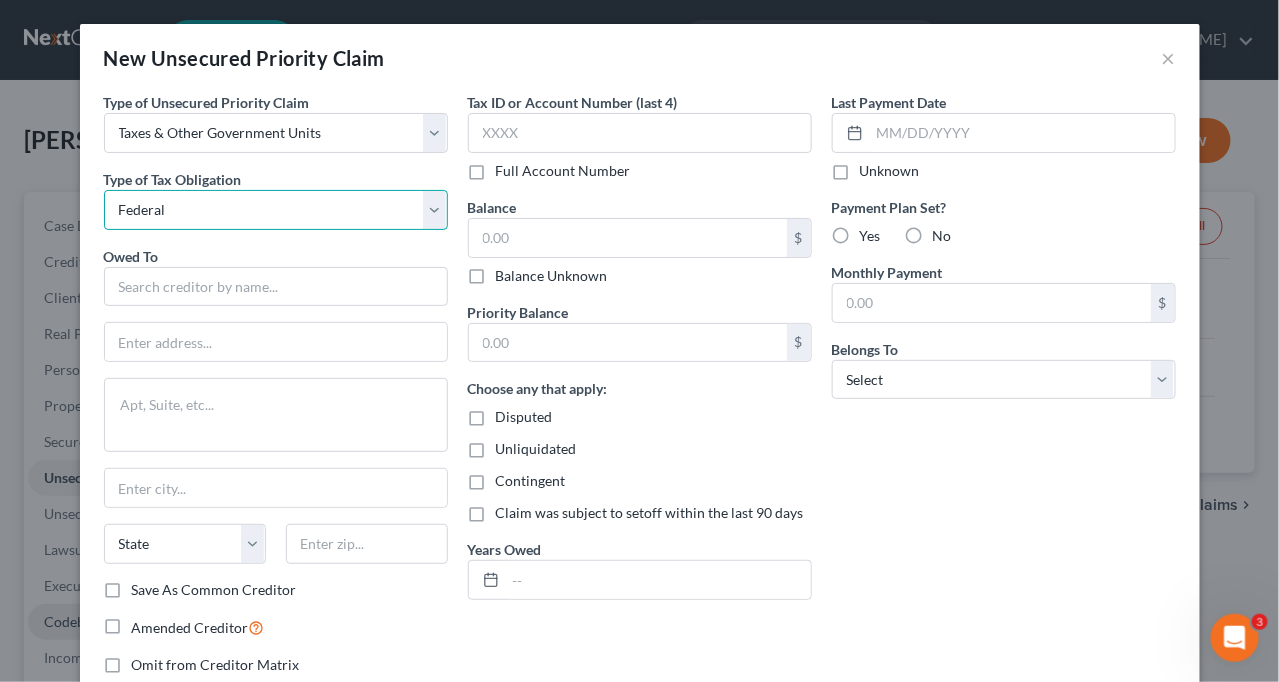 click on "Select Federal City State Franchise Tax Board Other" at bounding box center [276, 210] 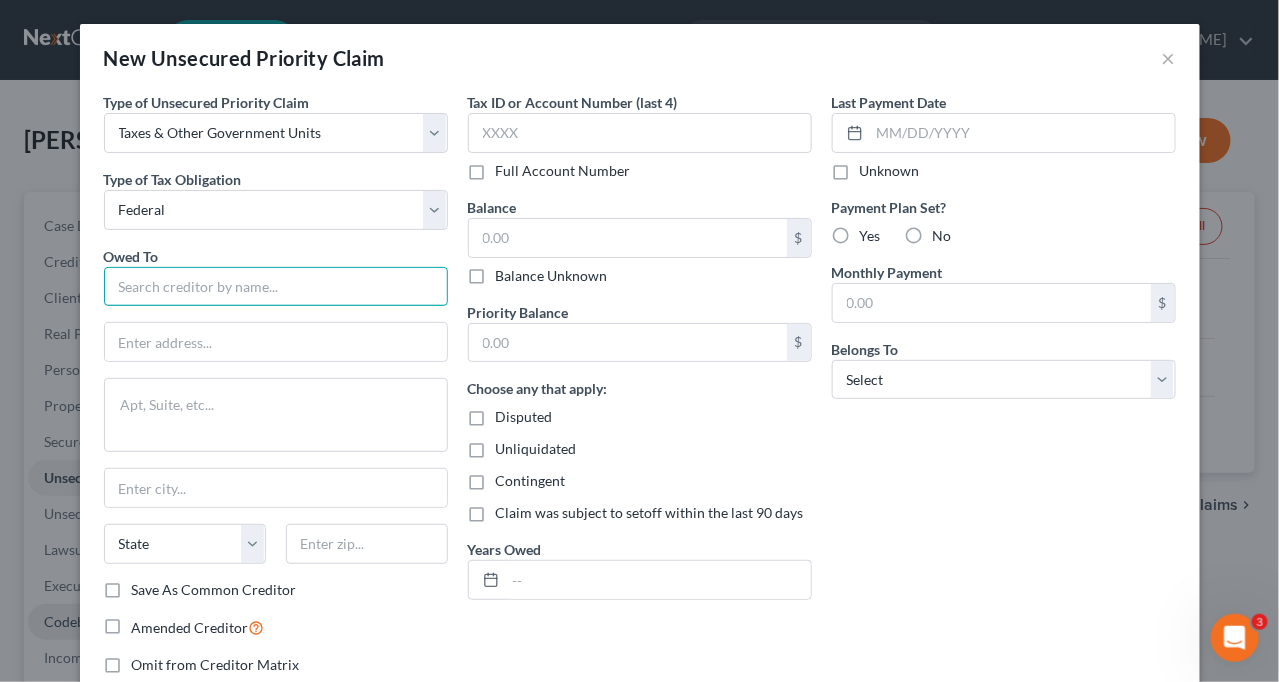 click at bounding box center (276, 287) 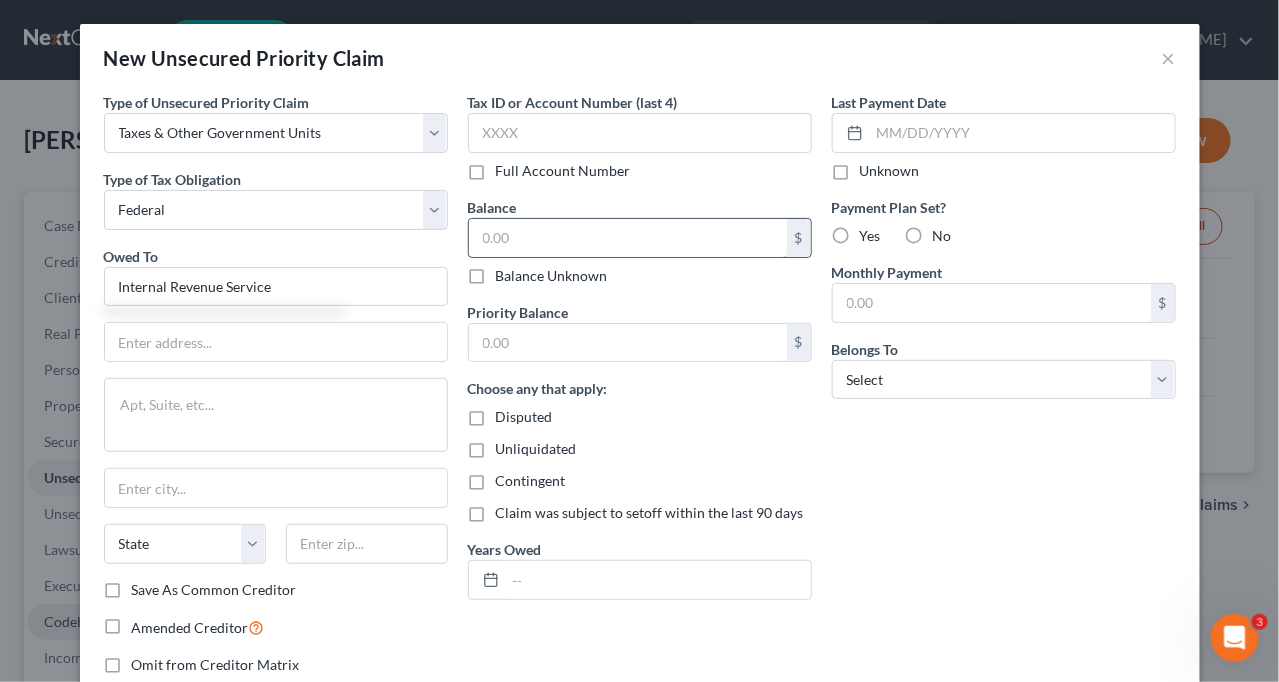 click at bounding box center (628, 238) 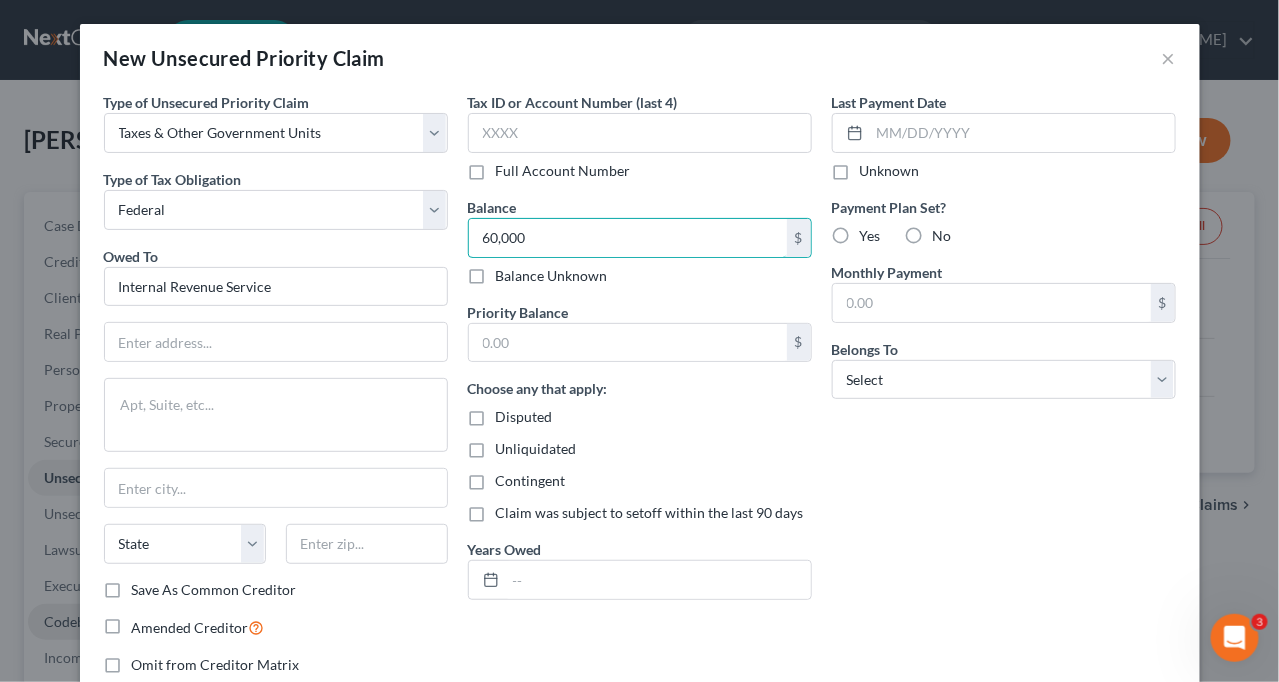 type on "60,000" 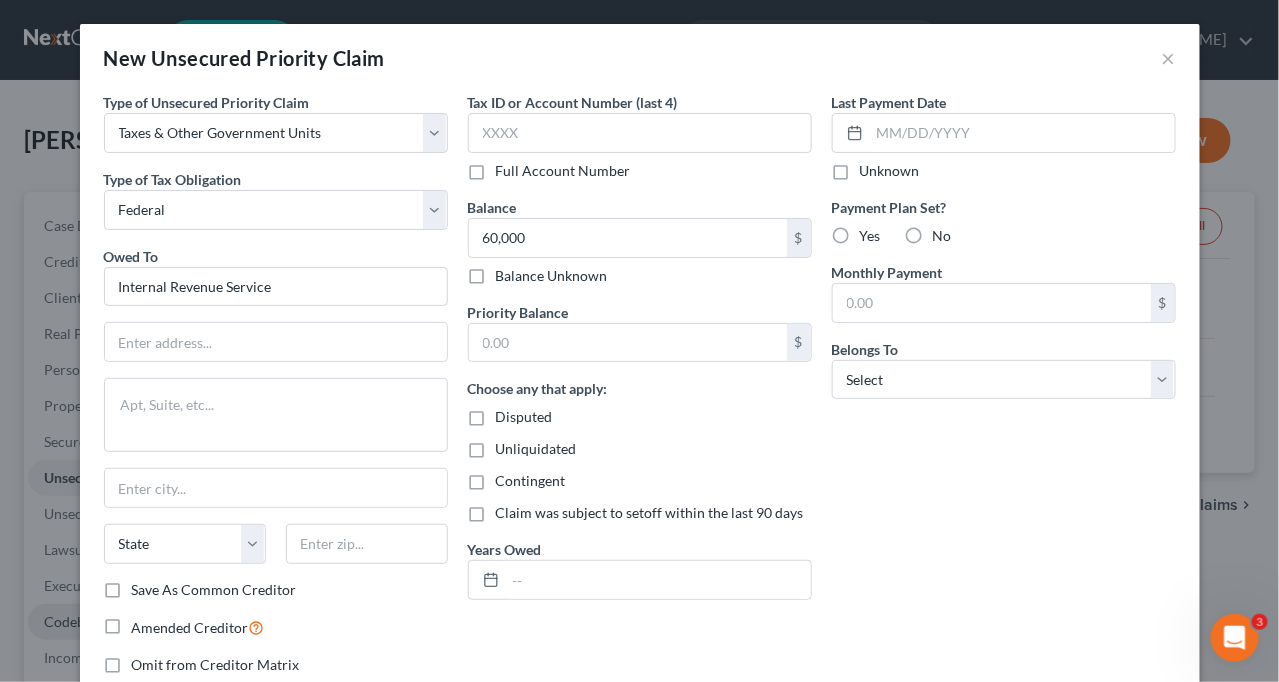 click on "Last Payment Date         Unknown Payment Plan Set? Yes No Monthly Payment $
Belongs To
*
Select Debtor 1 Only Debtor 2 Only Debtor 1 And Debtor 2 Only At Least One Of The Debtors And Another Community Property" at bounding box center [1004, 391] 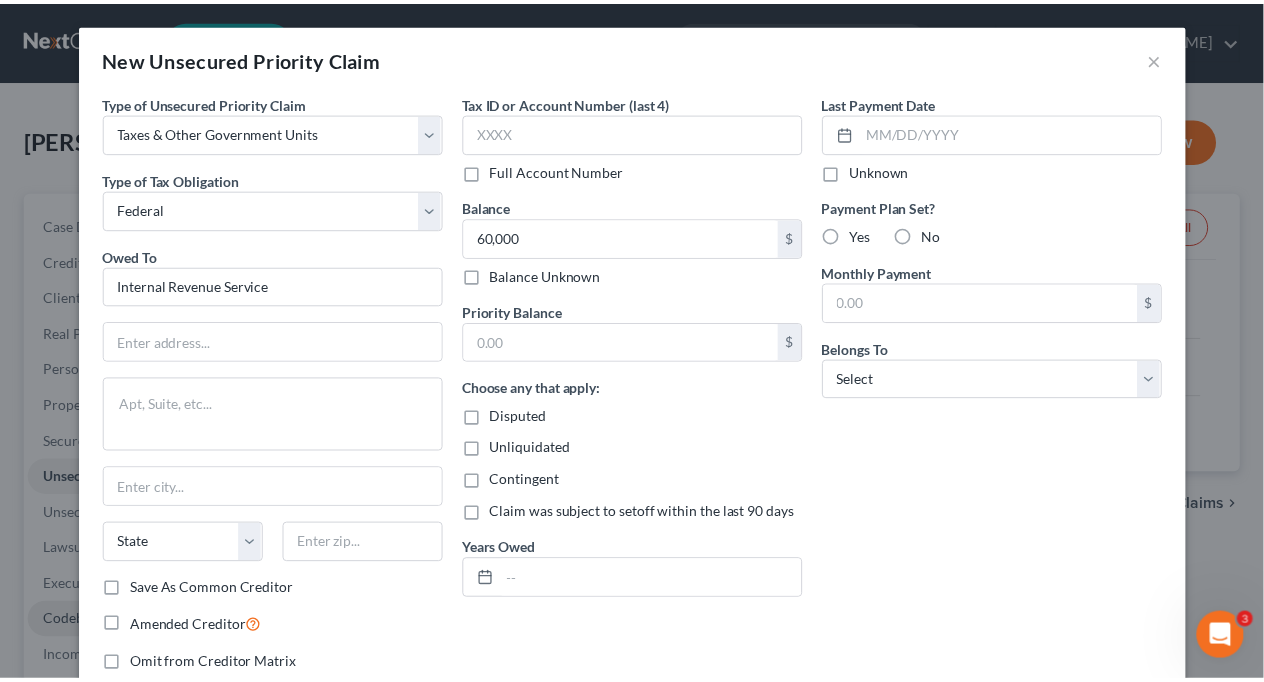 scroll, scrollTop: 129, scrollLeft: 0, axis: vertical 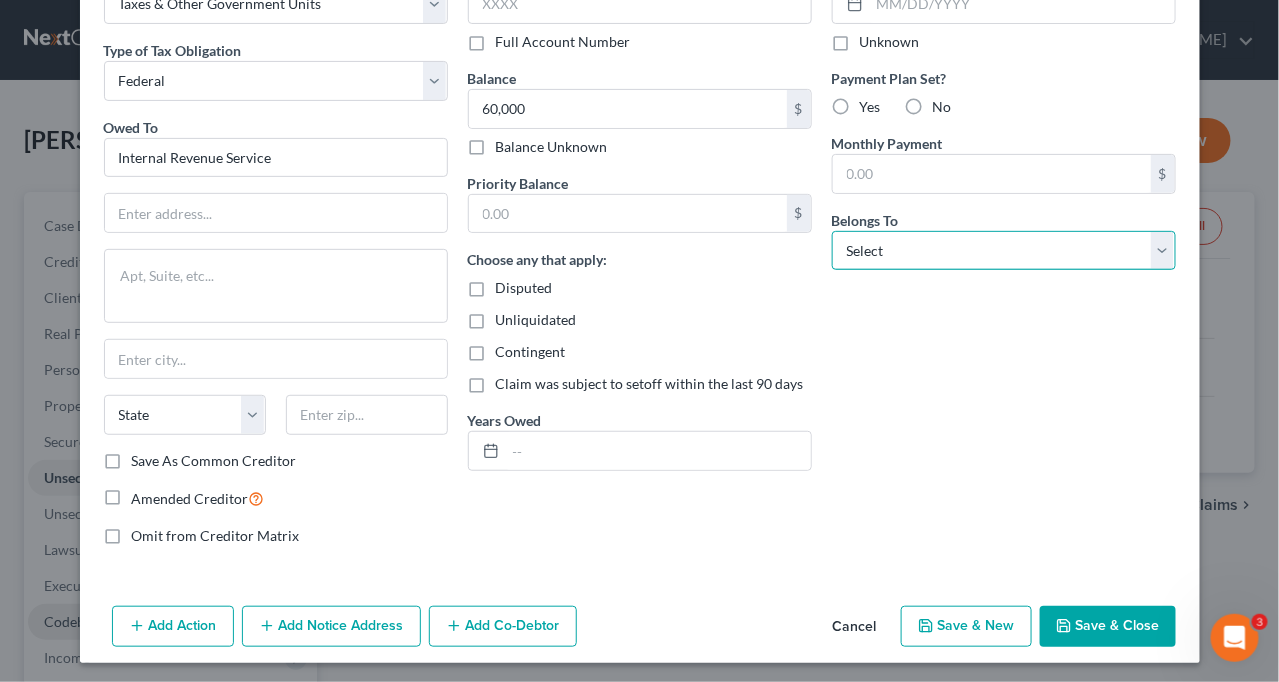 click on "Select Debtor 1 Only Debtor 2 Only Debtor 1 And Debtor 2 Only At Least One Of The Debtors And Another Community Property" at bounding box center (1004, 251) 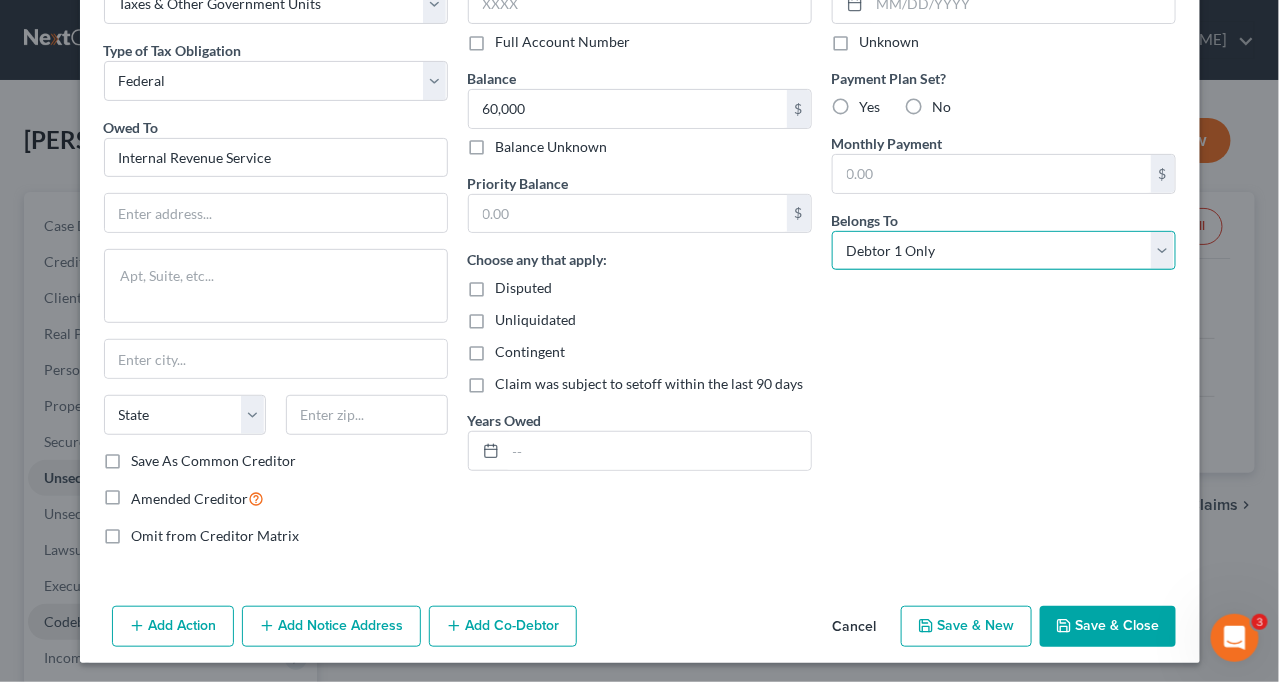 click on "Select Debtor 1 Only Debtor 2 Only Debtor 1 And Debtor 2 Only At Least One Of The Debtors And Another Community Property" at bounding box center [1004, 251] 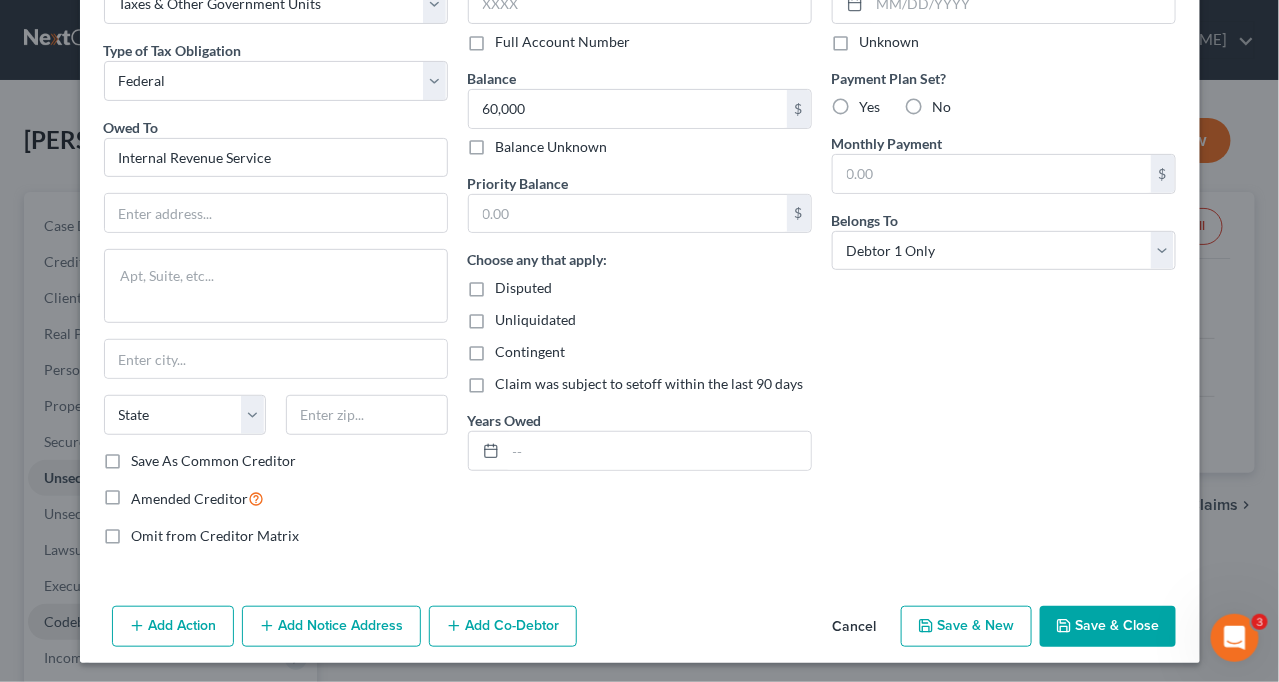 click on "Save & Close" at bounding box center [1108, 627] 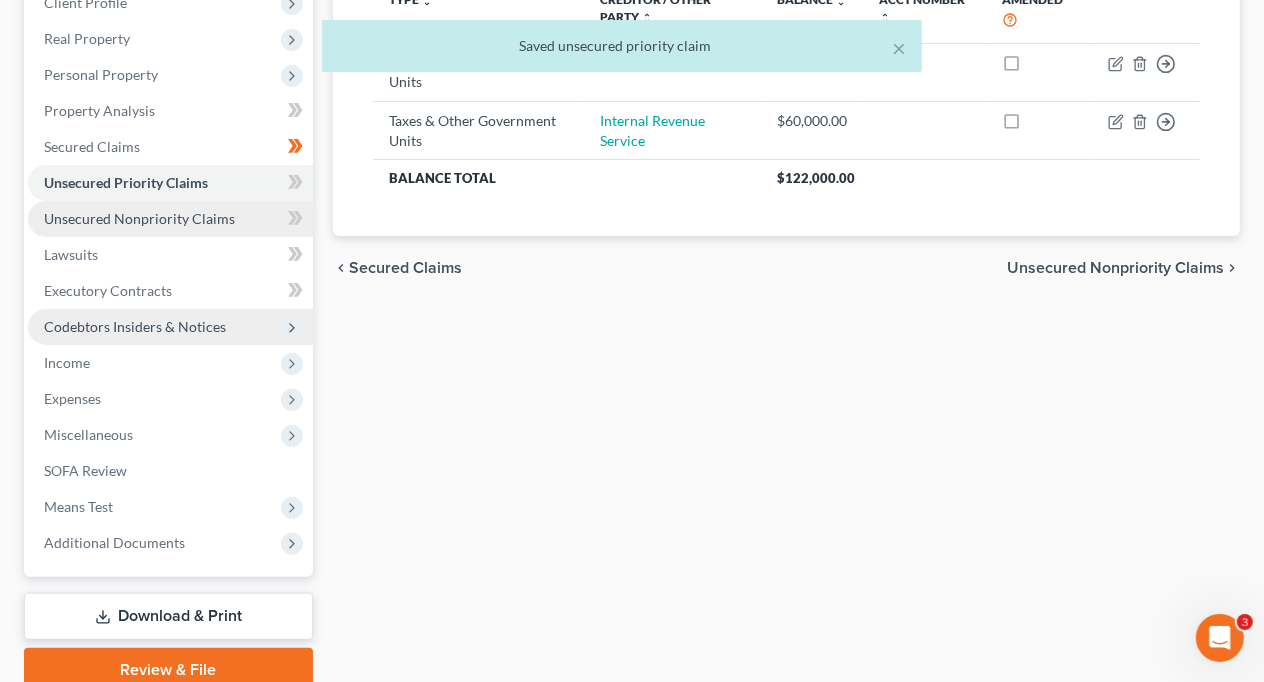 scroll, scrollTop: 300, scrollLeft: 0, axis: vertical 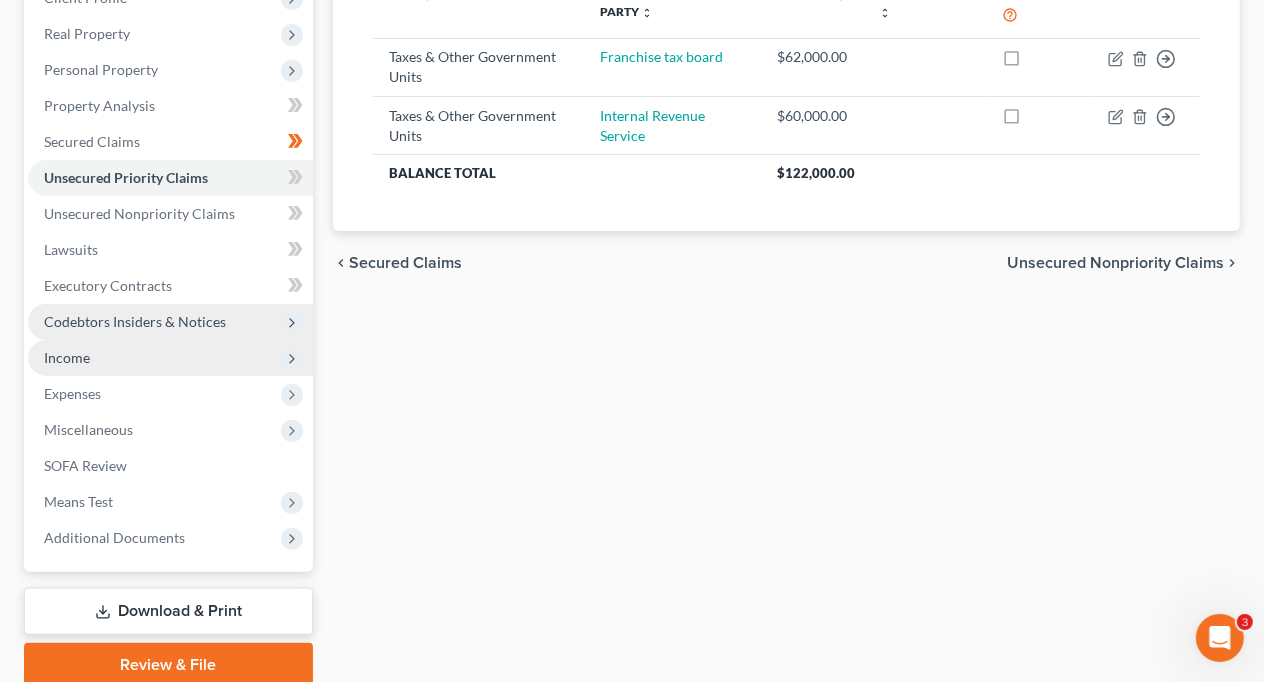 click on "Income" at bounding box center (170, 358) 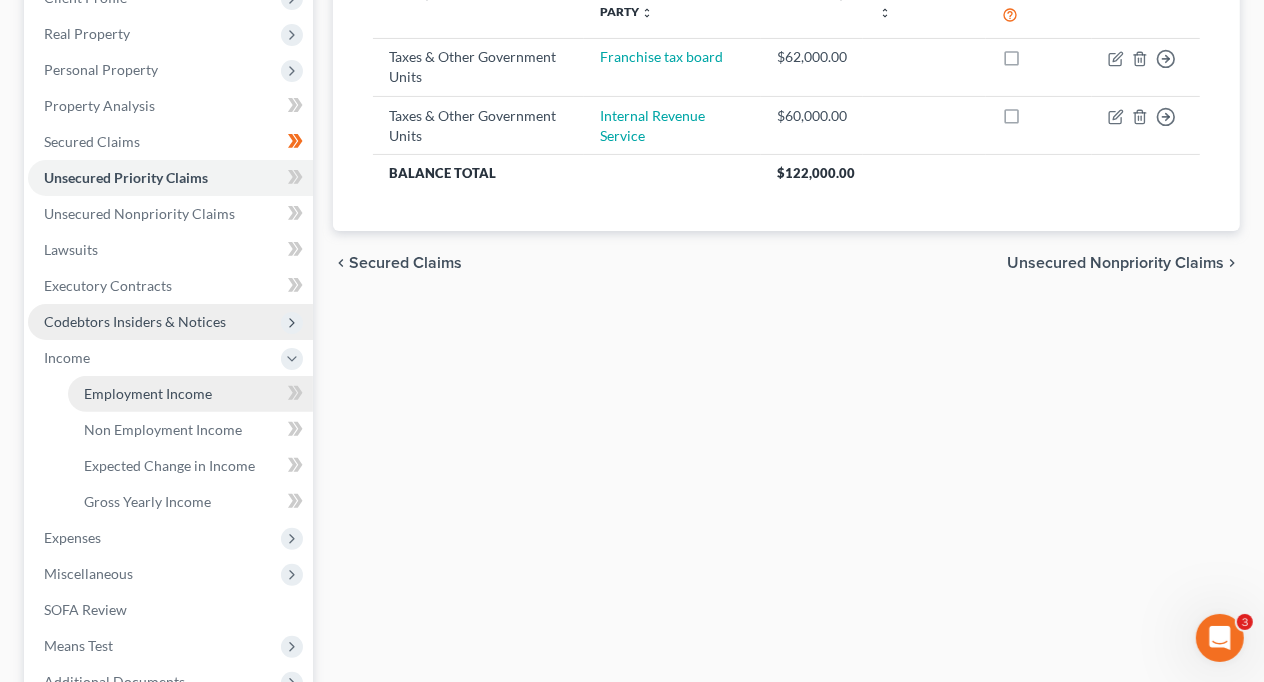 click on "Employment Income" at bounding box center [190, 394] 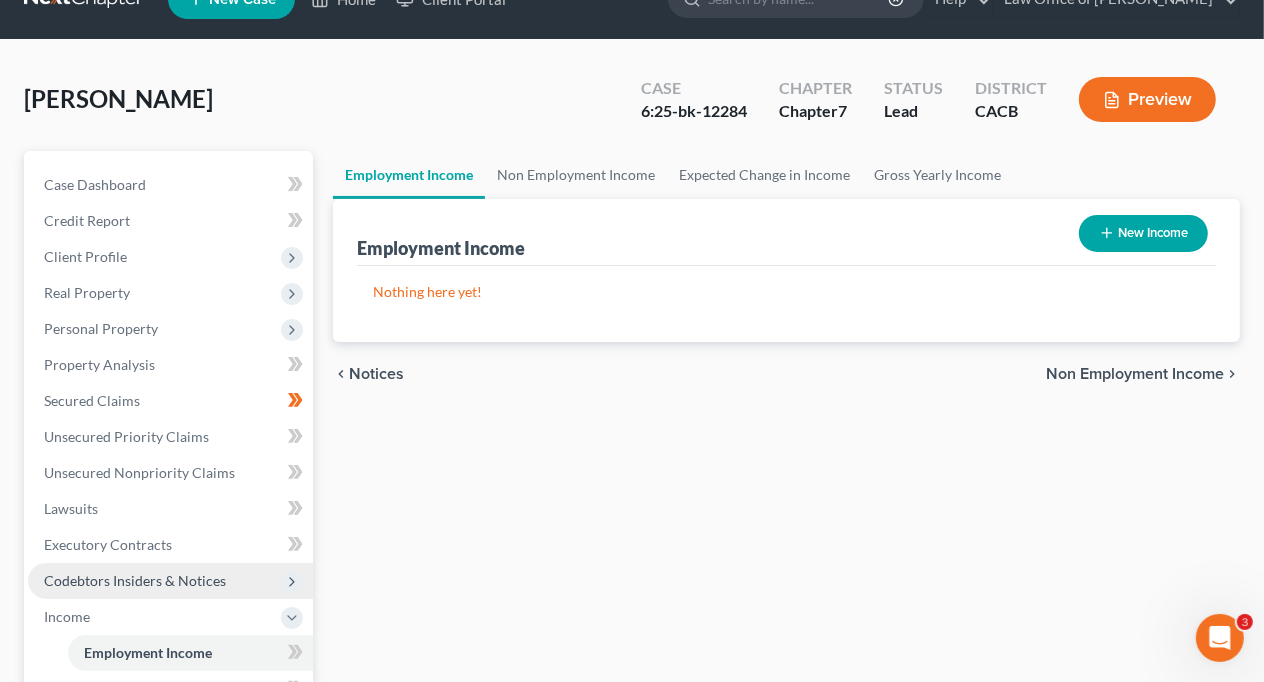 scroll, scrollTop: 0, scrollLeft: 0, axis: both 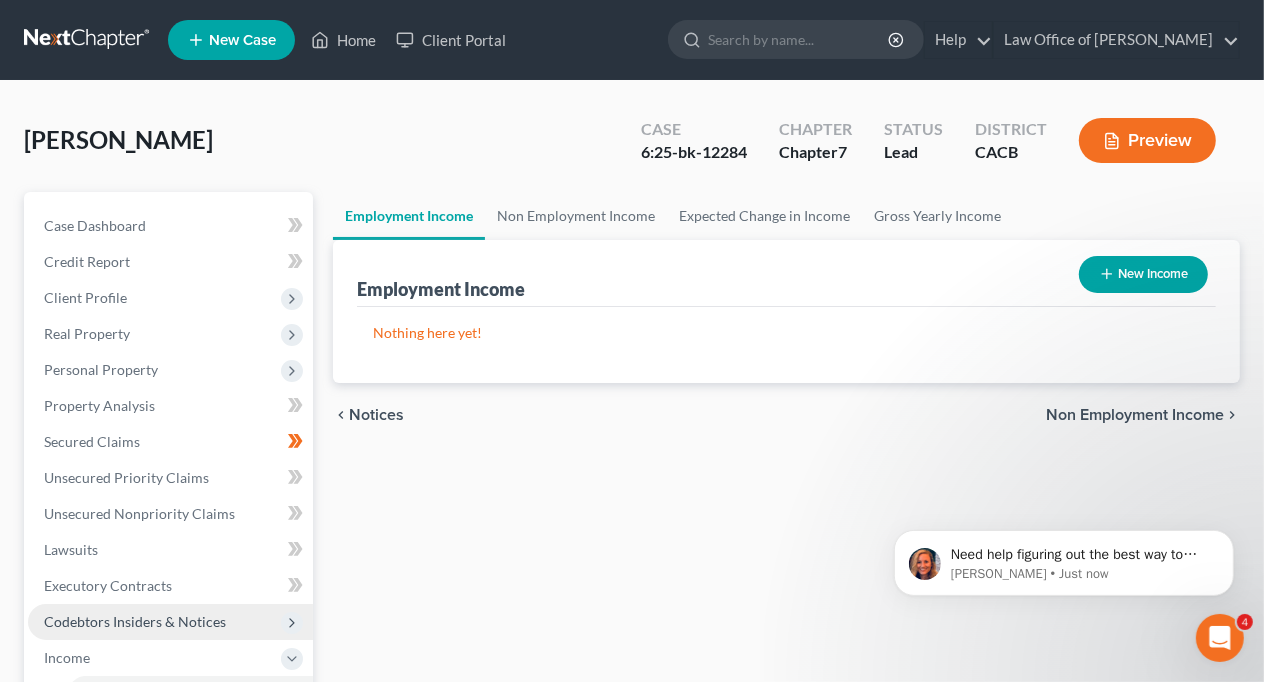 click 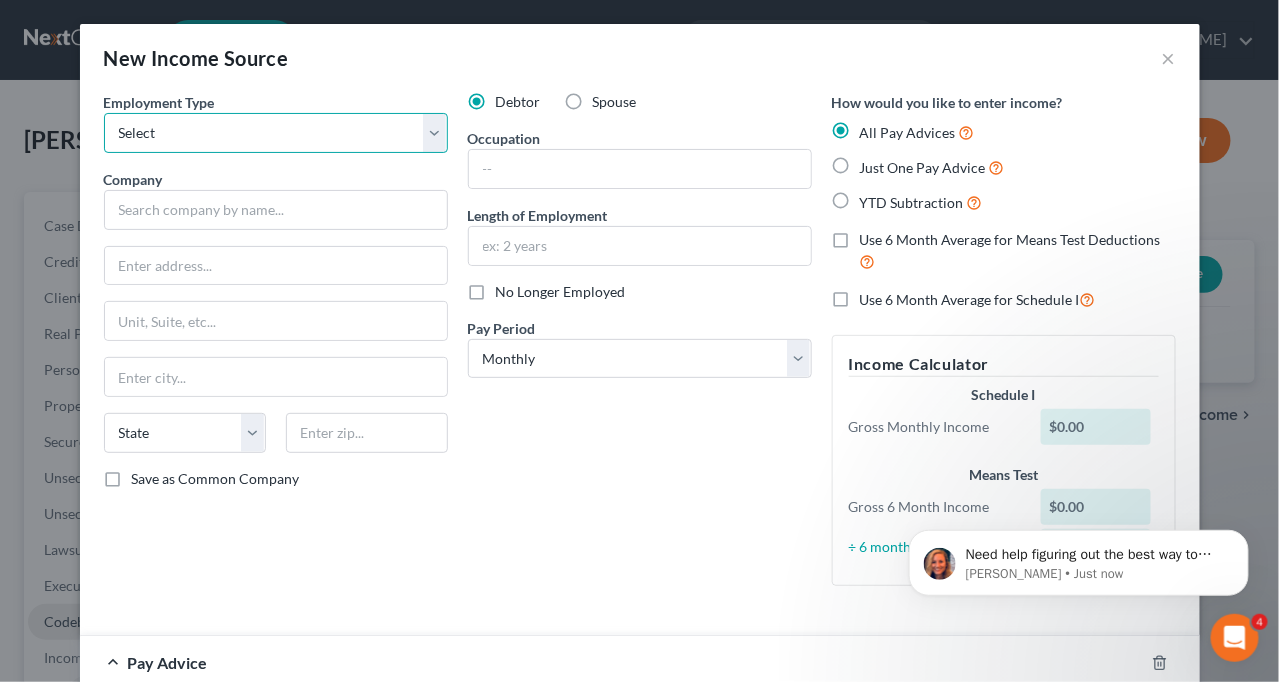 click on "Select Full or [DEMOGRAPHIC_DATA] Employment Self Employment" at bounding box center [276, 133] 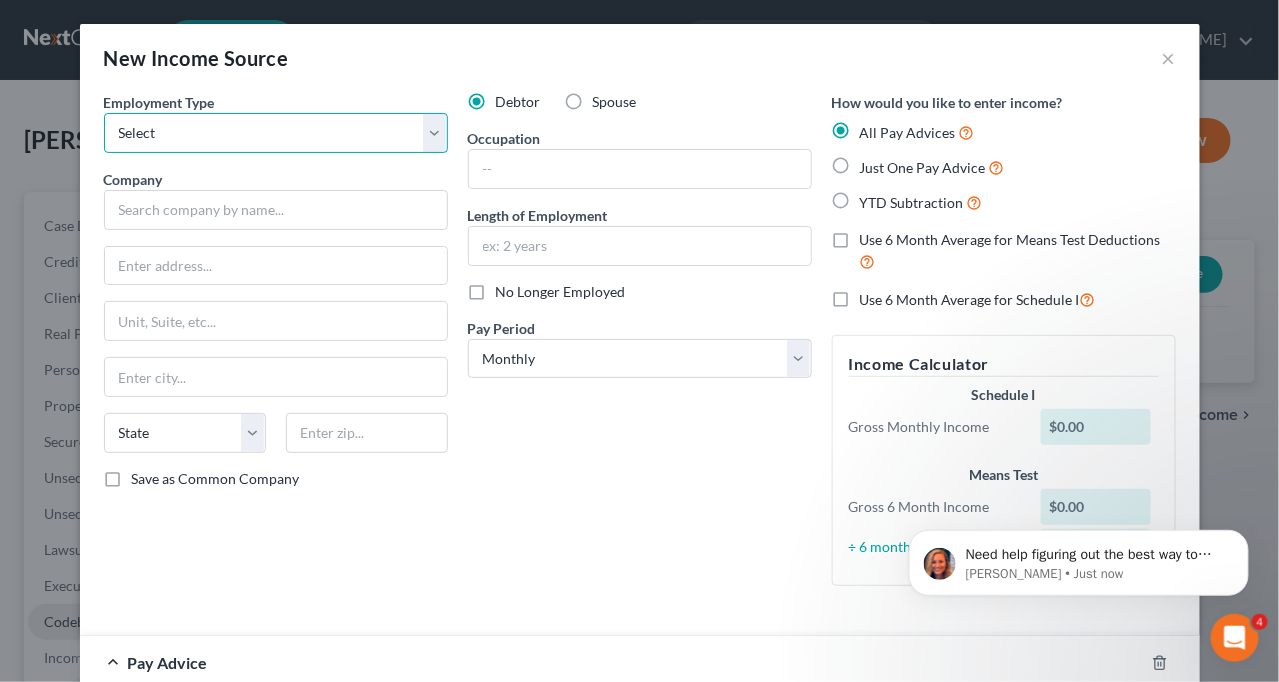 select on "0" 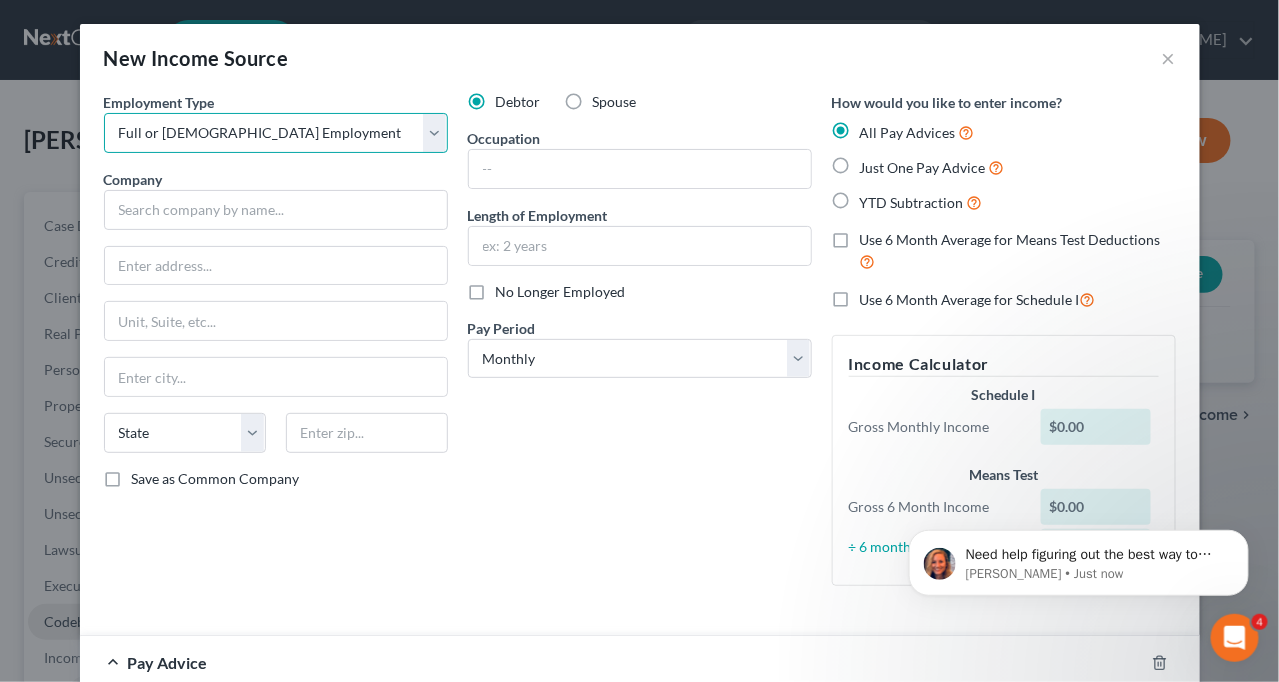 click on "Select Full or [DEMOGRAPHIC_DATA] Employment Self Employment" at bounding box center (276, 133) 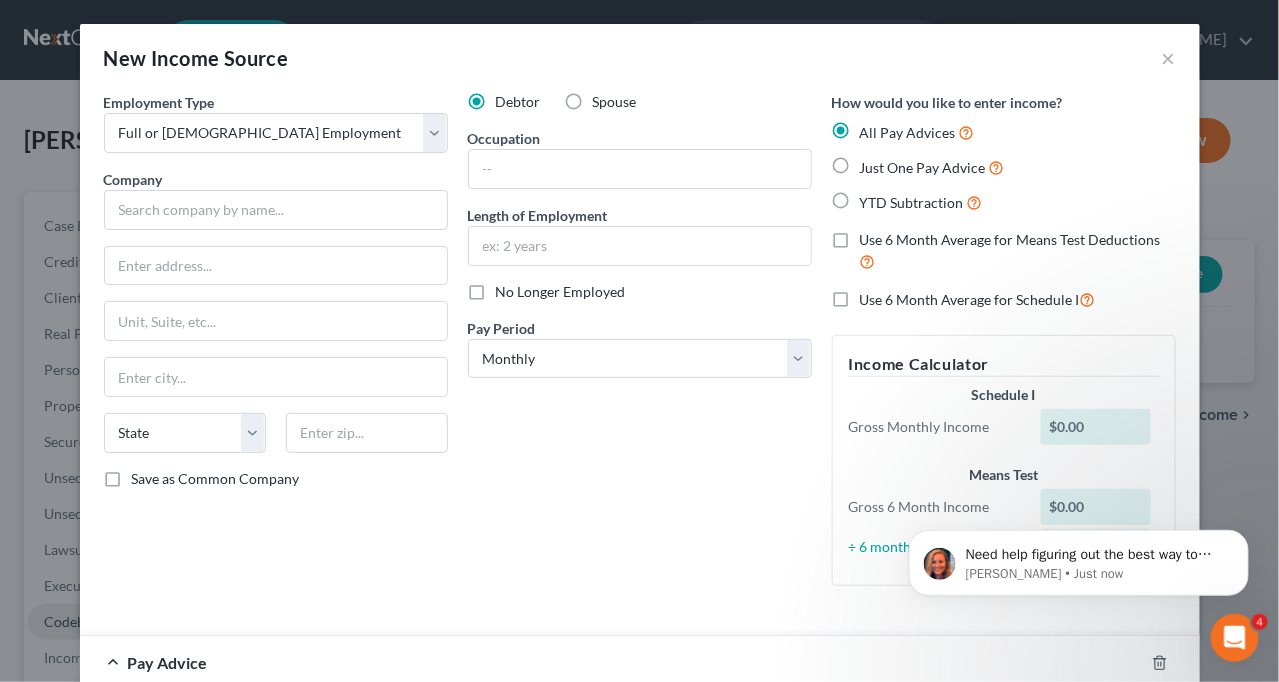 click on "$0.00" at bounding box center [1096, 427] 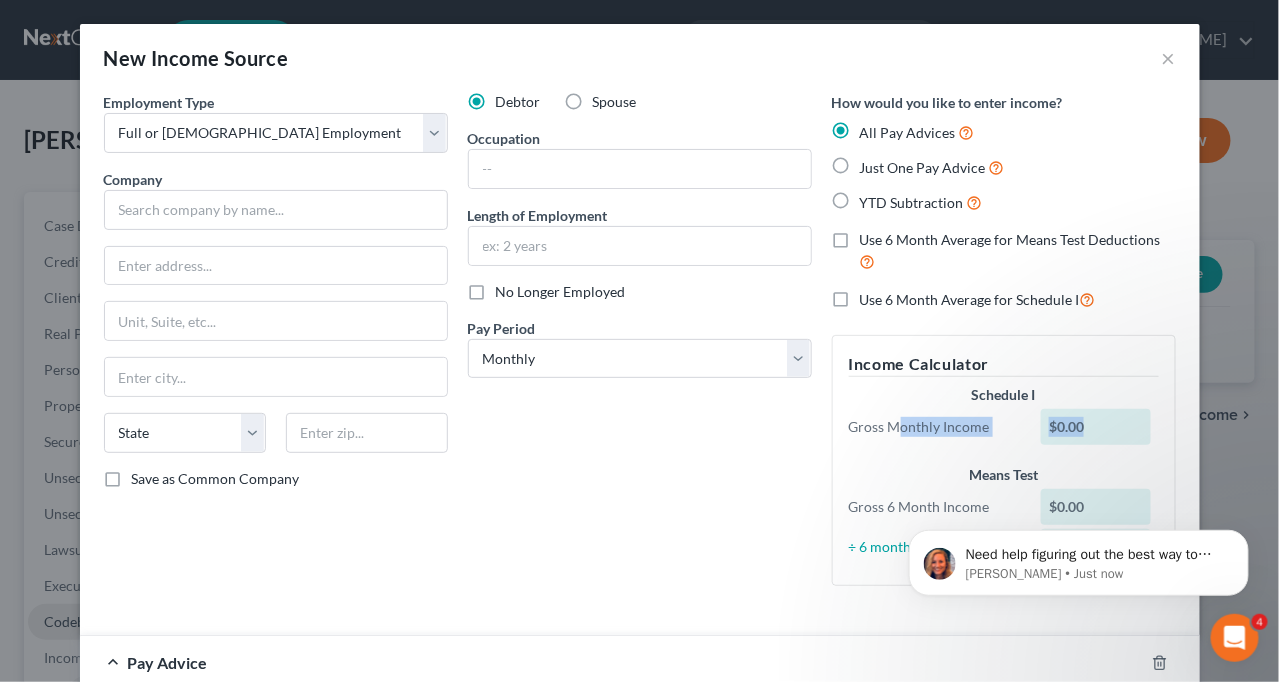 drag, startPoint x: 1105, startPoint y: 421, endPoint x: 894, endPoint y: 427, distance: 211.0853 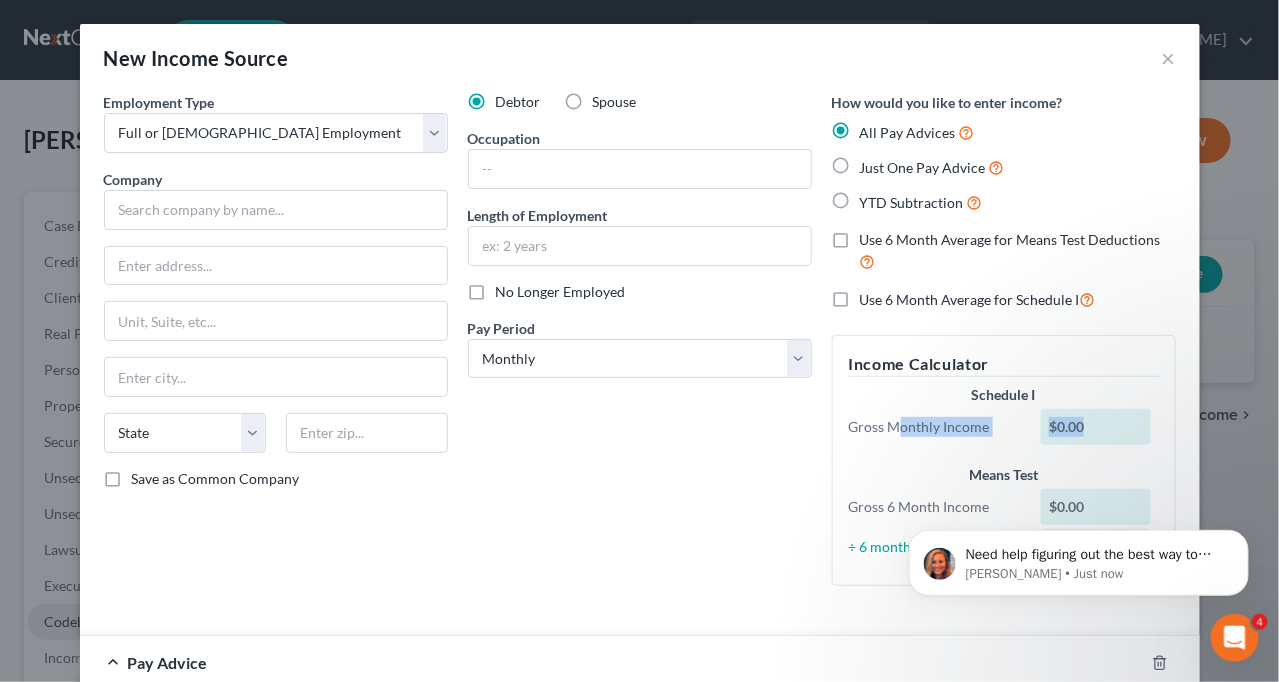 click on "Gross Monthly Income $0.00" at bounding box center [1004, 427] 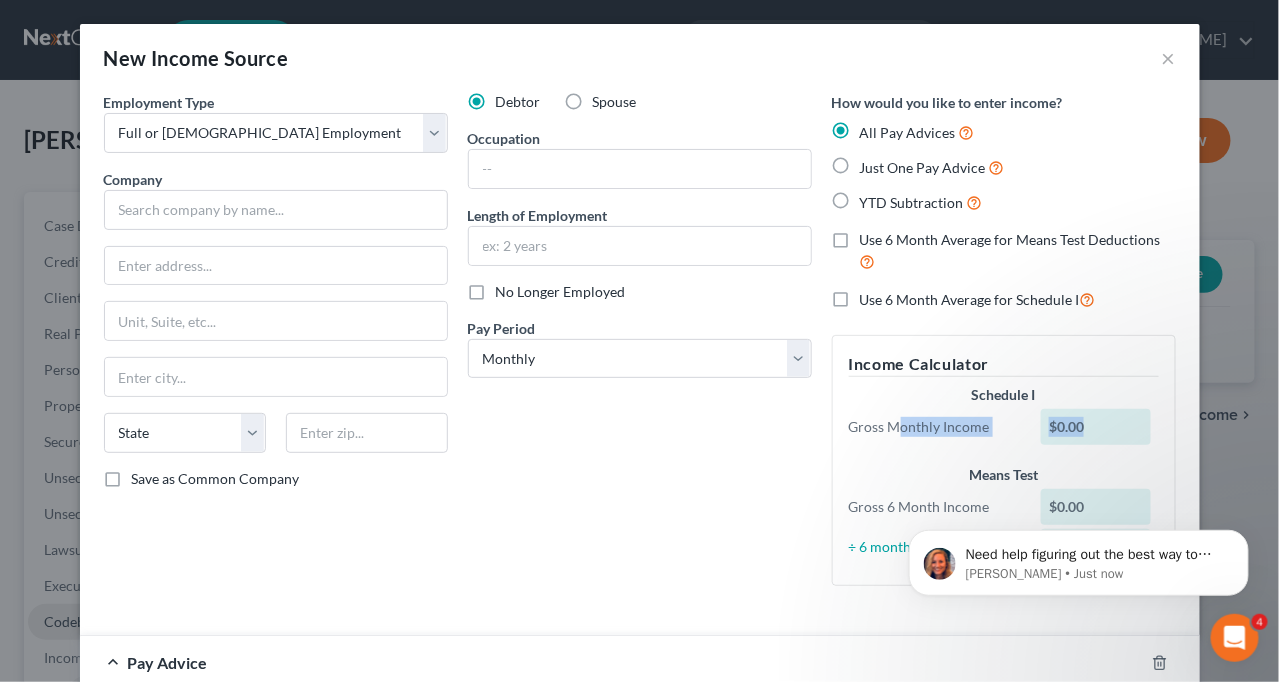 click on "$0.00" at bounding box center (1096, 427) 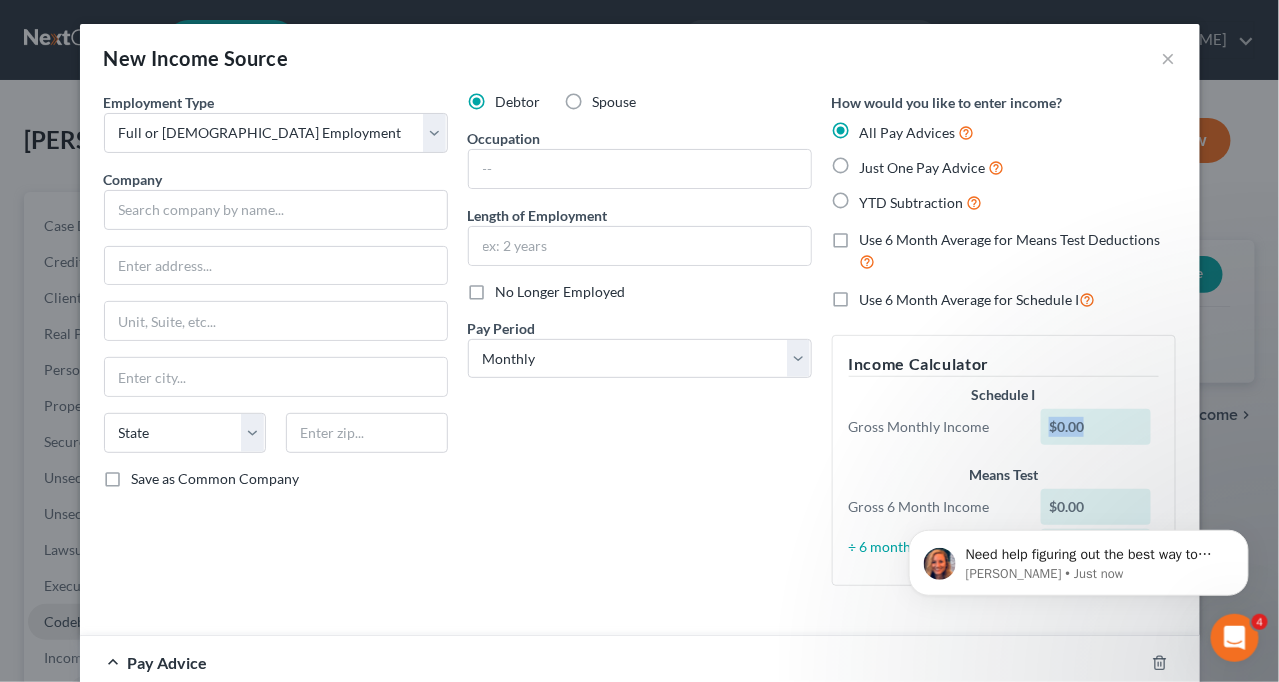 drag, startPoint x: 1123, startPoint y: 429, endPoint x: 998, endPoint y: 431, distance: 125.016 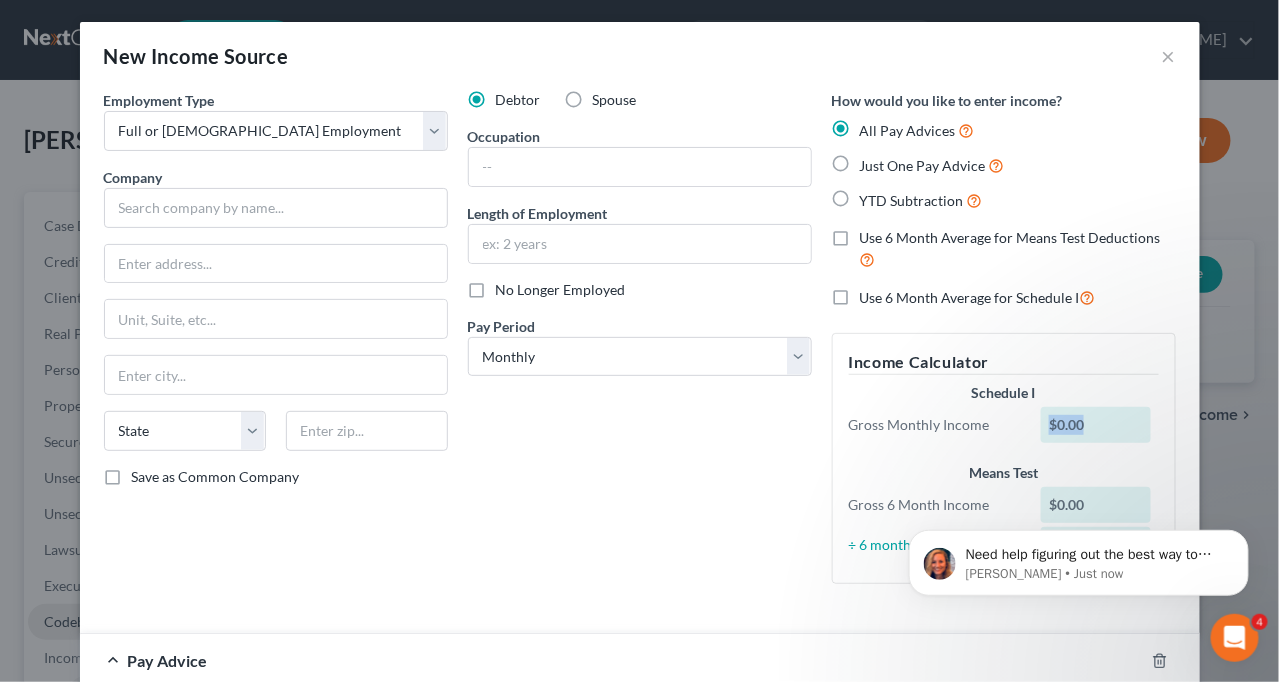 scroll, scrollTop: 0, scrollLeft: 0, axis: both 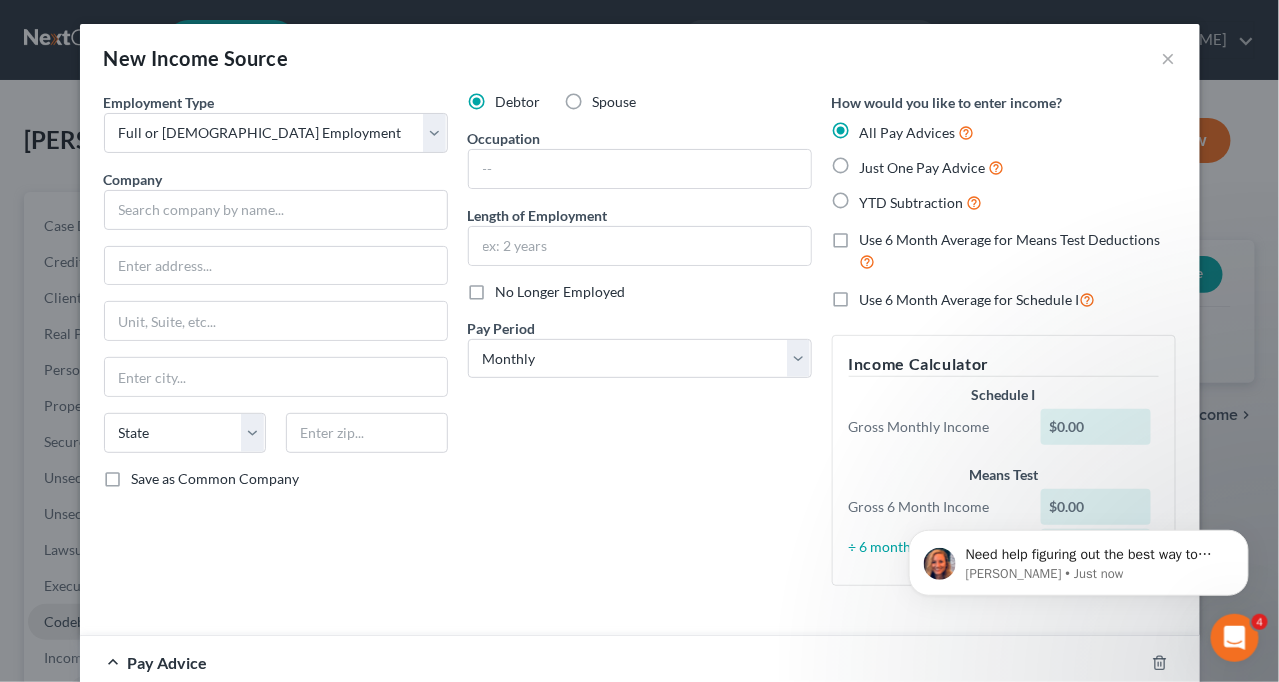 click on "Debtor Spouse Occupation Length of Employment No Longer Employed
Pay Period
*
Select Monthly Twice Monthly Every Other Week Weekly" at bounding box center (640, 347) 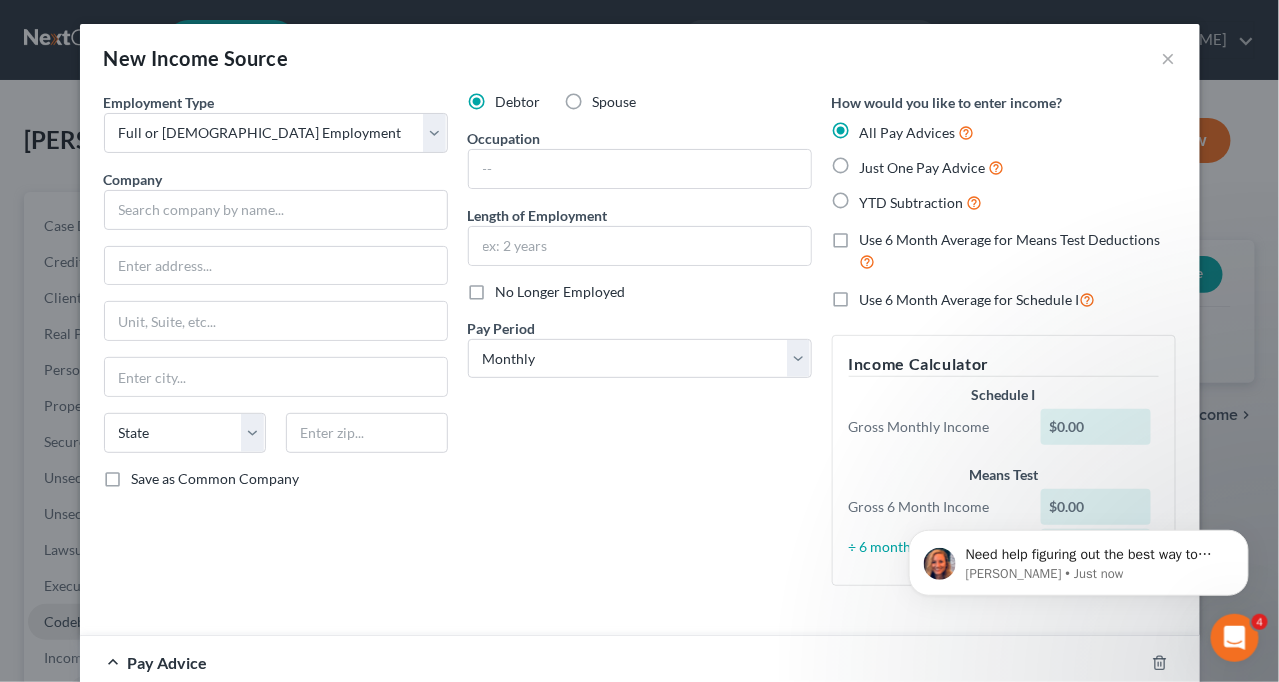 click on "Use 6 Month Average for Means Test Deductions" at bounding box center [1018, 251] 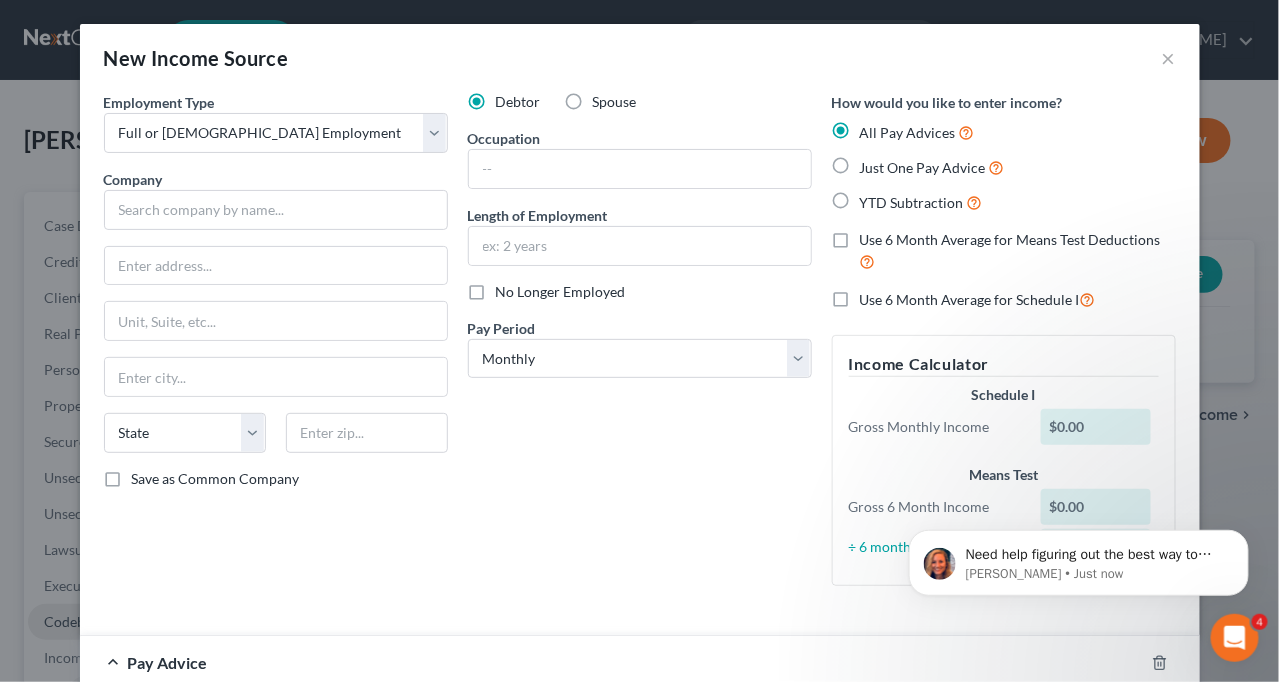 click on "Use 6 Month Average for Means Test Deductions" at bounding box center (874, 236) 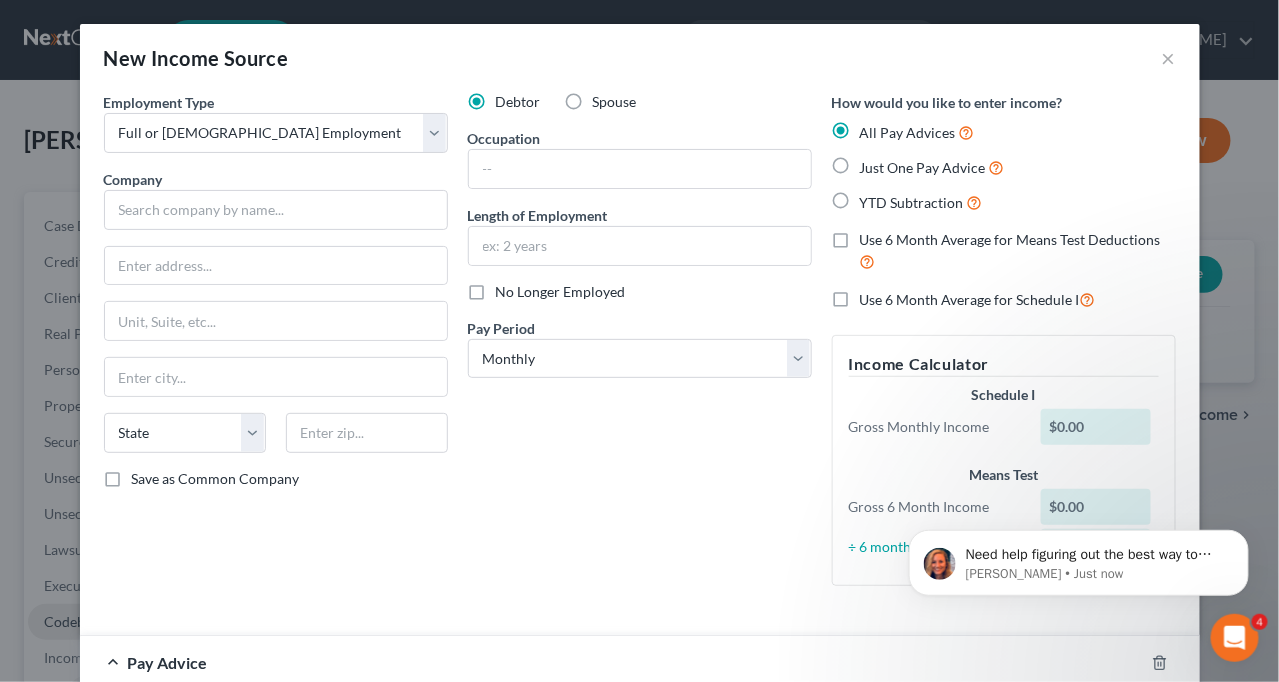 checkbox on "true" 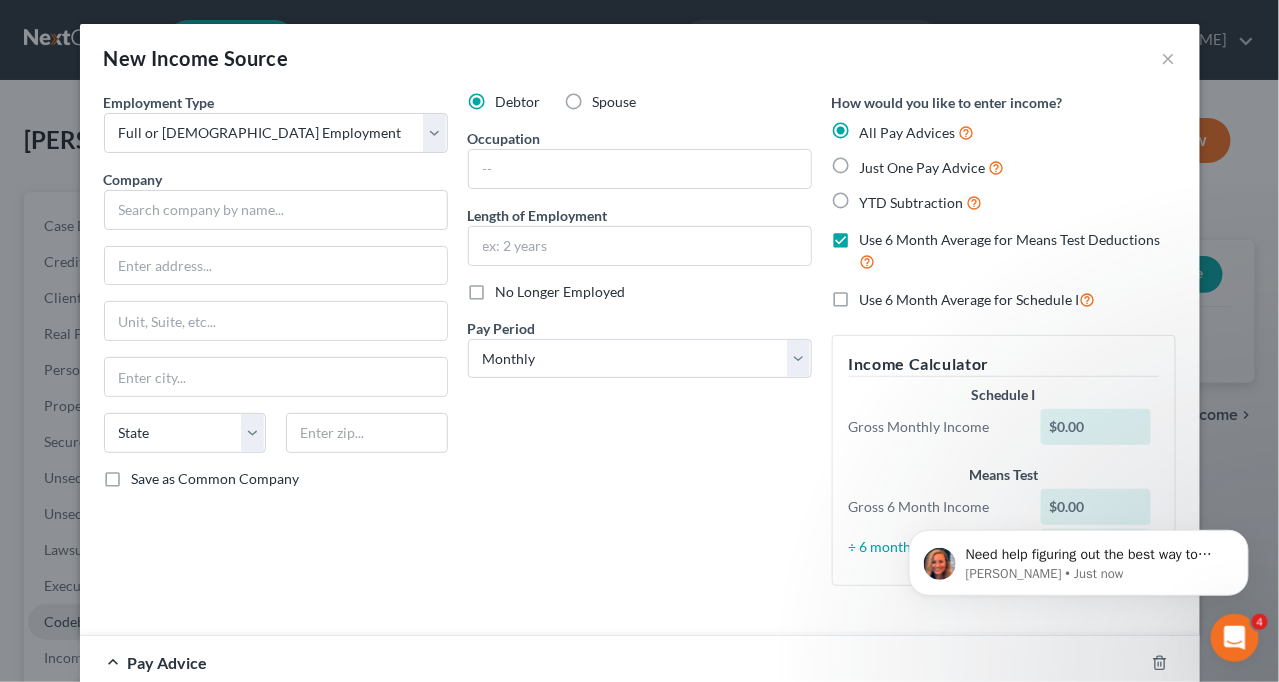 scroll, scrollTop: 300, scrollLeft: 0, axis: vertical 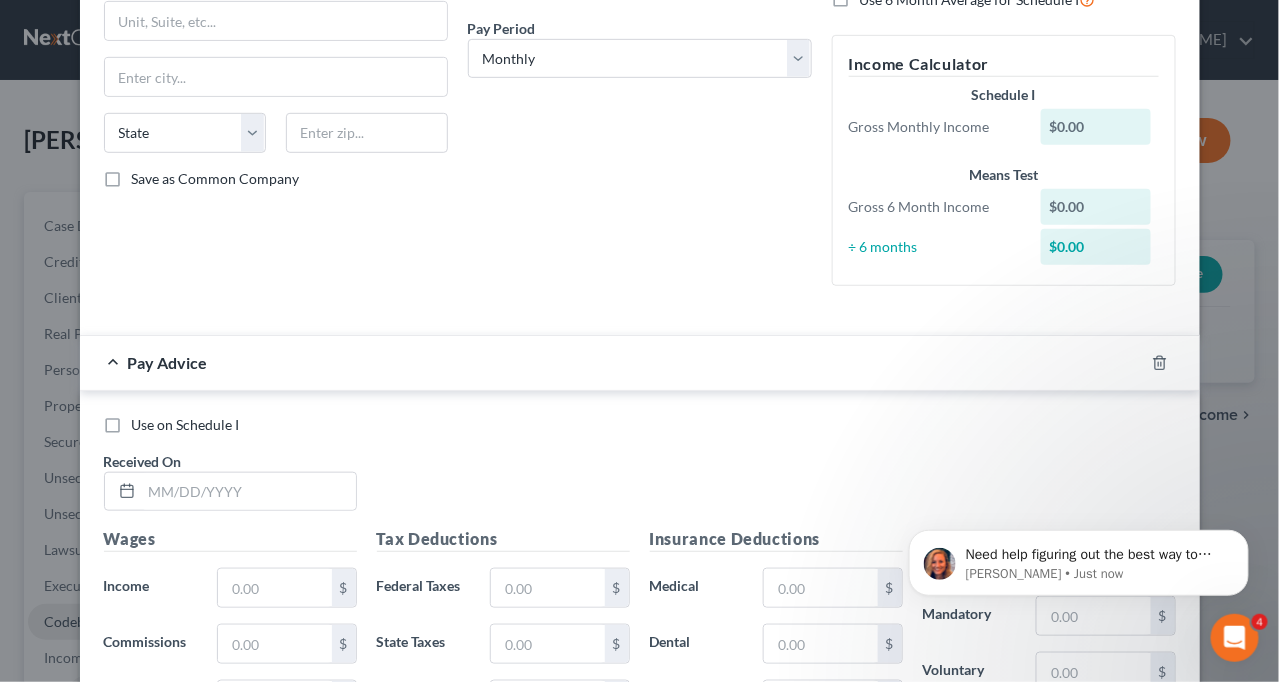 click on "÷ 6 months" at bounding box center (935, 247) 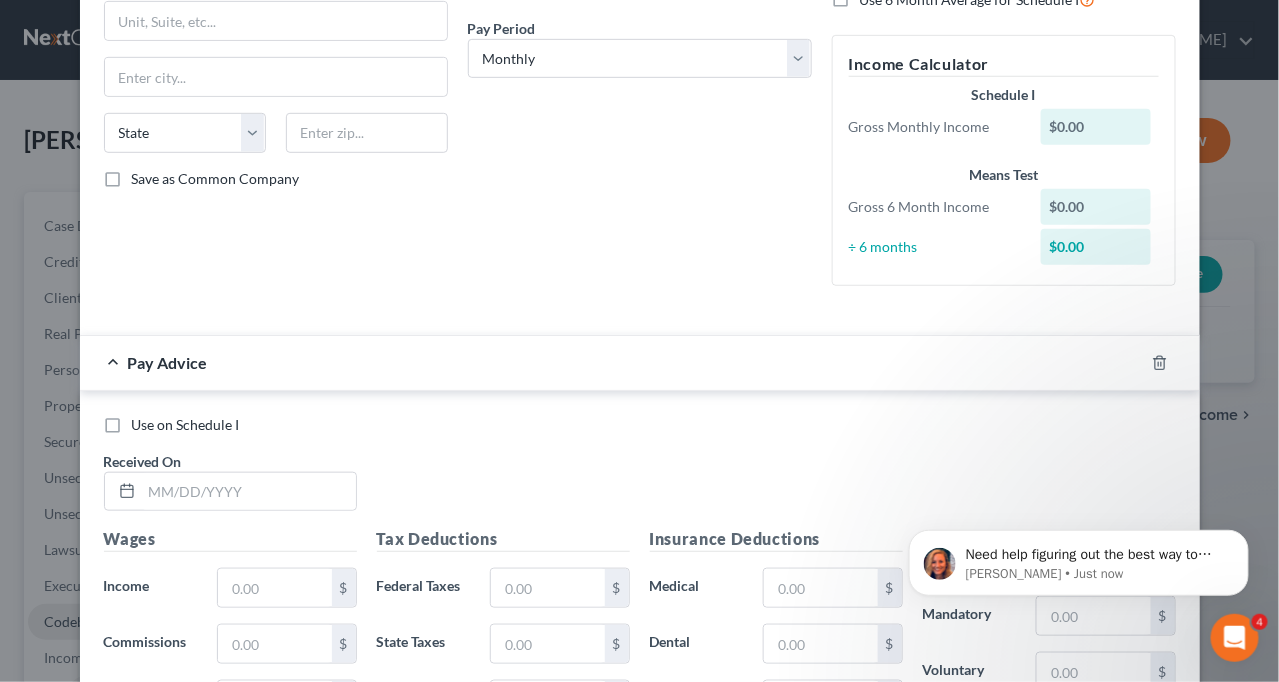 click on "$0.00" at bounding box center [1096, 207] 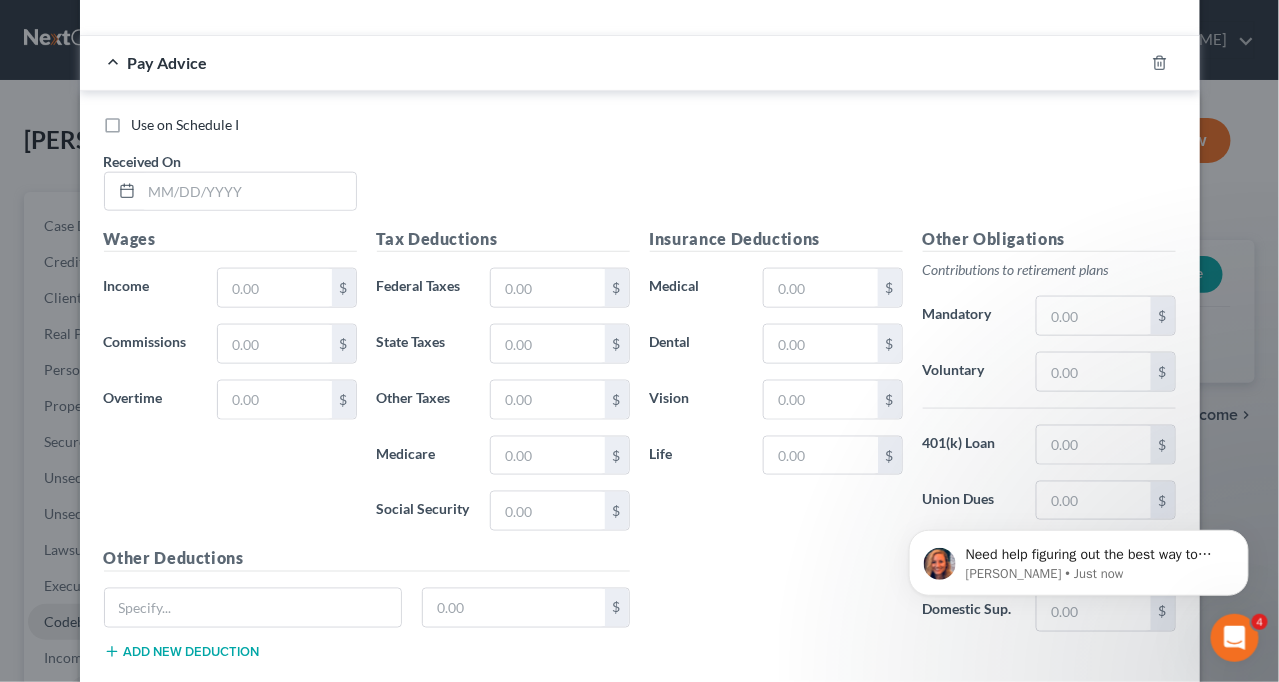 scroll, scrollTop: 713, scrollLeft: 0, axis: vertical 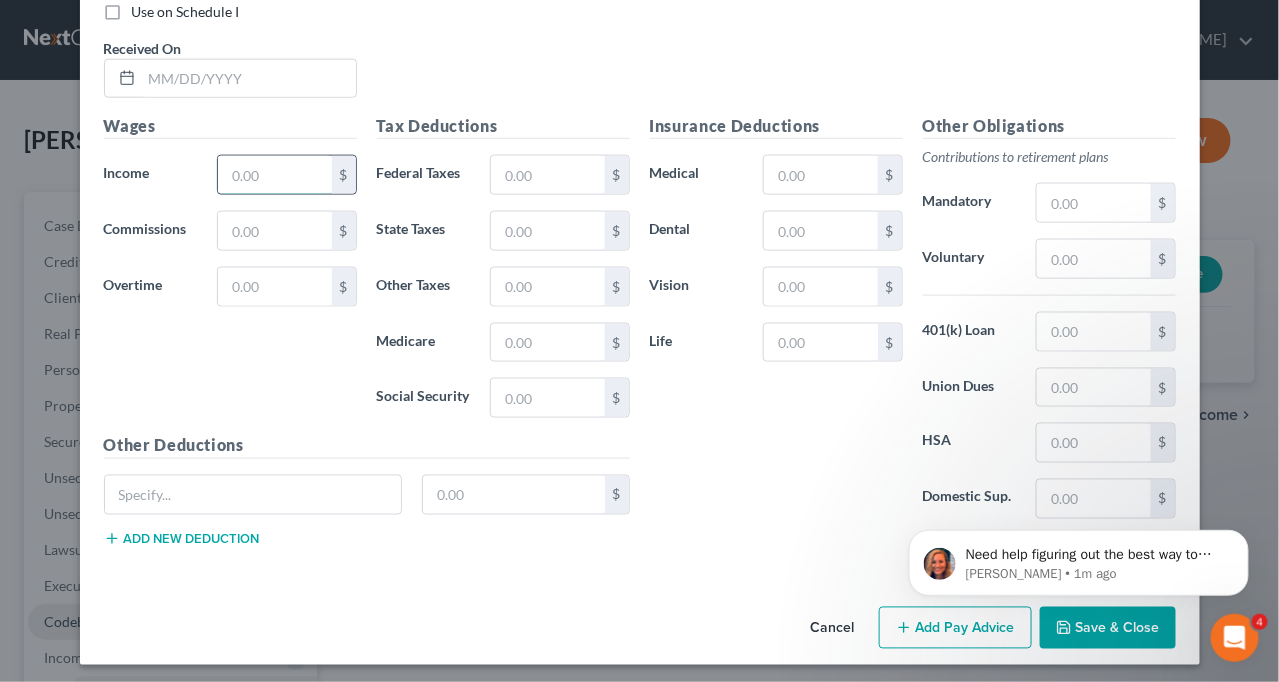click at bounding box center (274, 175) 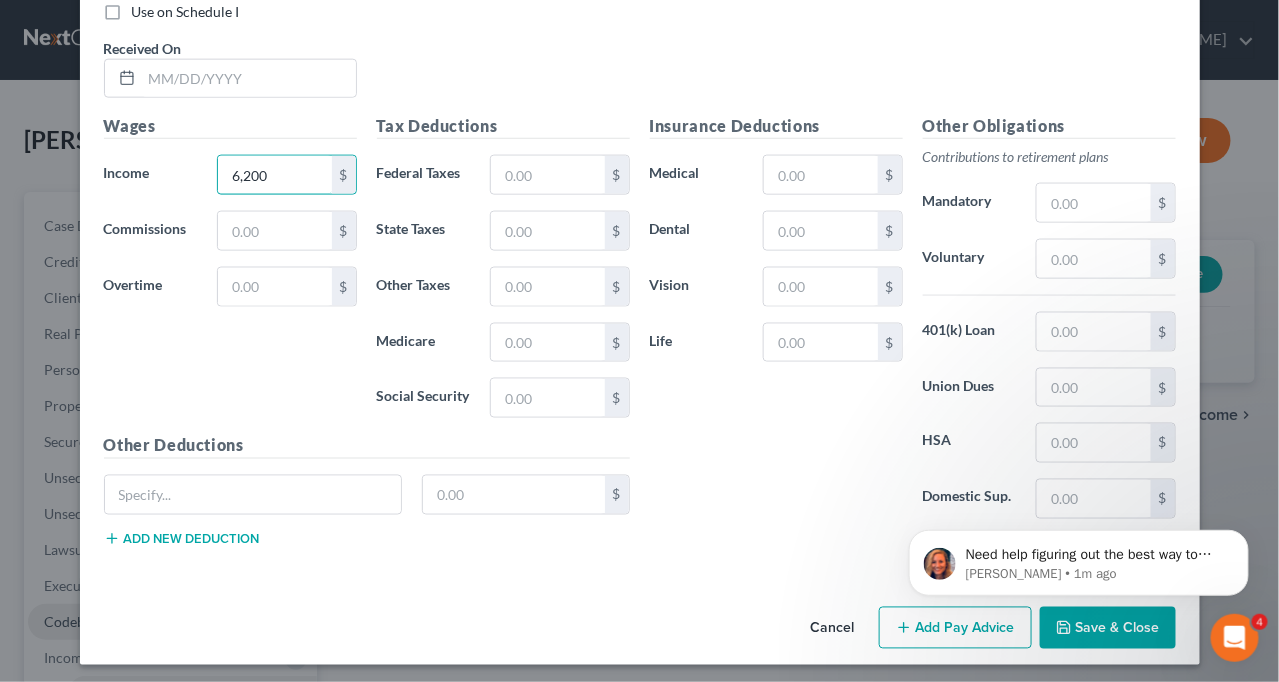 type on "6,200" 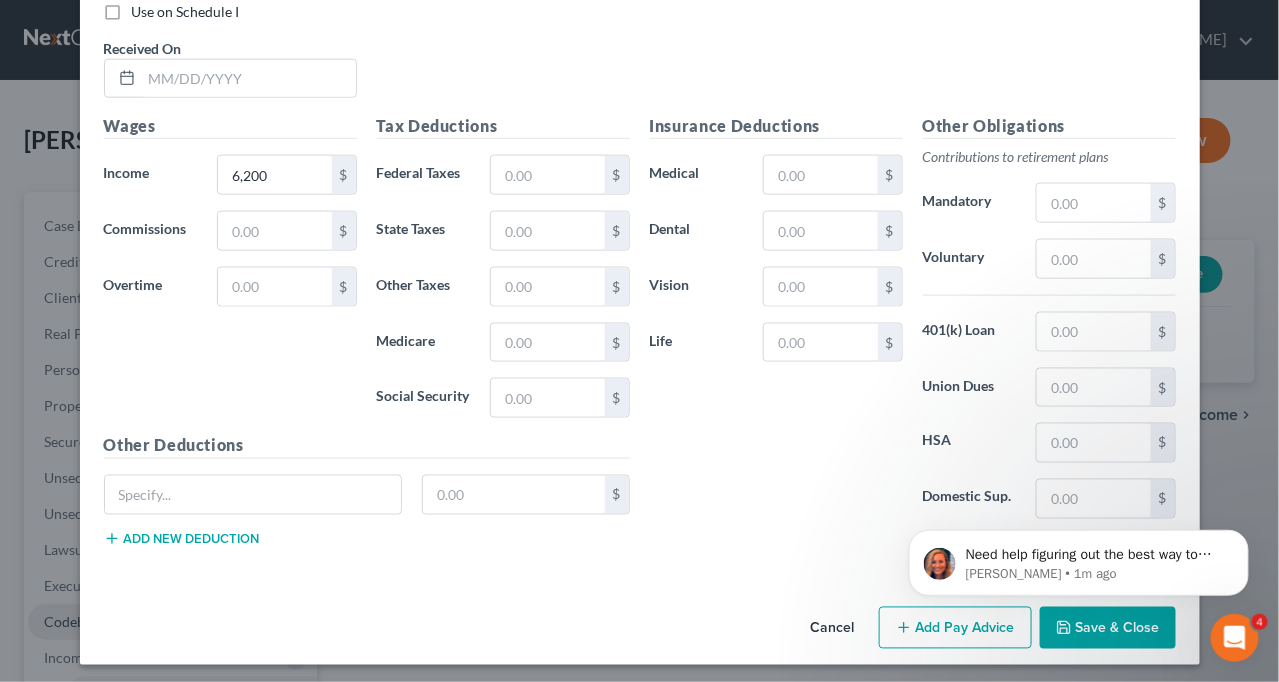 click on "Wages
Income
*
6,200 $ Commissions $ Overtime $" at bounding box center [230, 274] 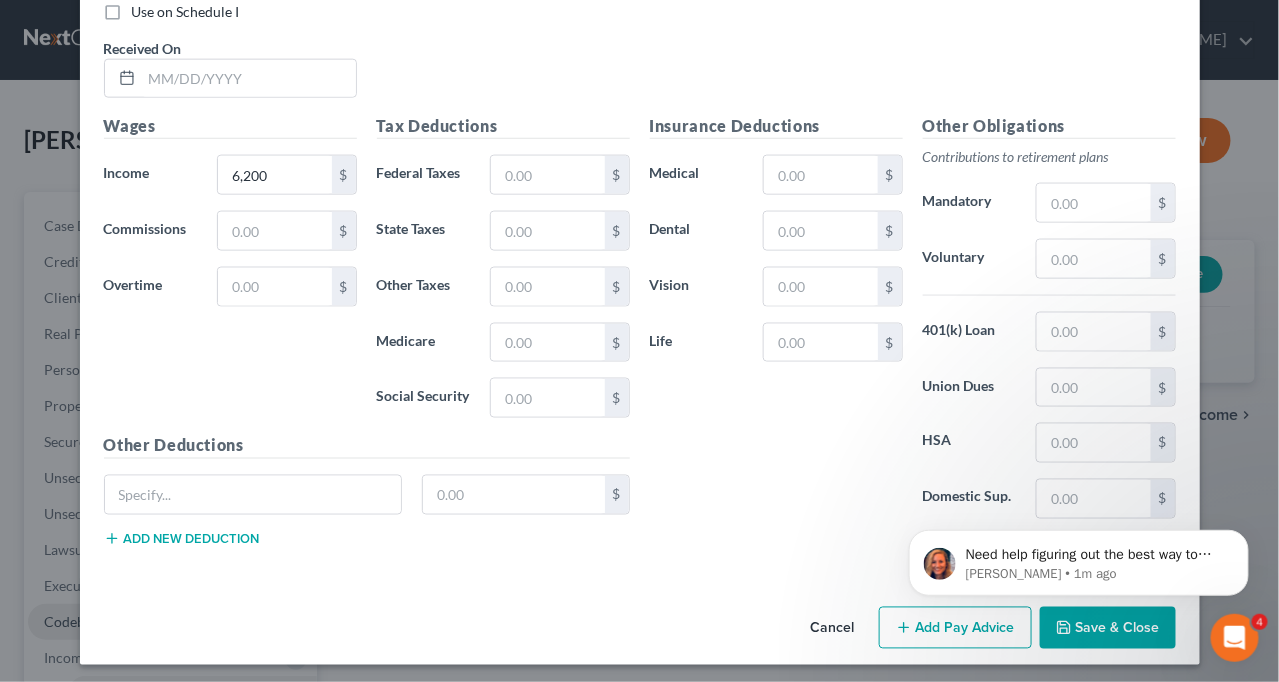 click on "Need help figuring out the best way to enter your client's income?    Here's a quick article to show you how to use the different income input options:   Feel free to message me with any questions! [PERSON_NAME] • 1m ago" 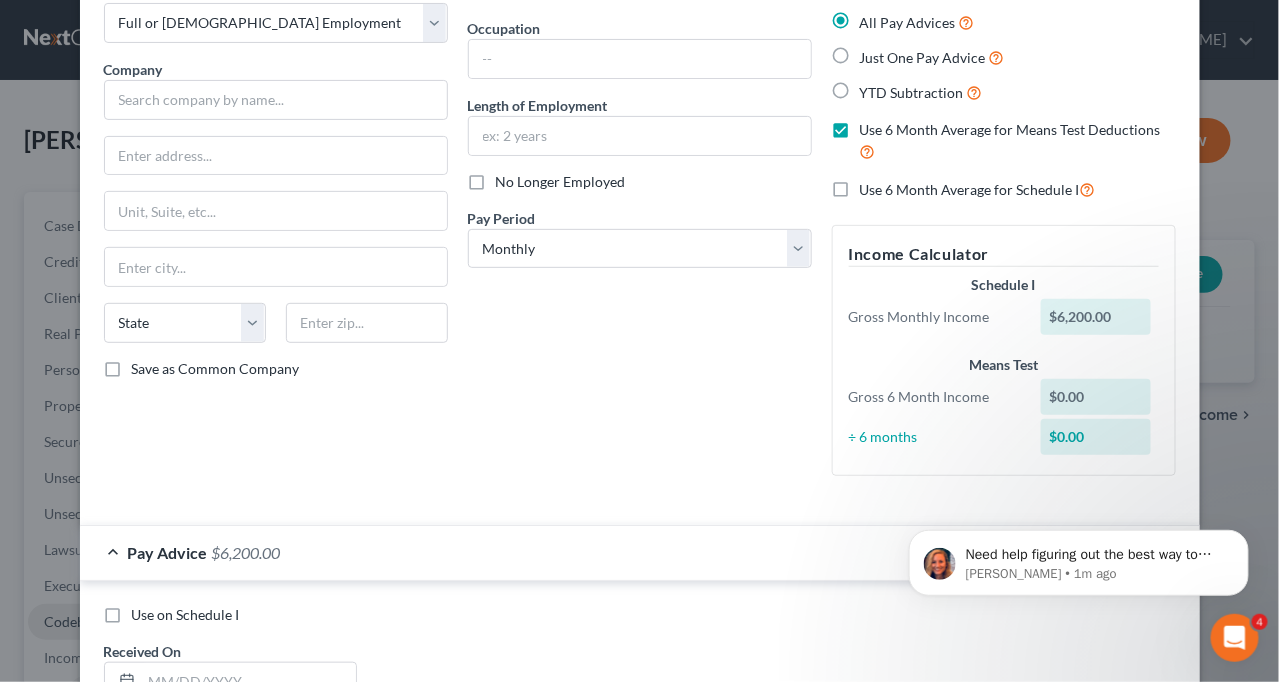 scroll, scrollTop: 0, scrollLeft: 0, axis: both 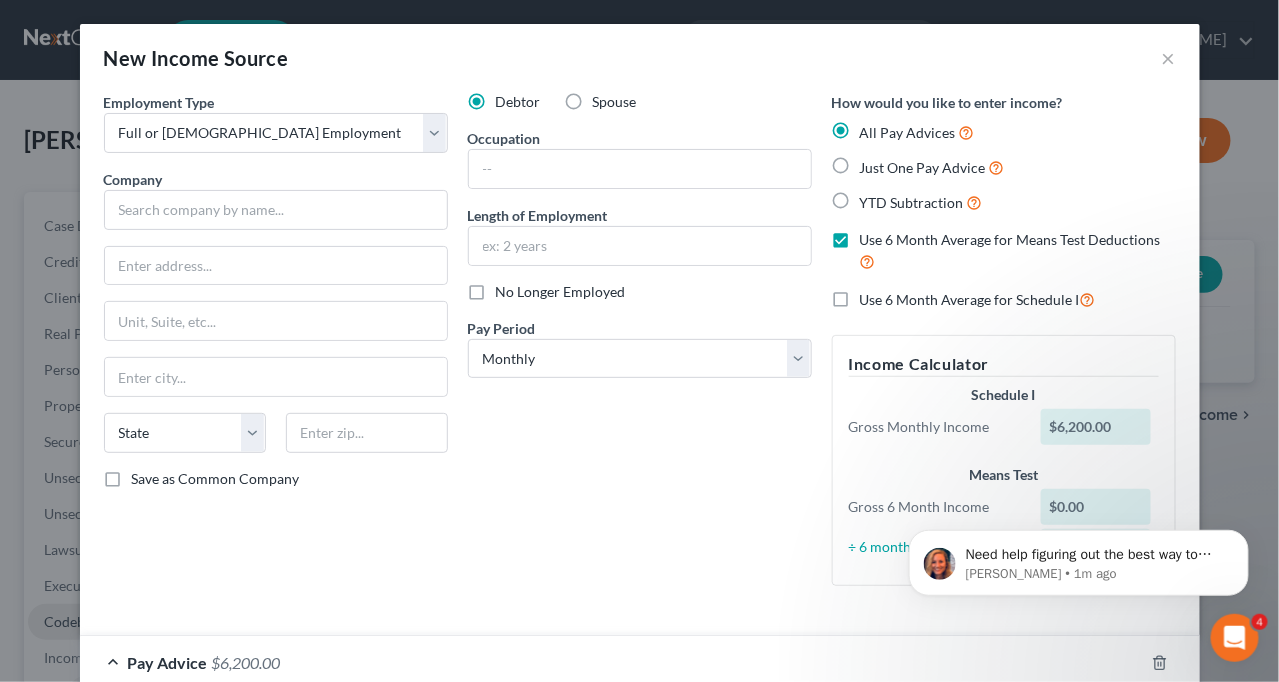 click on "Use 6 Month Average for Means Test Deductions" at bounding box center [1018, 251] 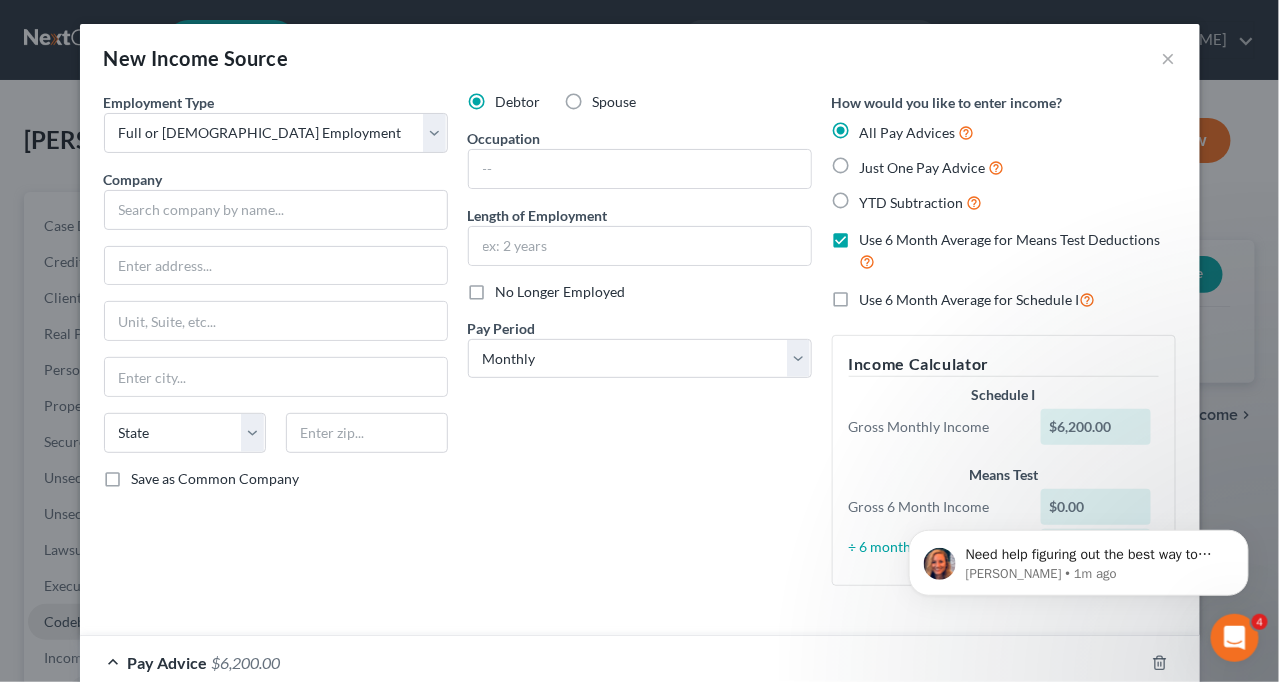click on "Use 6 Month Average for Means Test Deductions" at bounding box center [874, 236] 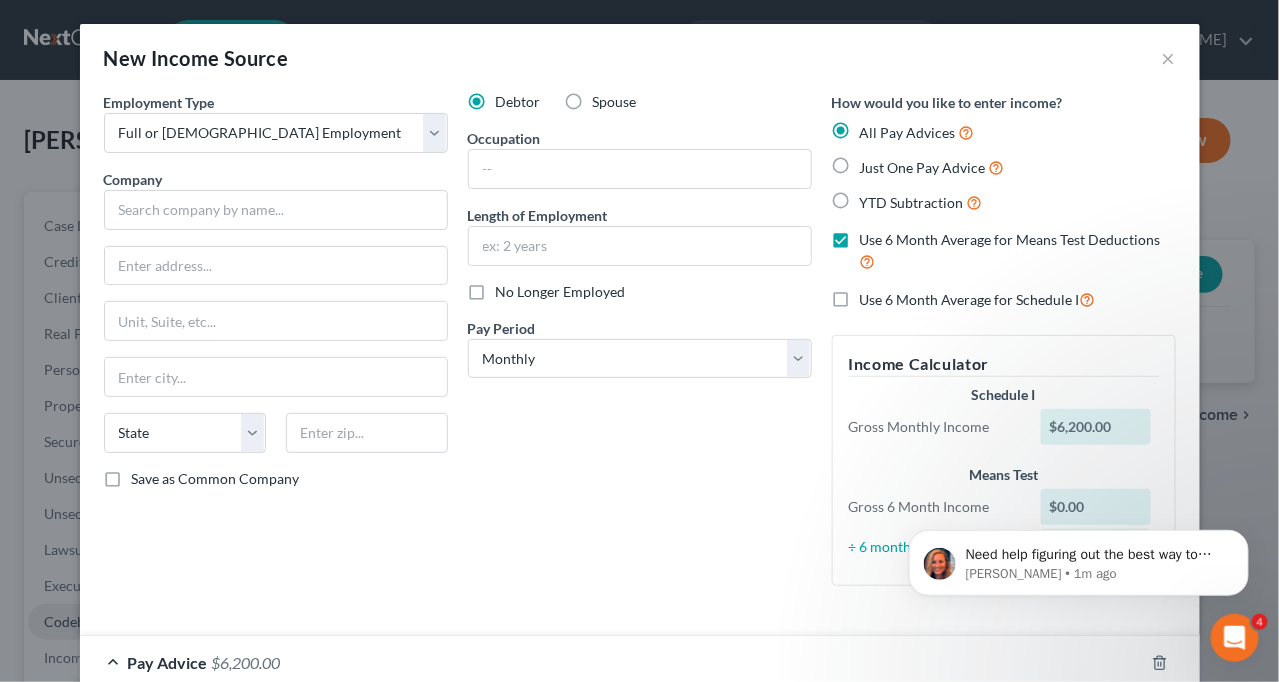 checkbox on "false" 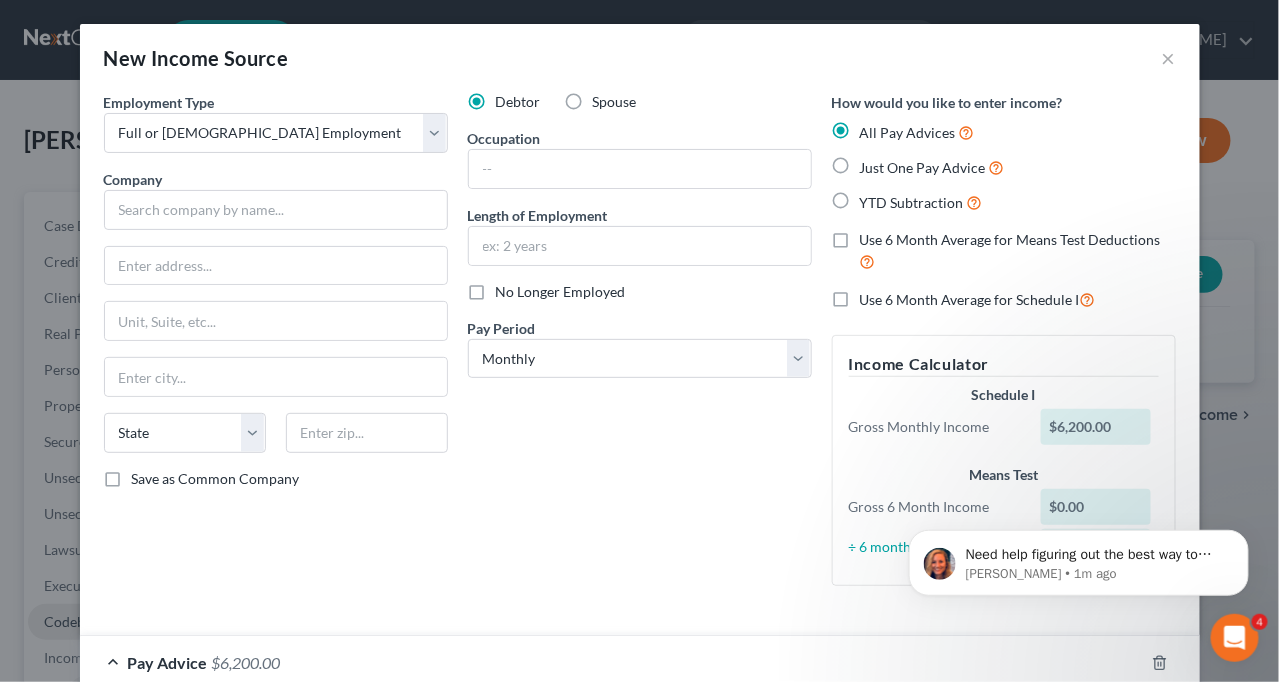 click on "Use 6 Month Average for Schedule I" at bounding box center [978, 299] 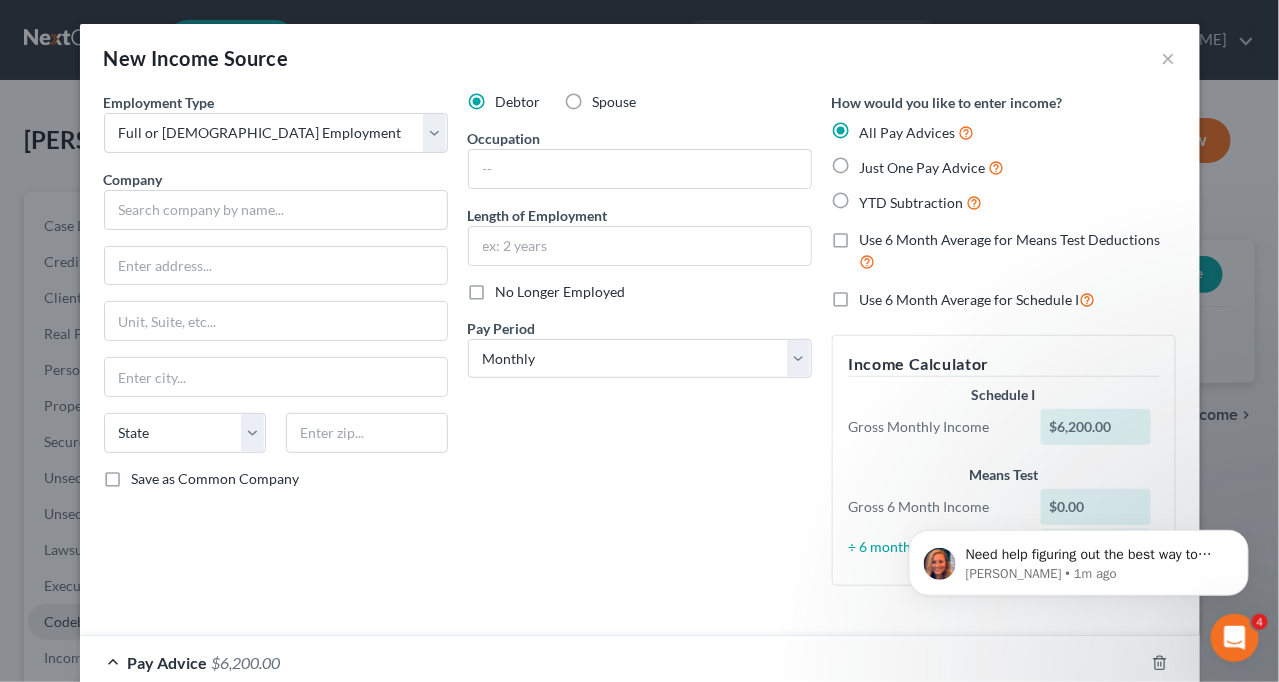 click on "Use 6 Month Average for Schedule I" at bounding box center [874, 294] 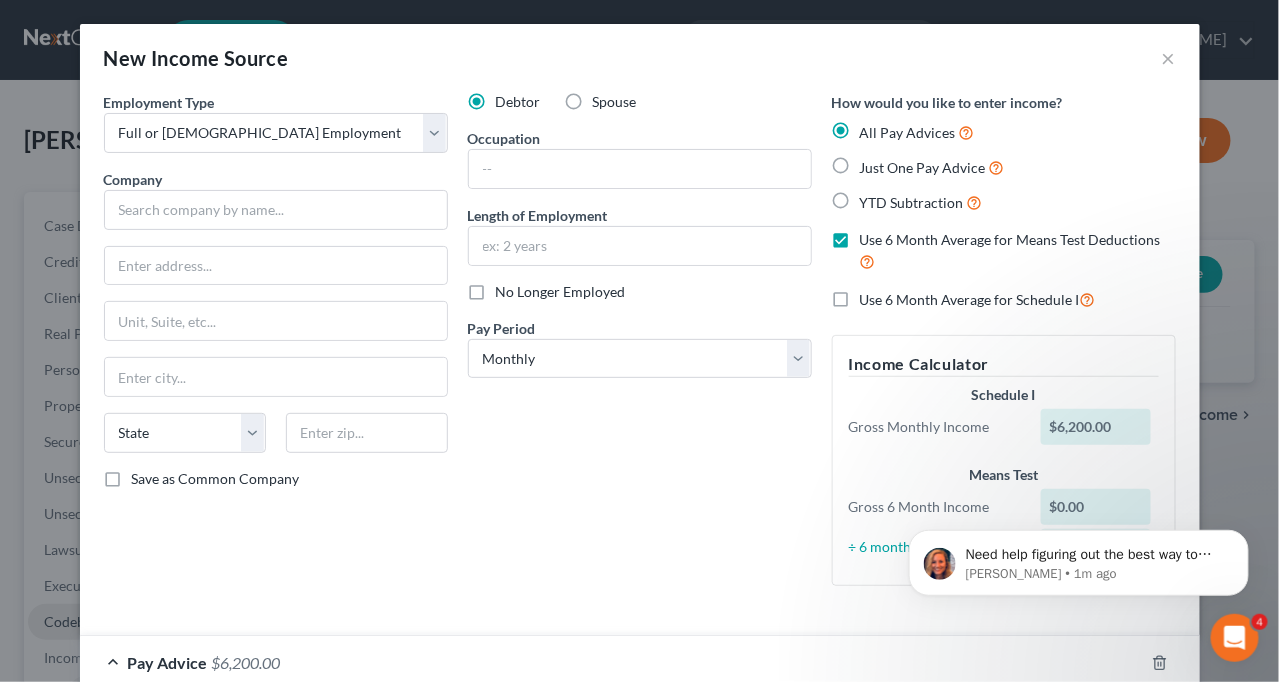 checkbox on "true" 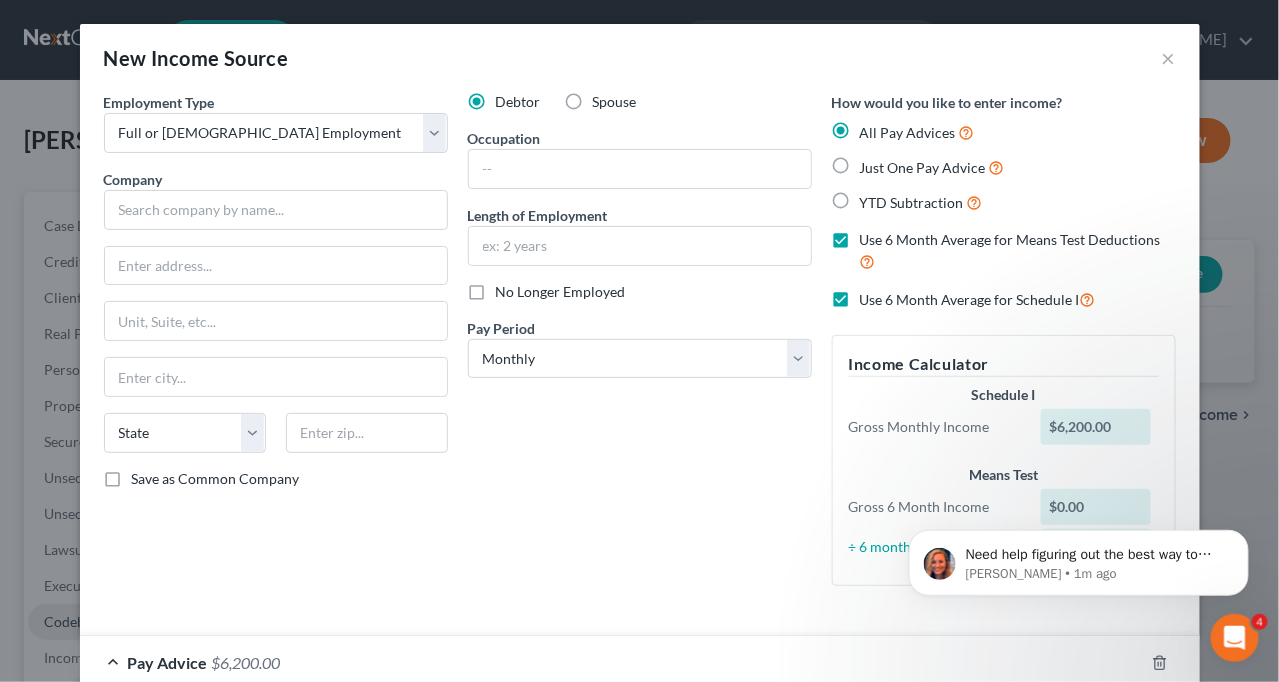 checkbox on "true" 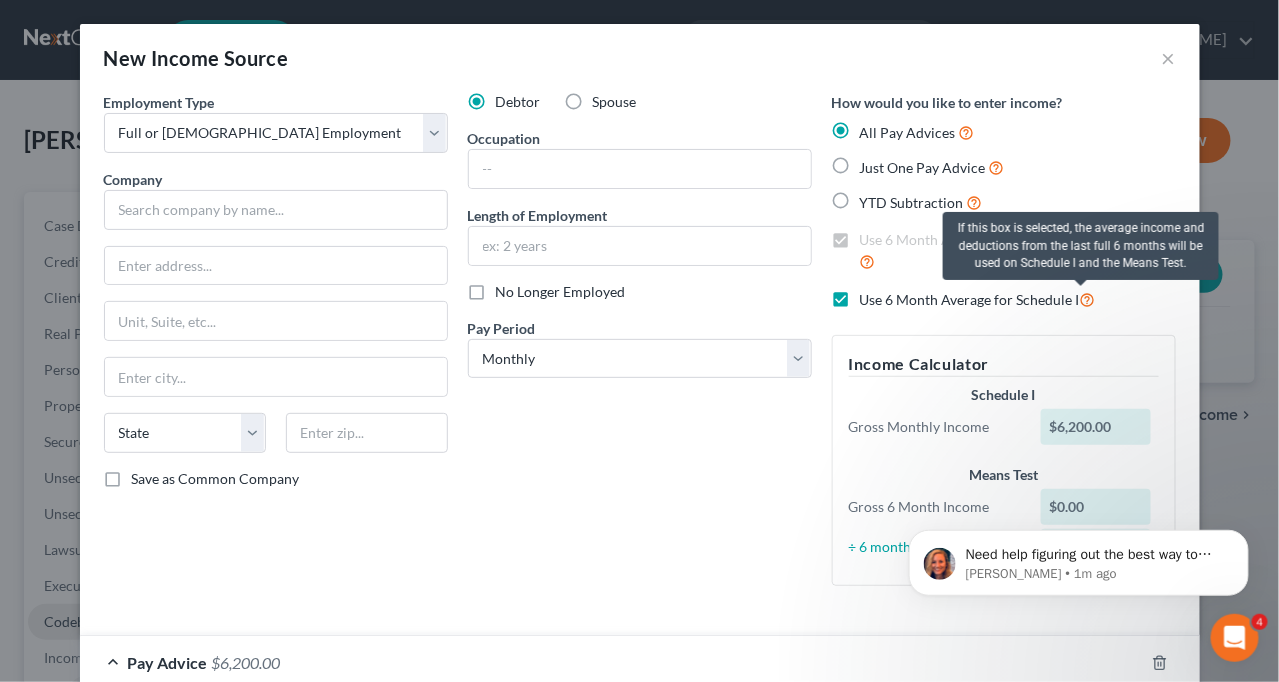 click at bounding box center (1088, 298) 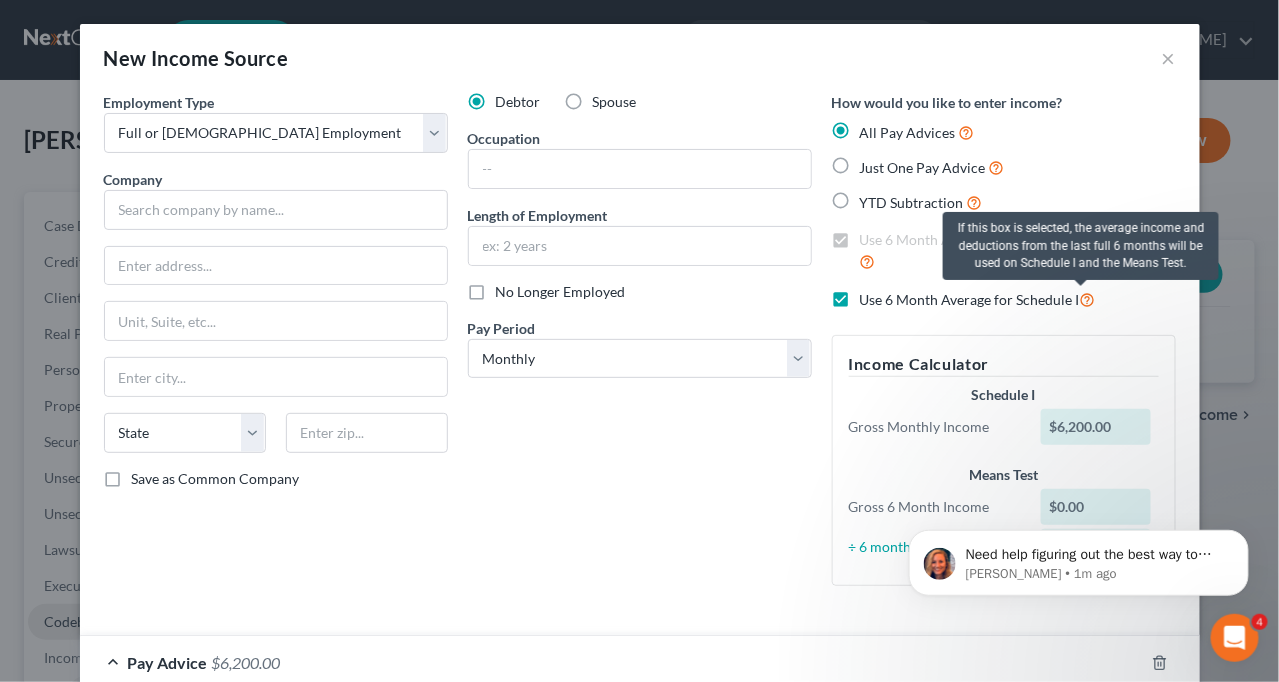 click on "Use 6 Month Average for Schedule I" at bounding box center [874, 294] 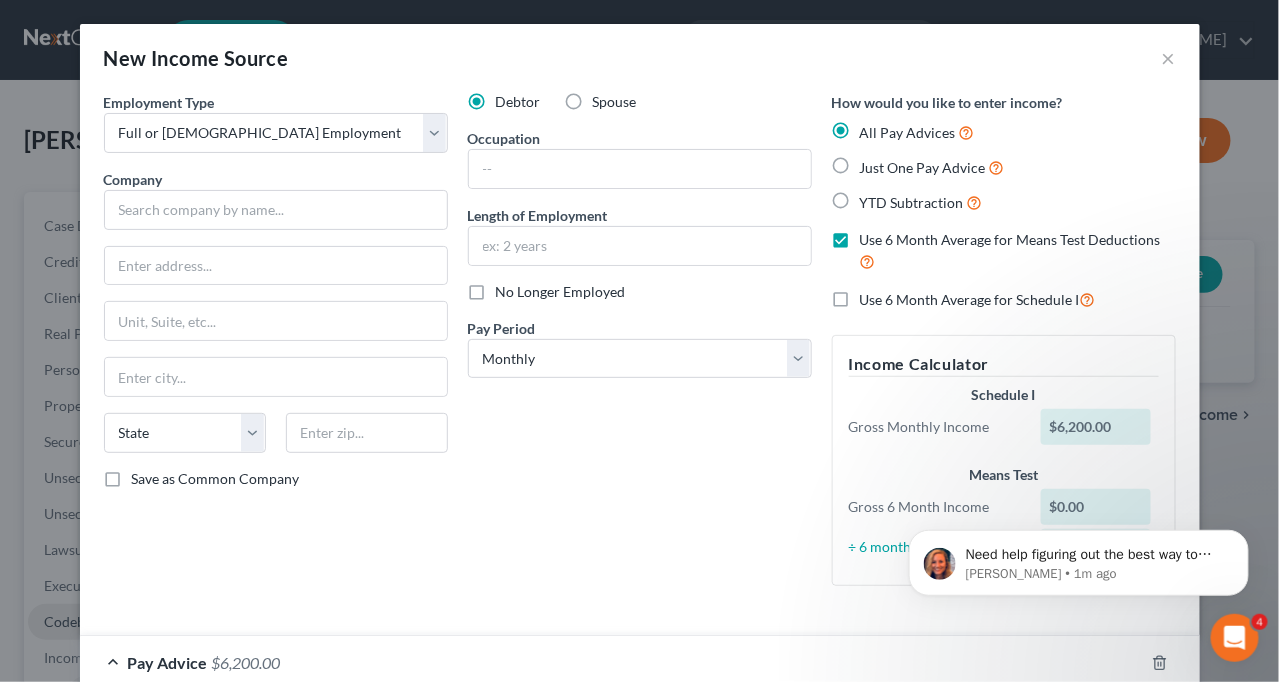 click on "Use 6 Month Average for Means Test Deductions" at bounding box center [1018, 251] 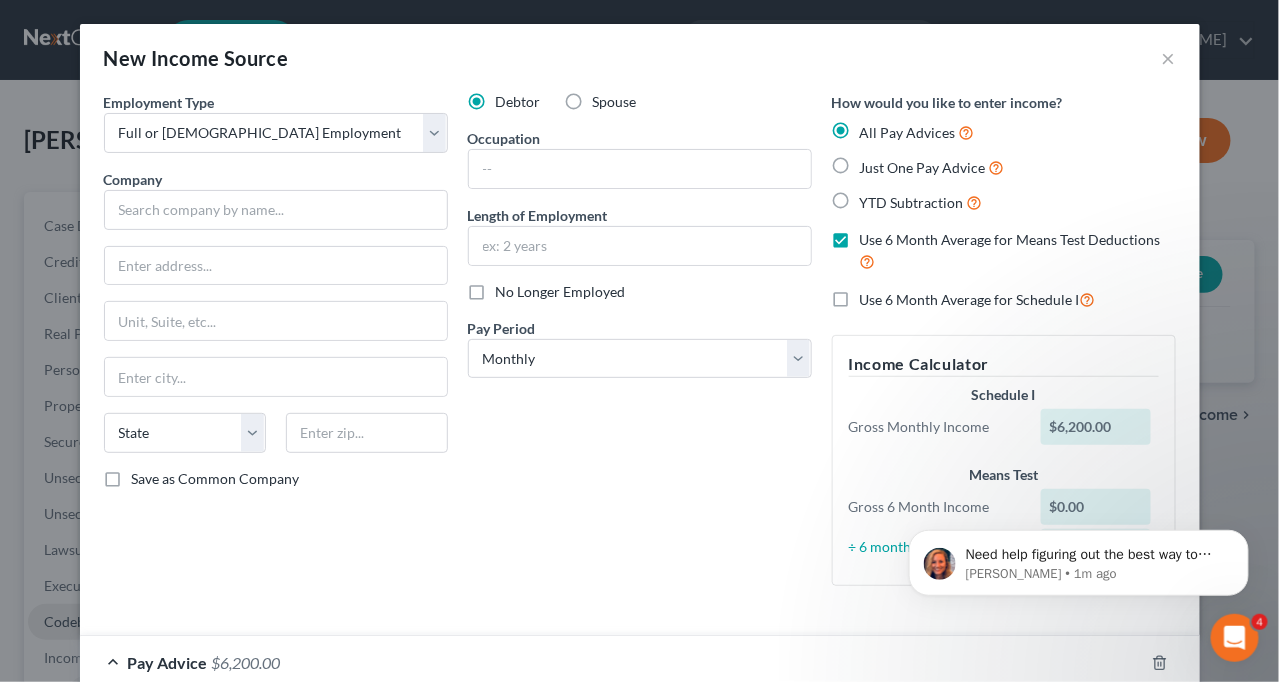 click on "Use 6 Month Average for Means Test Deductions" at bounding box center [874, 236] 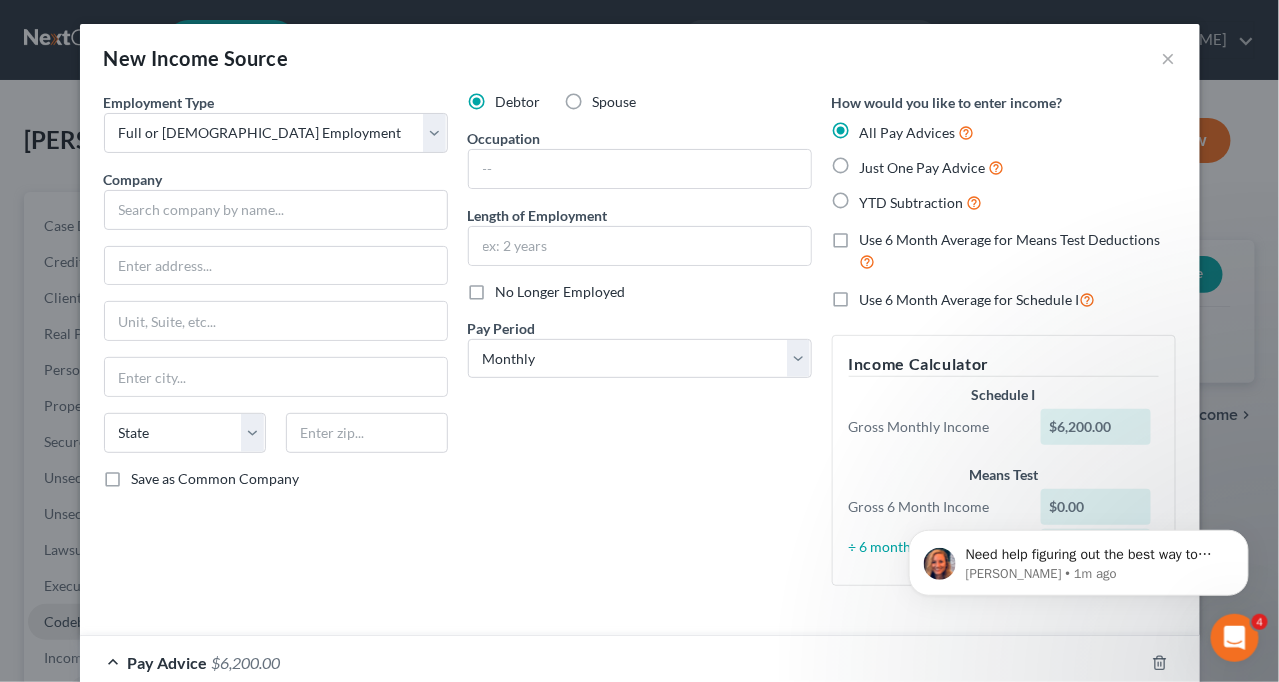 click on "All Pay Advices" at bounding box center [917, 132] 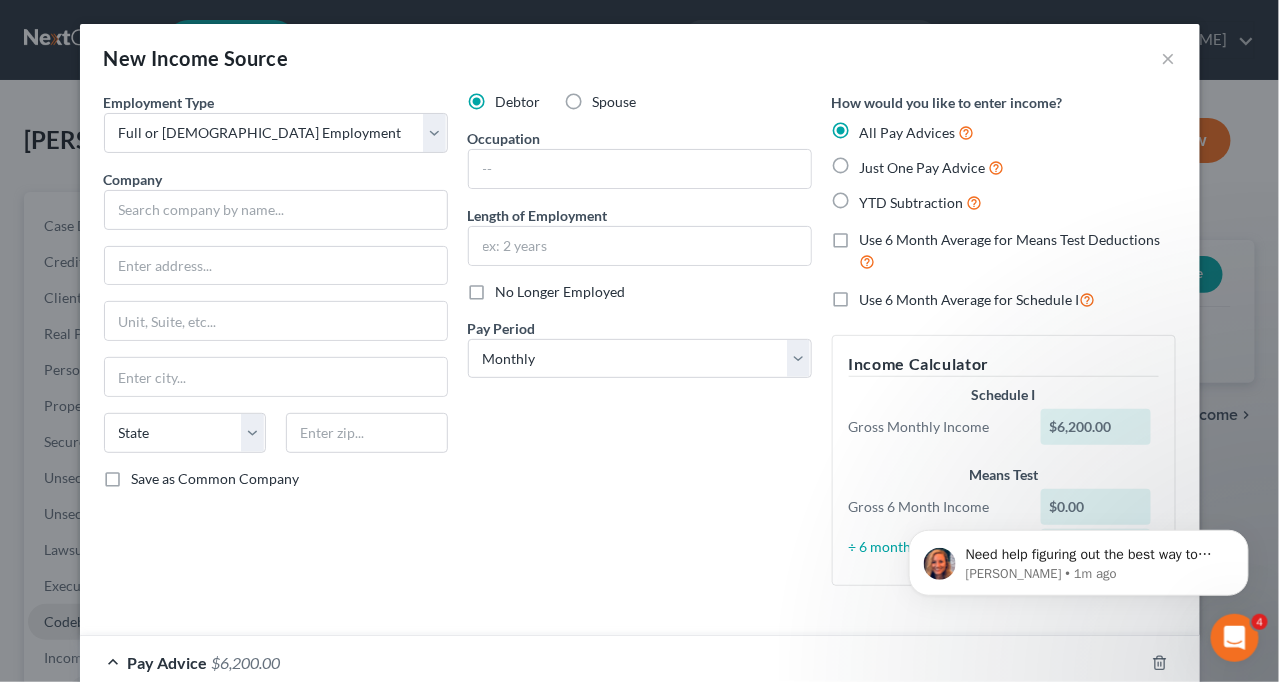 click on "All Pay Advices" at bounding box center [874, 127] 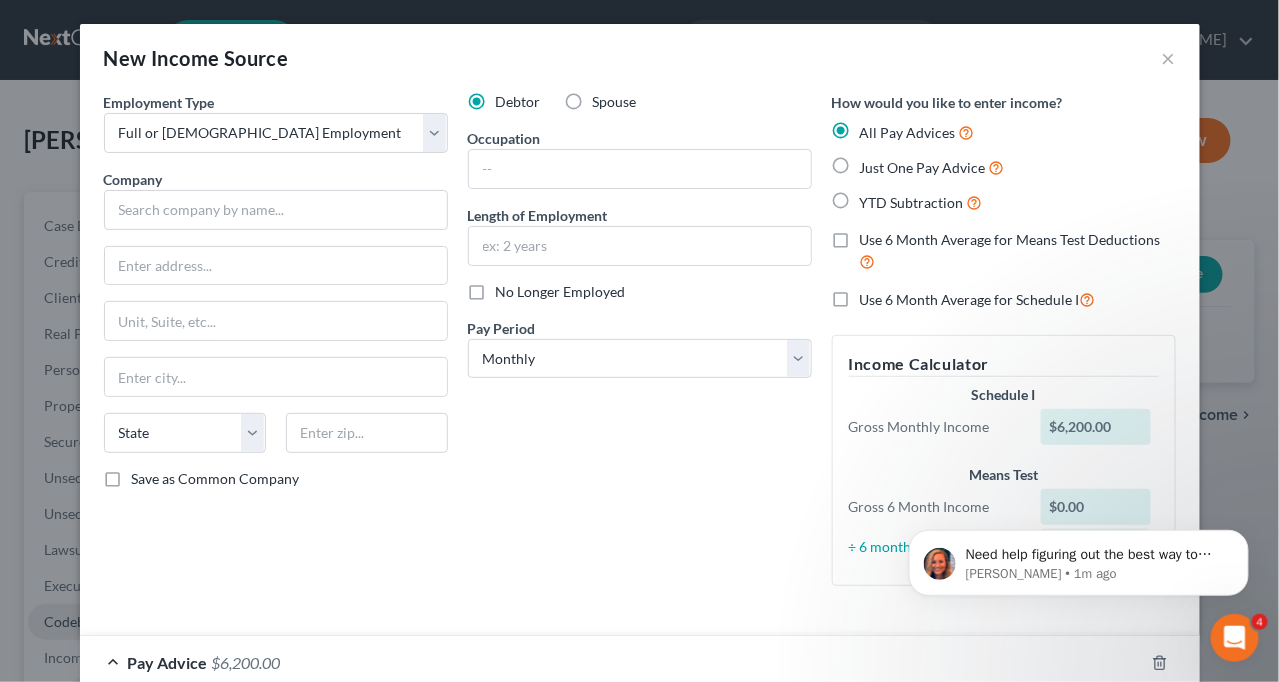 click on "Just One Pay Advice" at bounding box center [932, 167] 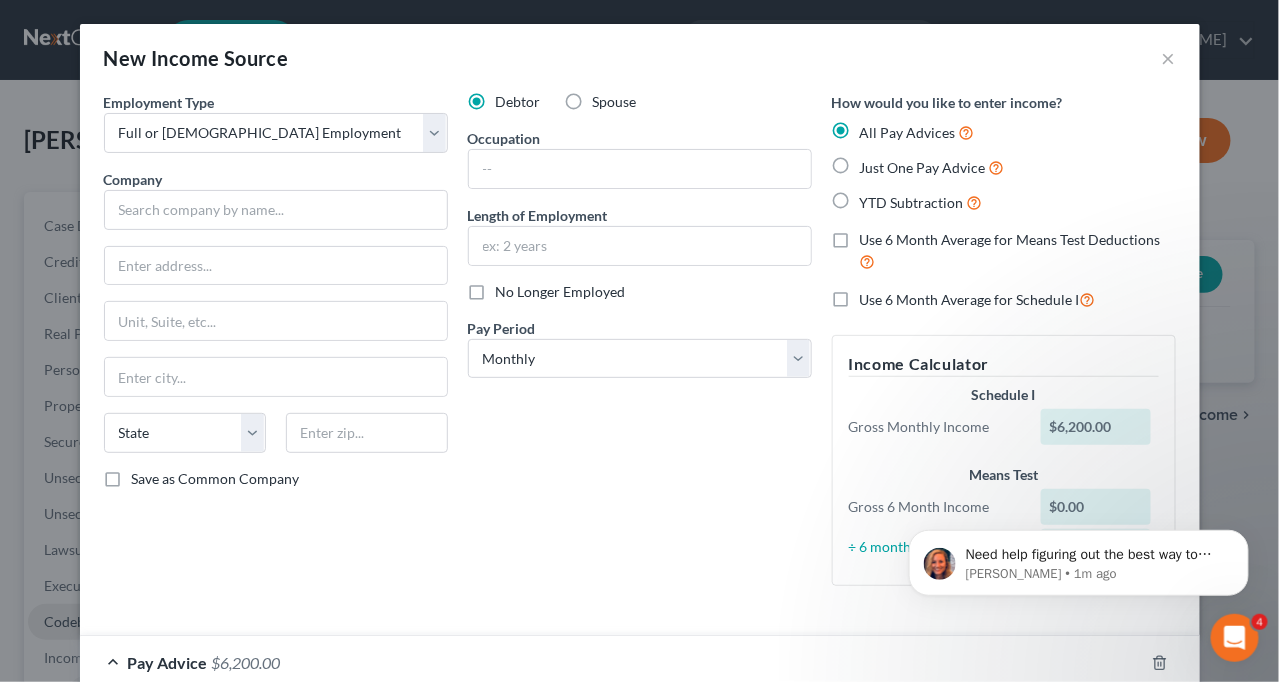 click on "Just One Pay Advice" at bounding box center (874, 162) 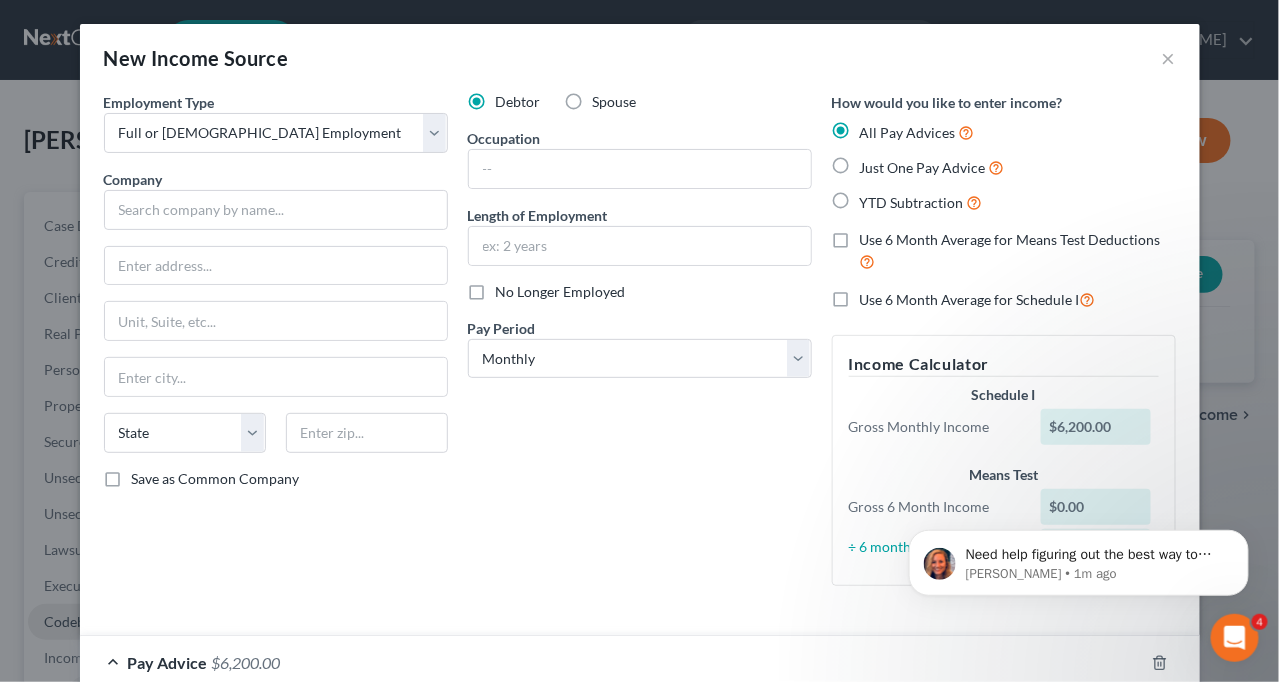 radio on "true" 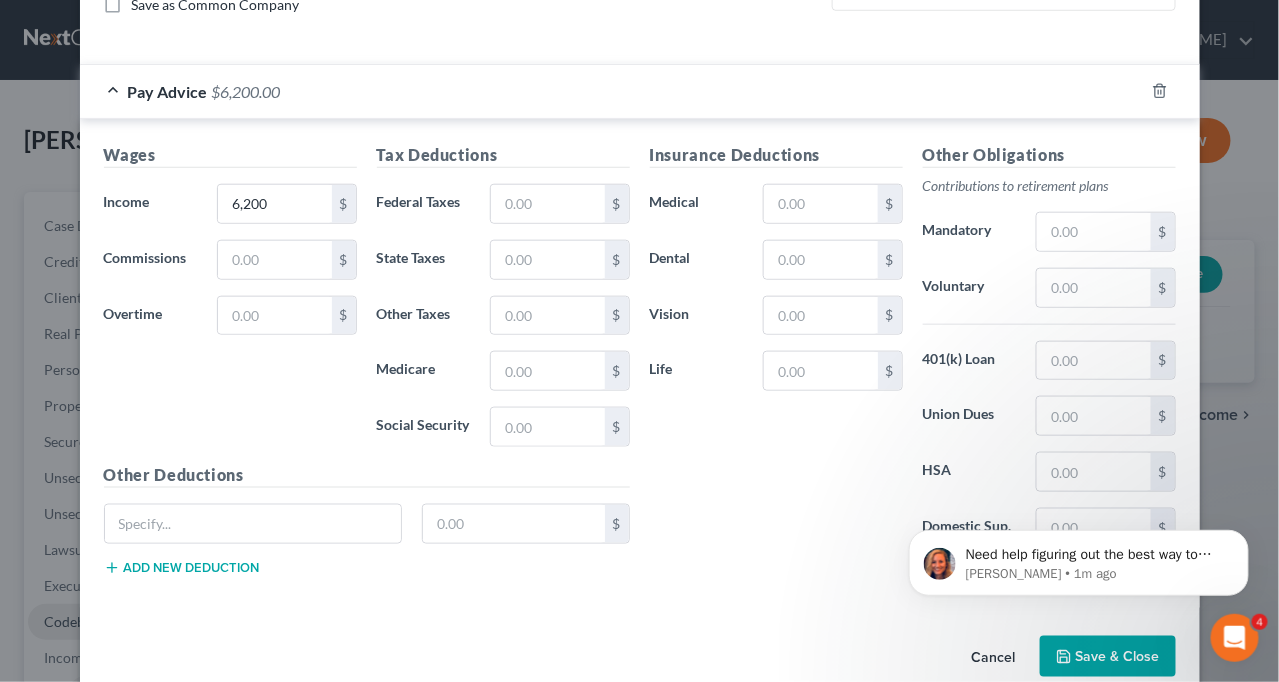 scroll, scrollTop: 500, scrollLeft: 0, axis: vertical 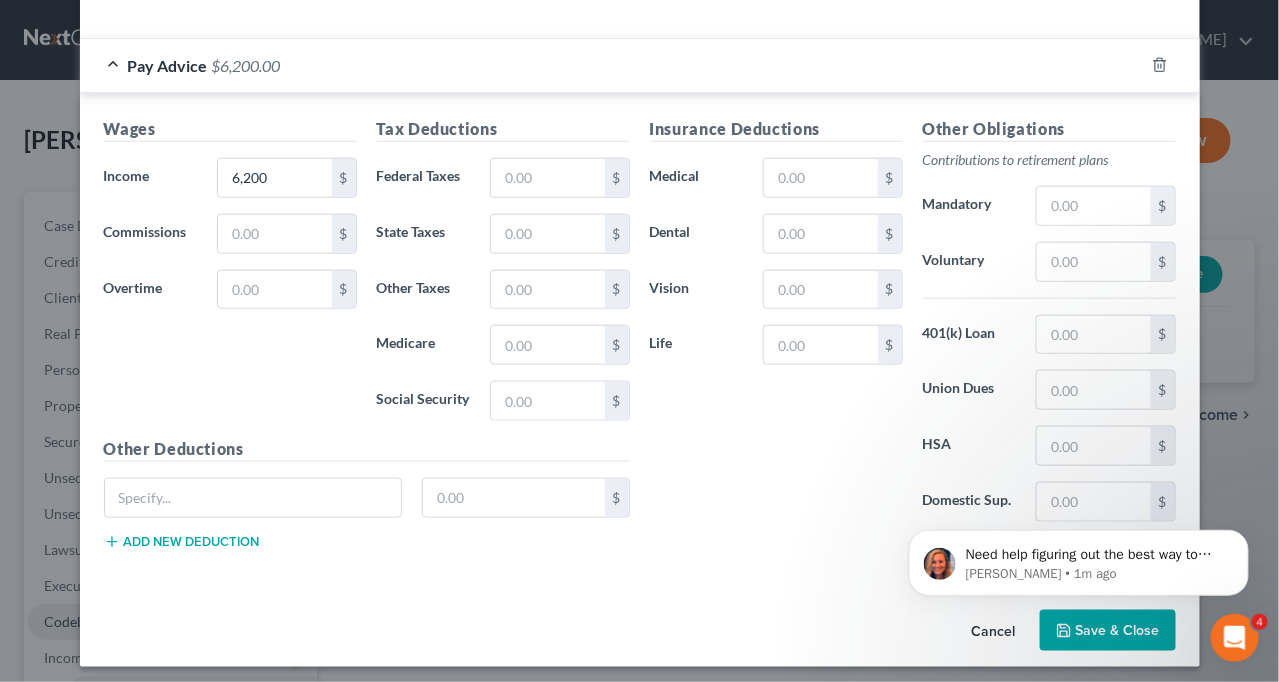 click on "Need help figuring out the best way to enter your client's income?    Here's a quick article to show you how to use the different income input options:   Feel free to message me with any questions! [PERSON_NAME] • 1m ago" 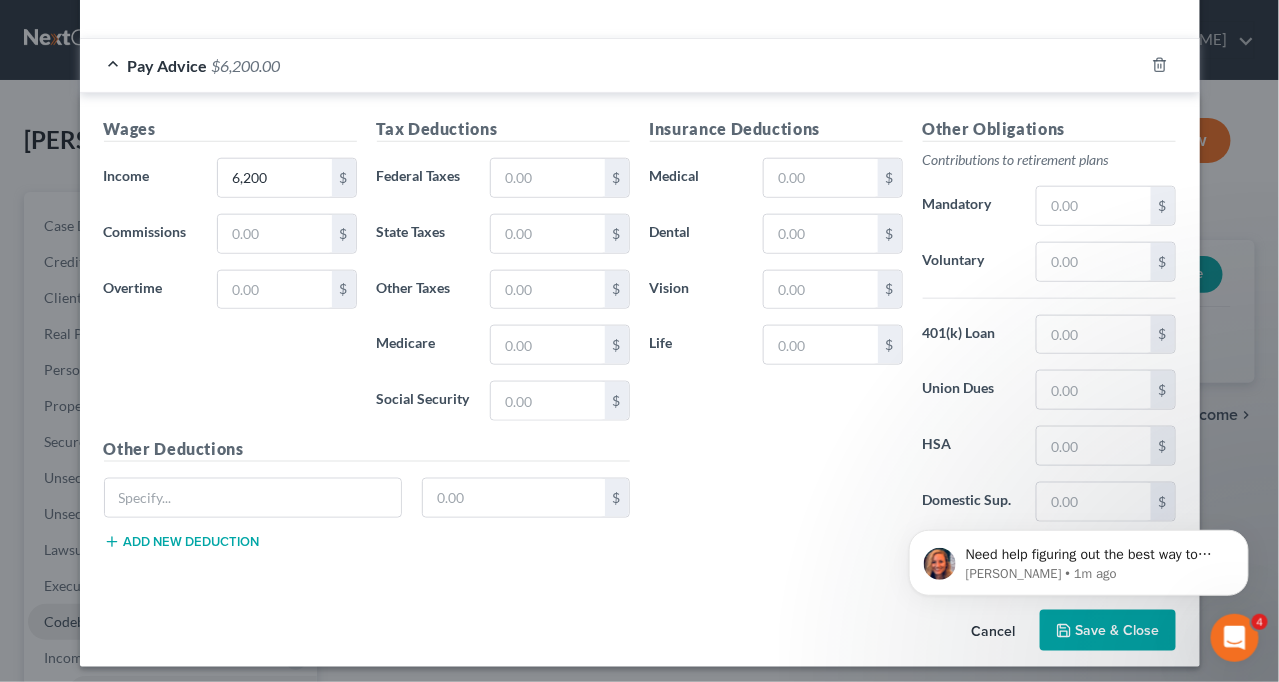 click on "Need help figuring out the best way to enter your client's income?    Here's a quick article to show you how to use the different income input options:   Feel free to message me with any questions! [PERSON_NAME] • 1m ago" at bounding box center (1078, 557) 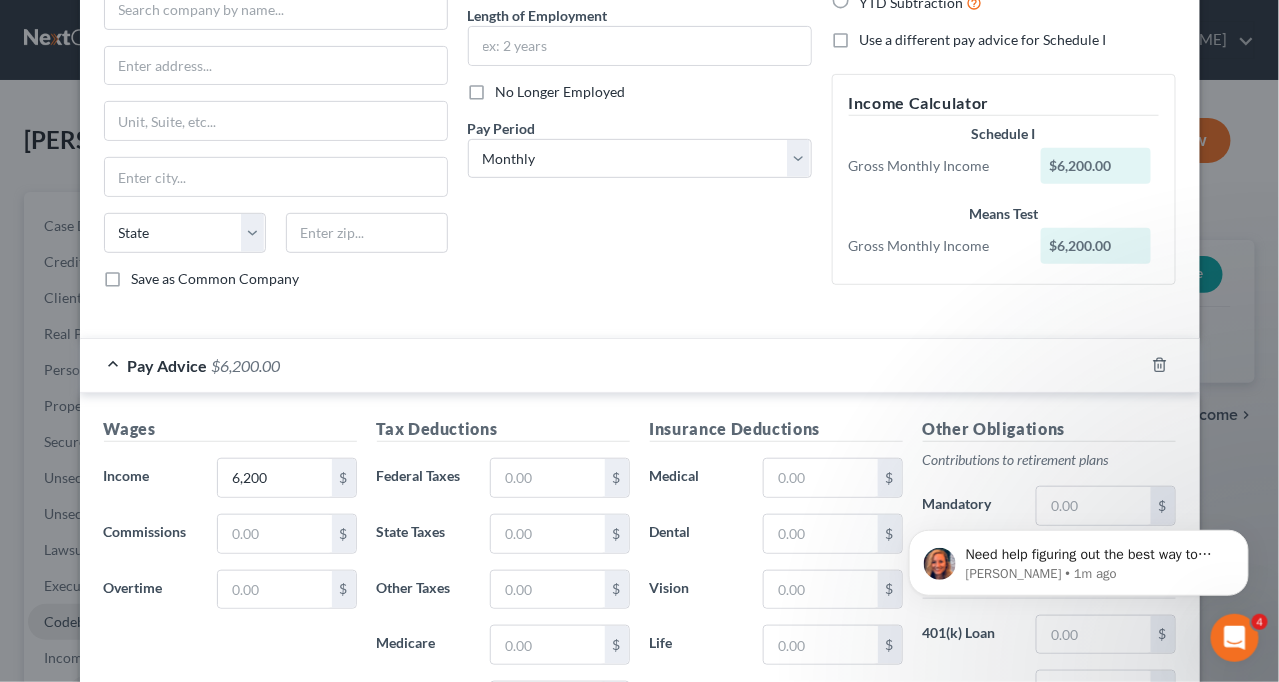 scroll, scrollTop: 500, scrollLeft: 0, axis: vertical 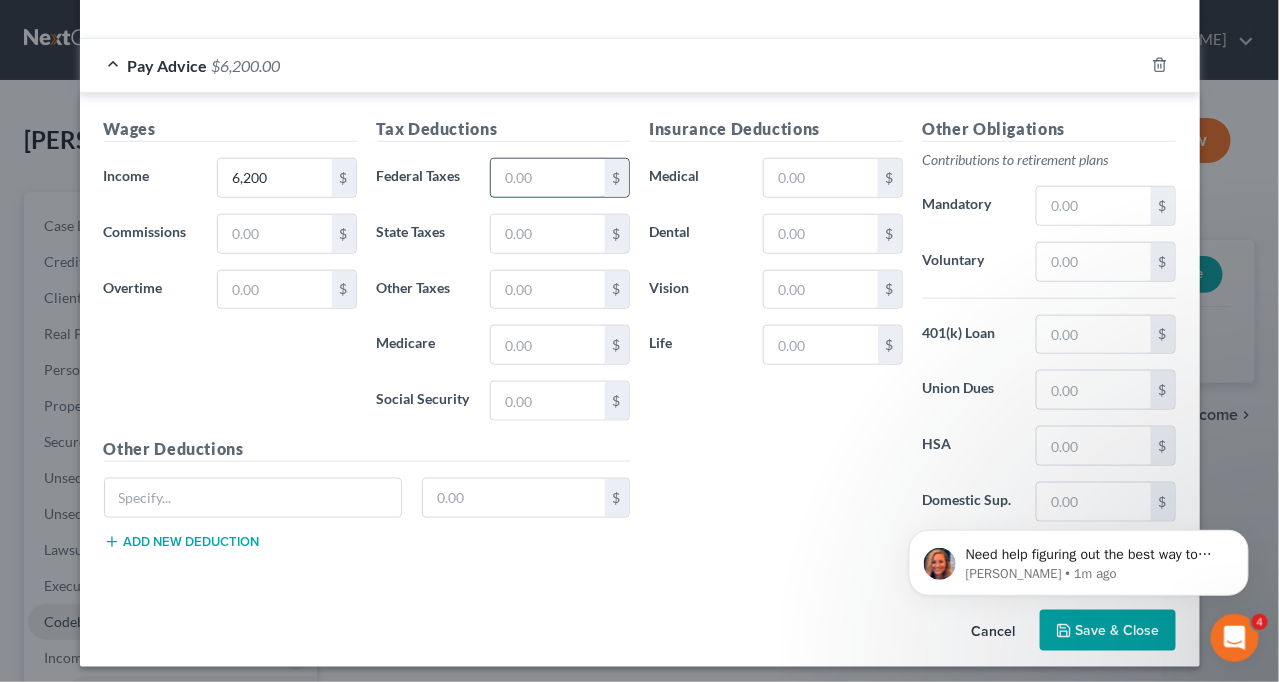 click at bounding box center [547, 178] 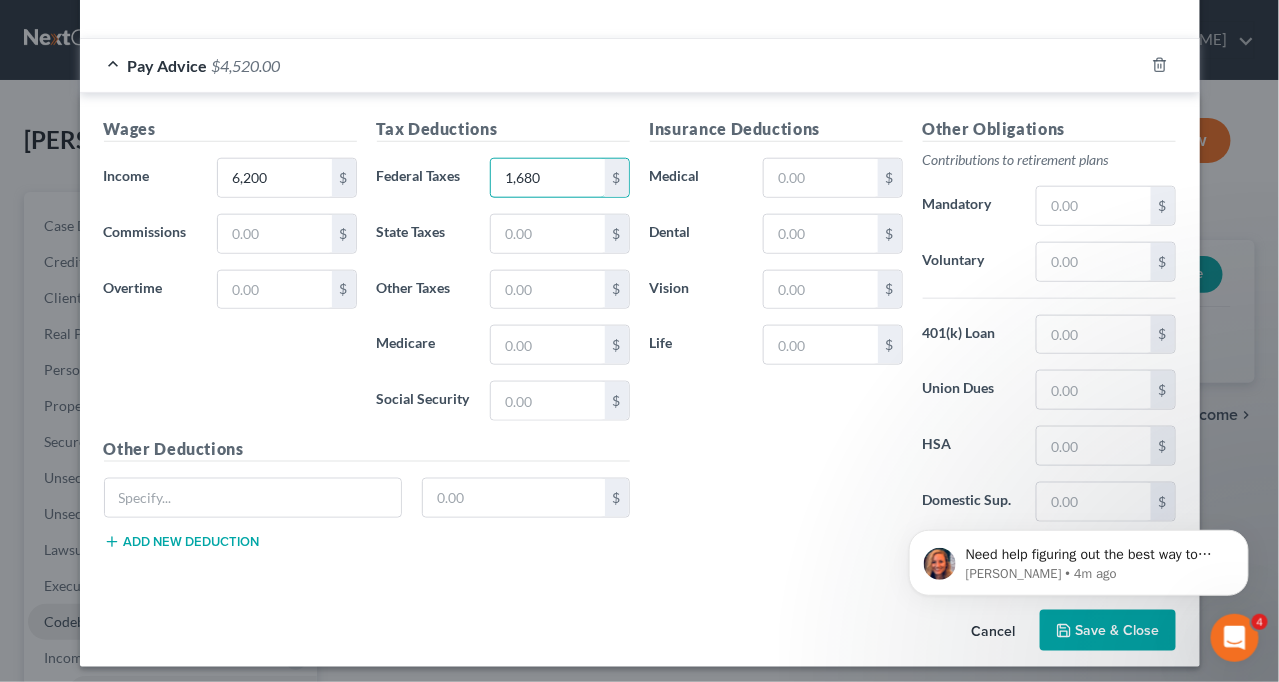 type on "1,680" 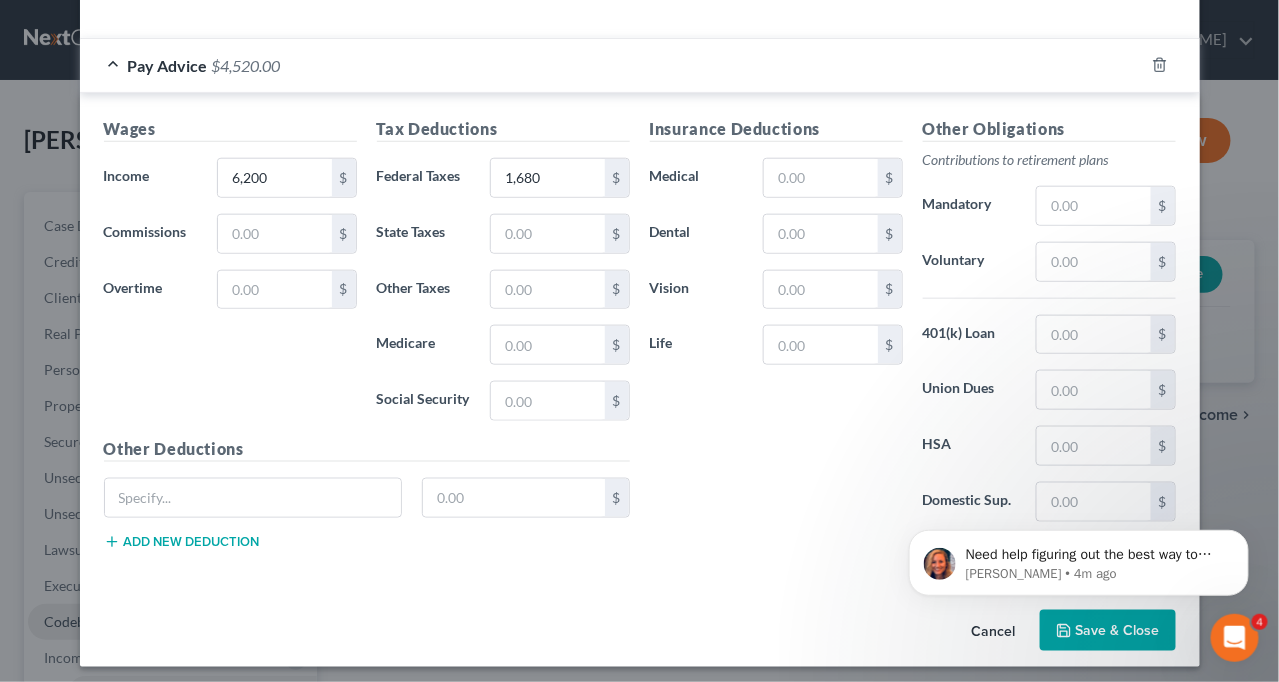 click on "Insurance Deductions Medical $ Dental $ Vision $ Life $" at bounding box center [776, 327] 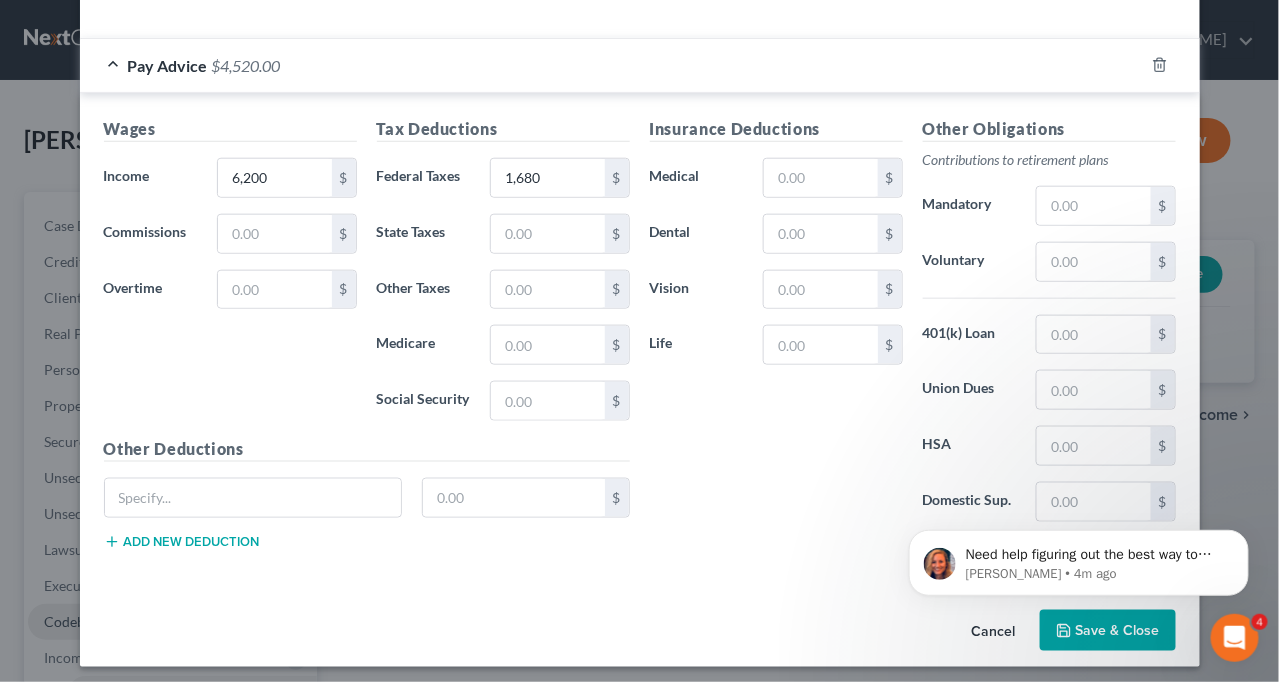 click on "Need help figuring out the best way to enter your client's income?    Here's a quick article to show you how to use the different income input options:   Feel free to message me with any questions! [PERSON_NAME] • 4m ago" 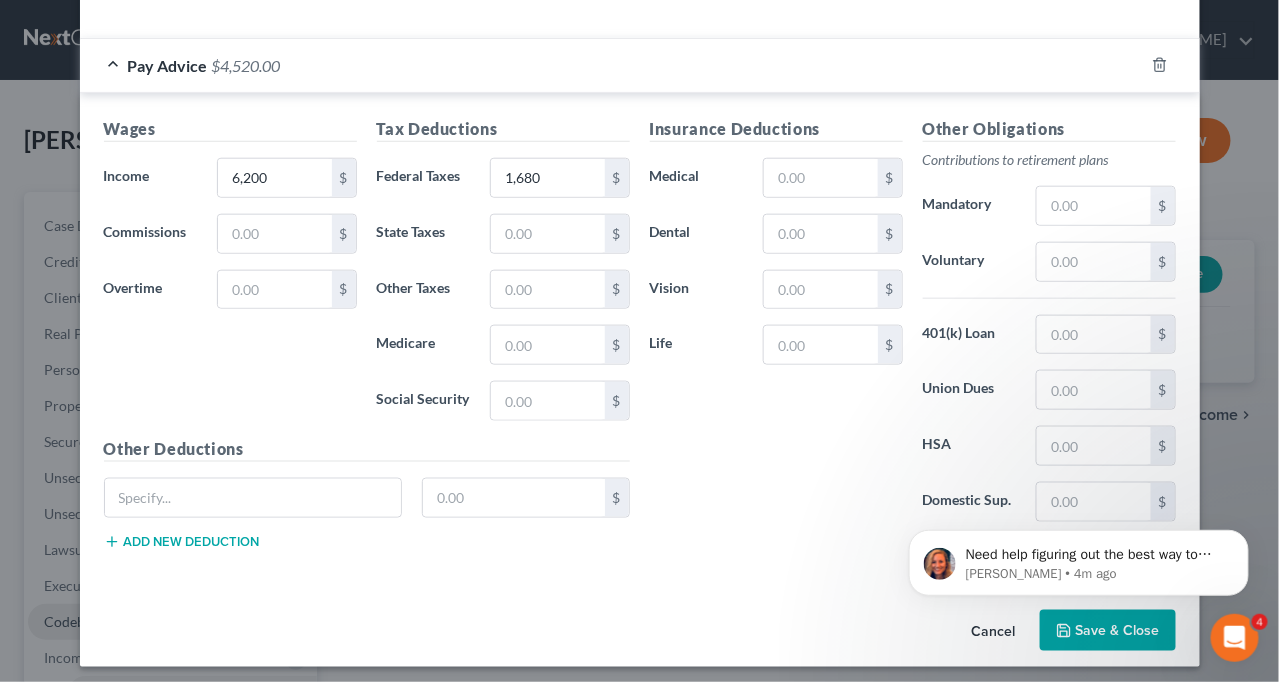 click on "Need help figuring out the best way to enter your client's income?    Here's a quick article to show you how to use the different income input options:   Feel free to message me with any questions! [PERSON_NAME] • 4m ago" 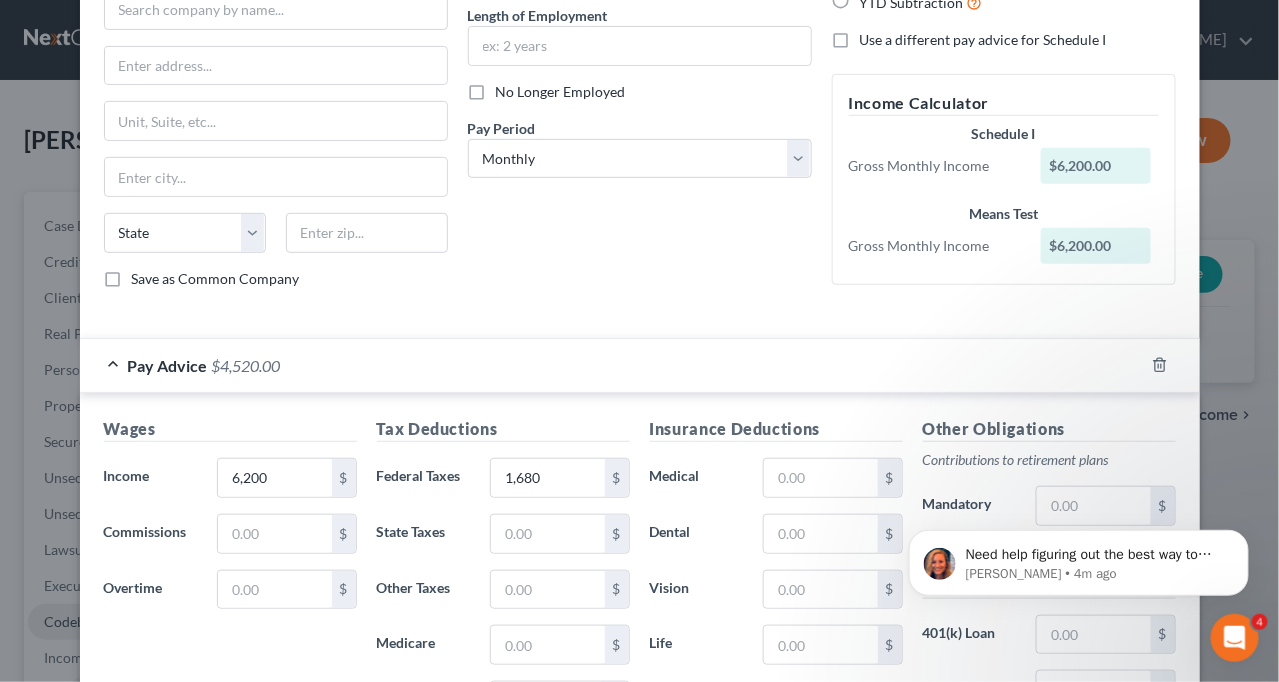 scroll, scrollTop: 500, scrollLeft: 0, axis: vertical 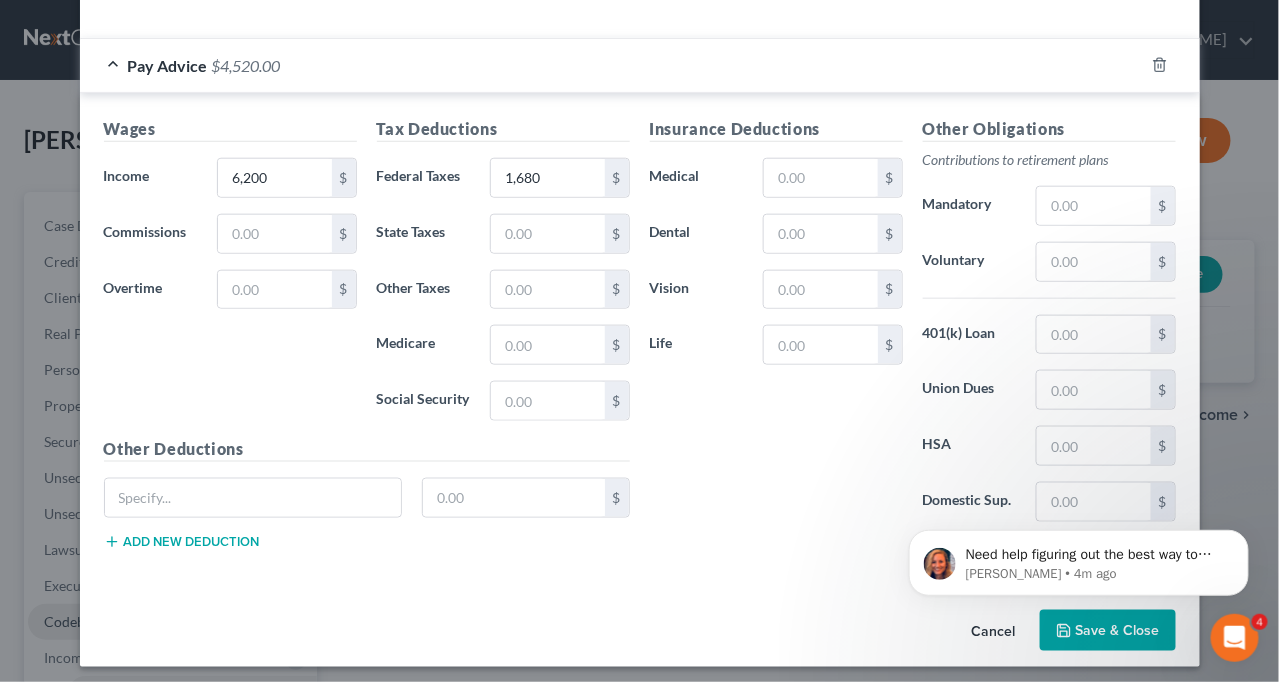 click on "Need help figuring out the best way to enter your client's income?    Here's a quick article to show you how to use the different income input options:   Feel free to message me with any questions! [PERSON_NAME] • 4m ago" at bounding box center (1078, 557) 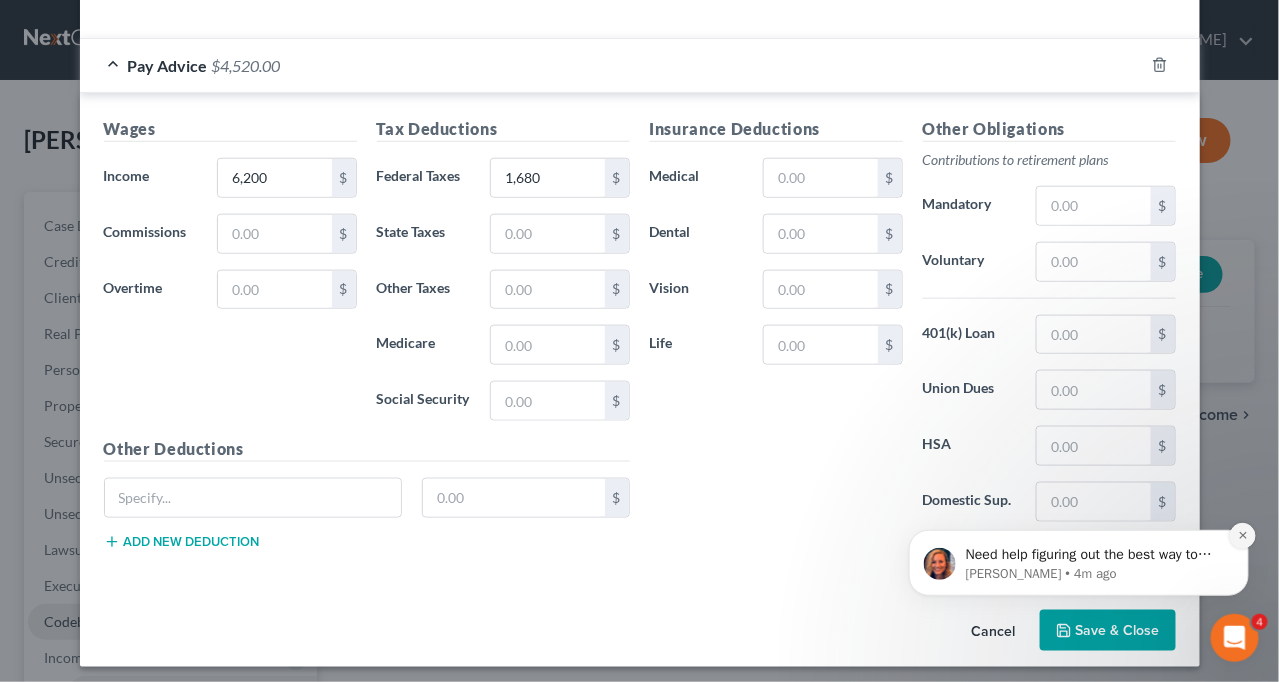 click 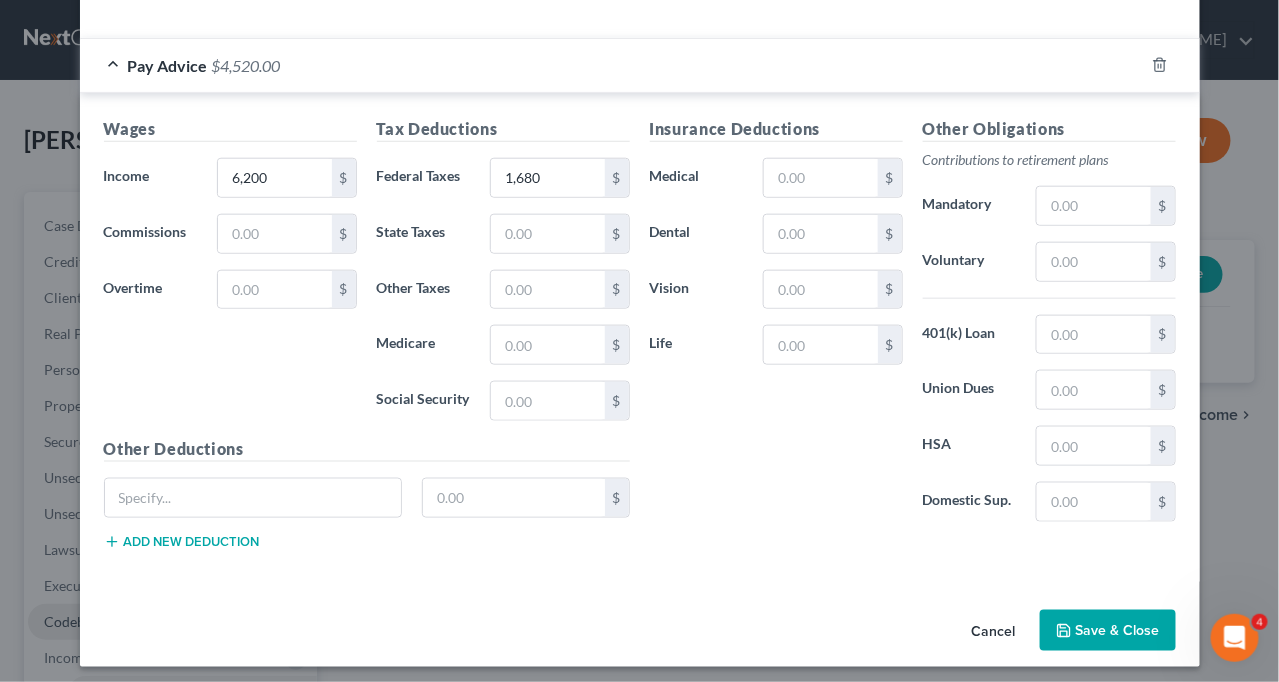 click on "Save & Close" at bounding box center [1108, 631] 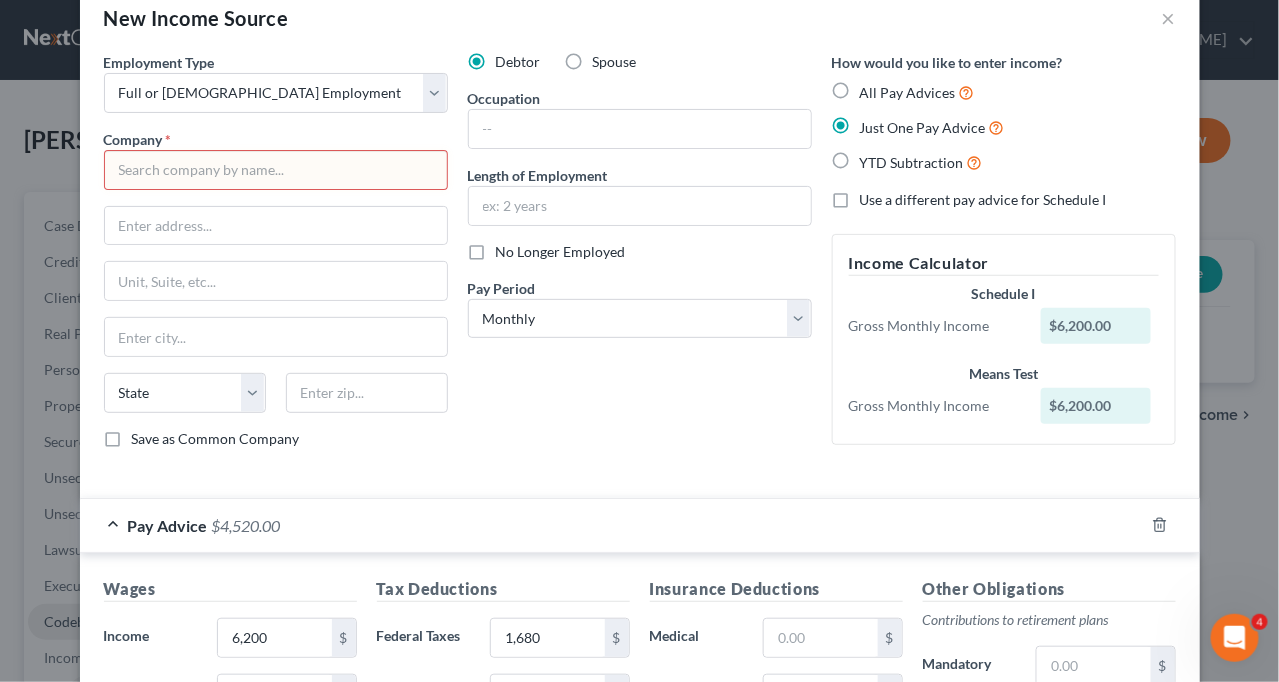 scroll, scrollTop: 0, scrollLeft: 0, axis: both 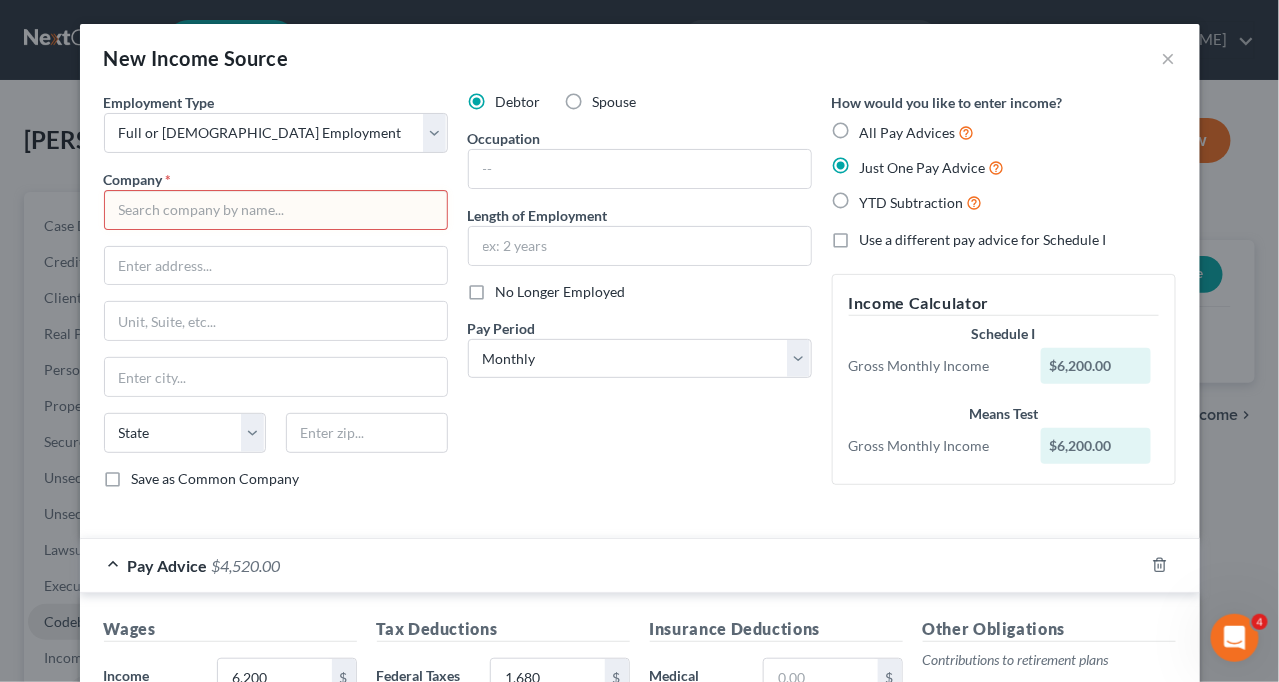 click at bounding box center (276, 210) 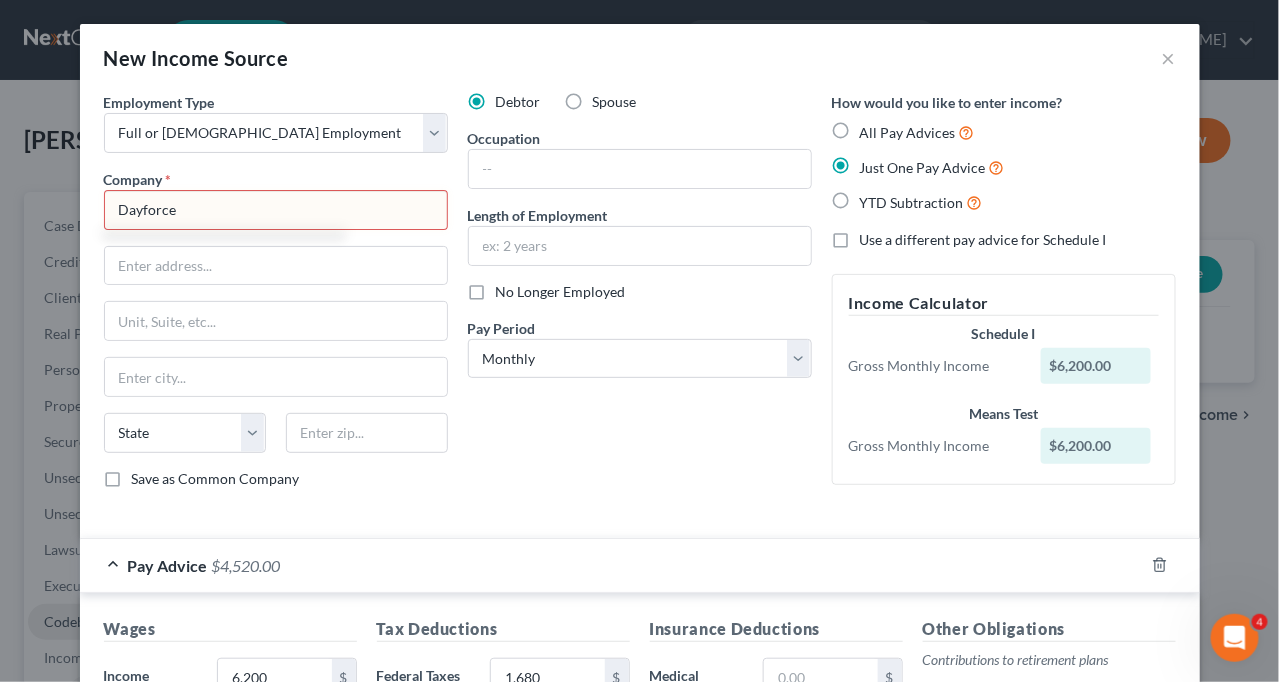 type on "Dayforce" 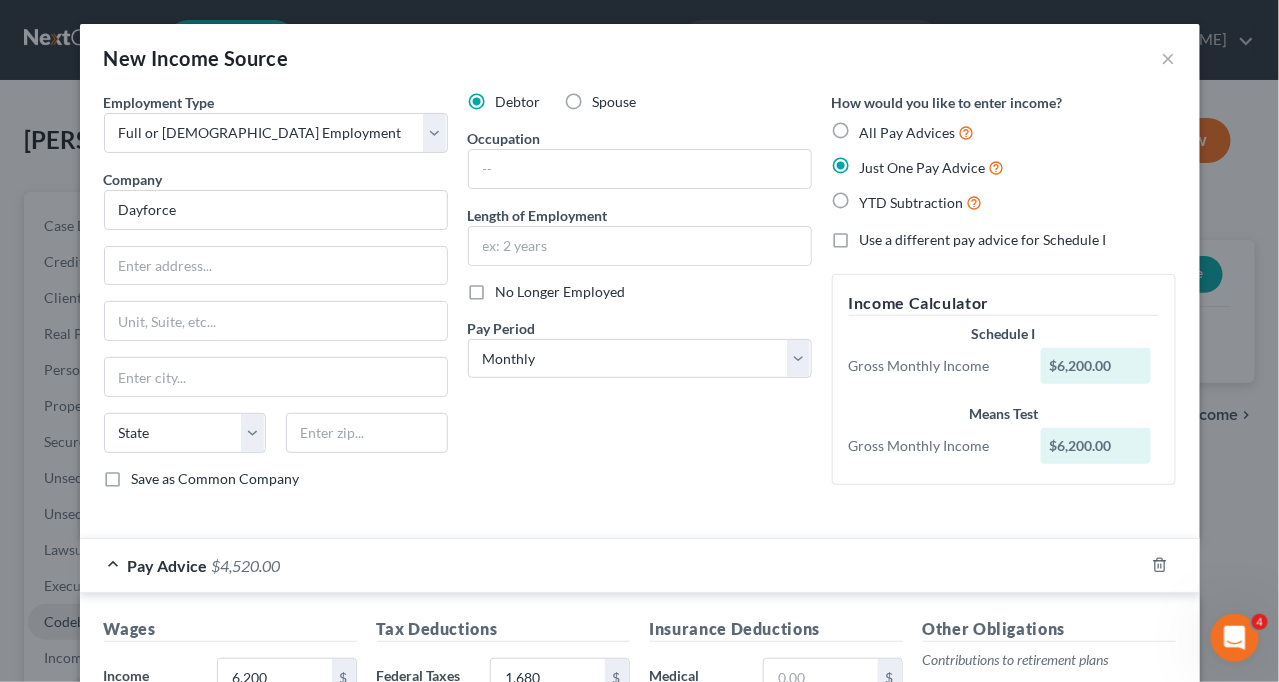 click on "Debtor Spouse Occupation Length of Employment No Longer Employed
Pay Period
*
Select Monthly Twice Monthly Every Other Week Weekly" at bounding box center [640, 298] 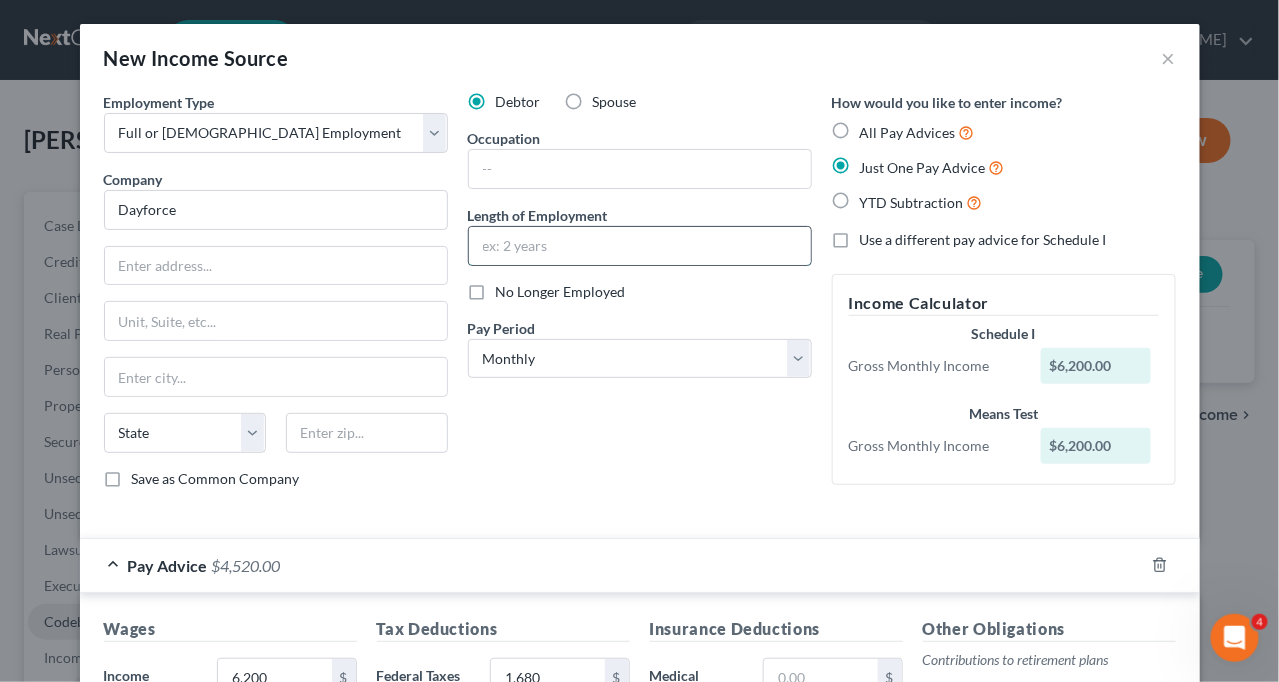 click at bounding box center [640, 246] 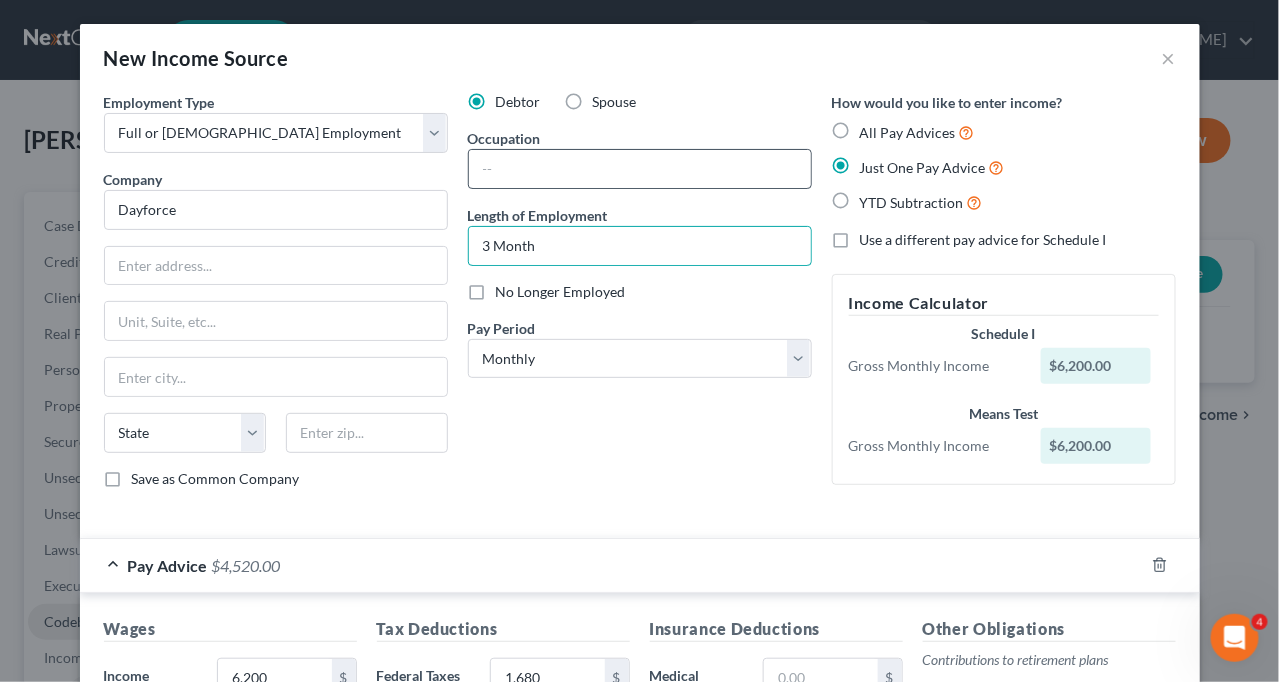 type on "3 Month" 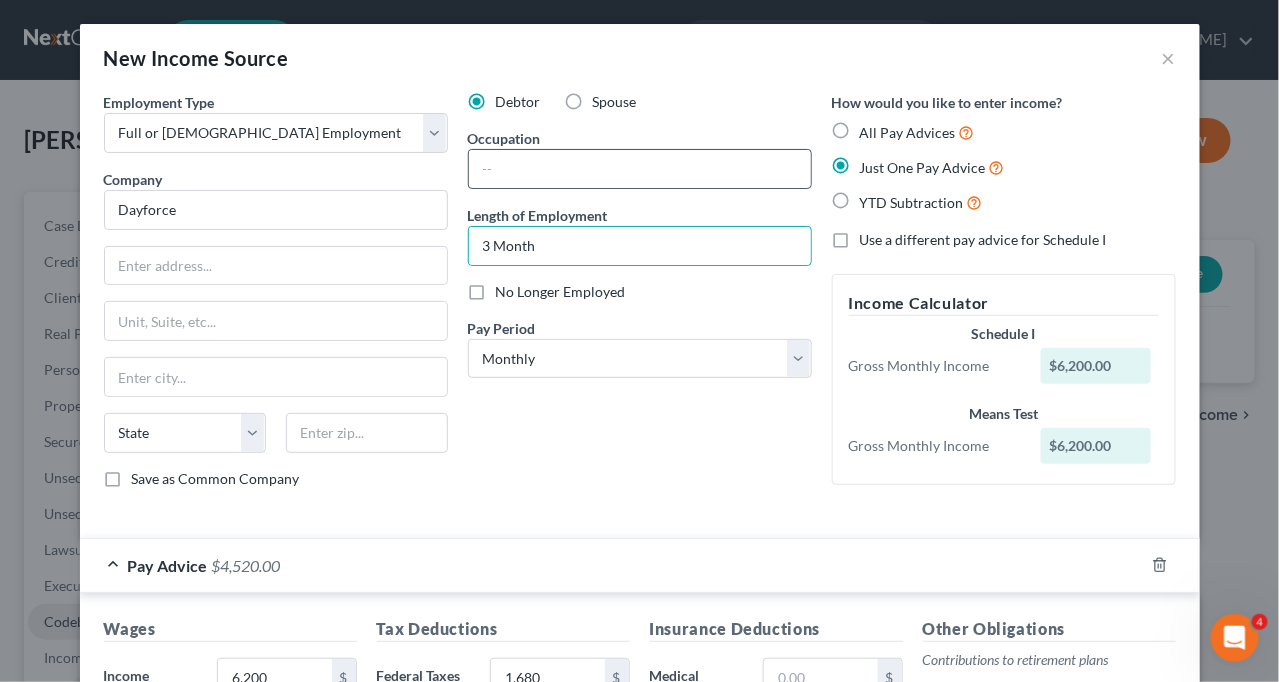 click at bounding box center [640, 169] 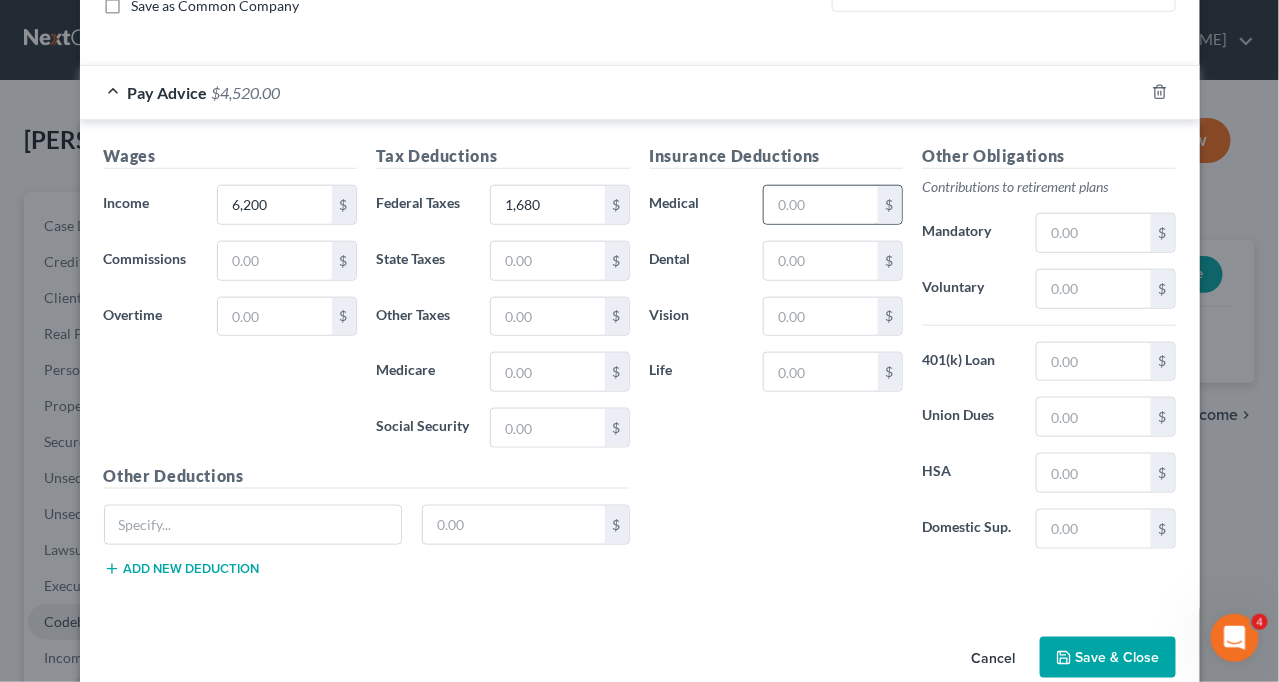 scroll, scrollTop: 500, scrollLeft: 0, axis: vertical 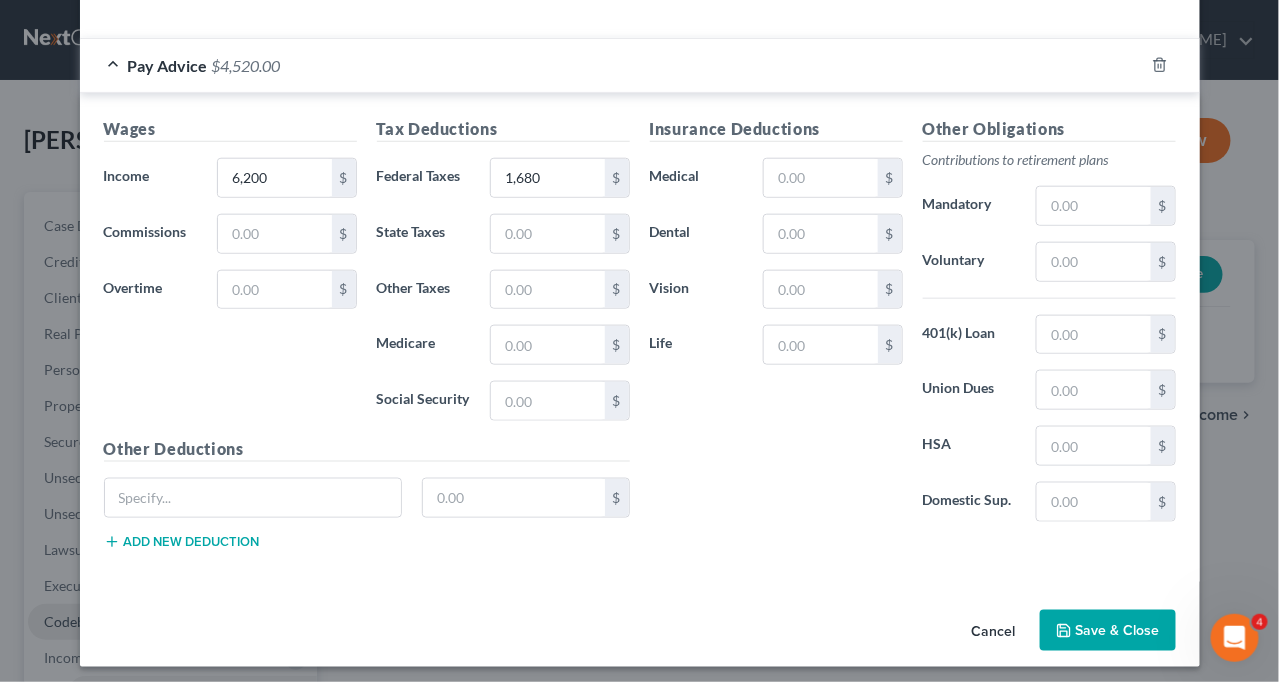 type on "Counter manager" 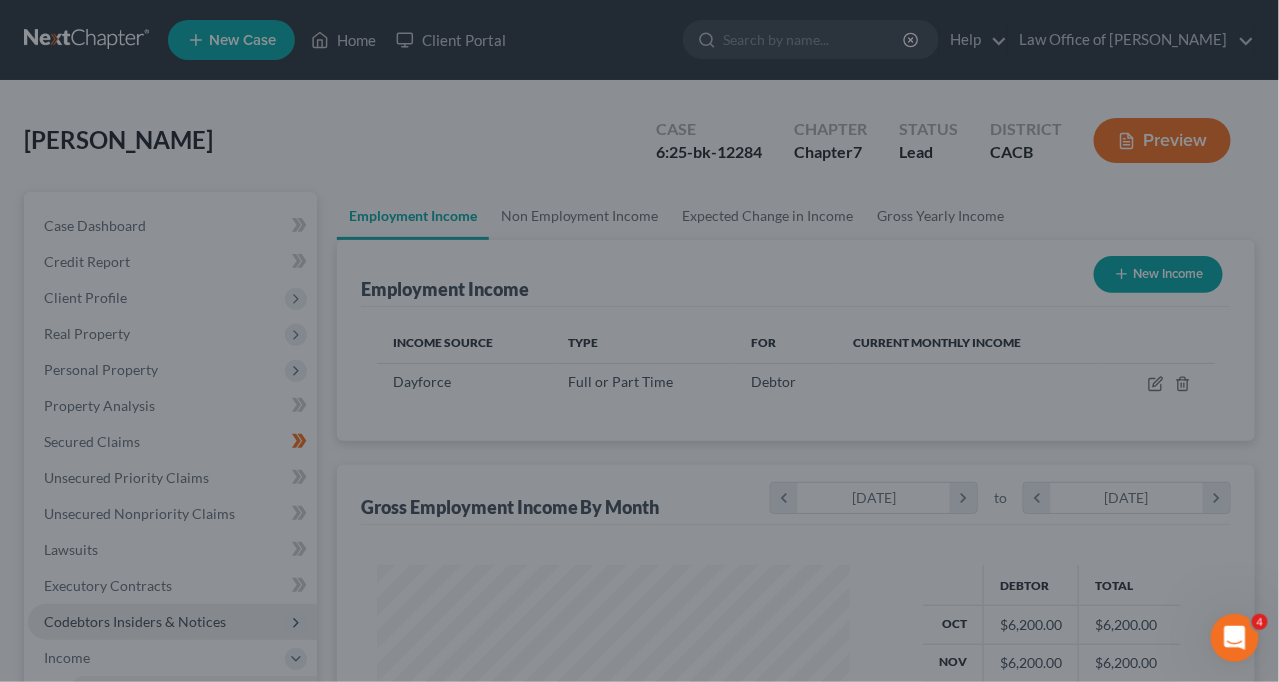 scroll, scrollTop: 999643, scrollLeft: 999494, axis: both 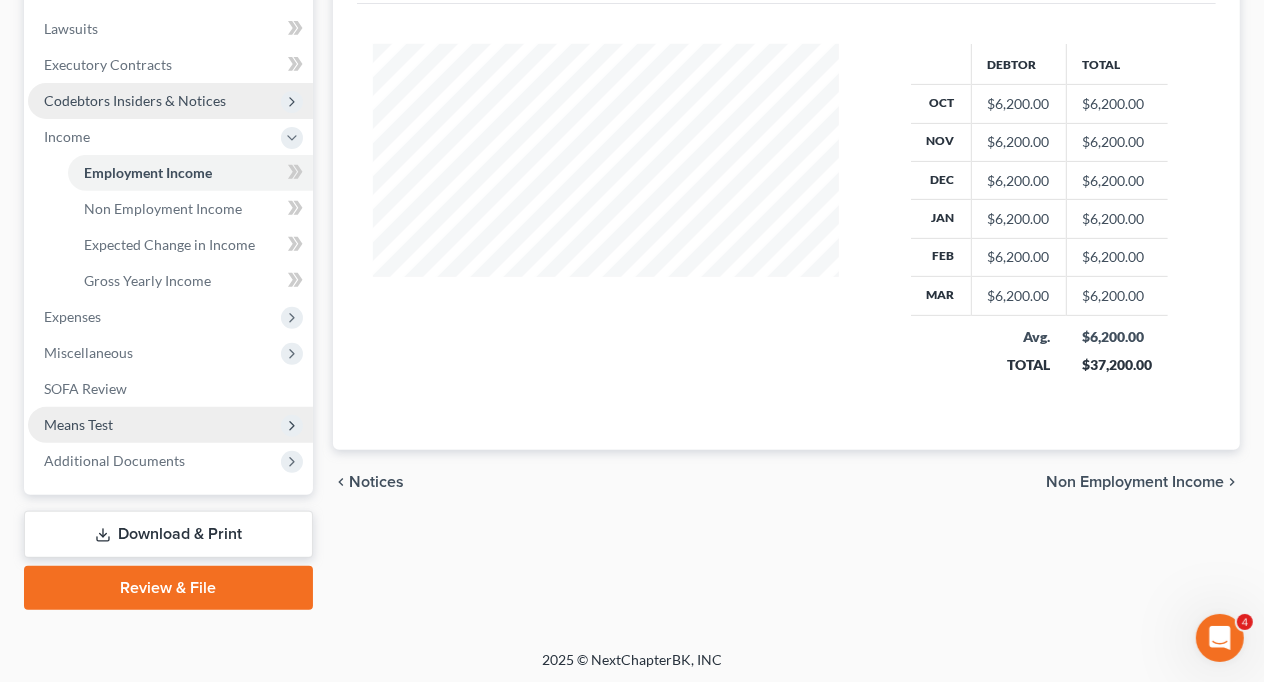 click on "Means Test" at bounding box center [78, 424] 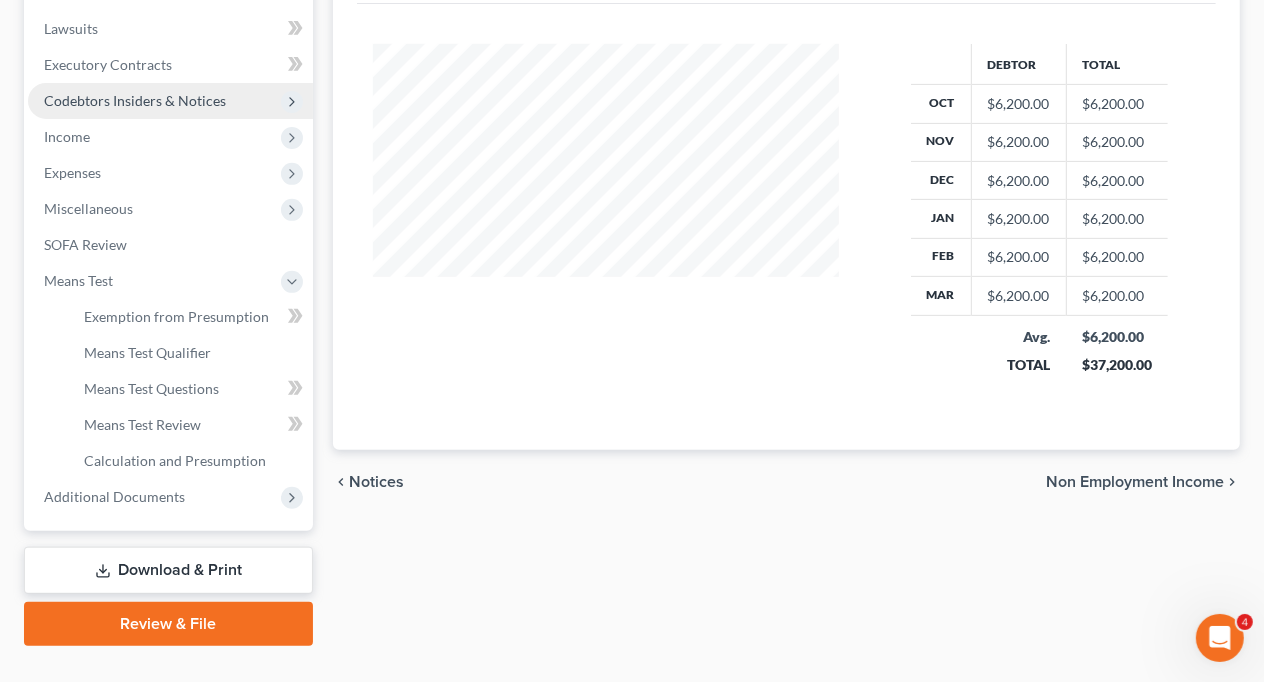 click on "Download & Print" at bounding box center [168, 570] 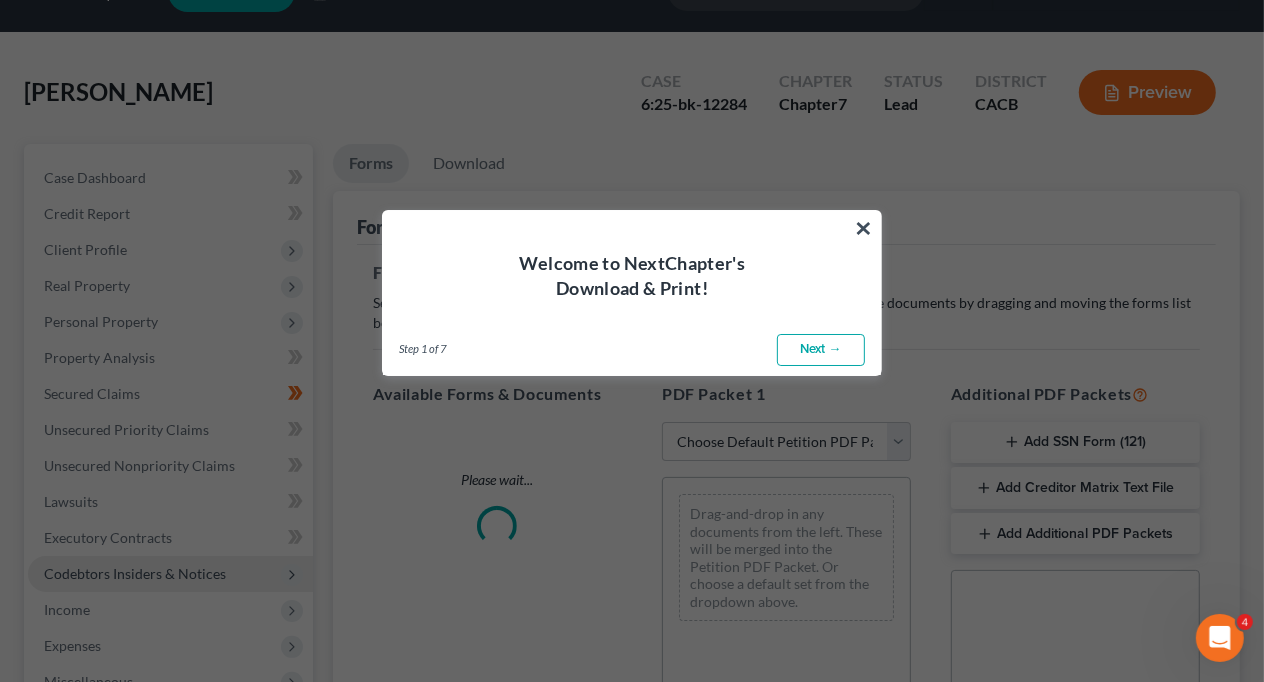 scroll, scrollTop: 0, scrollLeft: 0, axis: both 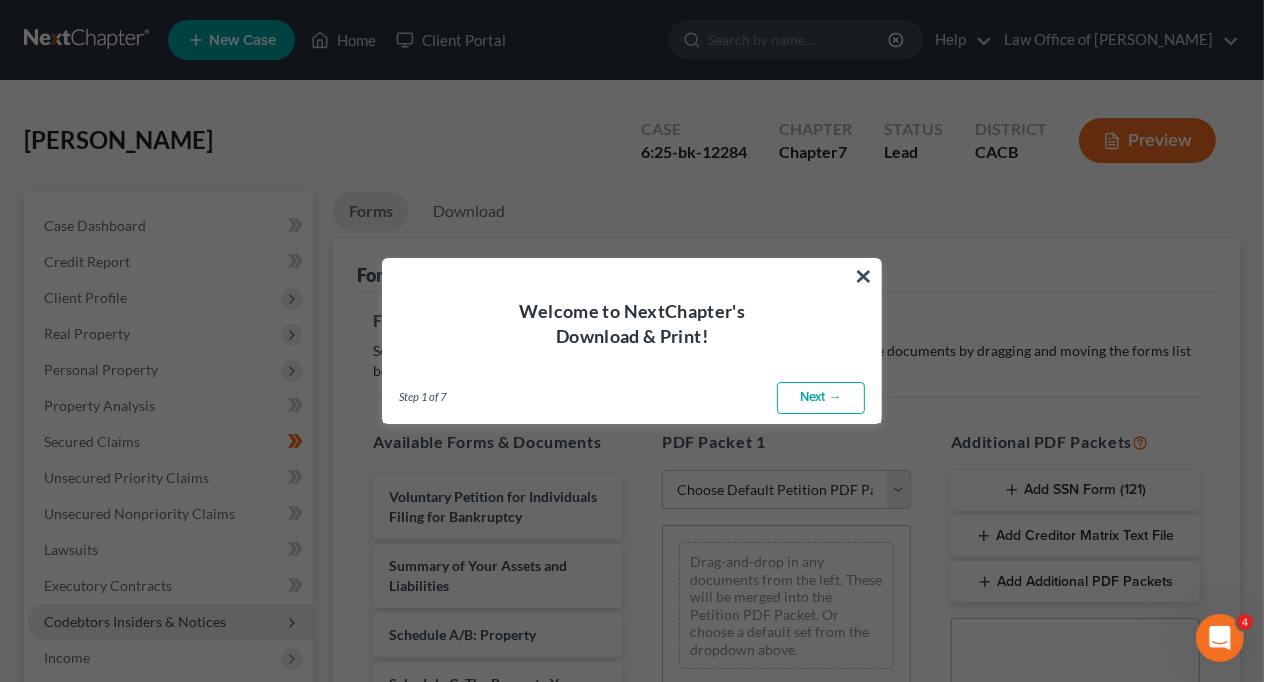 click on "Next →" at bounding box center [821, 398] 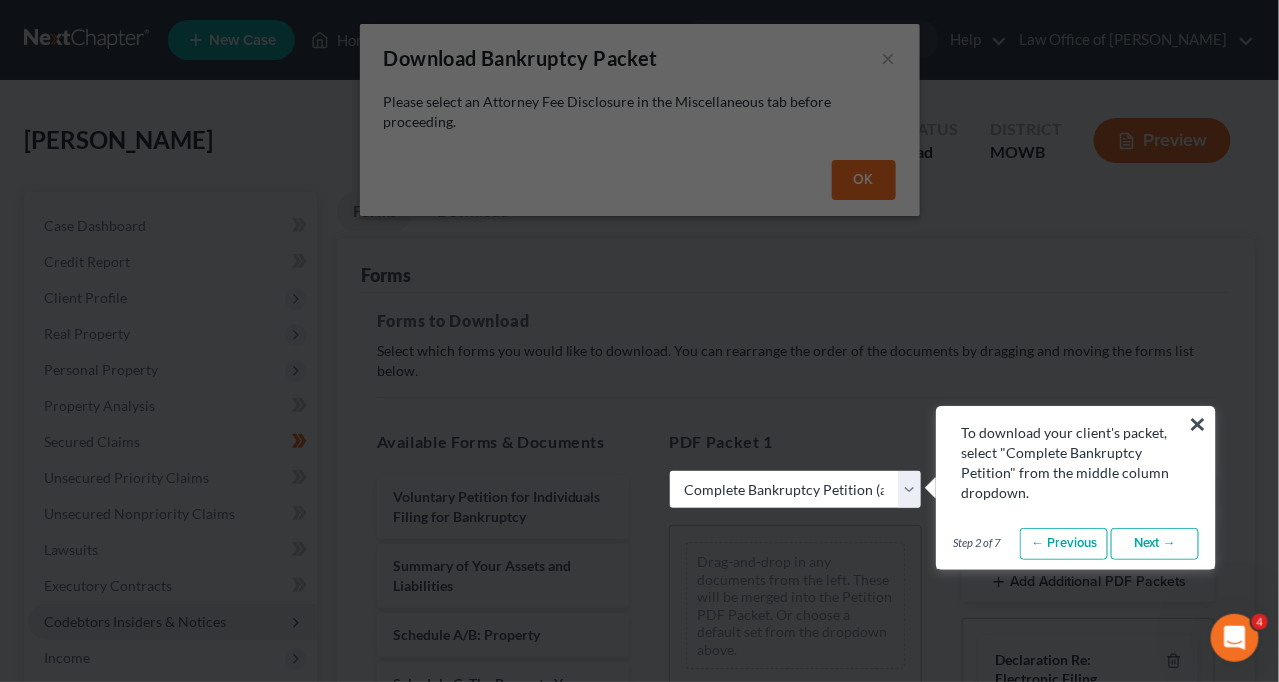 click at bounding box center (639, 3410) 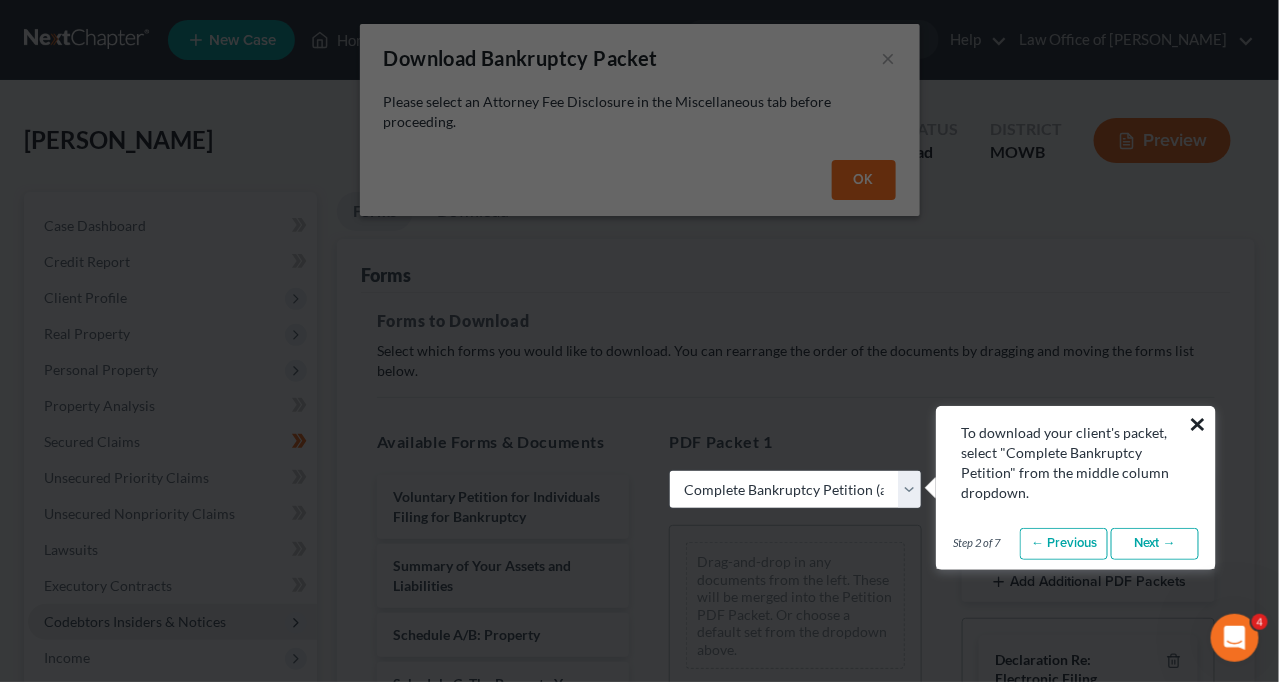 click on "×" at bounding box center (1197, 424) 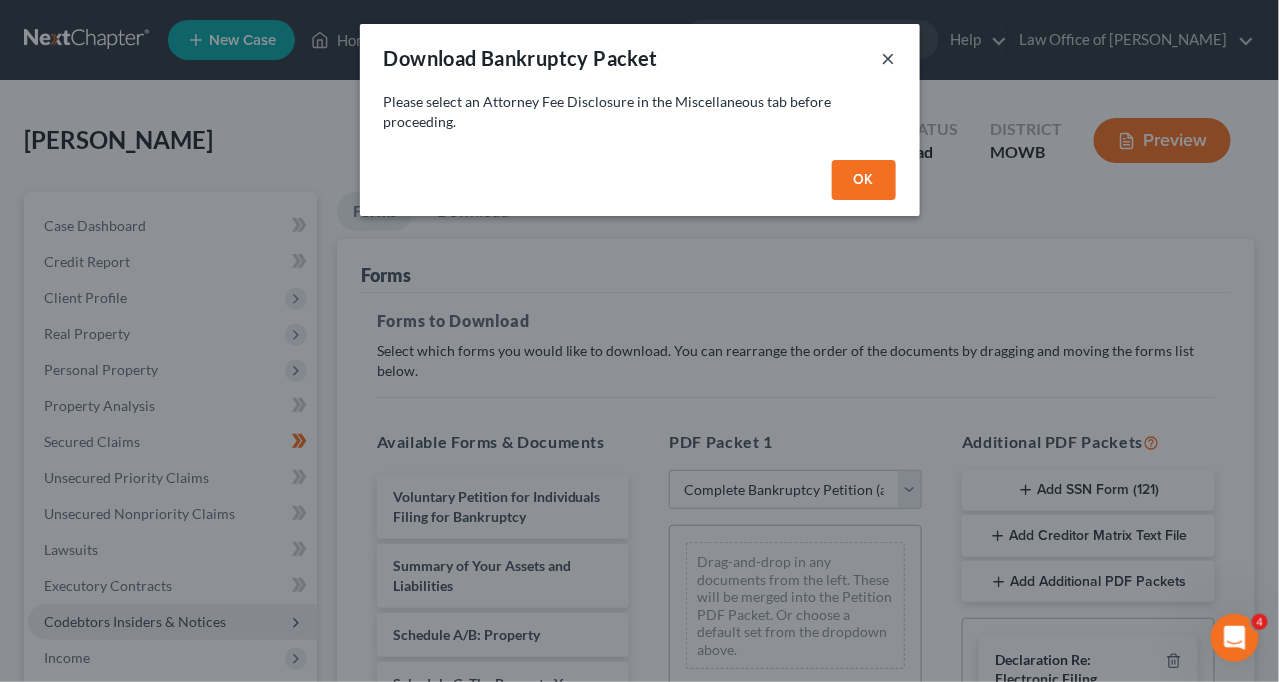 click on "×" at bounding box center (889, 58) 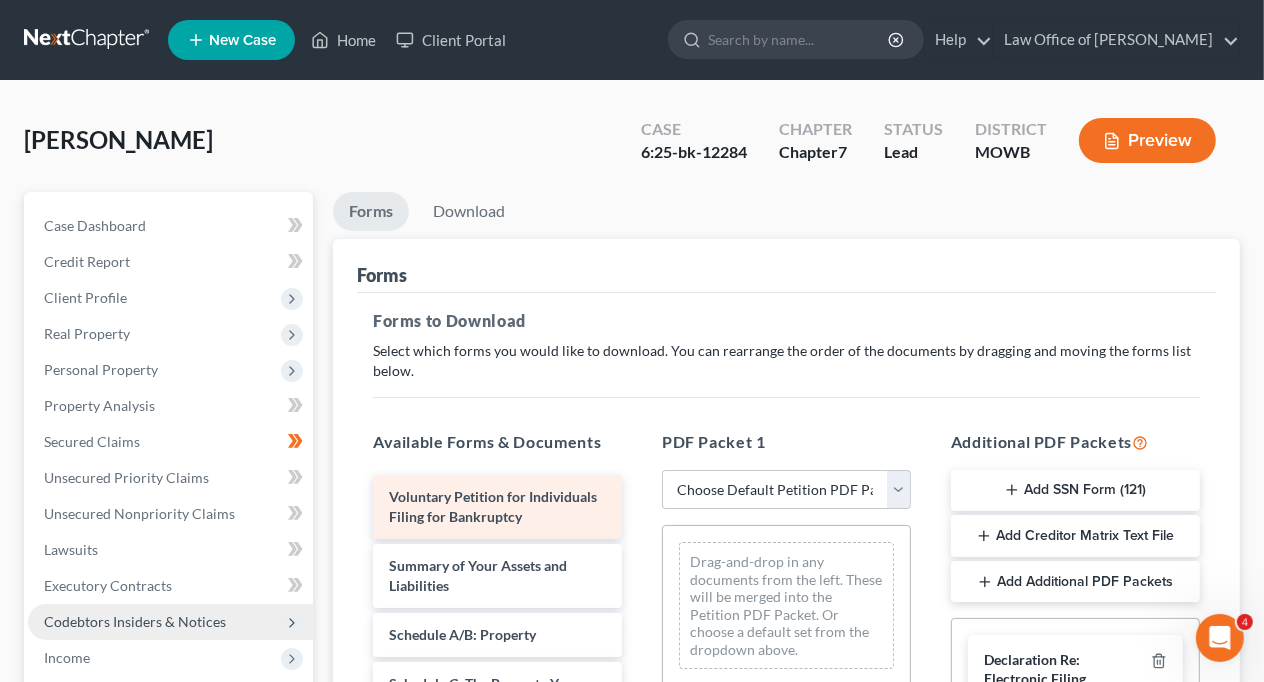scroll, scrollTop: 300, scrollLeft: 0, axis: vertical 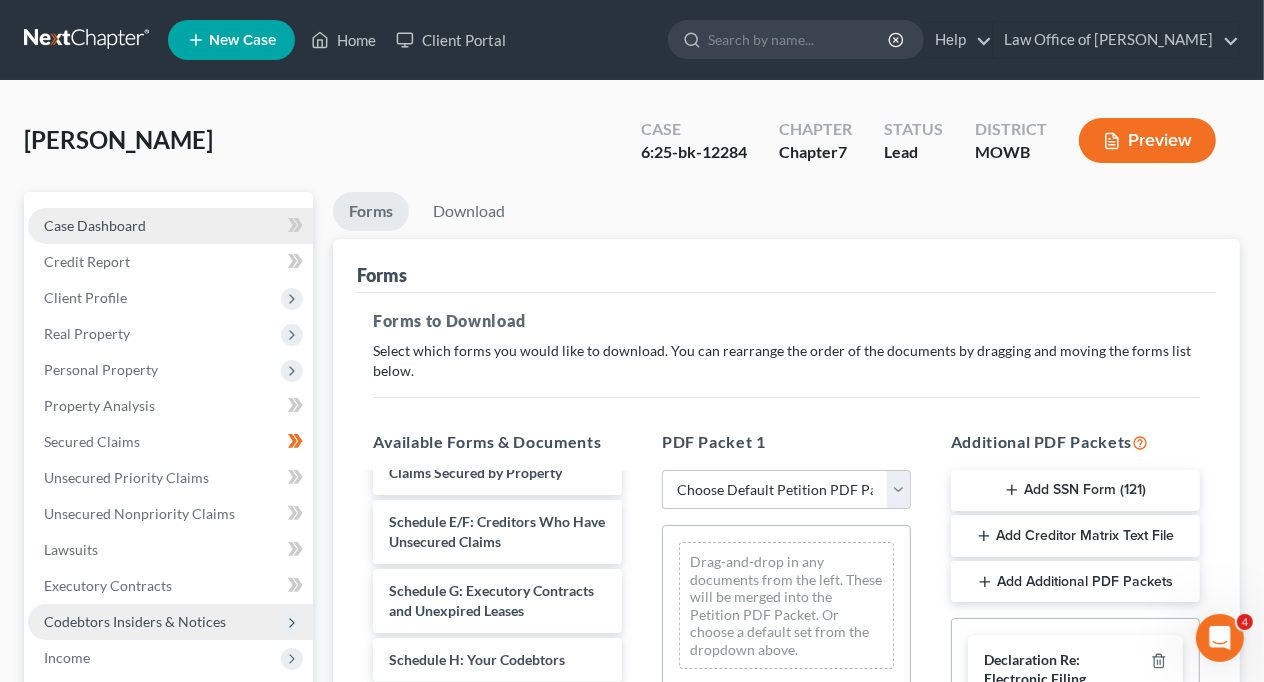 click on "Case Dashboard" at bounding box center (95, 225) 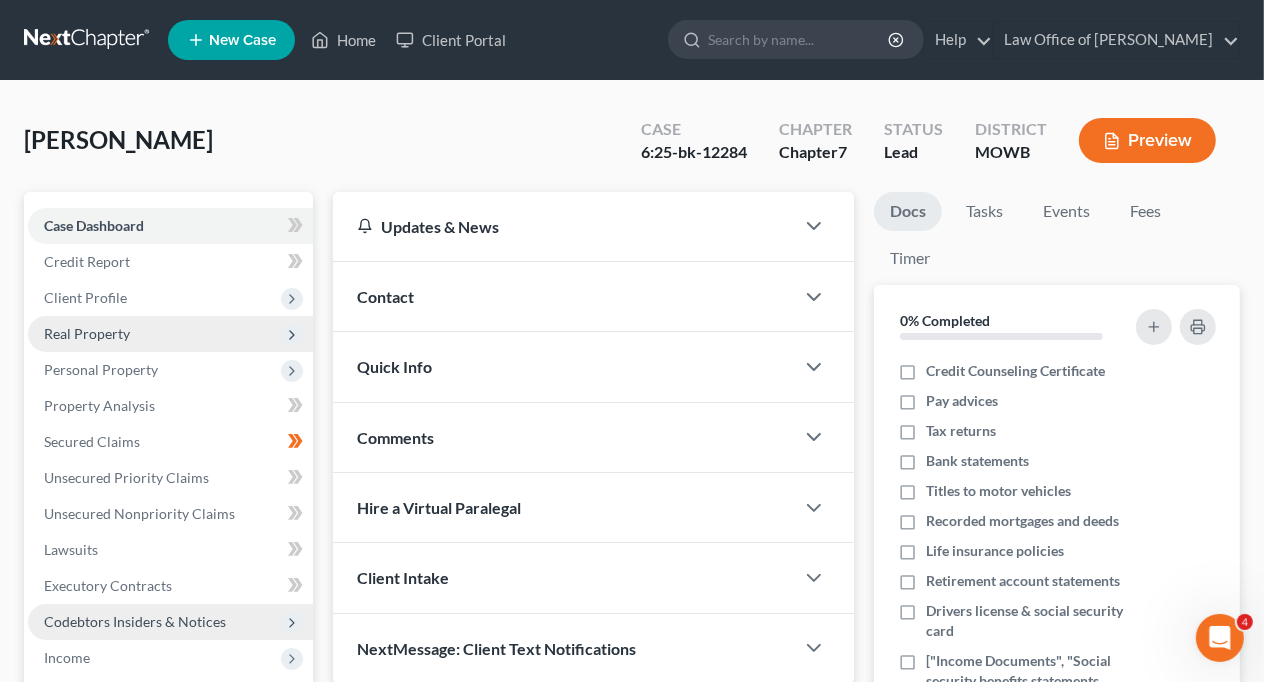 scroll, scrollTop: 300, scrollLeft: 0, axis: vertical 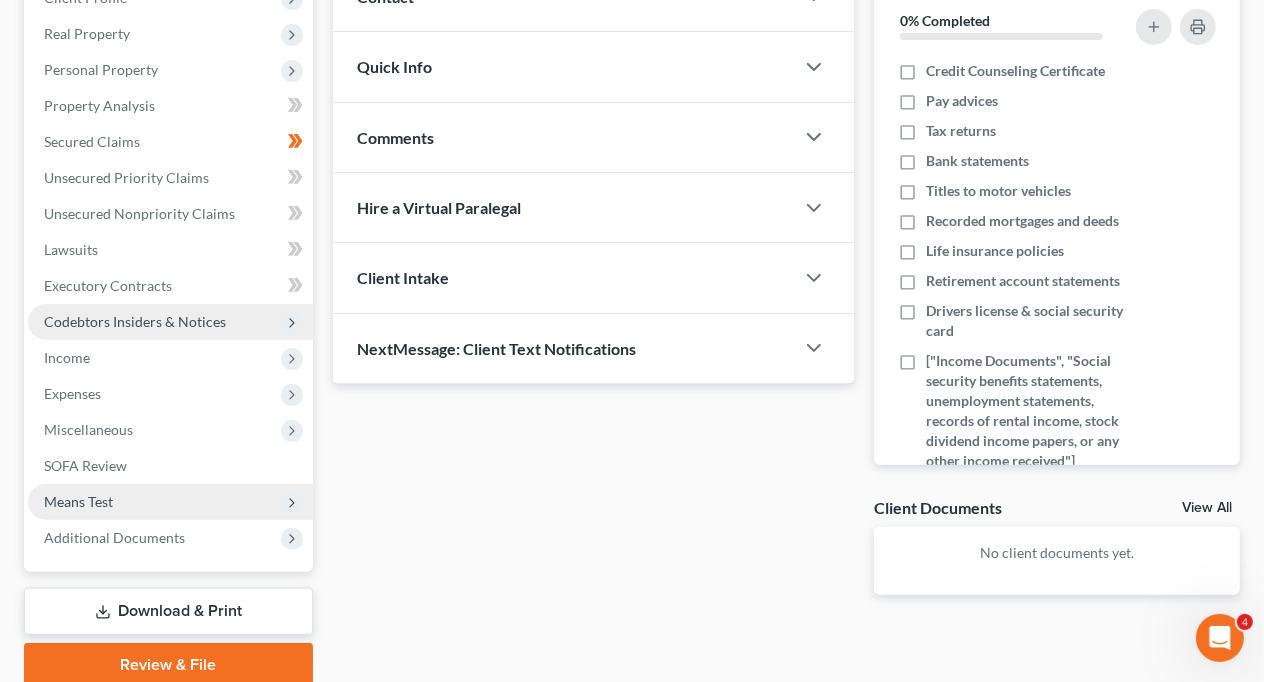 click 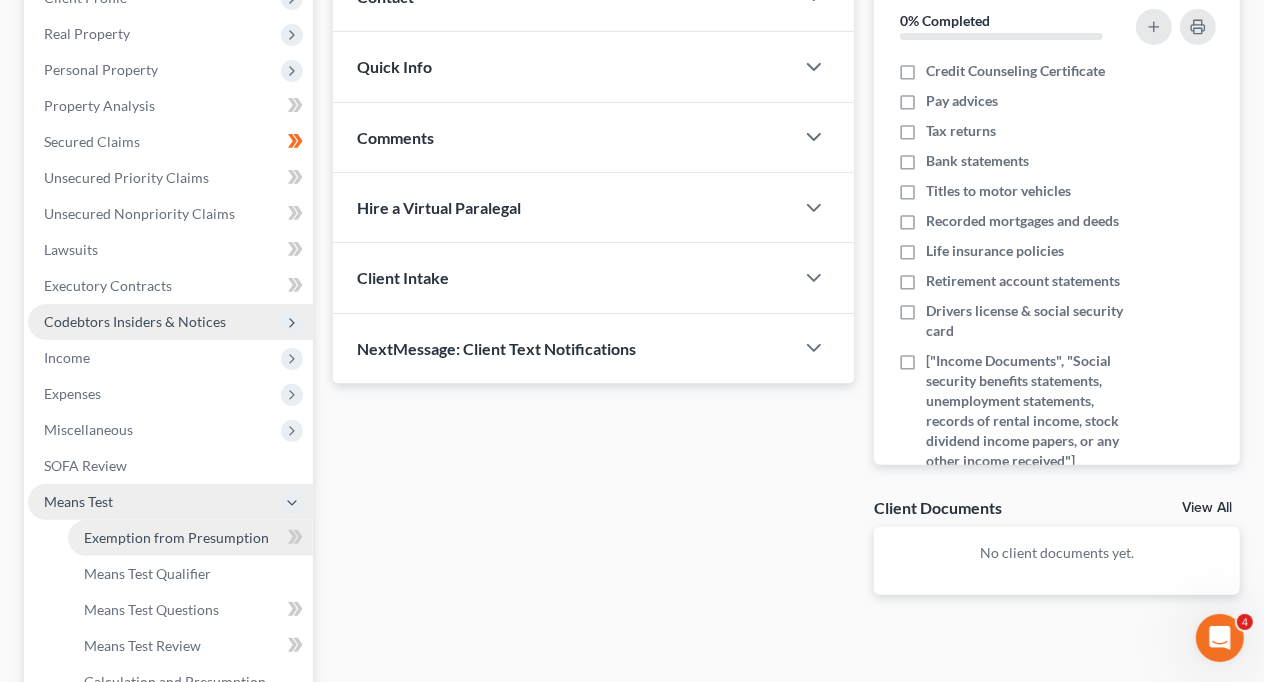 click on "Exemption from Presumption" at bounding box center [176, 537] 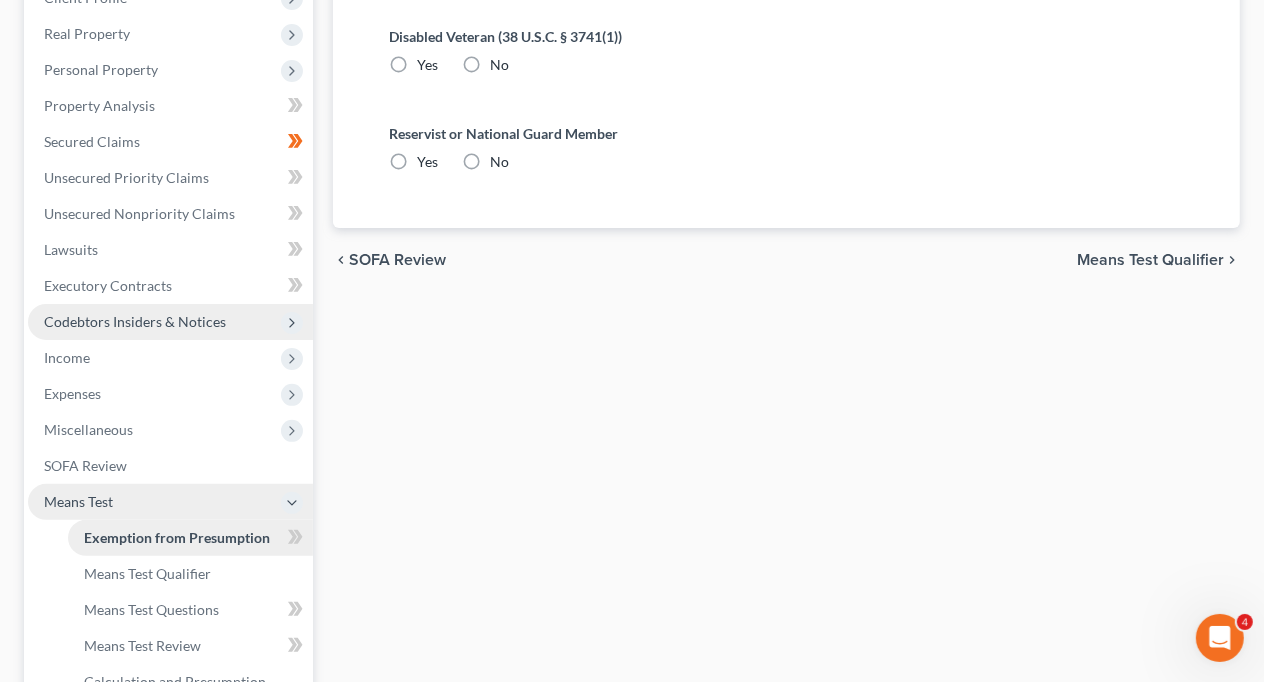 radio on "true" 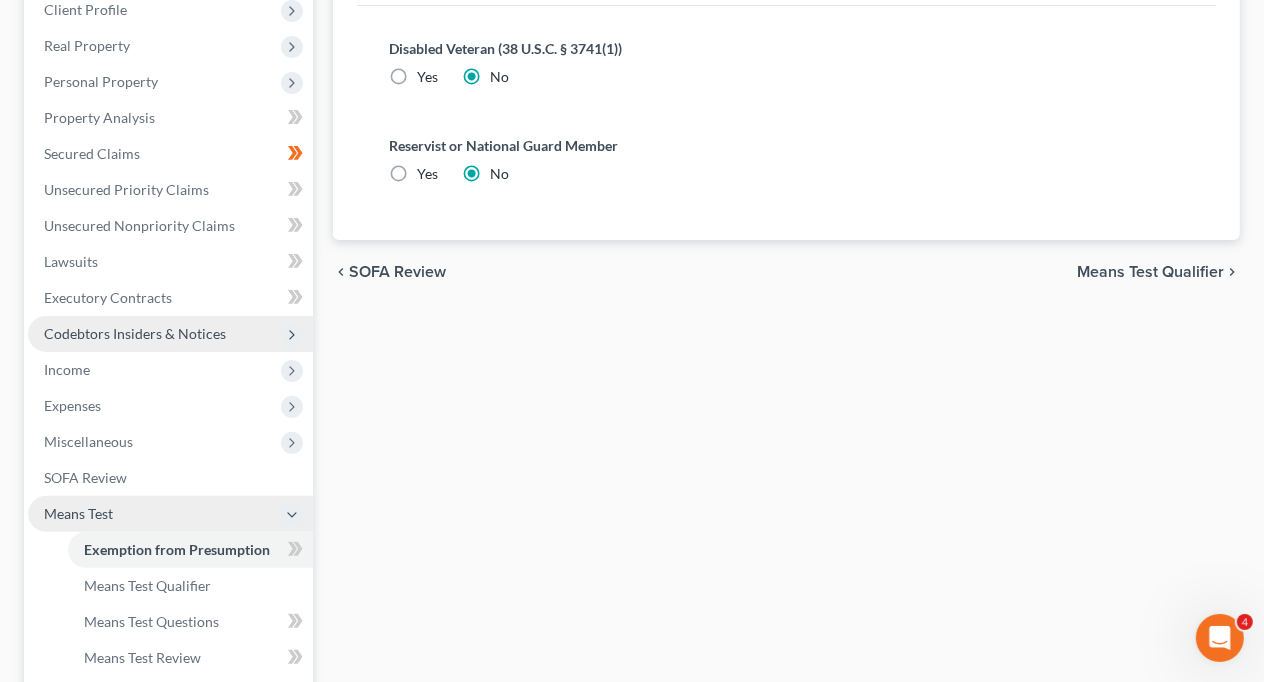 scroll, scrollTop: 300, scrollLeft: 0, axis: vertical 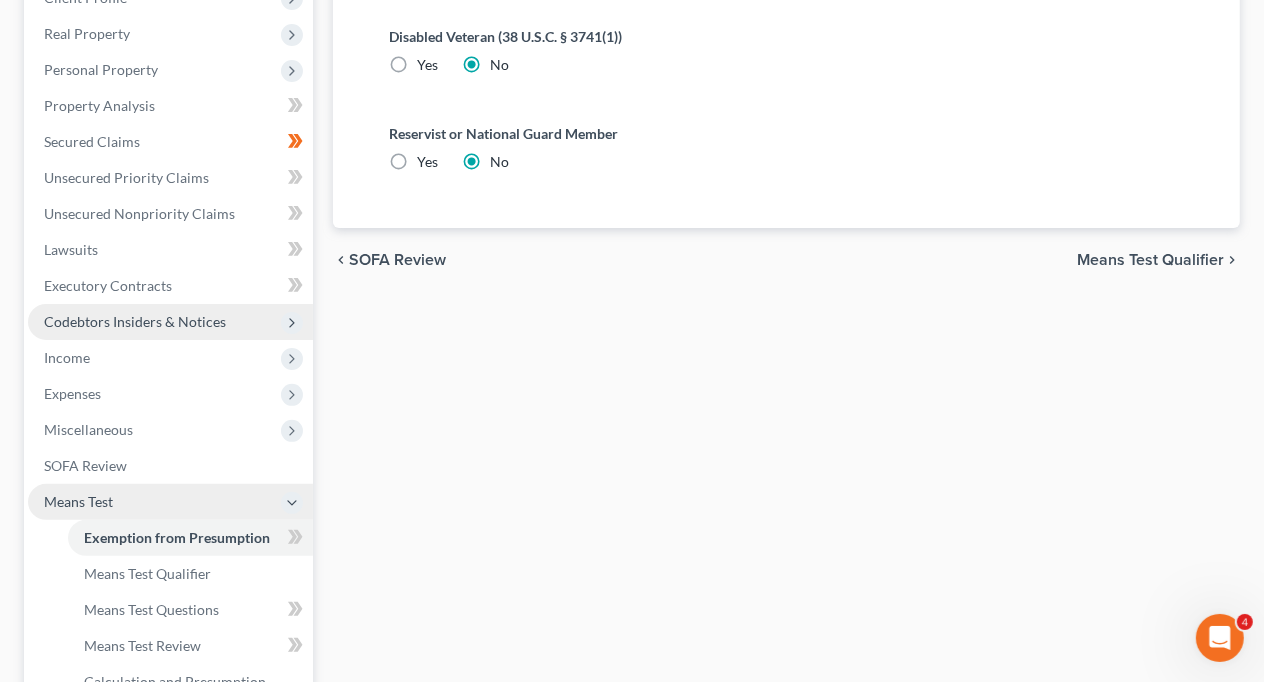 click on "Means Test Qualifier" at bounding box center (1150, 260) 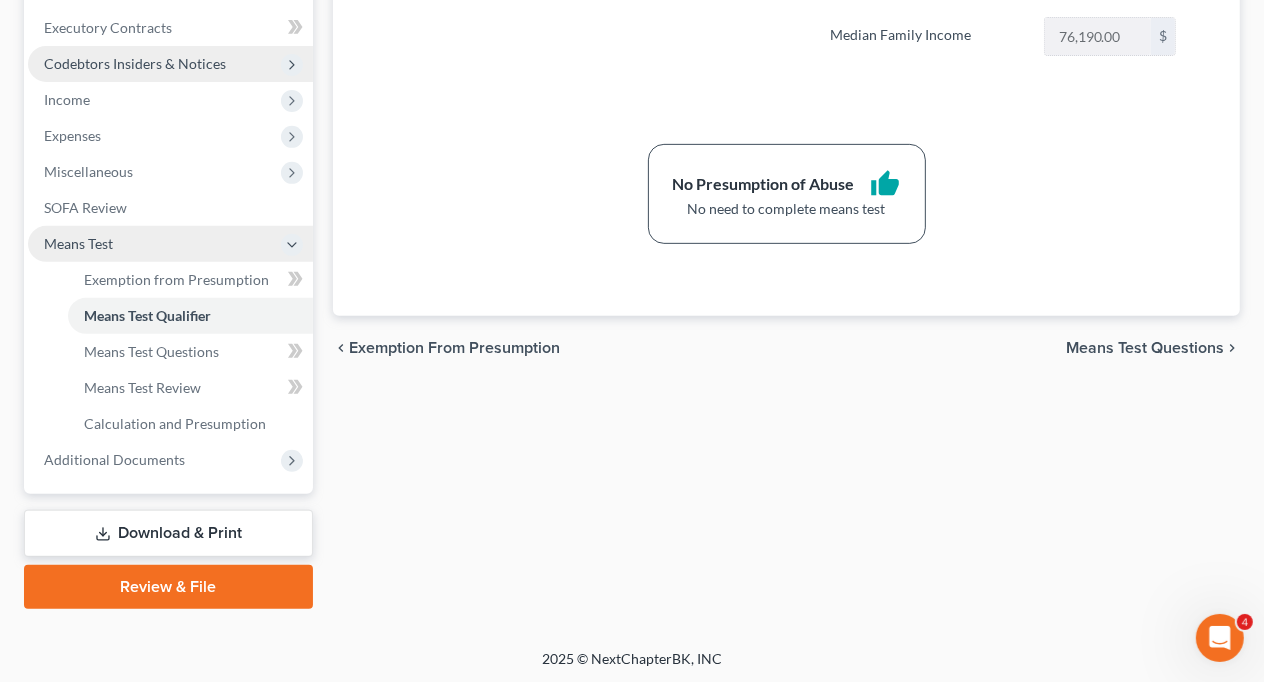 scroll, scrollTop: 258, scrollLeft: 0, axis: vertical 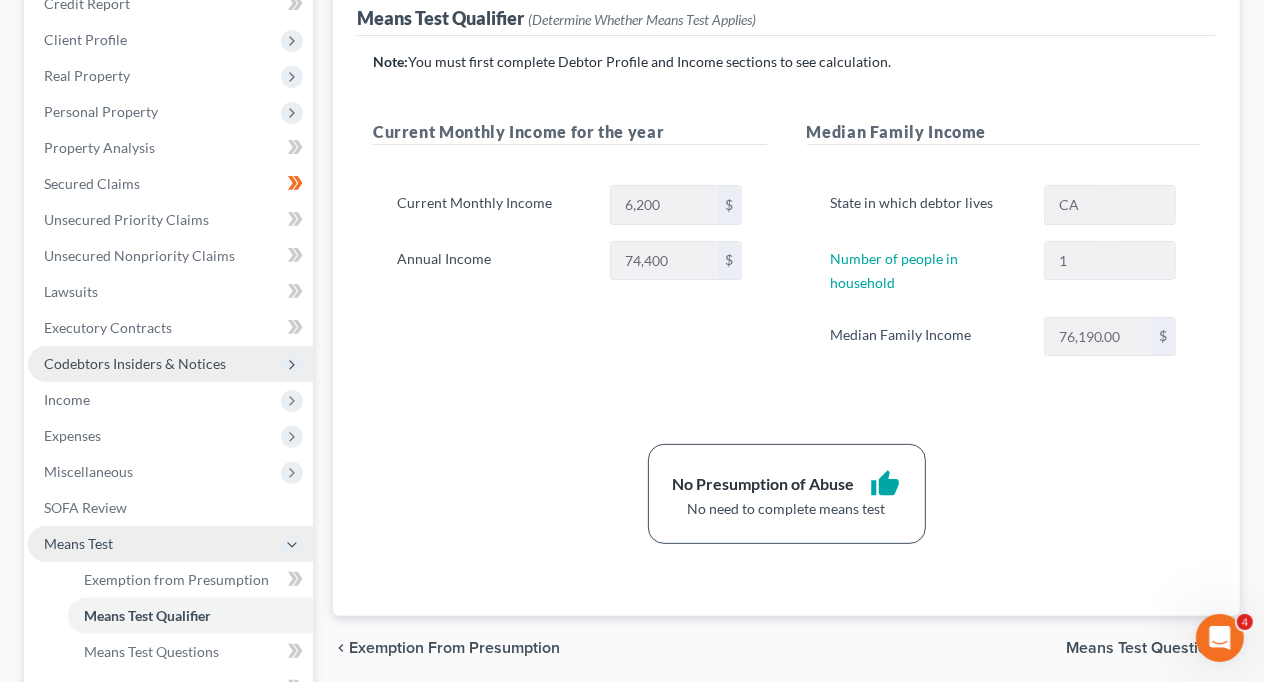 click on "Current Monthly Income 6,200 $" at bounding box center [570, 205] 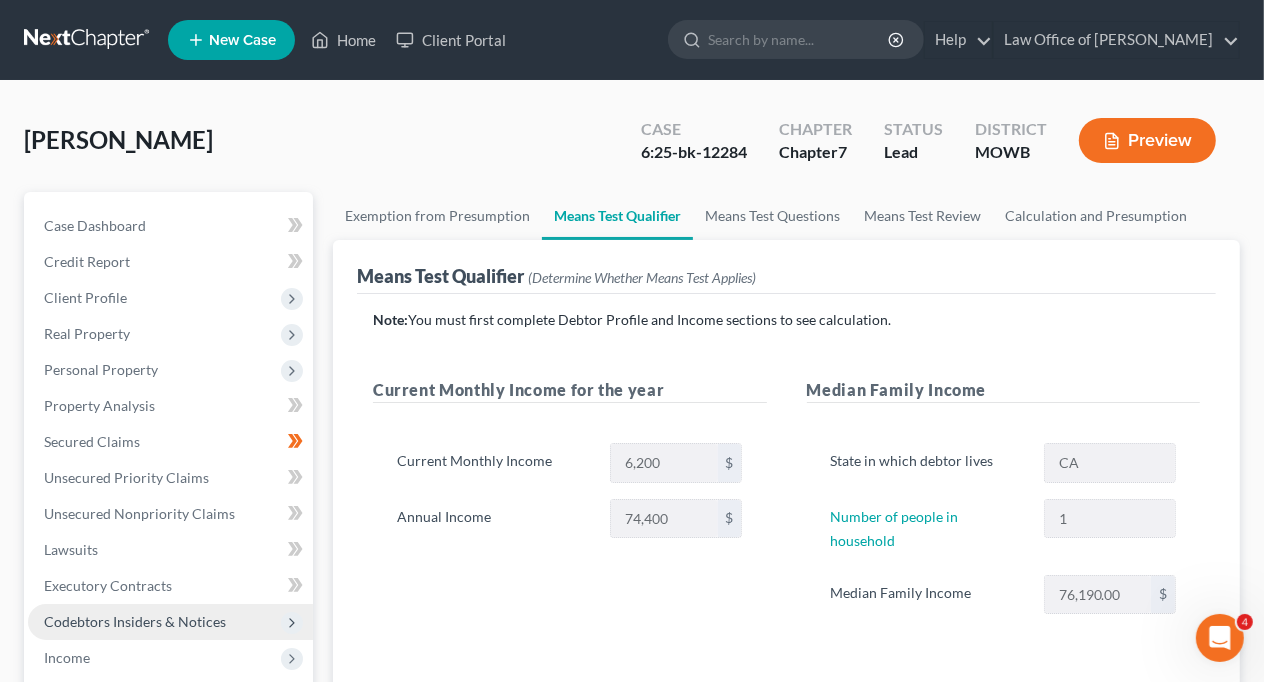 scroll, scrollTop: 300, scrollLeft: 0, axis: vertical 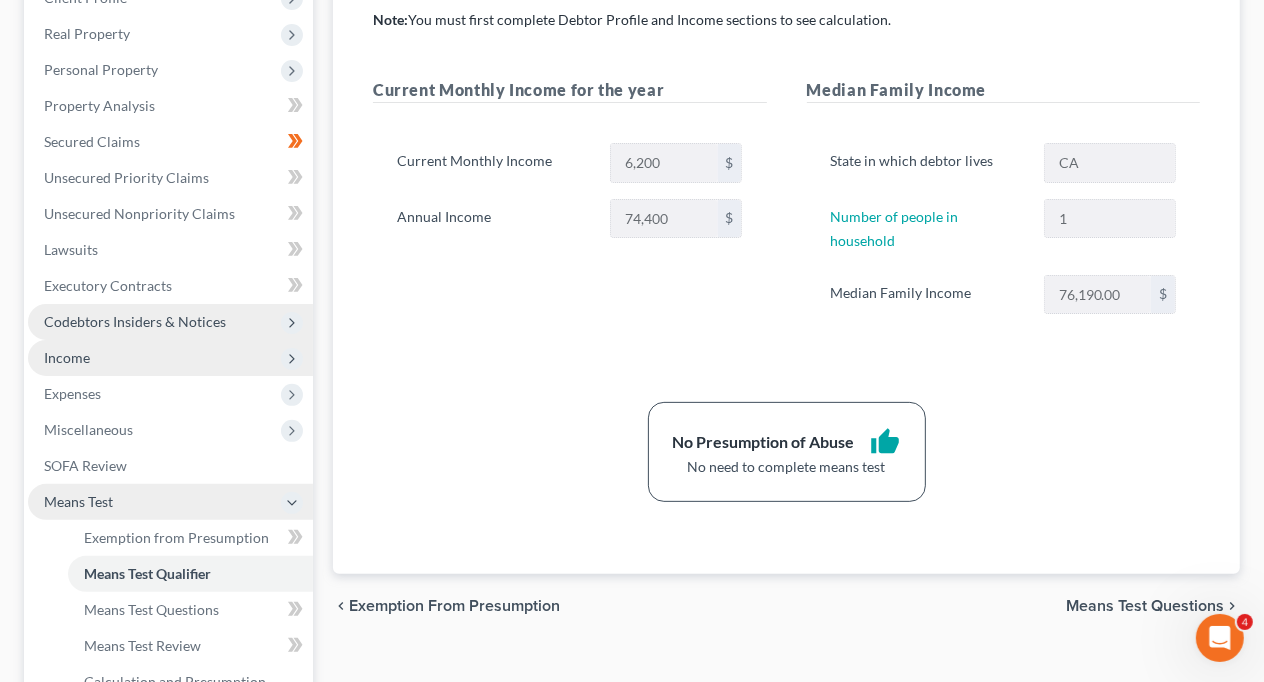 click 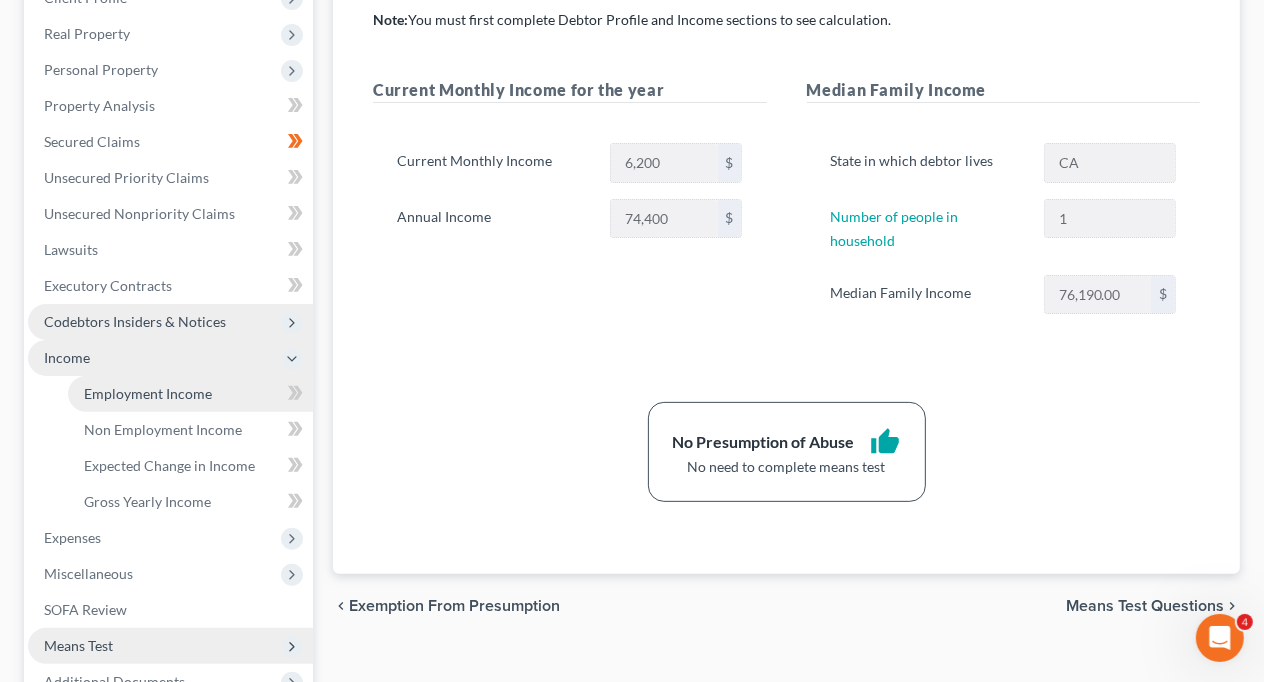 click on "Employment Income" at bounding box center (190, 394) 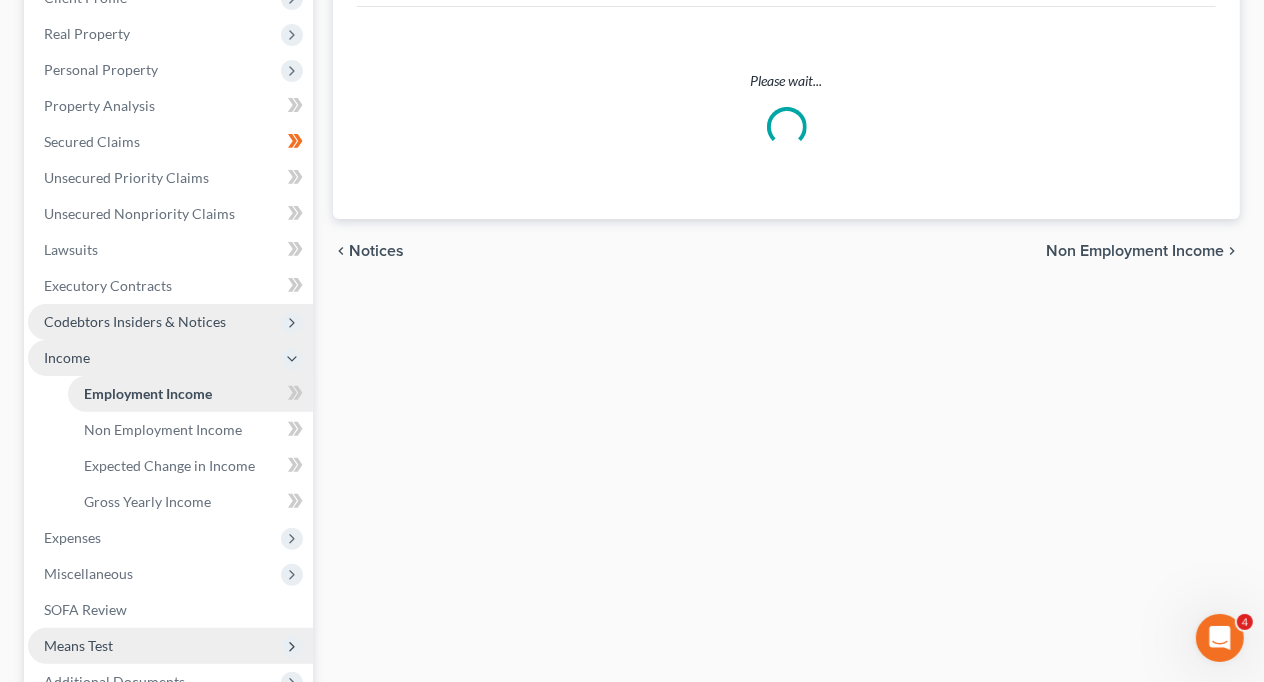 scroll, scrollTop: 202, scrollLeft: 0, axis: vertical 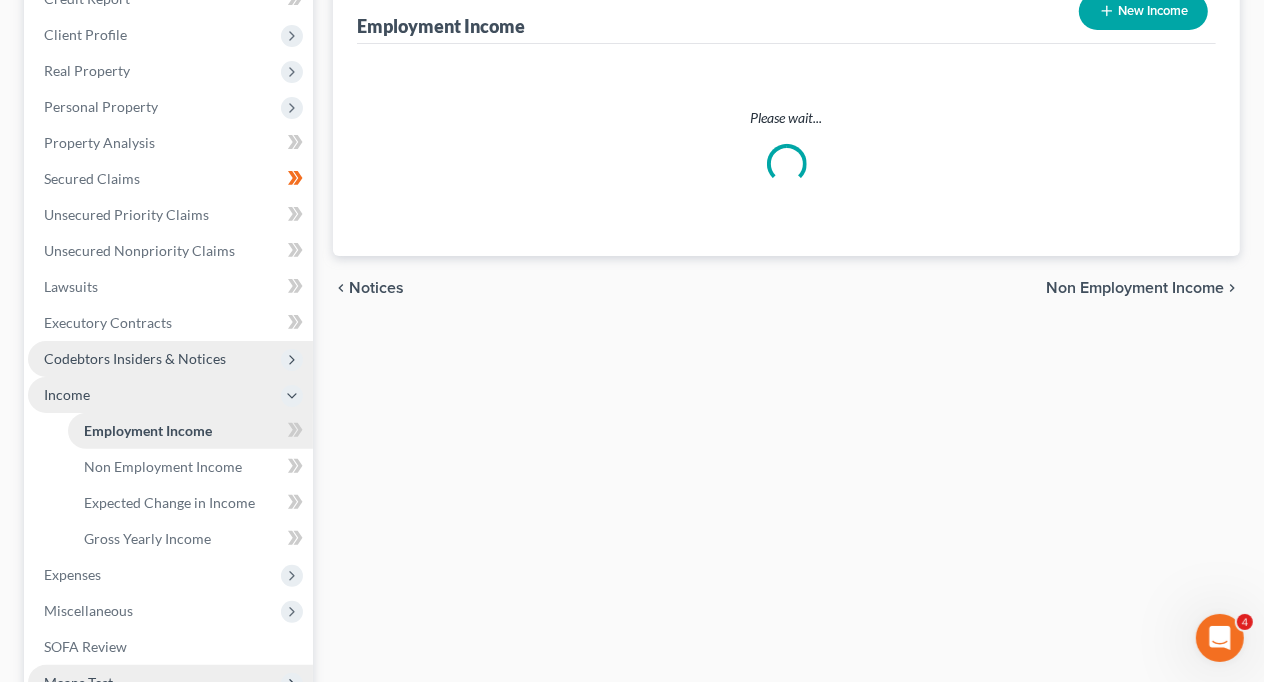 click on "Employment Income" at bounding box center (190, 431) 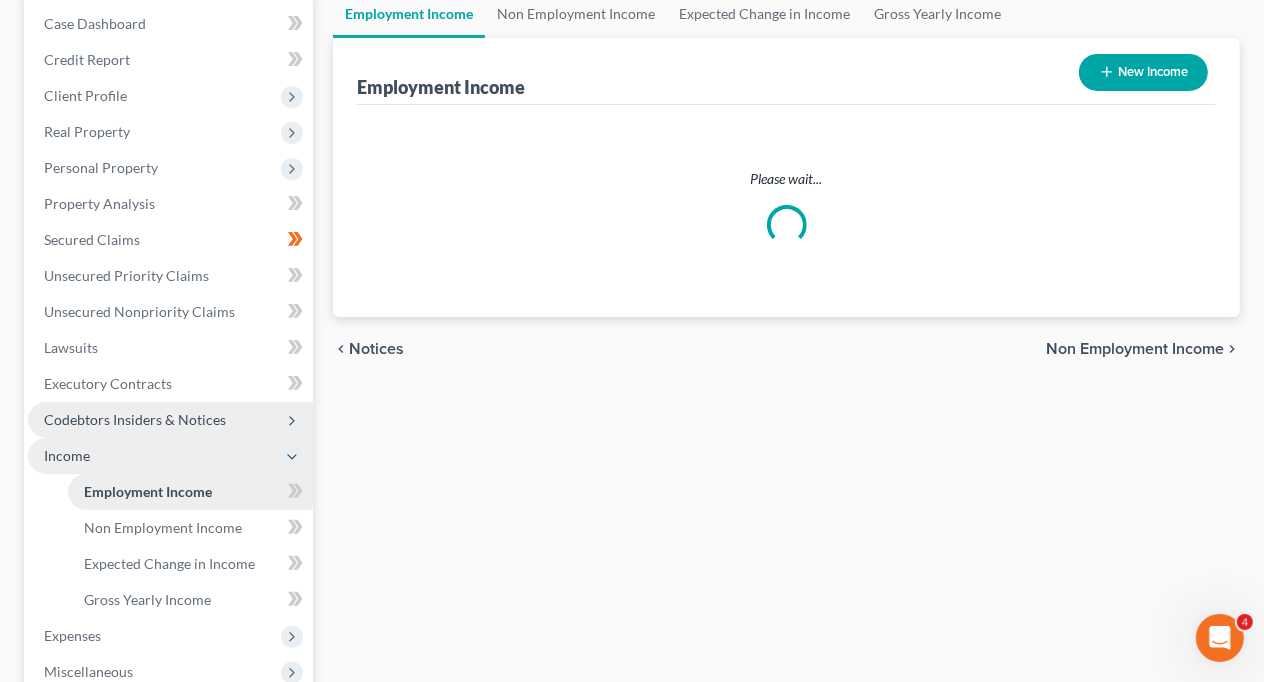 scroll, scrollTop: 0, scrollLeft: 0, axis: both 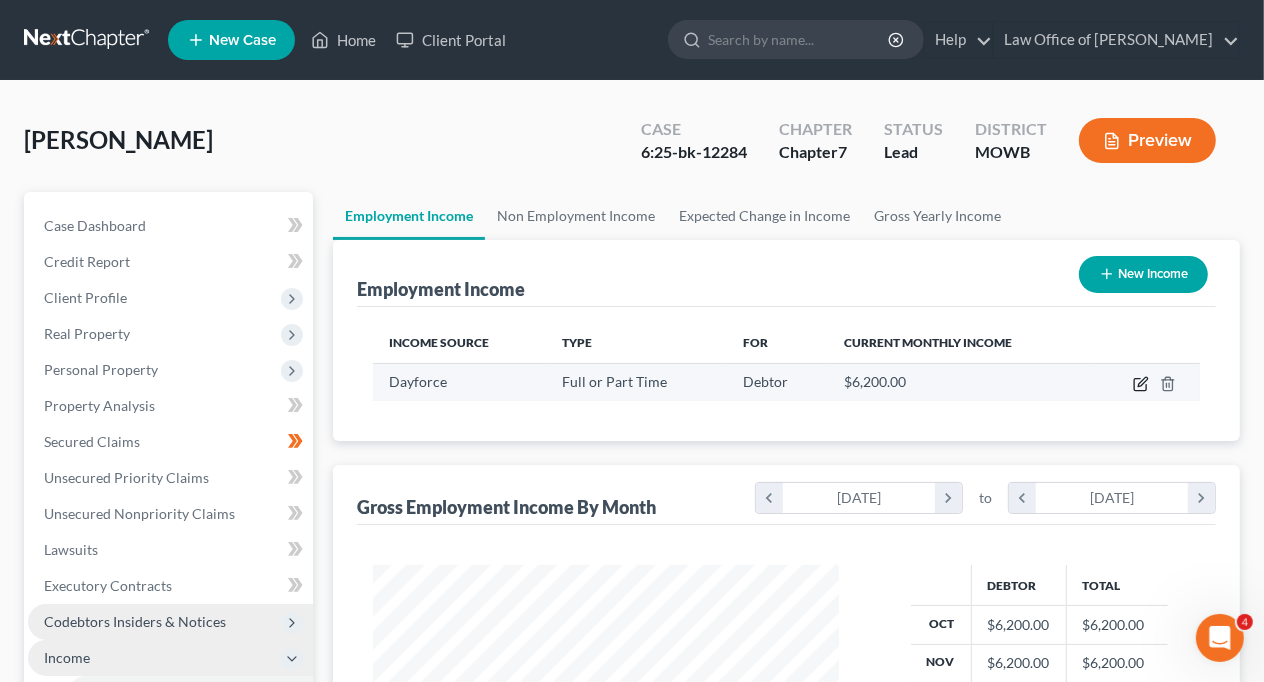 click 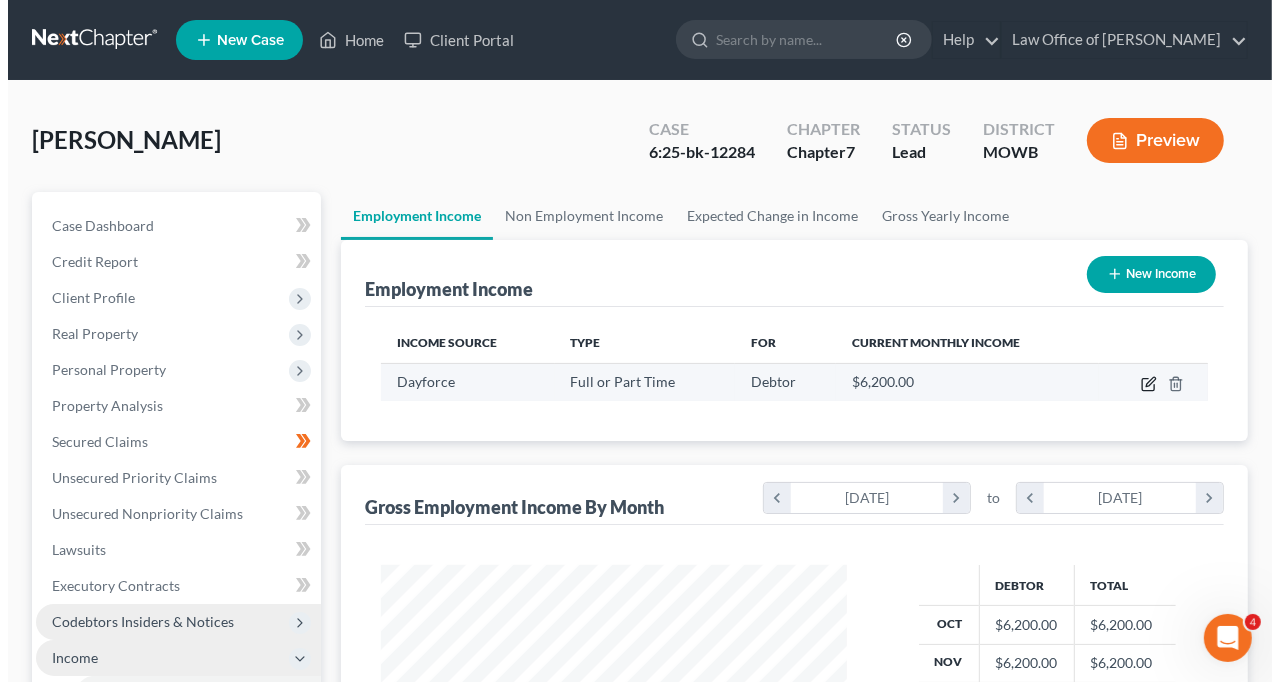 scroll, scrollTop: 999643, scrollLeft: 999487, axis: both 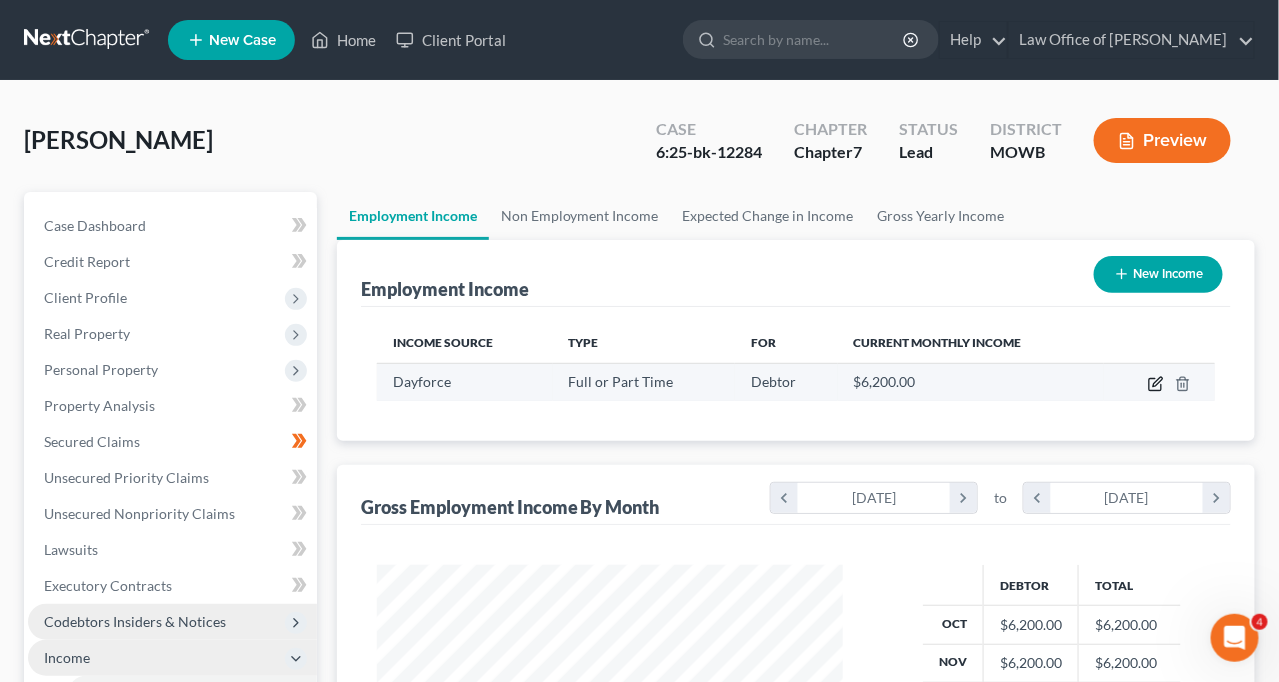 select on "0" 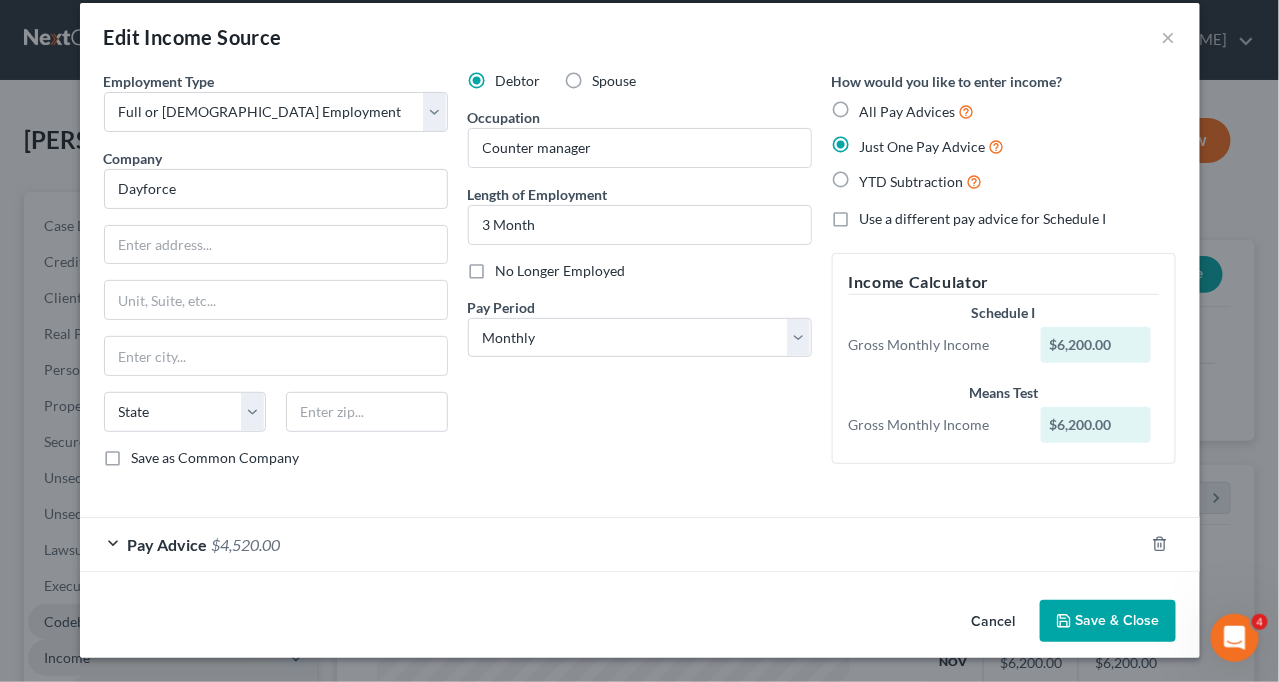 scroll, scrollTop: 16, scrollLeft: 0, axis: vertical 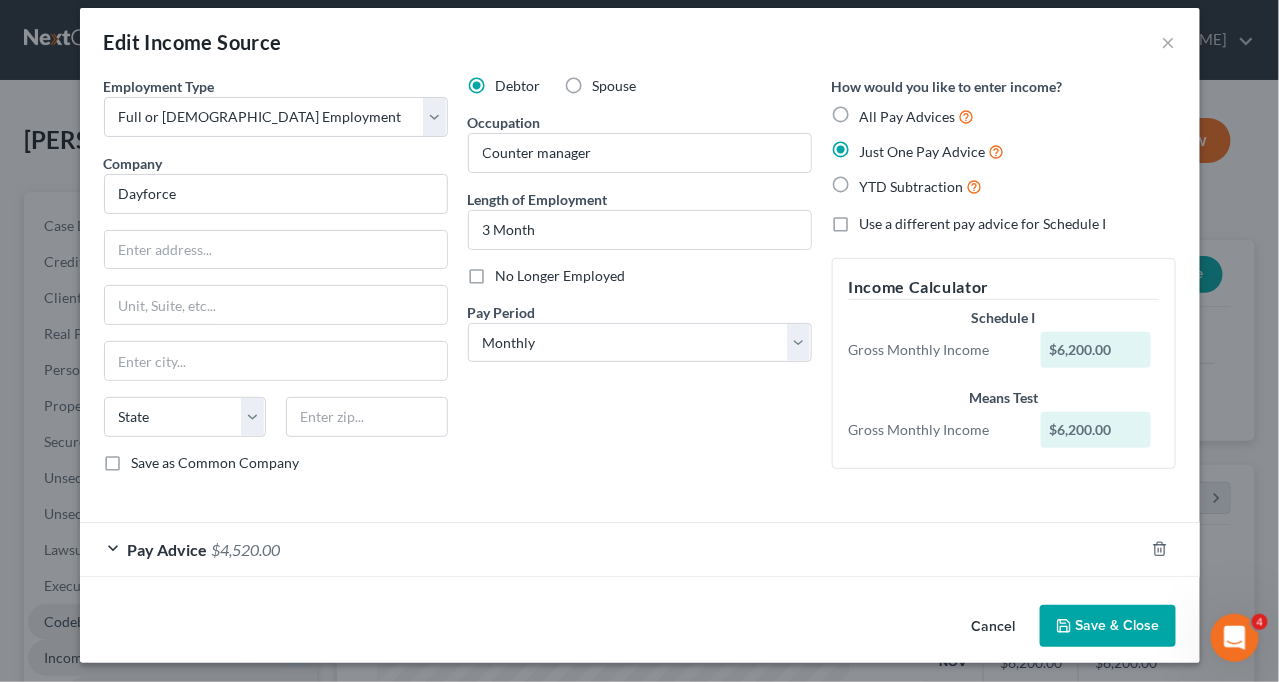 click on "$6,200.00" at bounding box center [1096, 350] 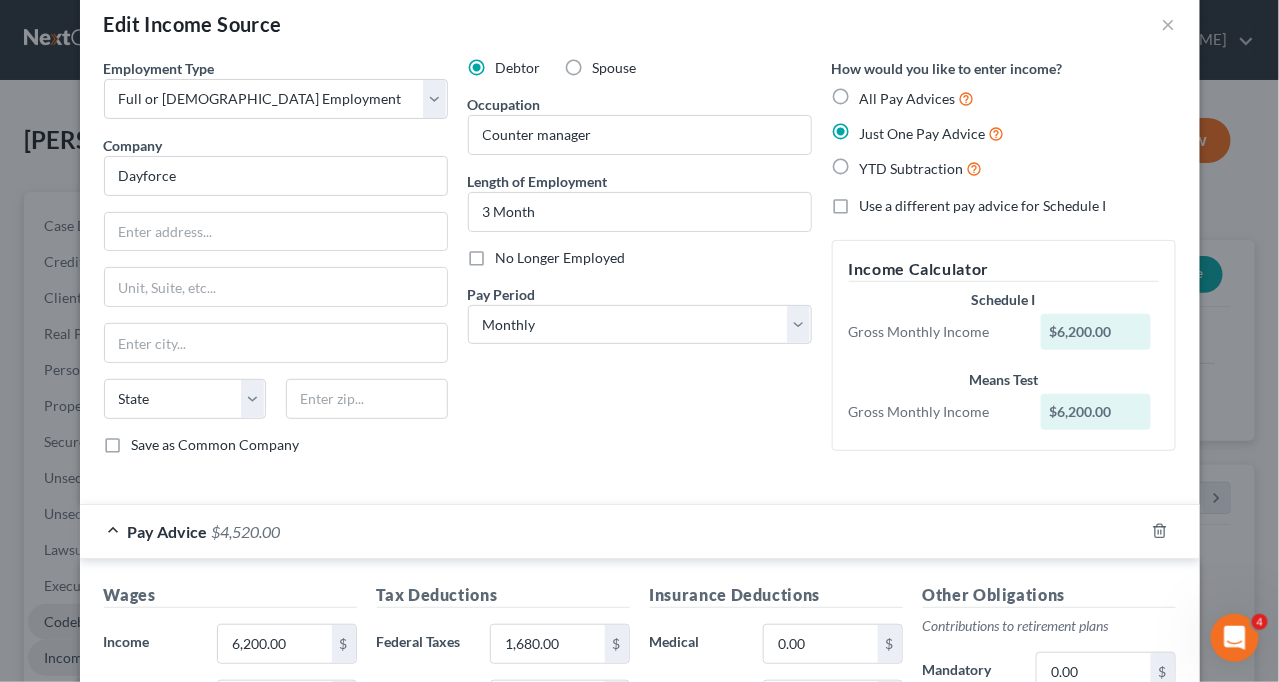scroll, scrollTop: 334, scrollLeft: 0, axis: vertical 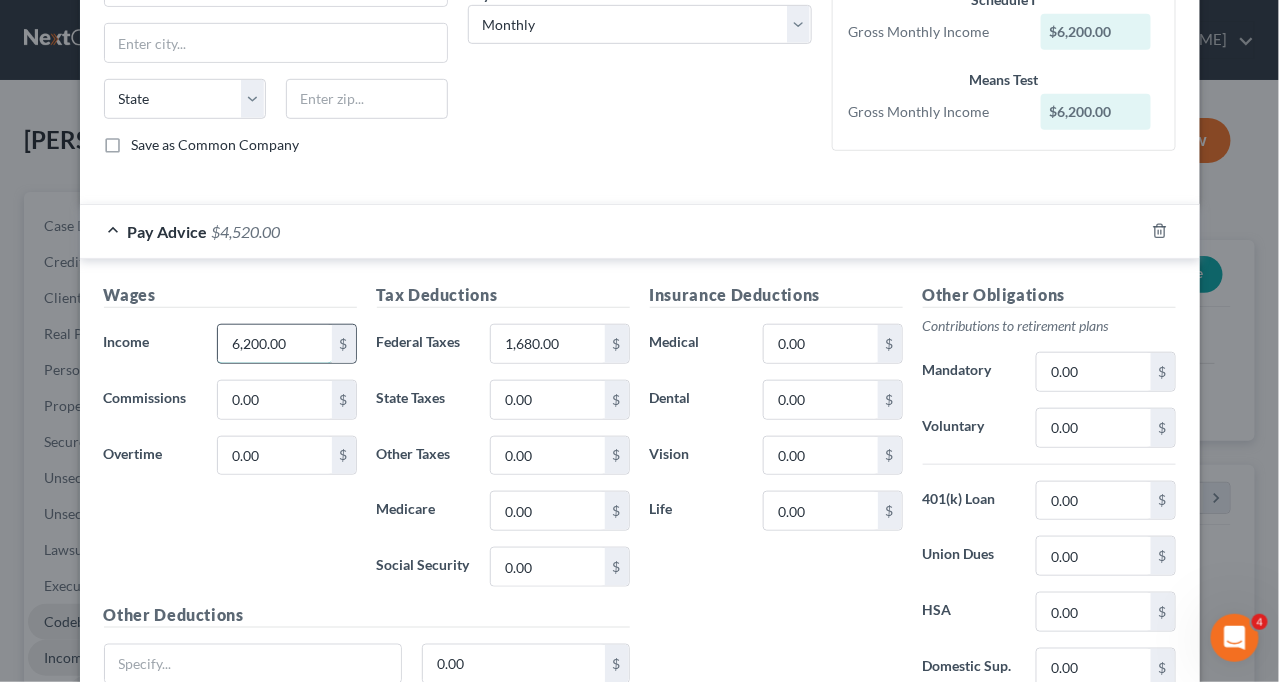 click on "6,200.00" at bounding box center (274, 344) 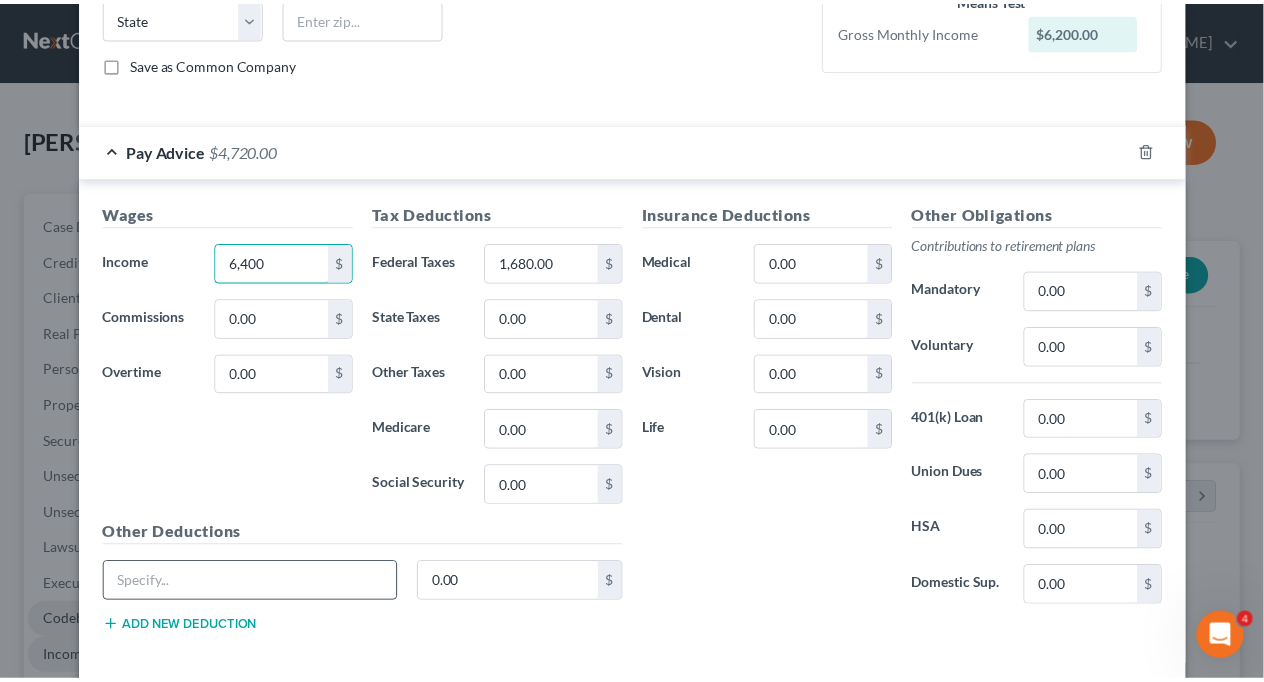 scroll, scrollTop: 500, scrollLeft: 0, axis: vertical 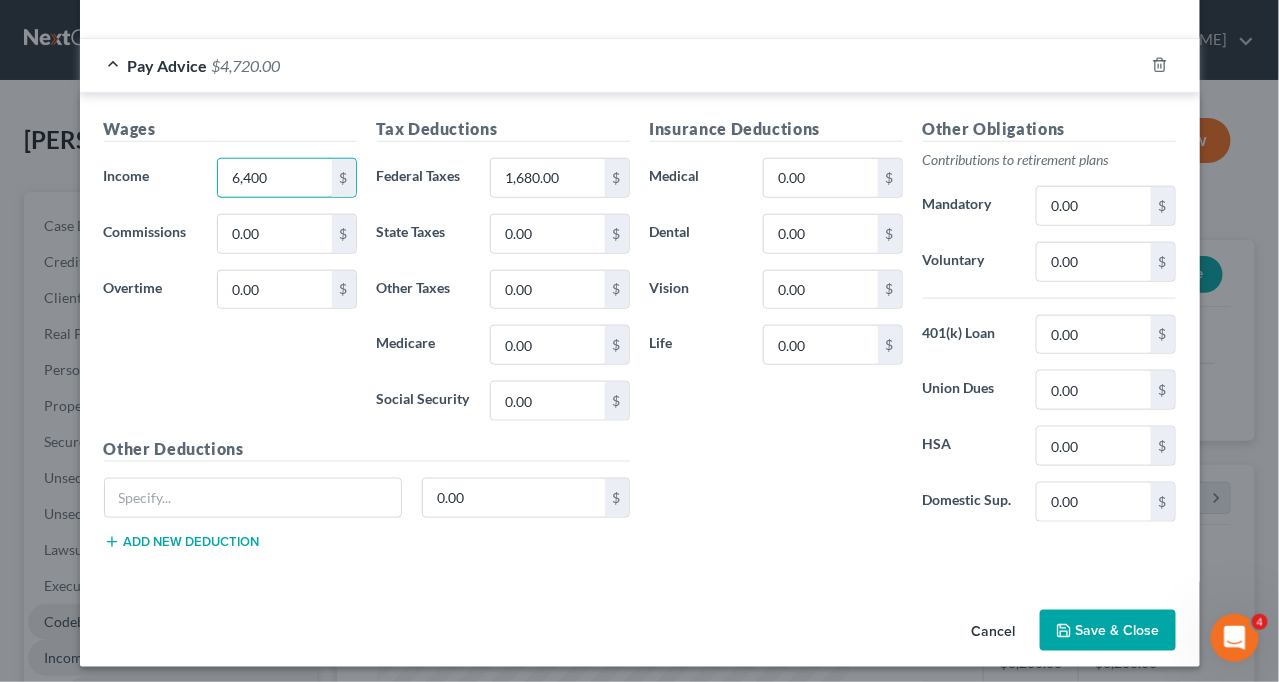 type on "6,400" 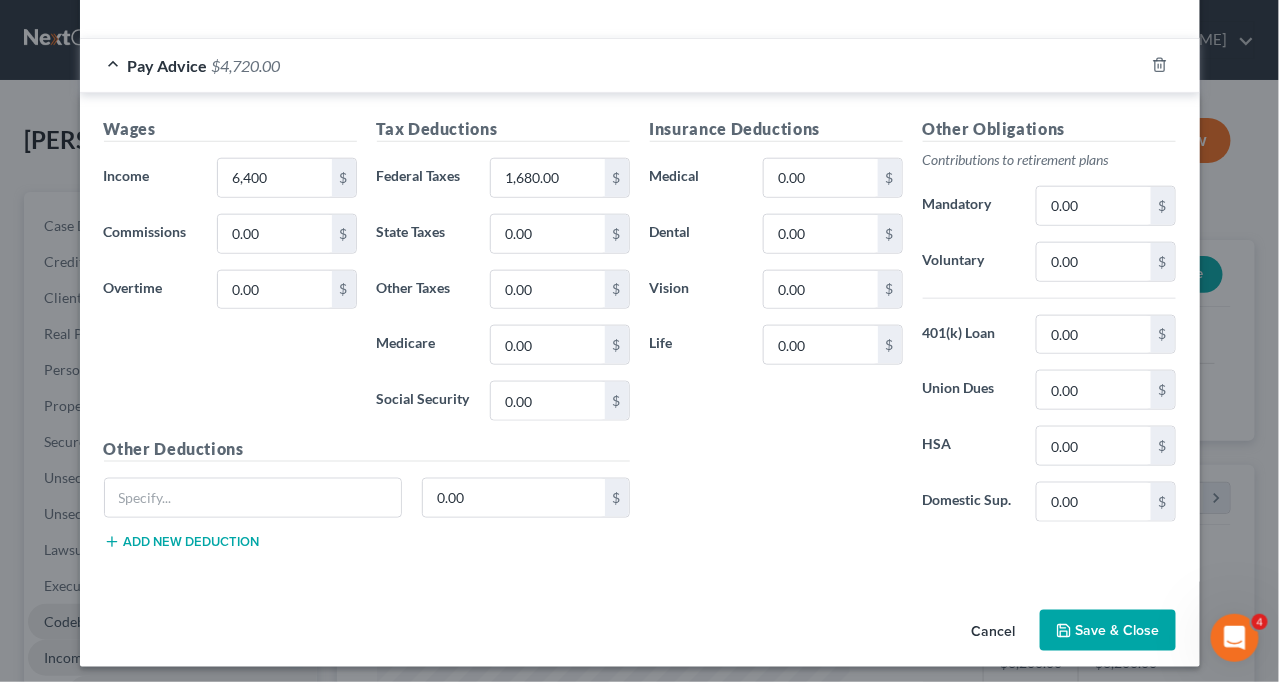 click on "Save & Close" at bounding box center [1108, 631] 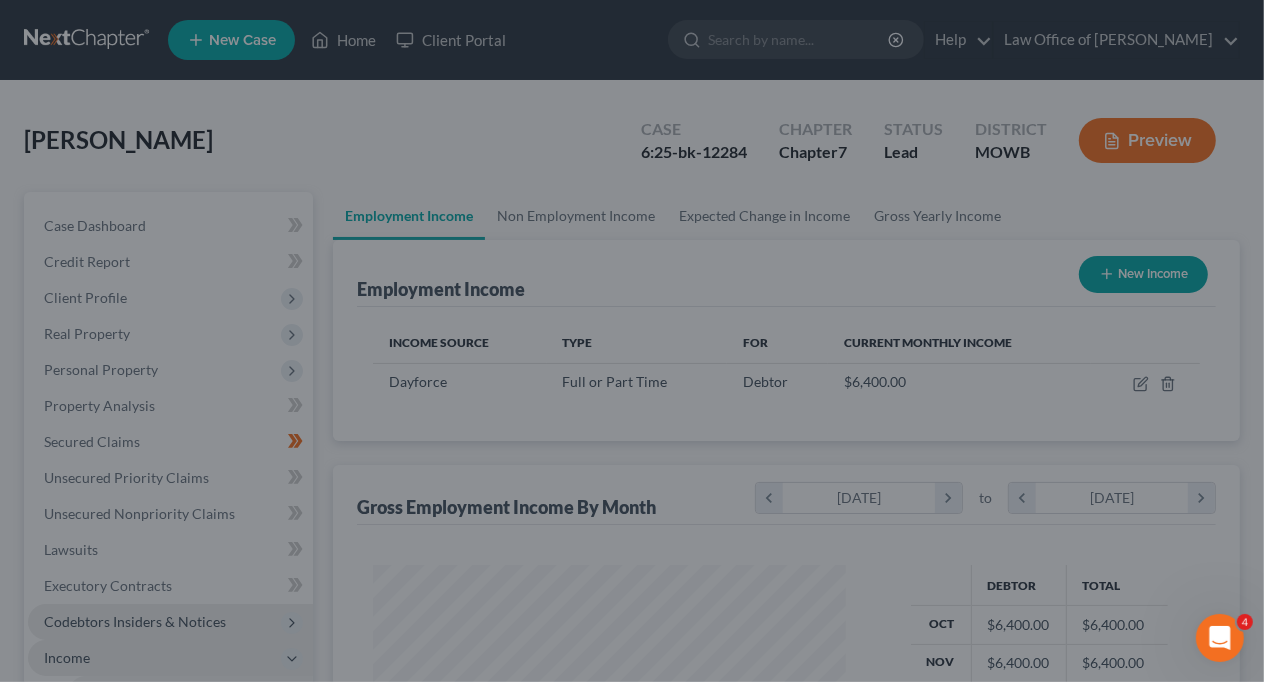 scroll, scrollTop: 356, scrollLeft: 505, axis: both 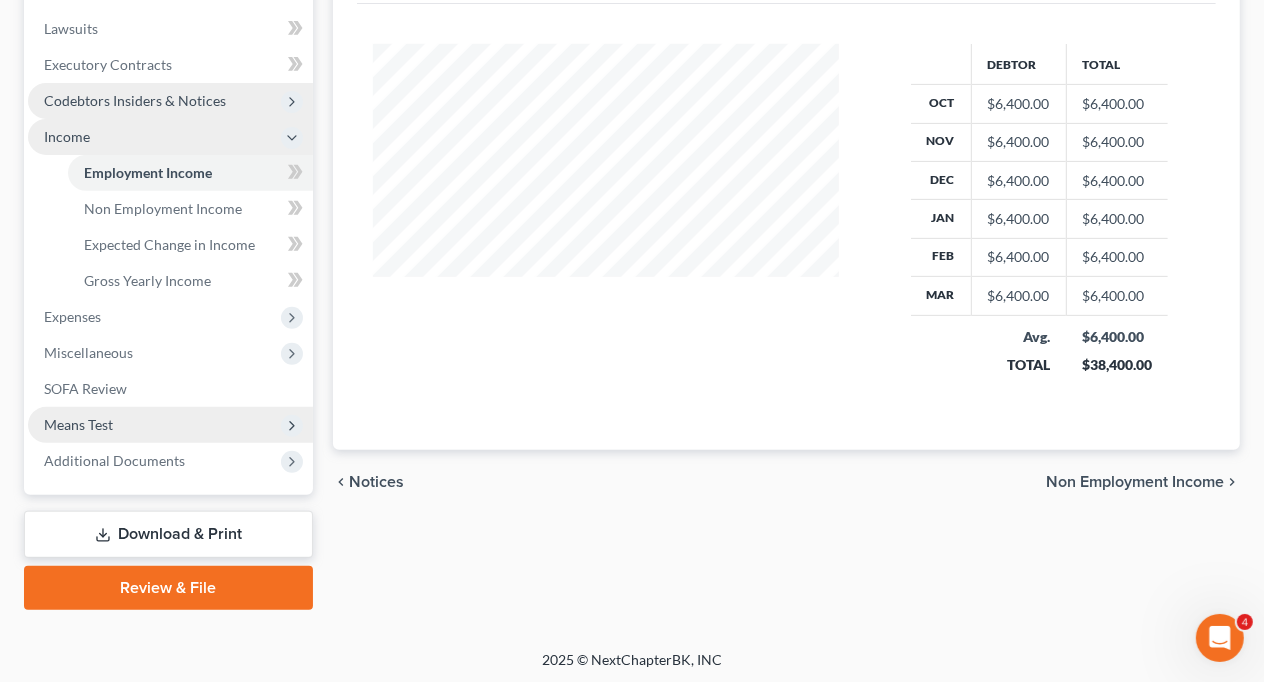click on "Means Test" at bounding box center (78, 424) 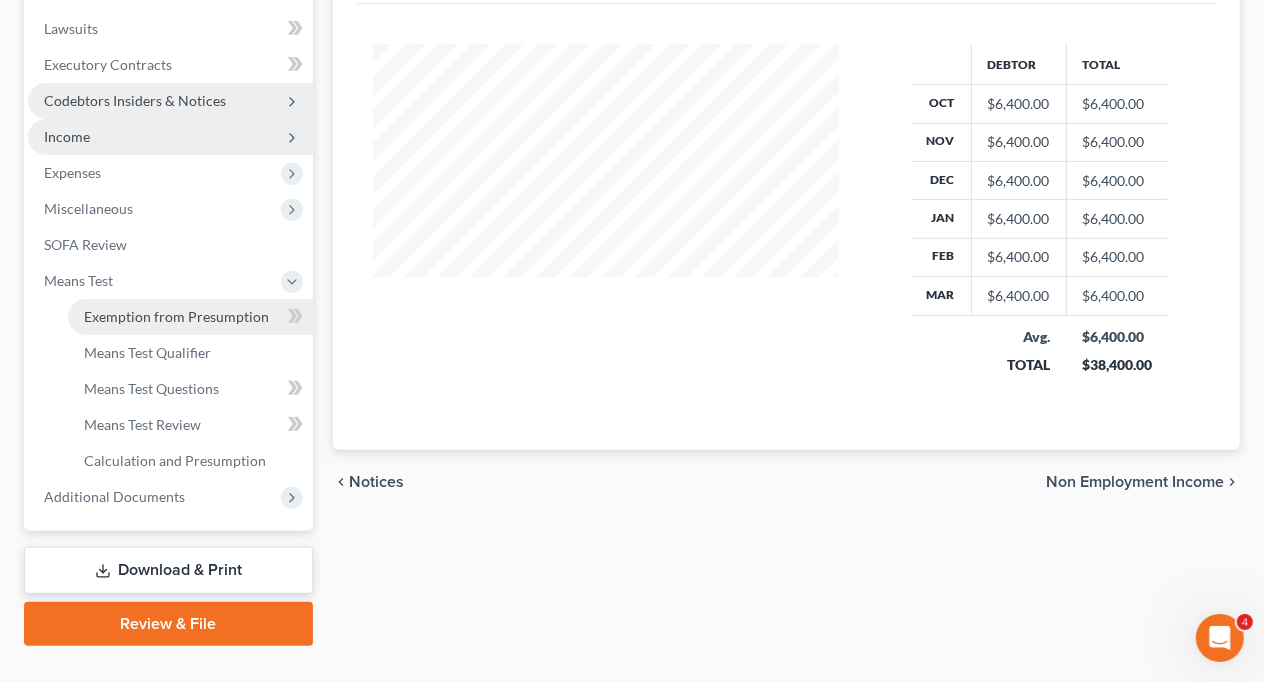 click on "Exemption from Presumption" at bounding box center [176, 316] 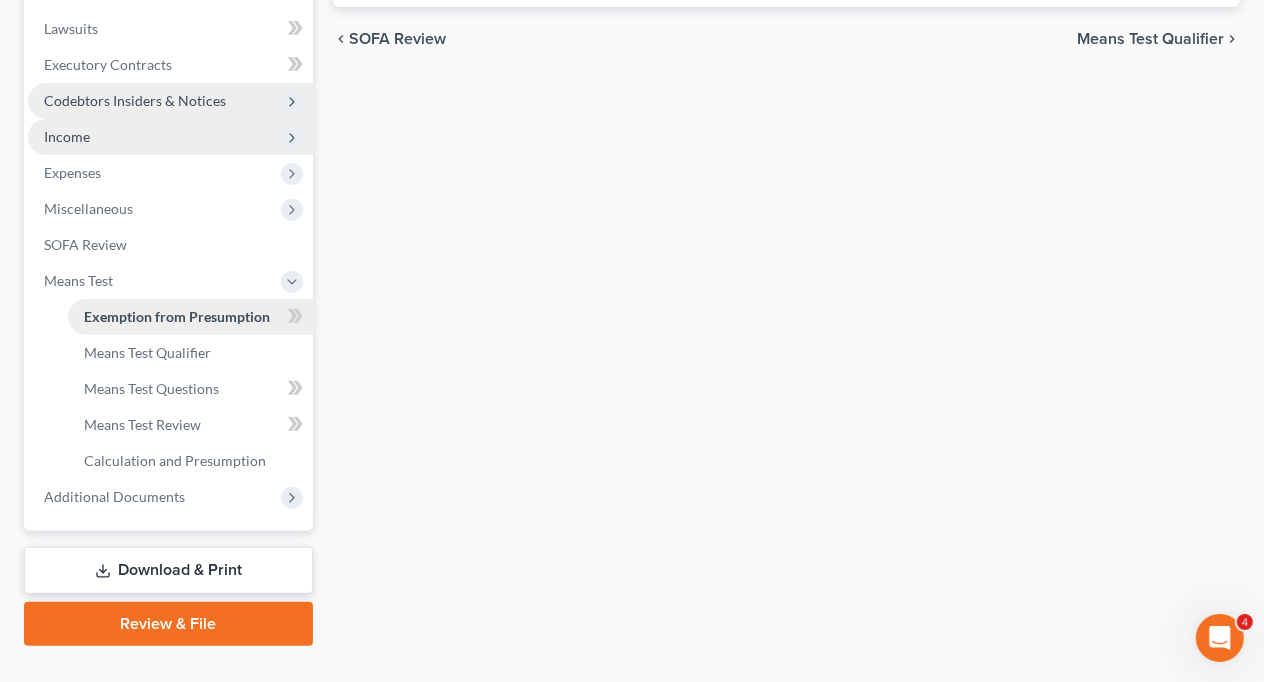 radio on "true" 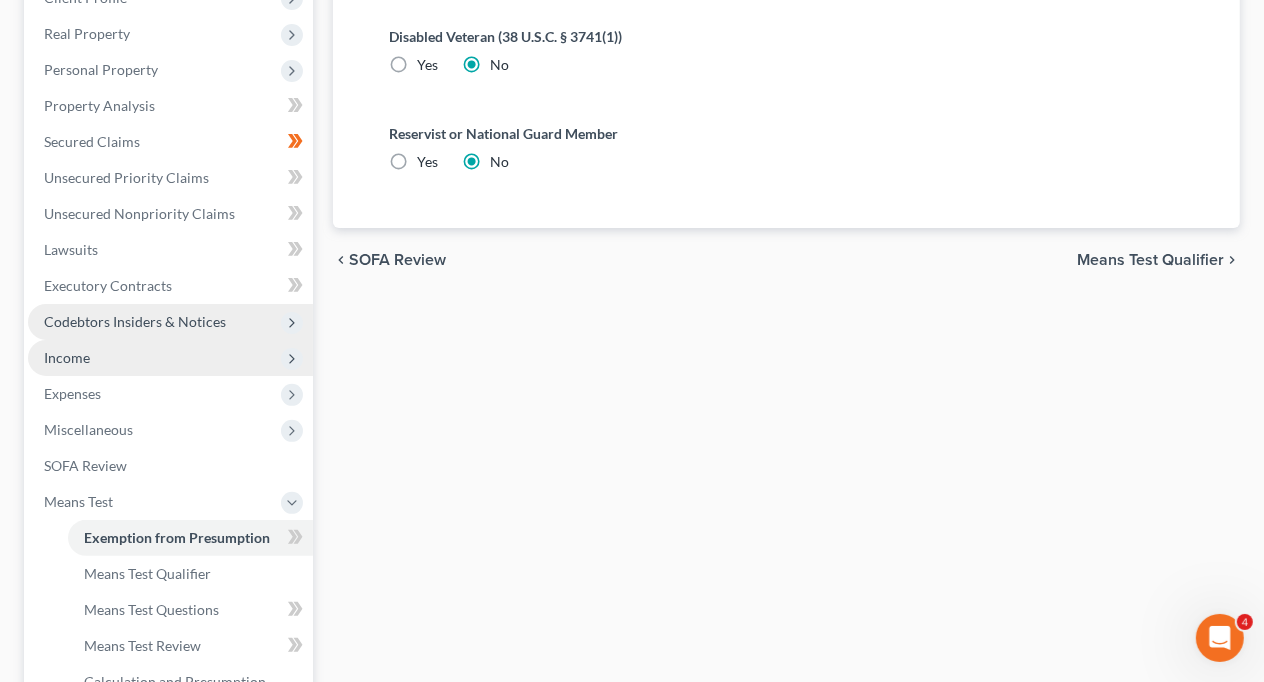 scroll, scrollTop: 558, scrollLeft: 0, axis: vertical 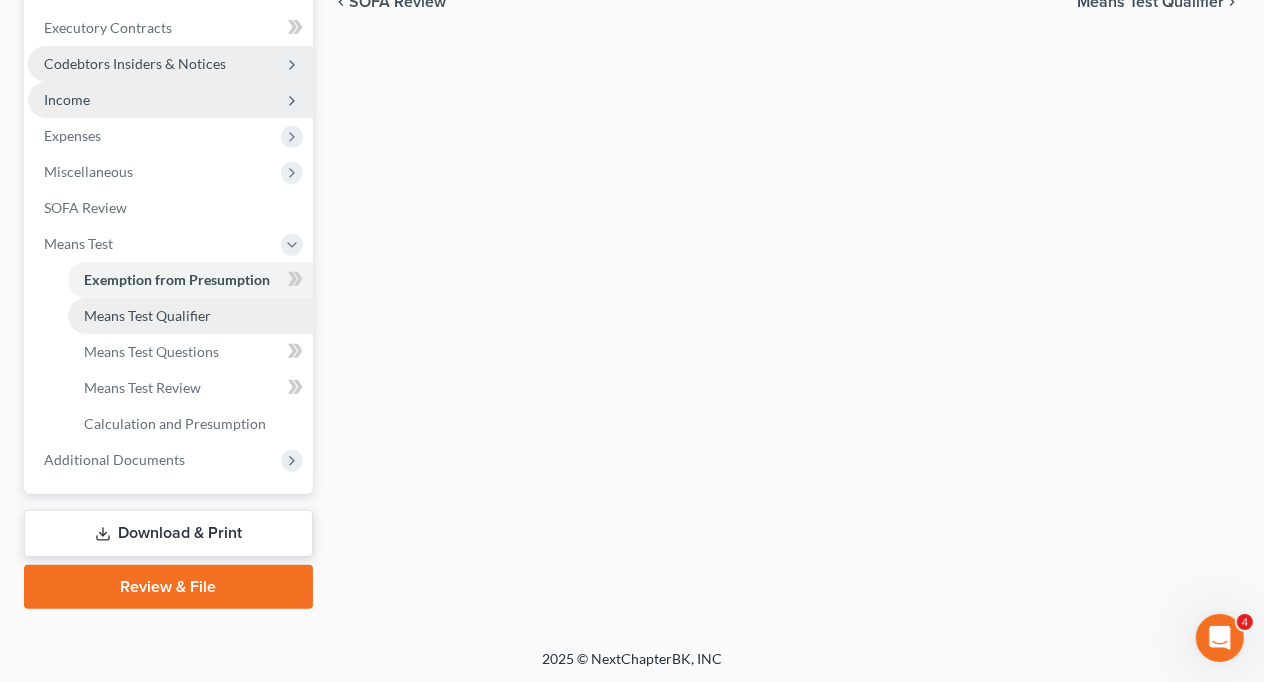 click on "Means Test Qualifier" at bounding box center (147, 315) 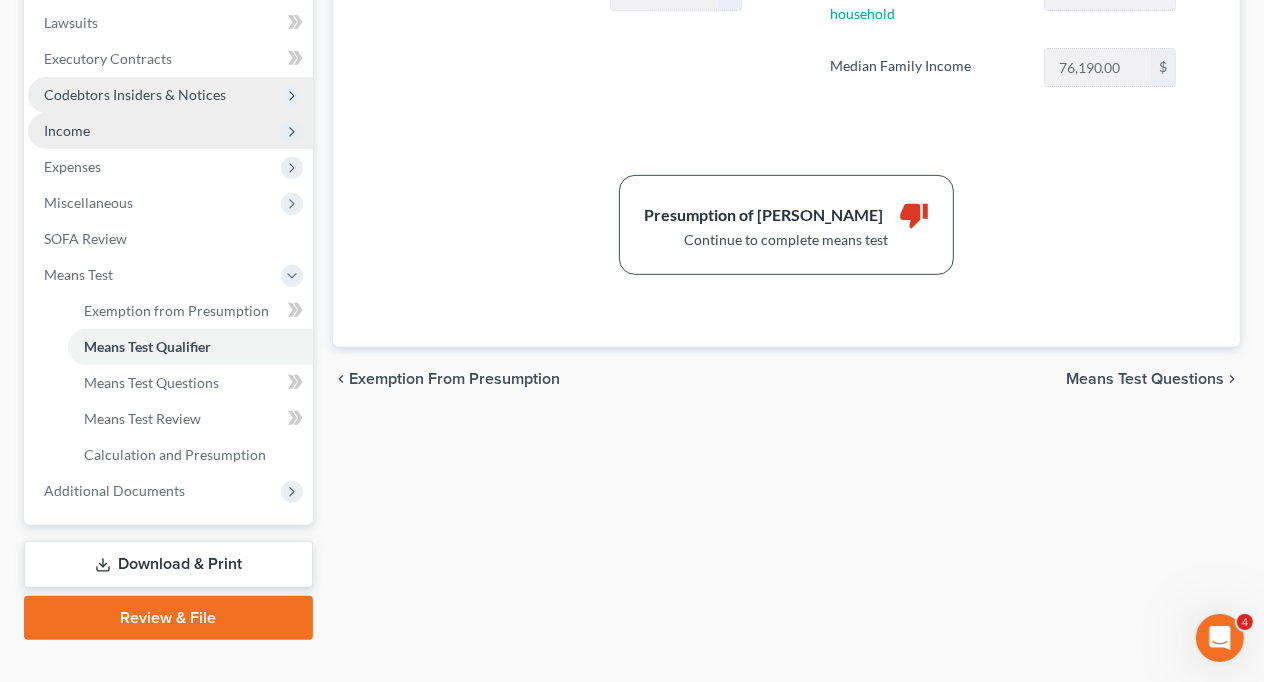 scroll, scrollTop: 558, scrollLeft: 0, axis: vertical 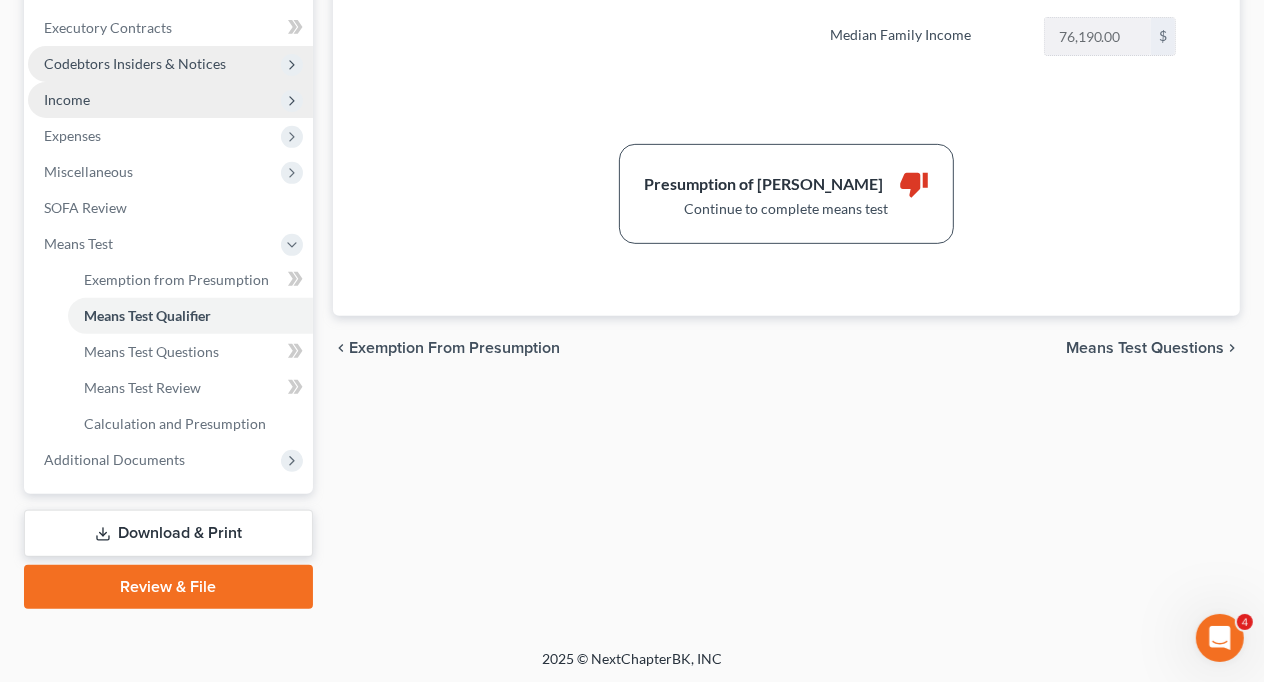 drag, startPoint x: 733, startPoint y: 123, endPoint x: 741, endPoint y: 152, distance: 30.083218 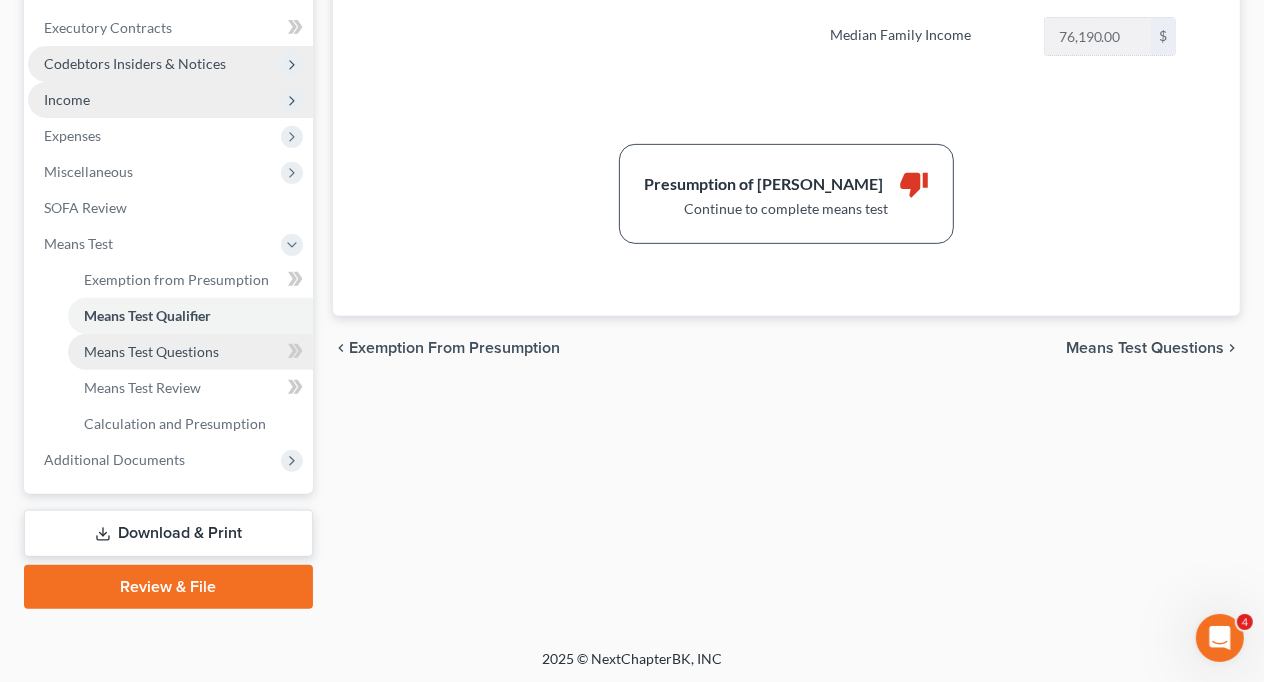 click on "Means Test Questions" at bounding box center [151, 351] 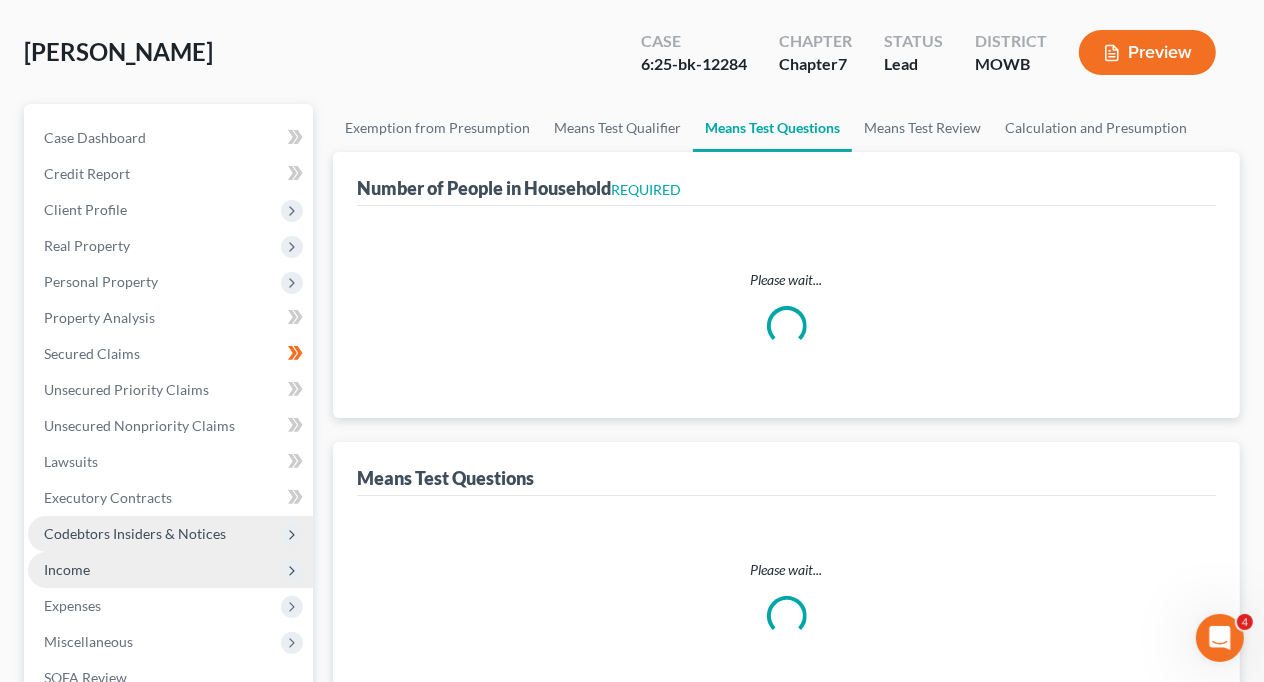 scroll, scrollTop: 0, scrollLeft: 0, axis: both 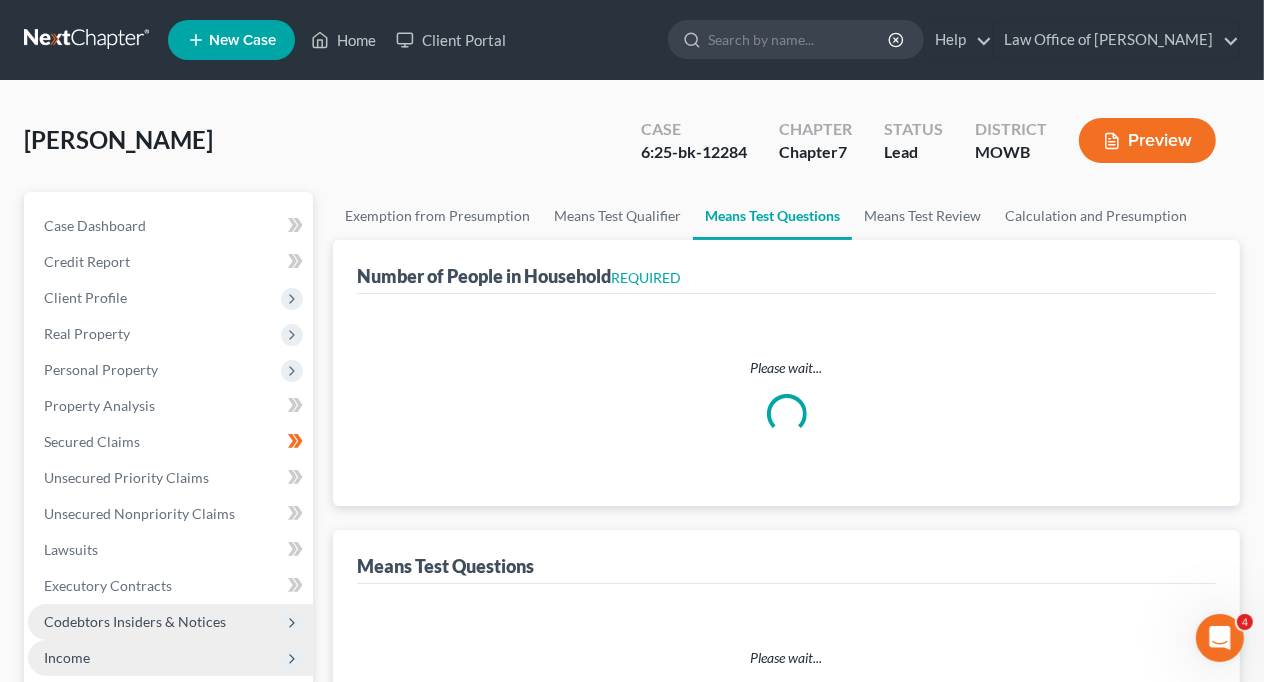 select on "0" 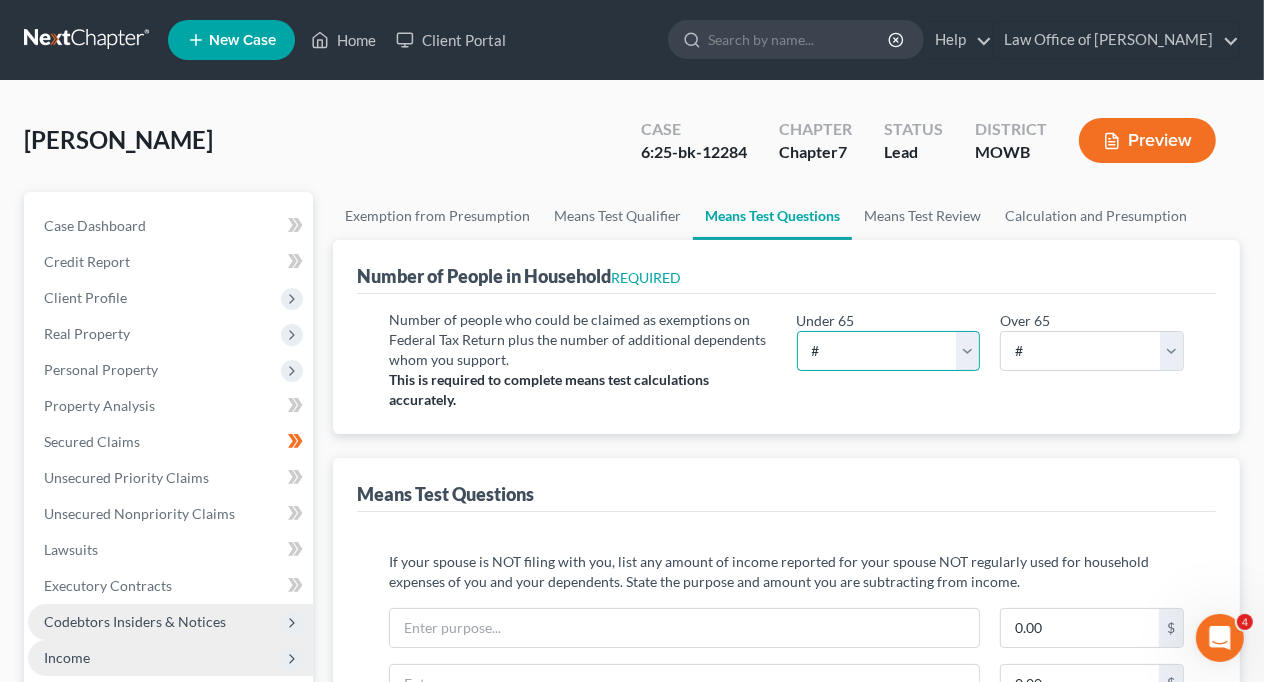 click on "# 0 1 2 3 4 5 6 7 8 9 10" at bounding box center (889, 351) 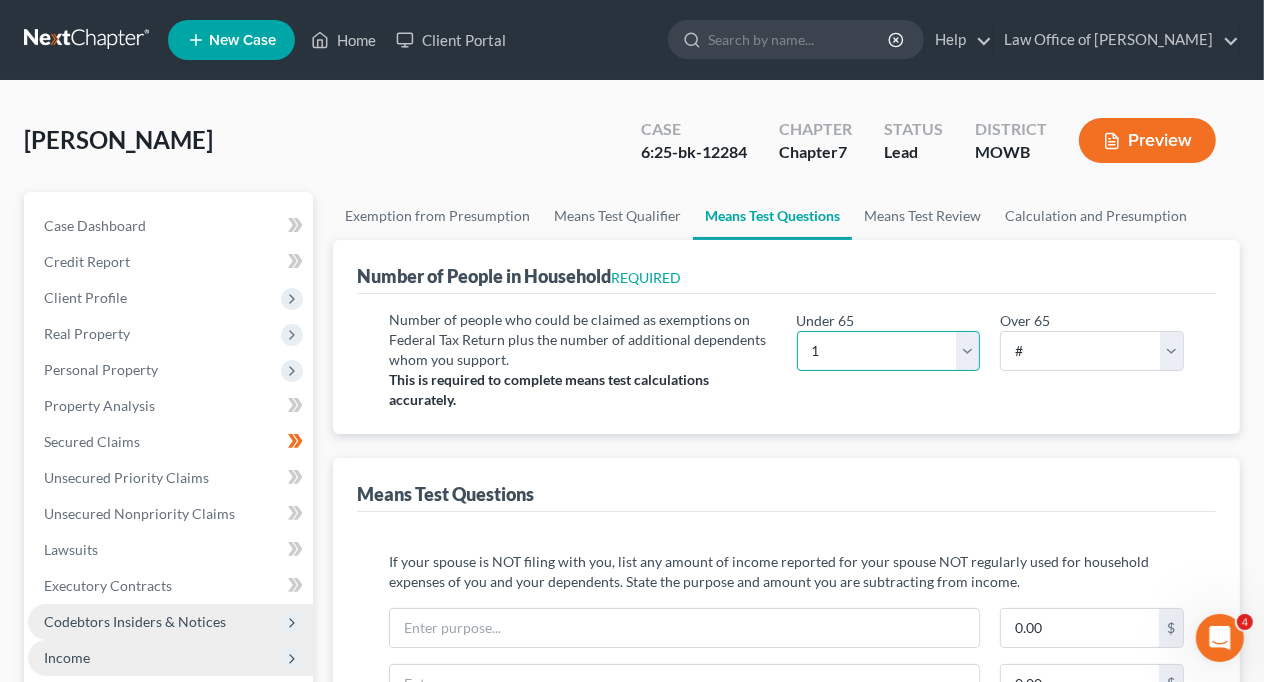 click on "# 0 1 2 3 4 5 6 7 8 9 10" at bounding box center [889, 351] 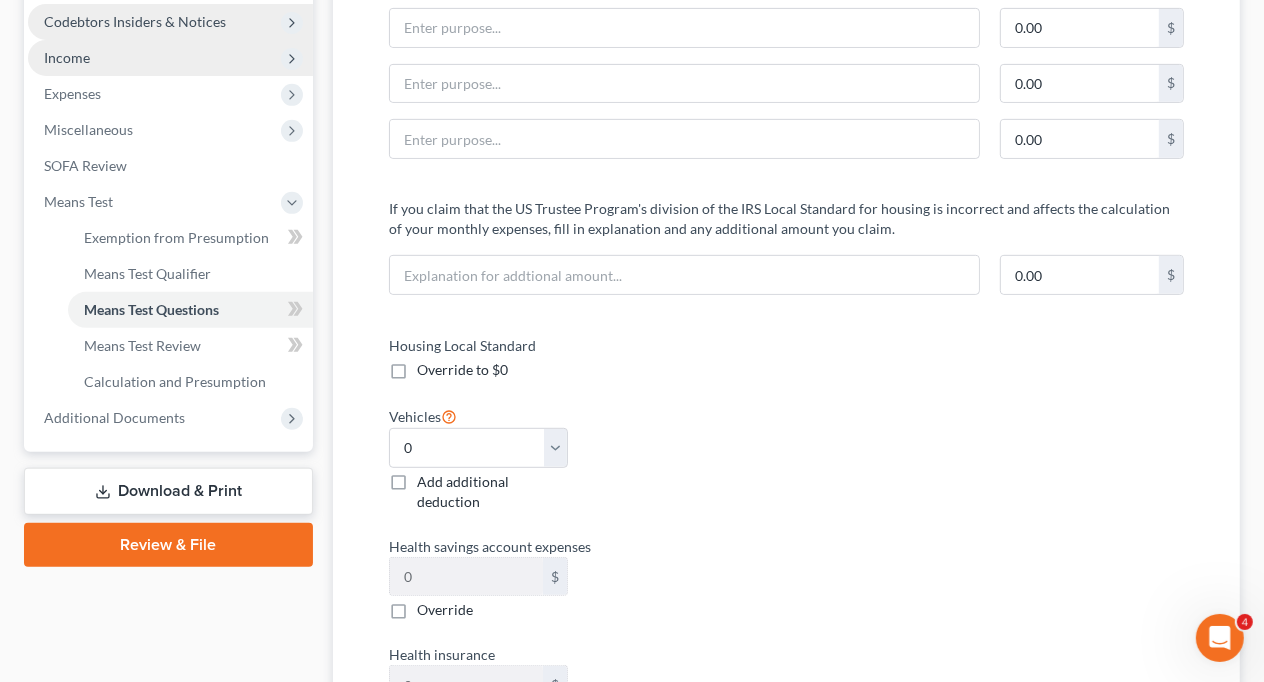 scroll, scrollTop: 900, scrollLeft: 0, axis: vertical 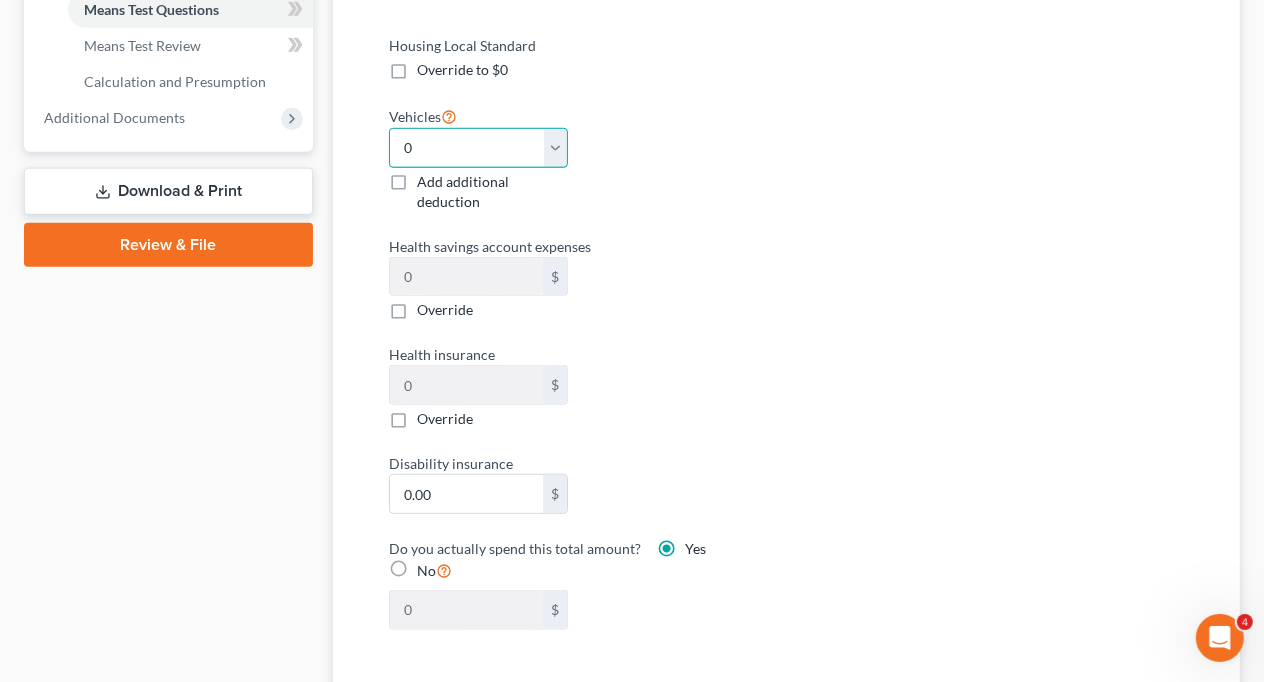click on "Select 0 1 2 3 4 5" at bounding box center [478, 148] 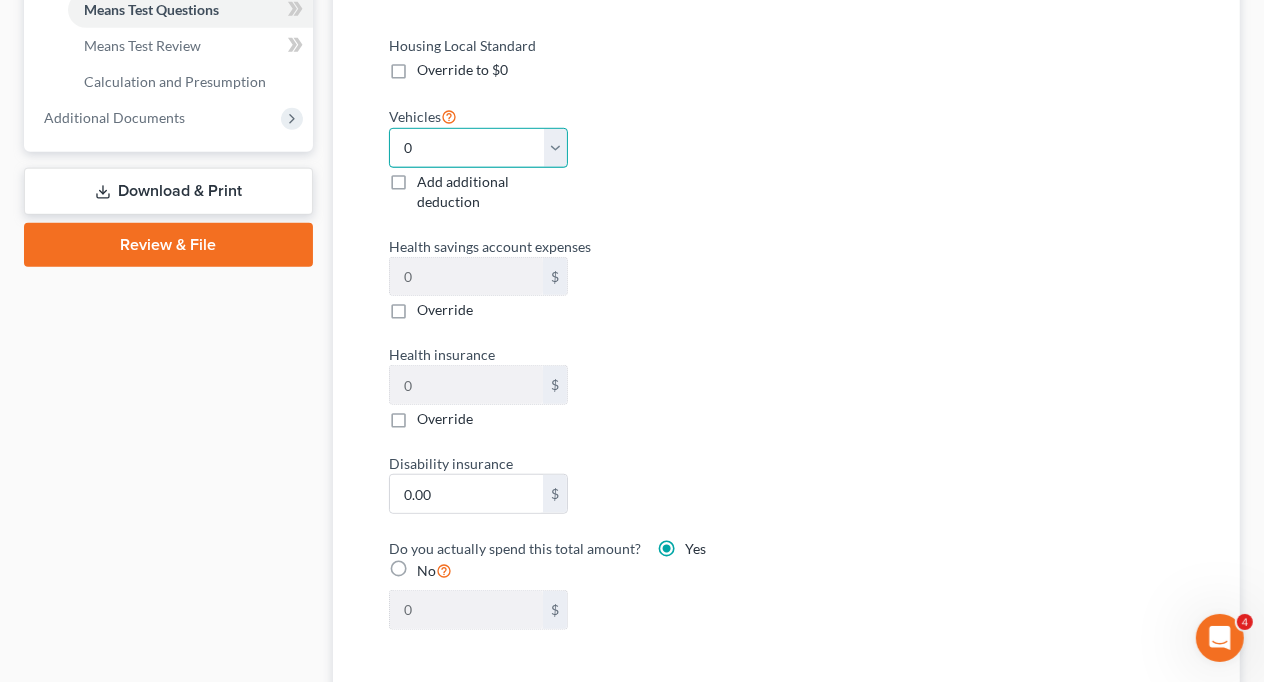 select on "1" 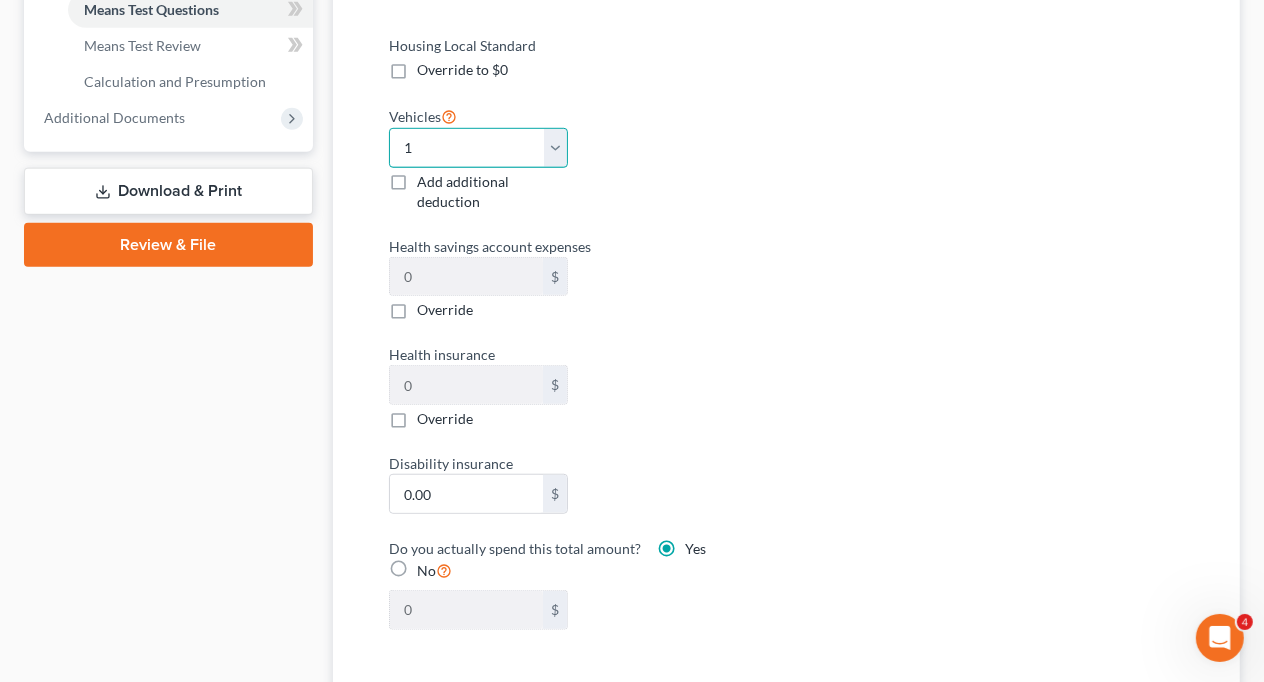 click on "Select 0 1 2 3 4 5" at bounding box center (478, 148) 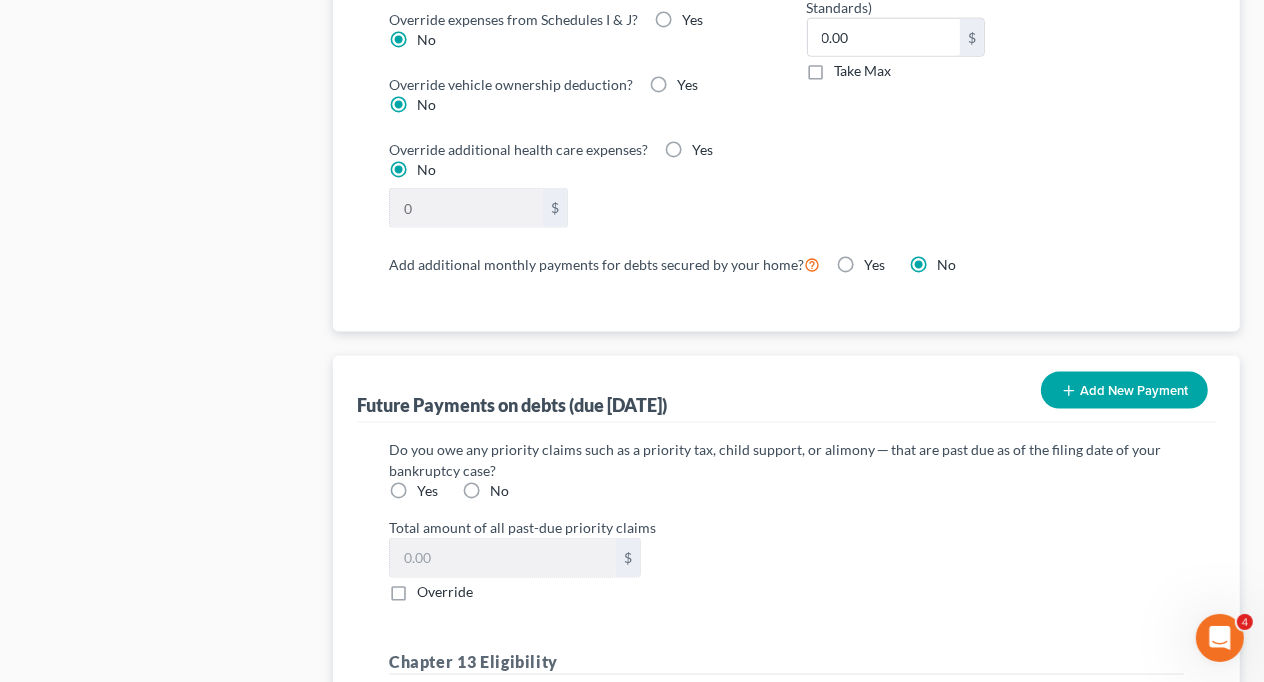 scroll, scrollTop: 2100, scrollLeft: 0, axis: vertical 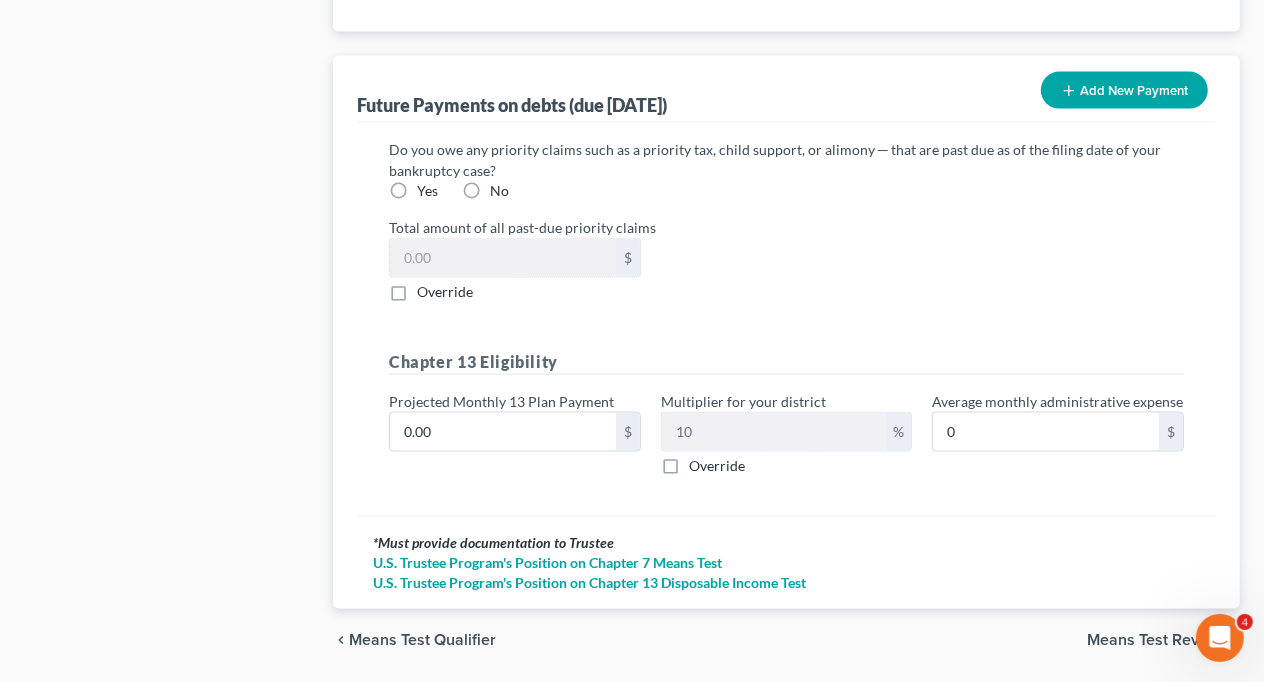 click on "Yes" at bounding box center (427, 191) 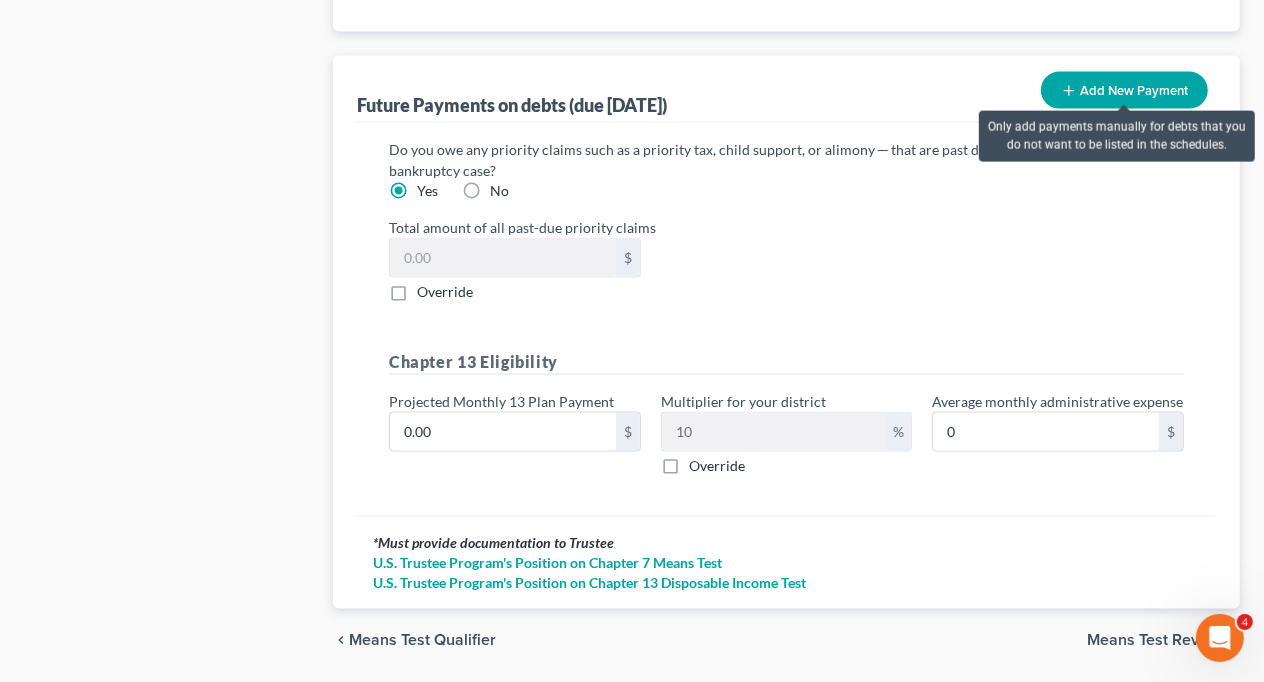 click on "Add New Payment" at bounding box center (1124, 90) 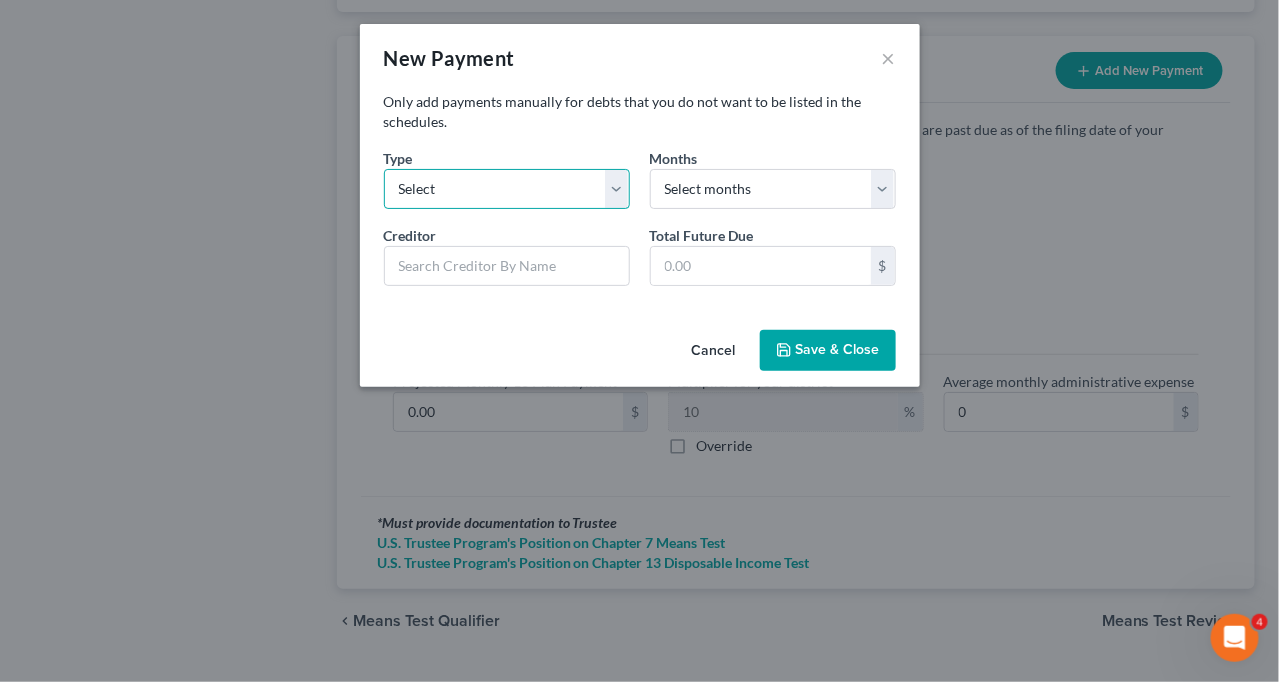 click on "Select Home Vehicle Other" at bounding box center [507, 189] 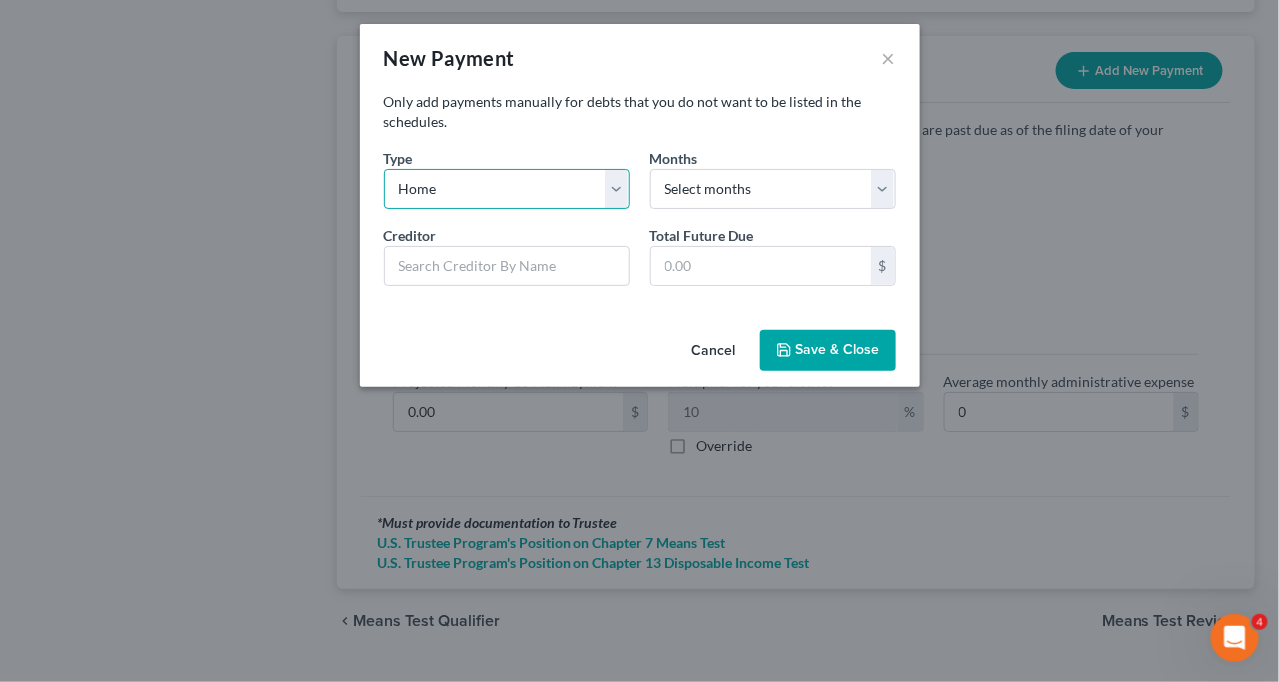 click on "Select Home Vehicle Other" at bounding box center [507, 189] 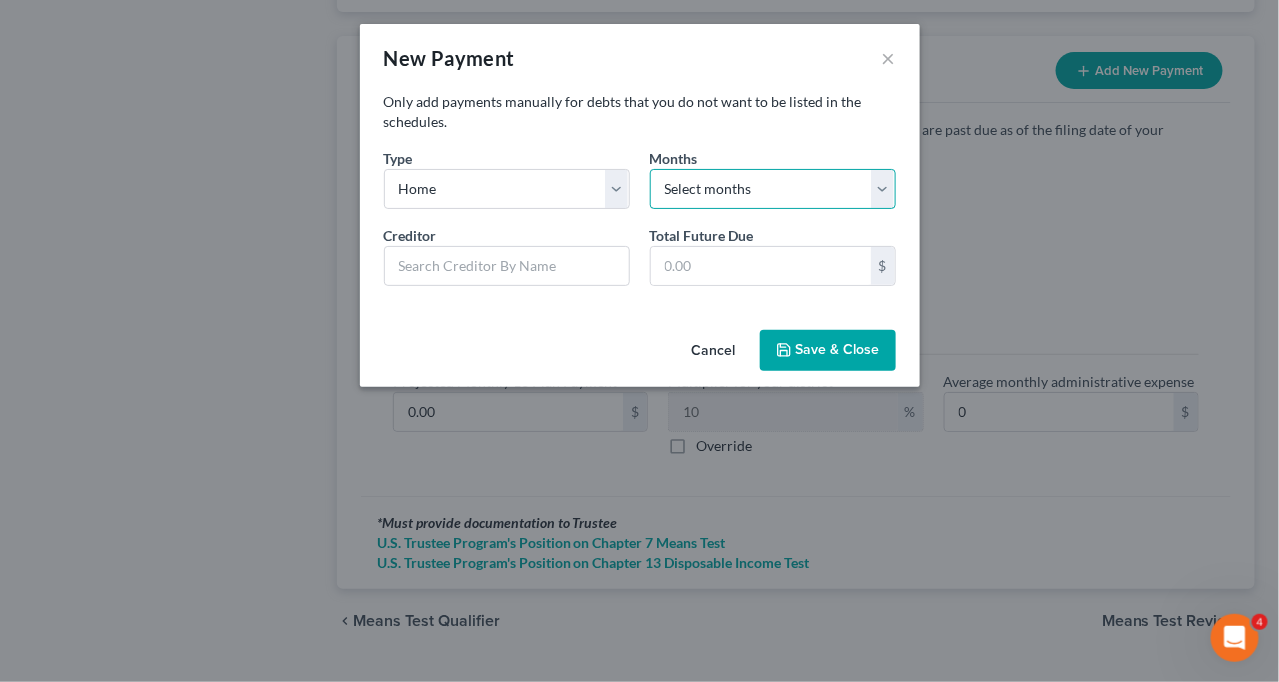click on "Select months 0 1 2 3 4 5 6 7 8 9 10 11 12 13 14 15 16 17 18 19 20 21 22 23 24 25 26 27 28 29 30 31 32 33 34 35 36 37 38 39 40 41 42 43 44 45 46 47 48 49 50 51 52 53 54 55 56 57 58 59 60 61 62 63 64 65 66 67 68 69 70 71 72 73 74 75 76 77 78 79 80 81 82 83 84 85 86 87 88 89 90" at bounding box center (773, 189) 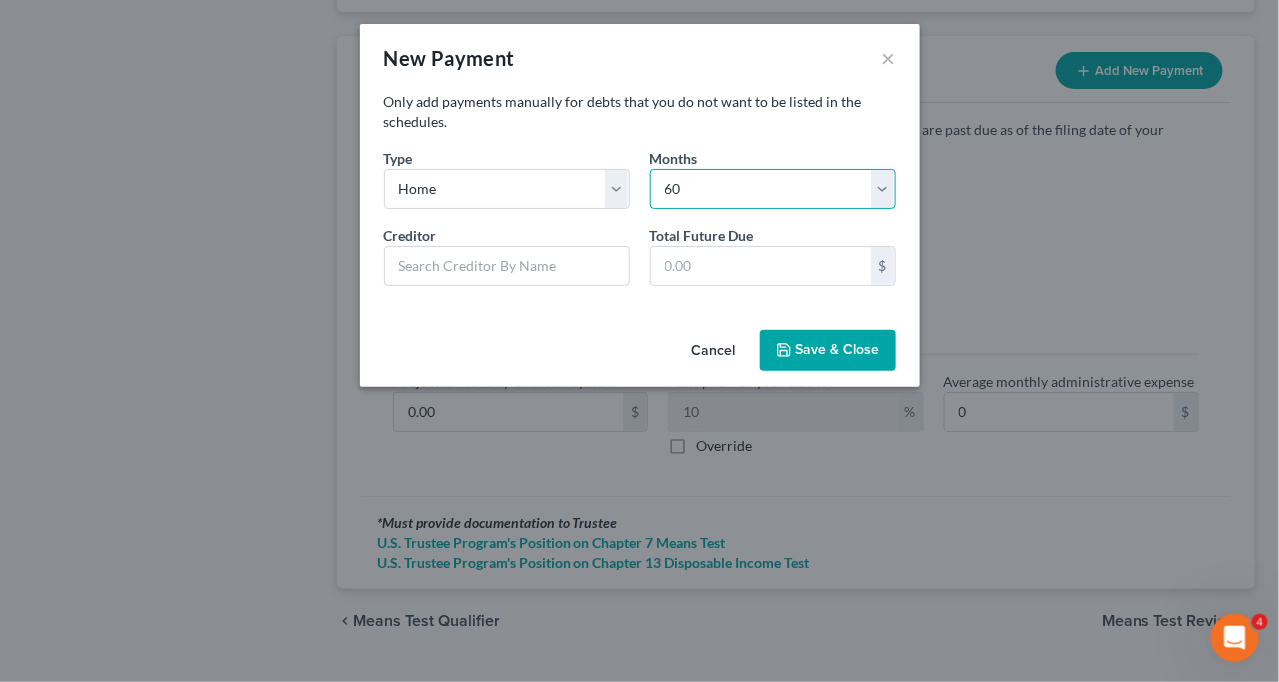 click on "Select months 0 1 2 3 4 5 6 7 8 9 10 11 12 13 14 15 16 17 18 19 20 21 22 23 24 25 26 27 28 29 30 31 32 33 34 35 36 37 38 39 40 41 42 43 44 45 46 47 48 49 50 51 52 53 54 55 56 57 58 59 60 61 62 63 64 65 66 67 68 69 70 71 72 73 74 75 76 77 78 79 80 81 82 83 84 85 86 87 88 89 90" at bounding box center [773, 189] 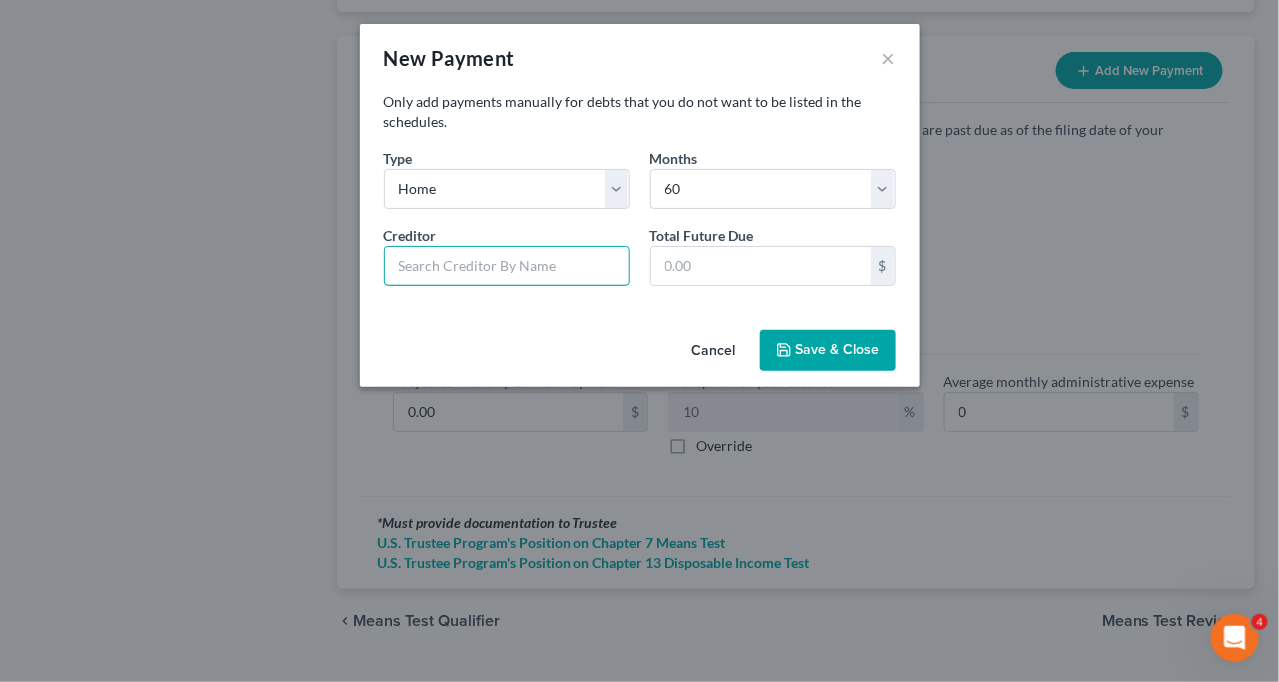click at bounding box center (507, 266) 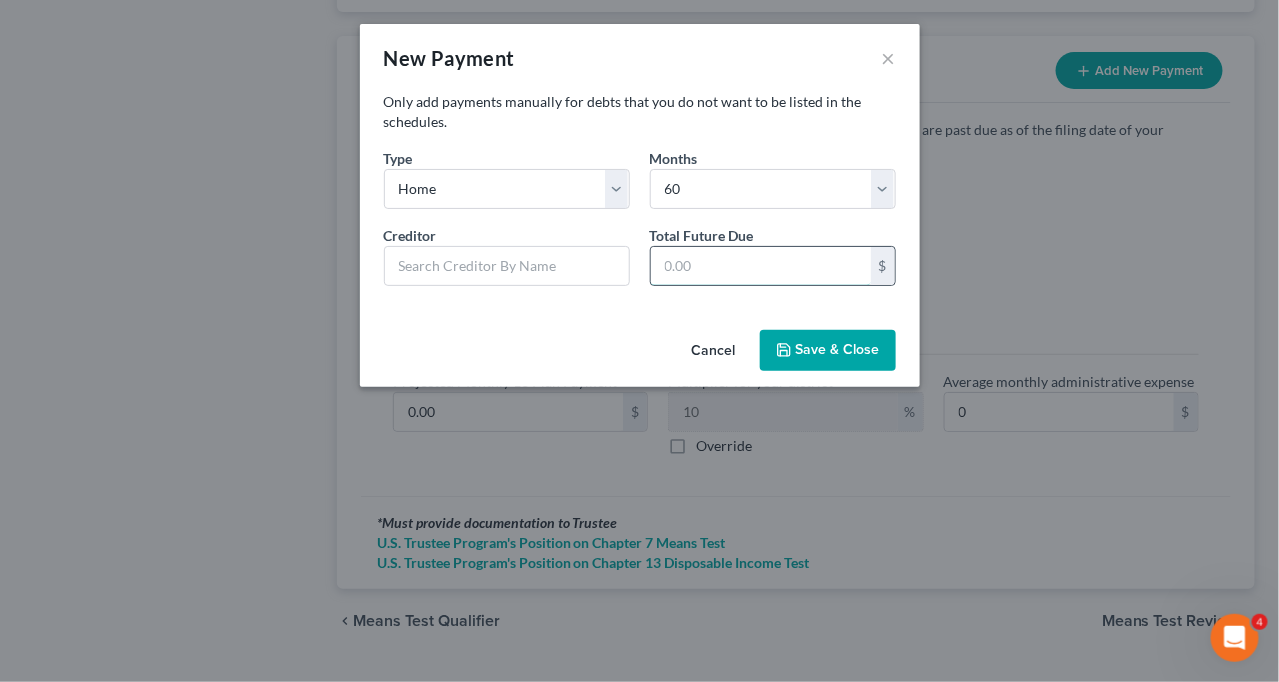click at bounding box center [761, 266] 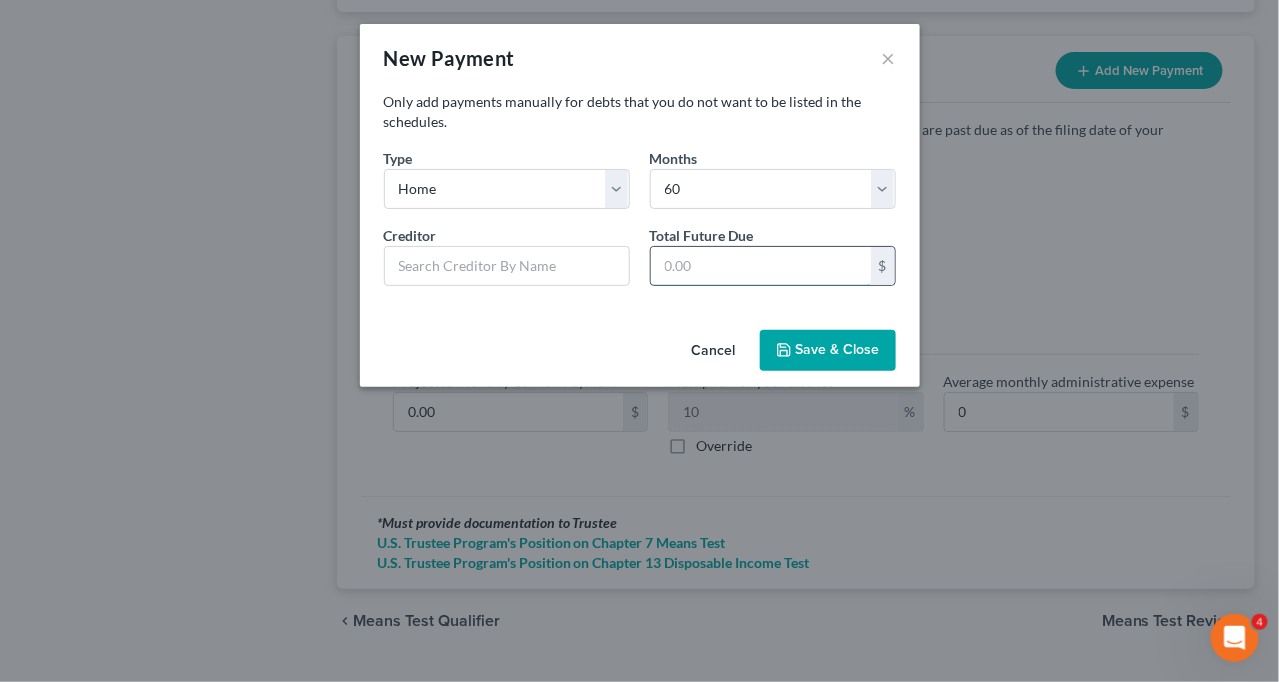 click at bounding box center (761, 266) 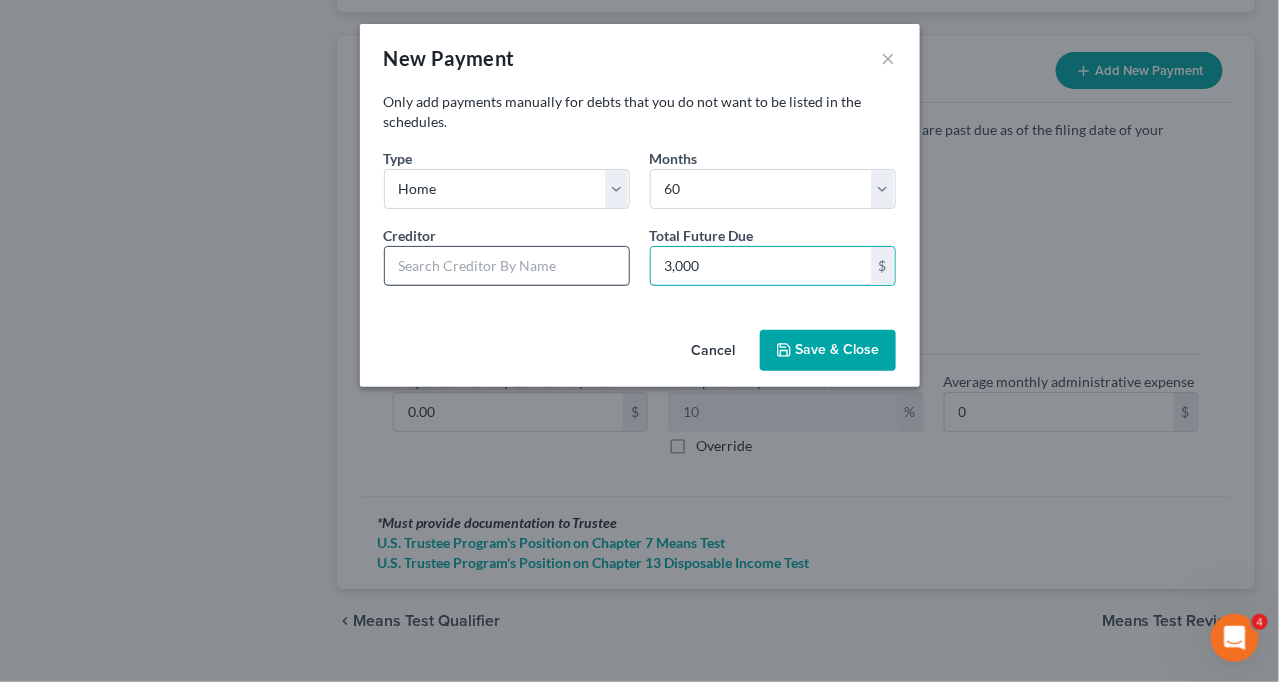type on "3,000" 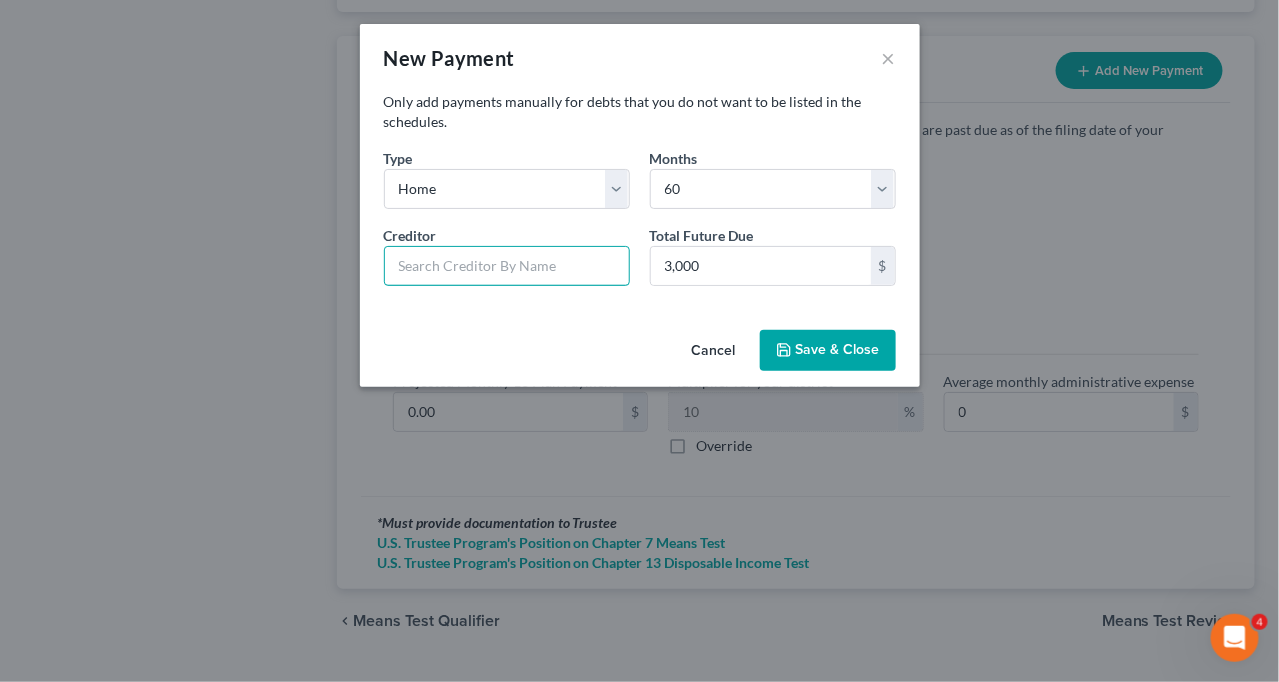 click at bounding box center [507, 266] 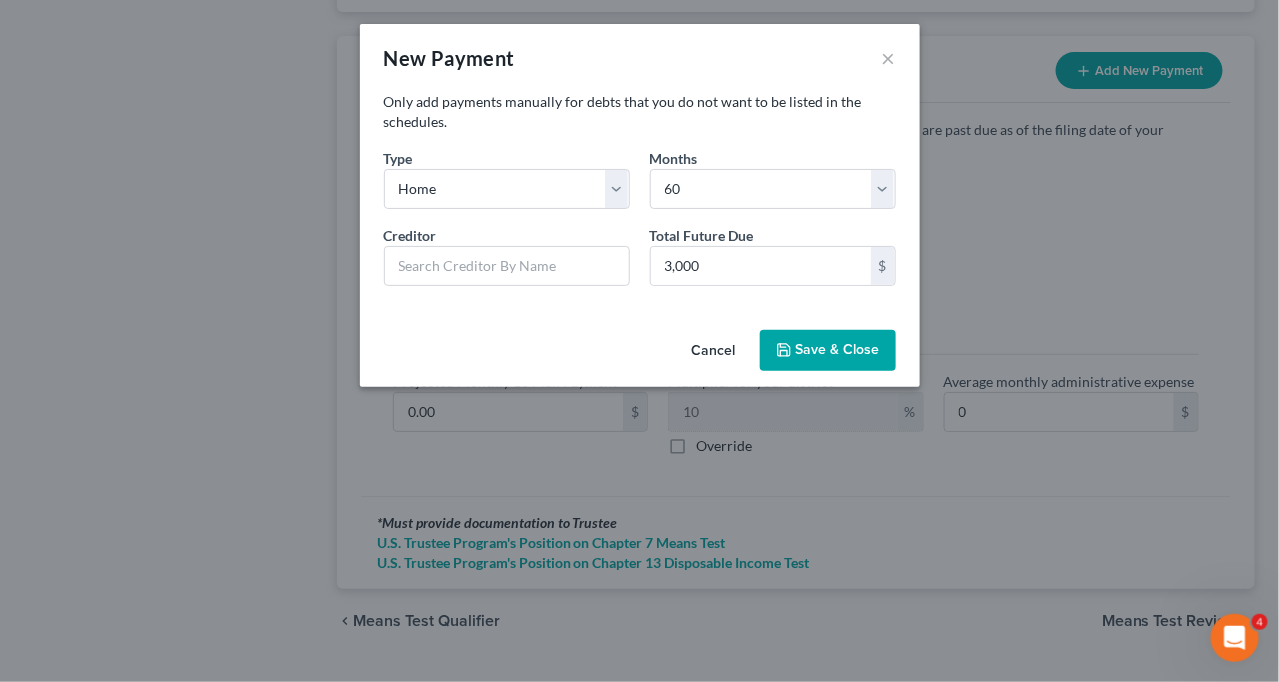 click on "Save & Close" at bounding box center [828, 351] 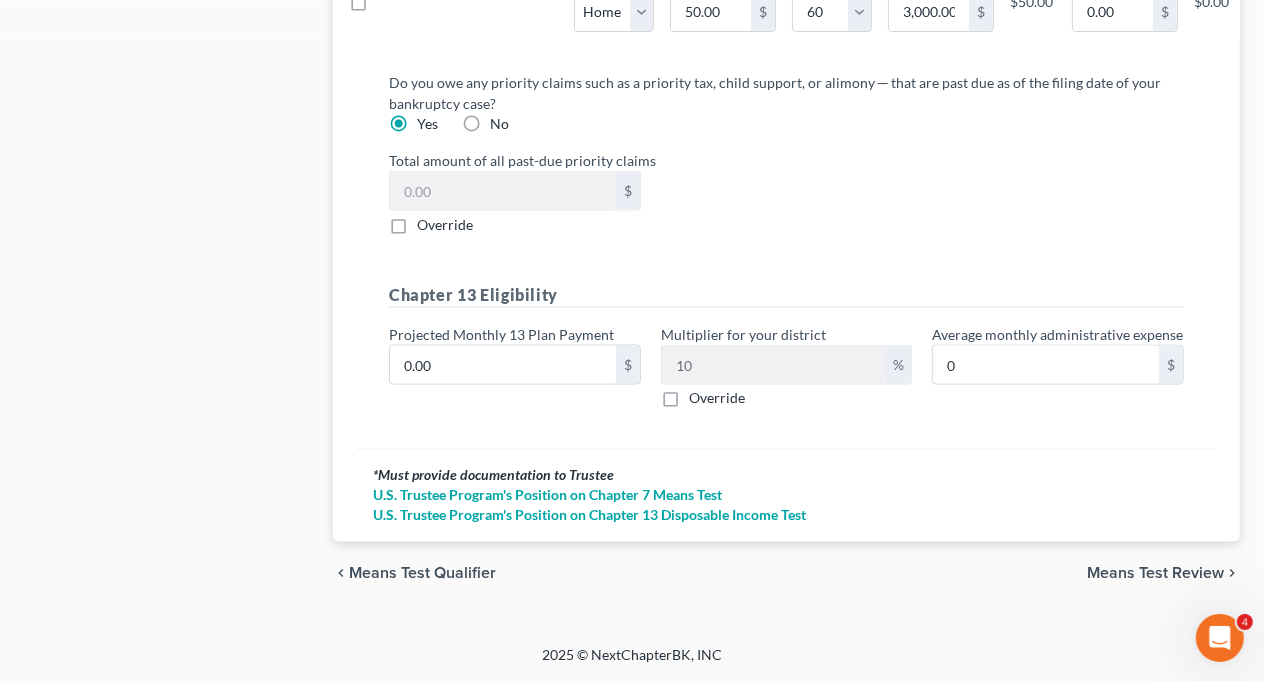 scroll, scrollTop: 2018, scrollLeft: 0, axis: vertical 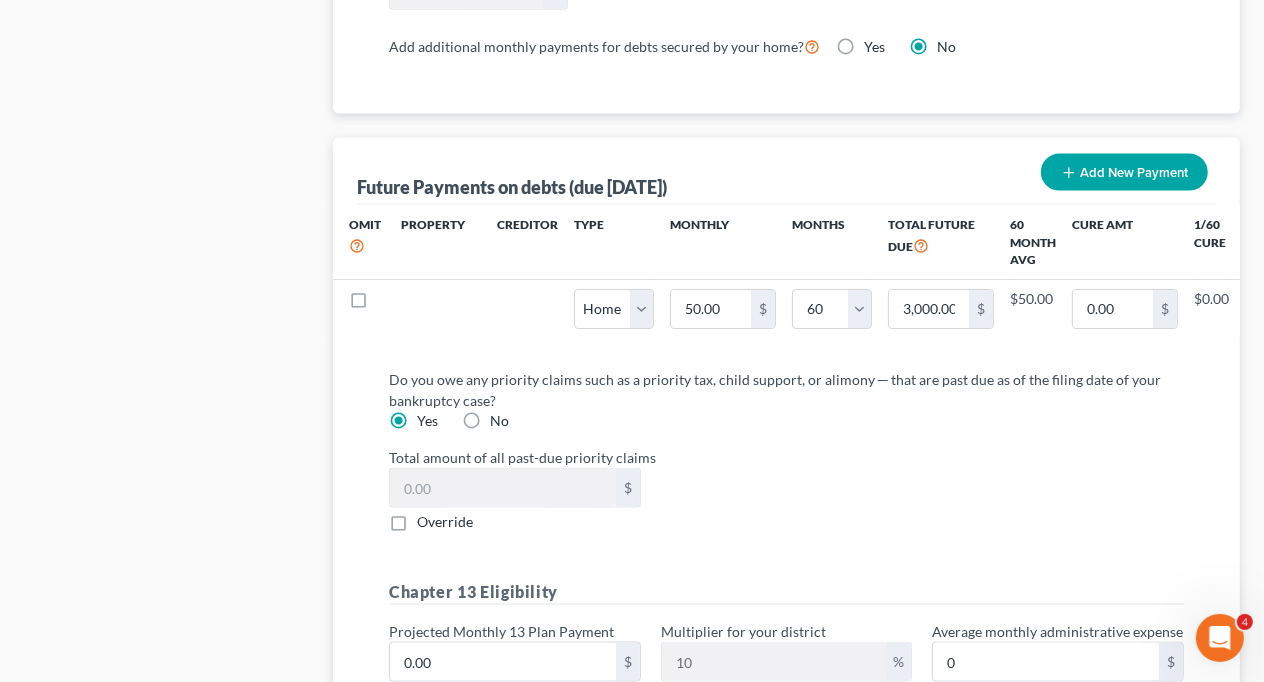 click on "Property" at bounding box center [433, 242] 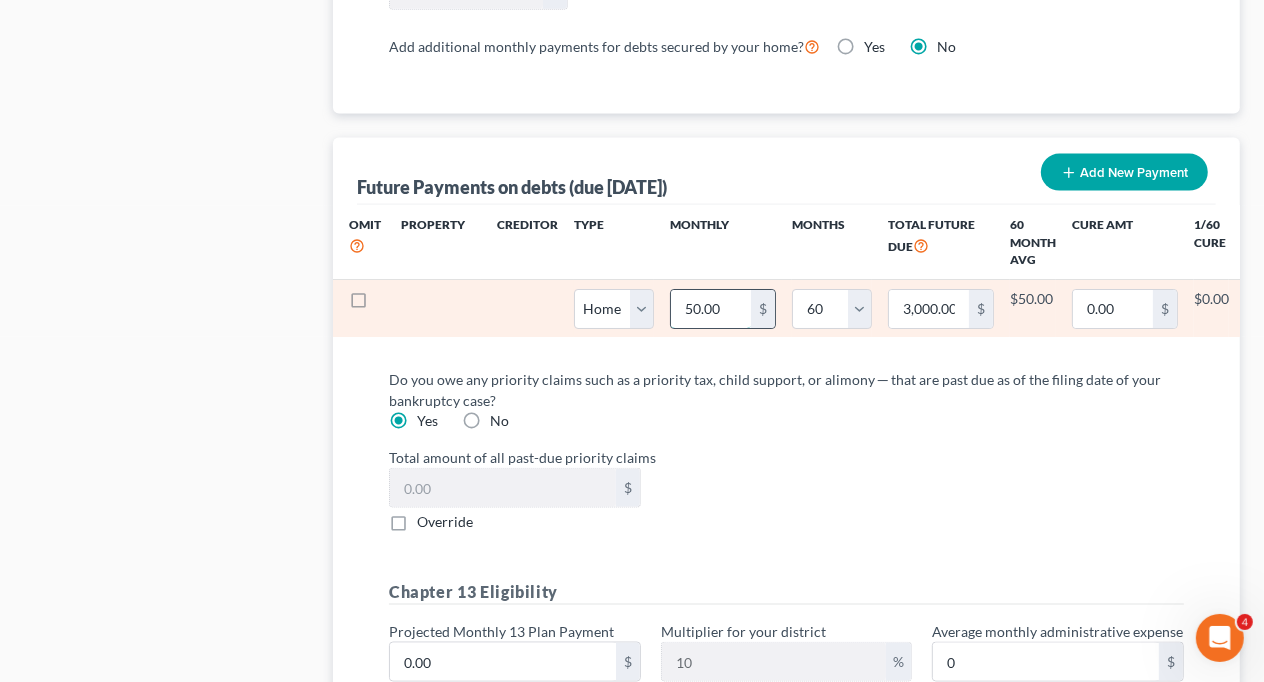 click on "50.00" at bounding box center (711, 309) 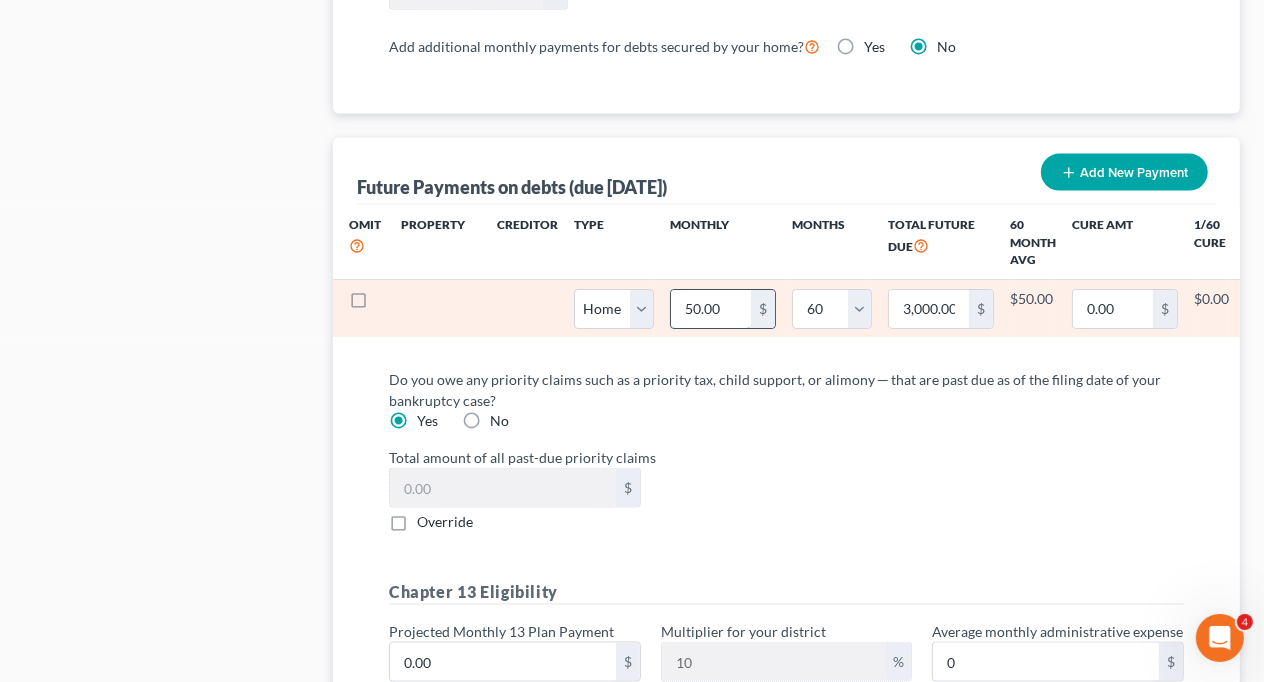 type on "3" 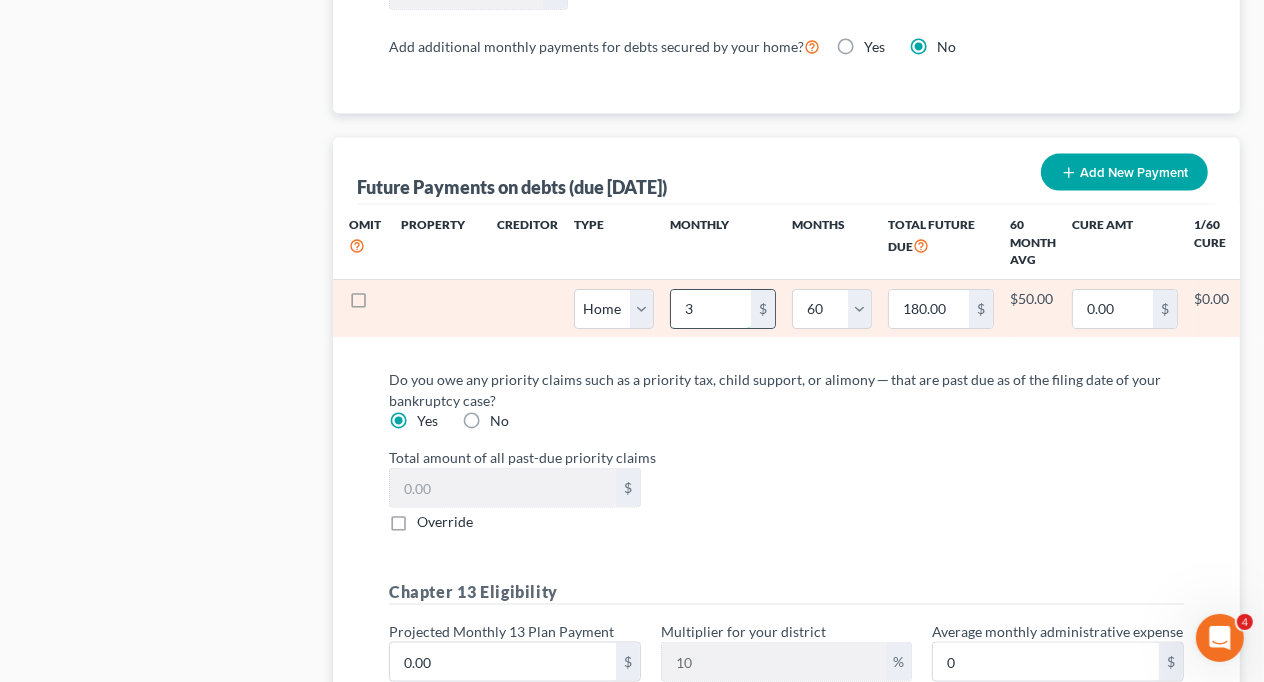 type on "30" 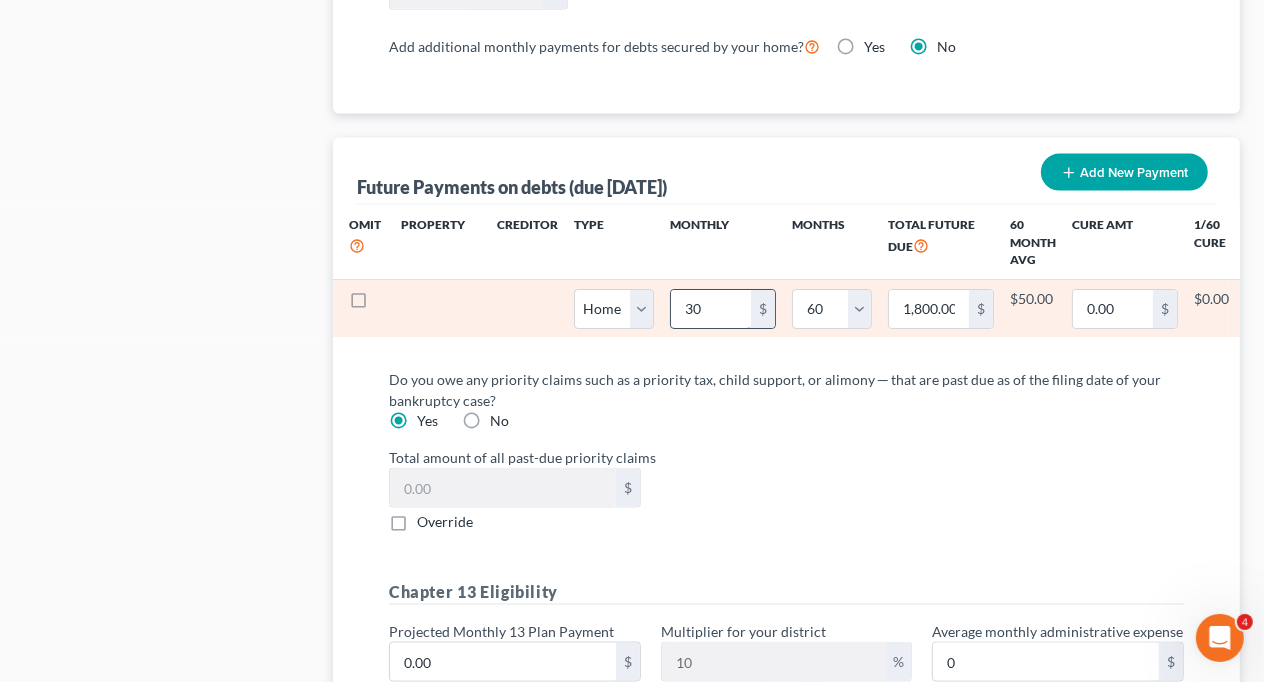 type on "300" 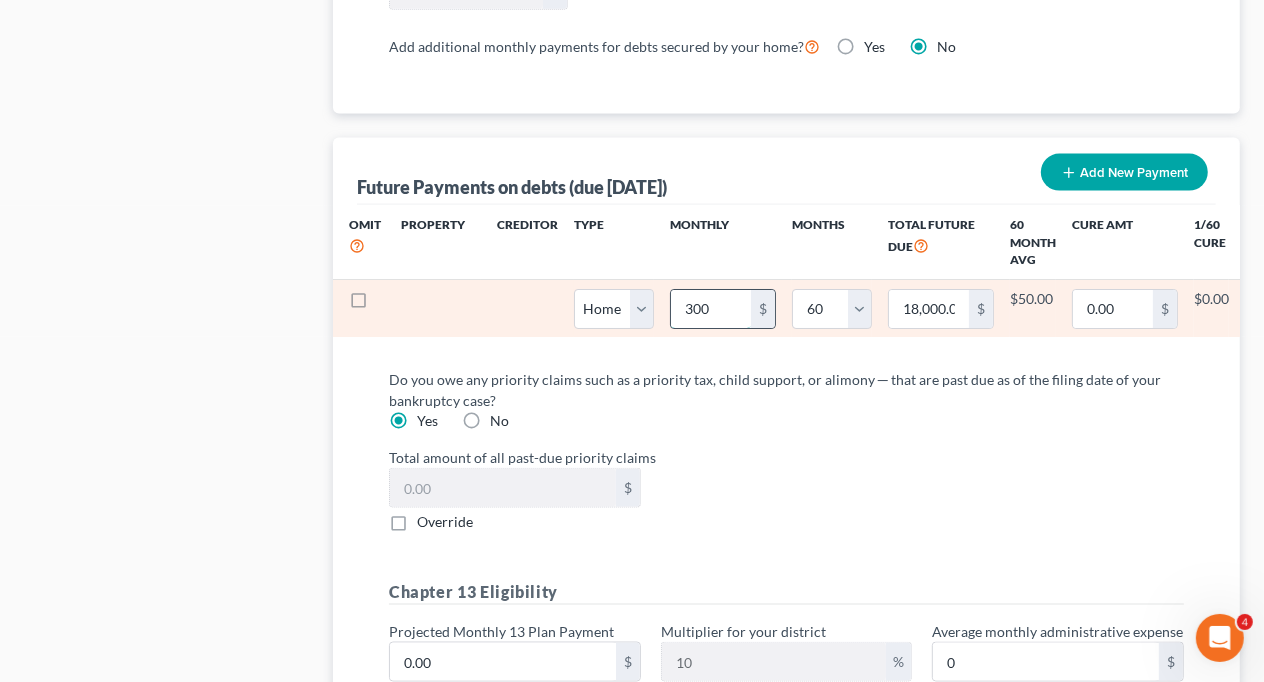 type on "3000" 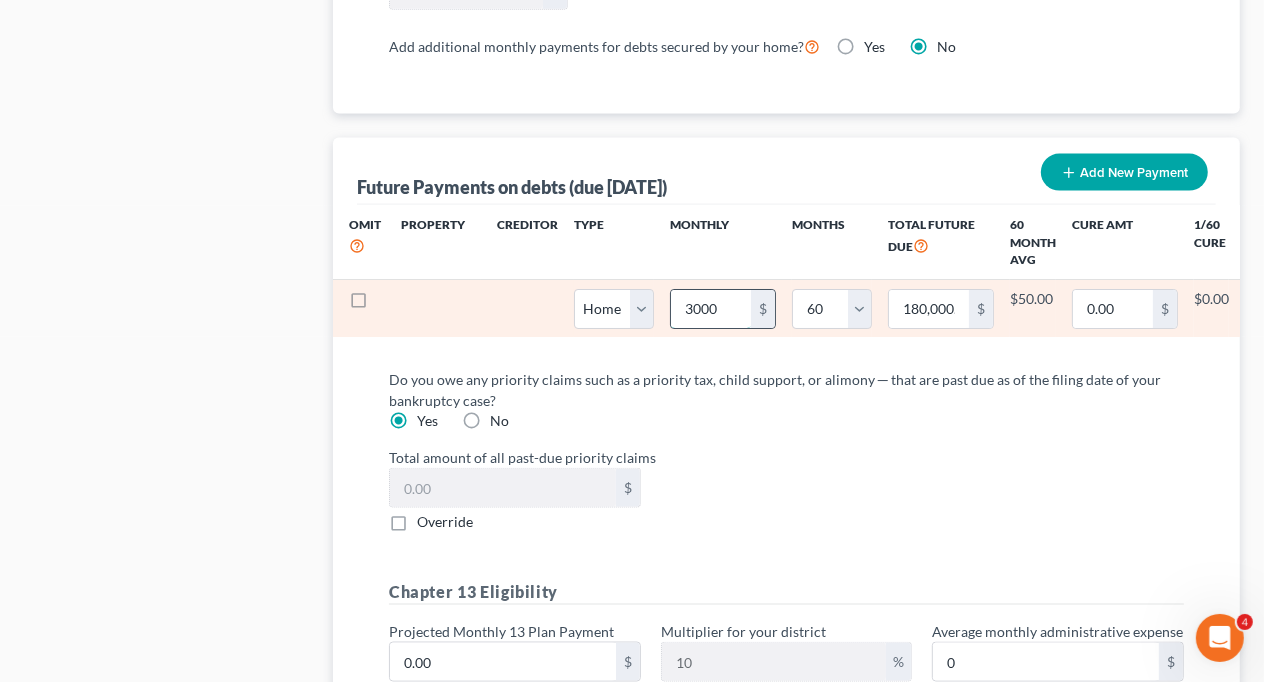 type on "3,000" 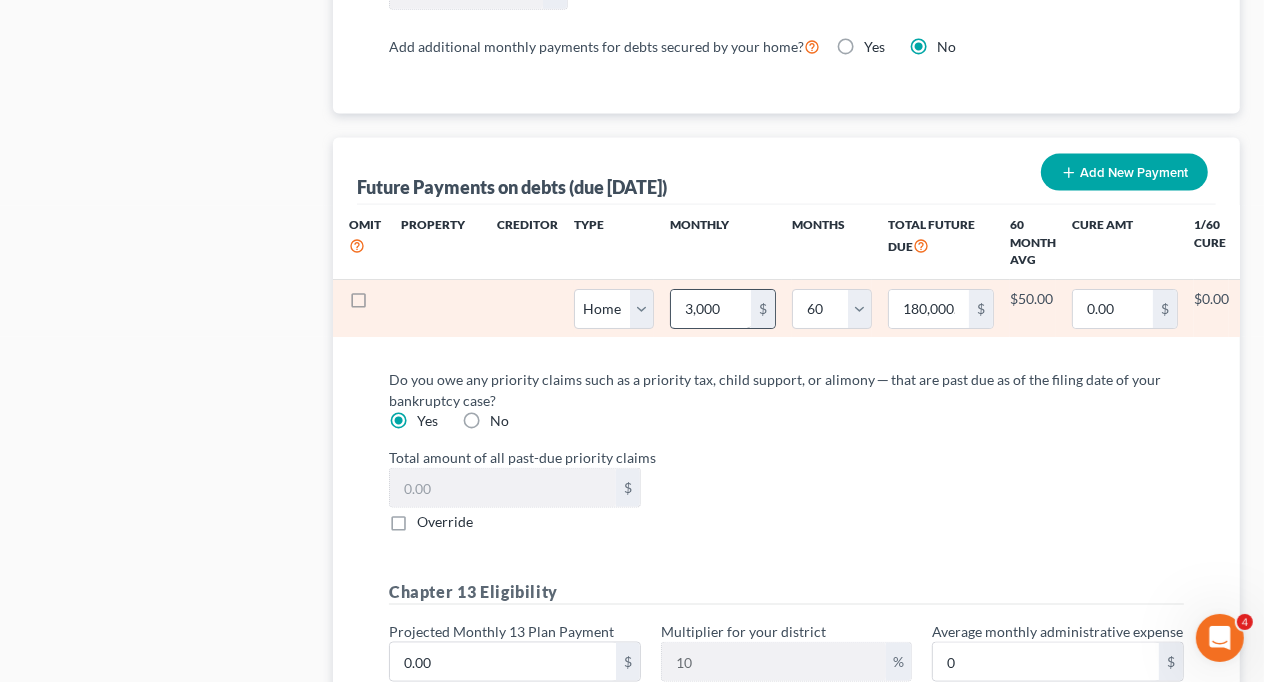 select on "0" 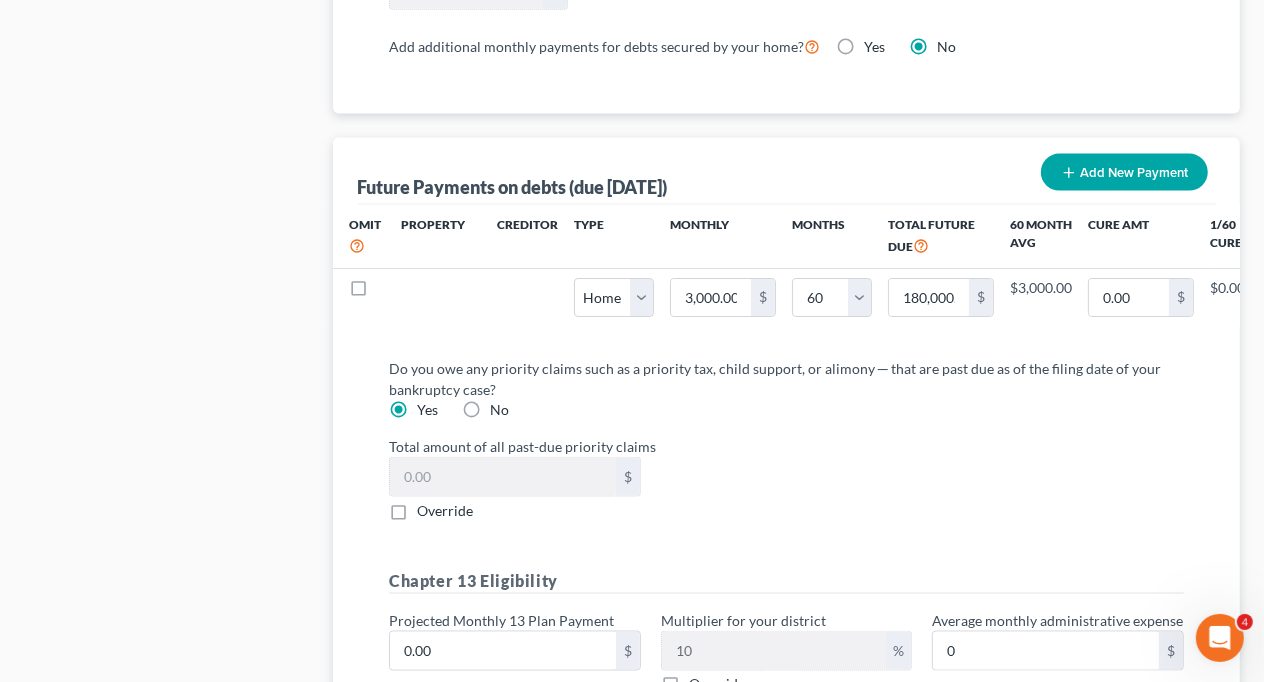 select on "0" 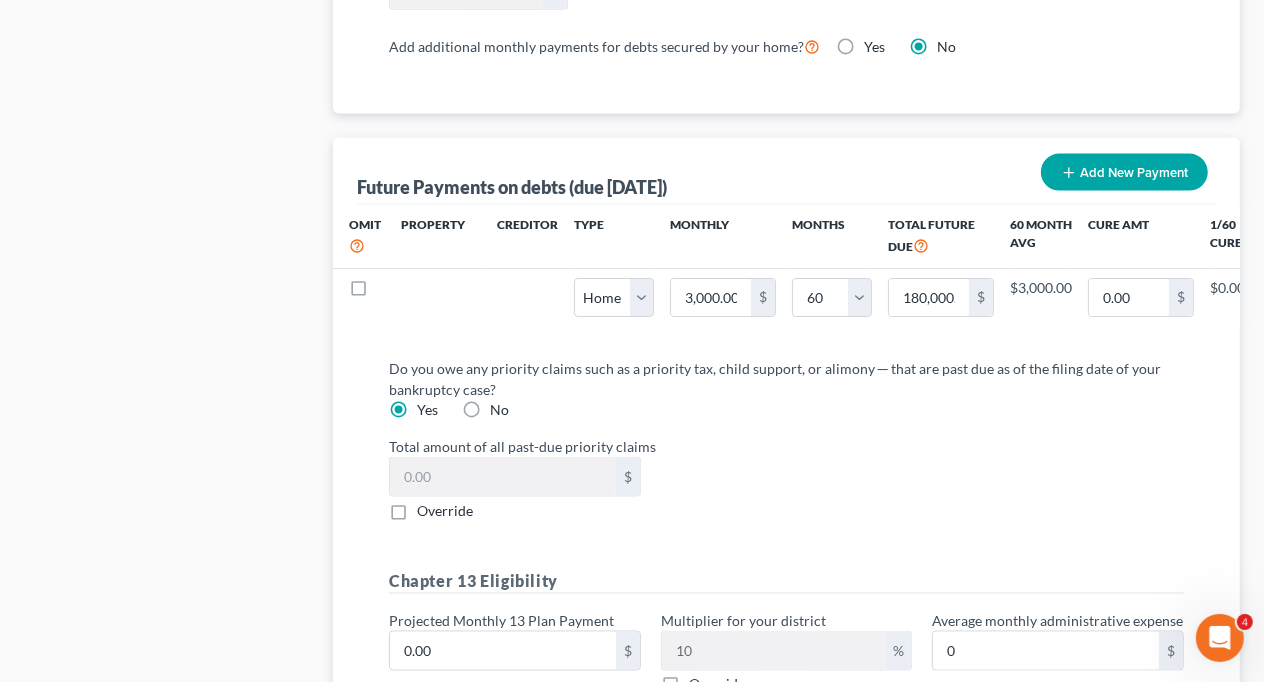 click on "If your spouse is NOT filing with you, list any amount of income reported for your spouse NOT regularly used for household expenses of you and your dependents. State the purpose and amount you are subtracting from income. 0.00 $ 0.00 $ 0.00 $ If you claim that the US Trustee Program's division of the IRS Local Standard for housing is incorrect and affects the calculation of your monthly expenses, fill in explanation and any additional amount you claim. 0.00 $ Housing Local Standard Override to $0 Vehicles  Select 0 1 2 3 4 5 Add additional deduction Health savings account expenses 0 $ Override Health insurance 0 $ Override Disability insurance 0.00 $ Do you actually spend this total amount? Yes No  0 $ Additional Expenses Additional home energy costs in excess of allowance 0.00 $ Additional education expenses for children under 18 (not to exceed $214.58 per child) 0.00 $ Override expenses from Schedules I & J? Yes No Override vehicle ownership deduction? Yes No Yes No 0 $ Schedule J  Food & Clothing $" at bounding box center [786, -696] 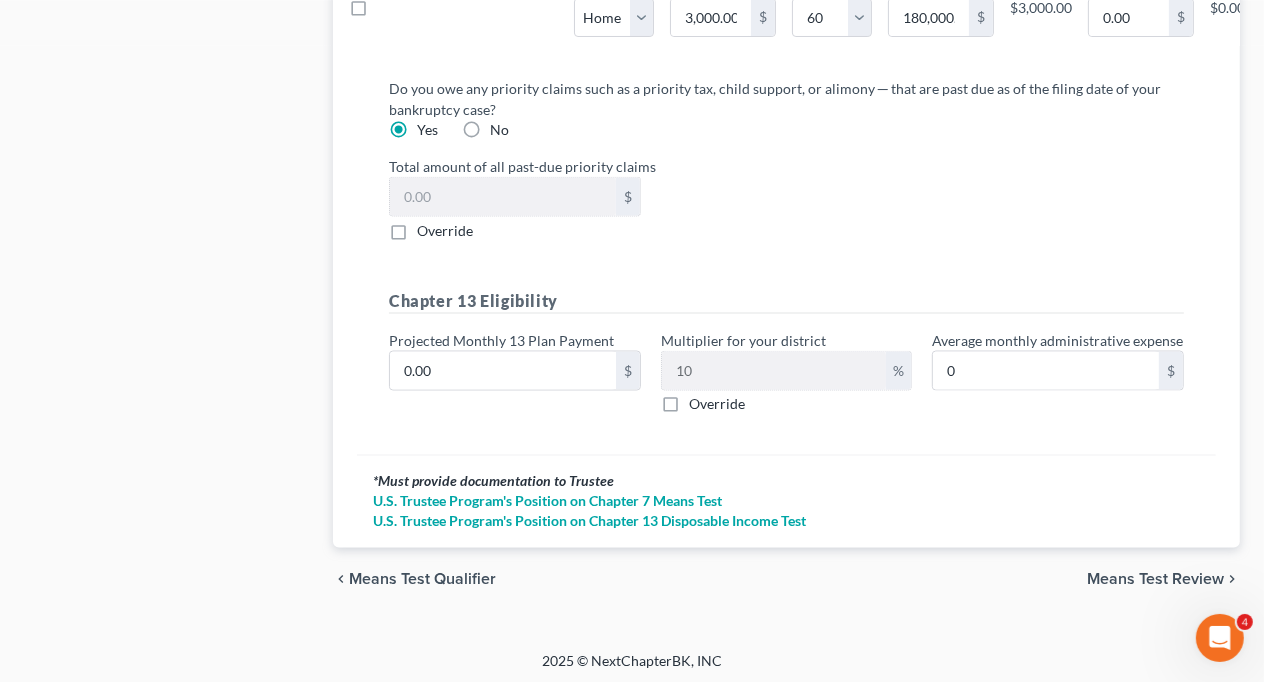scroll, scrollTop: 2308, scrollLeft: 0, axis: vertical 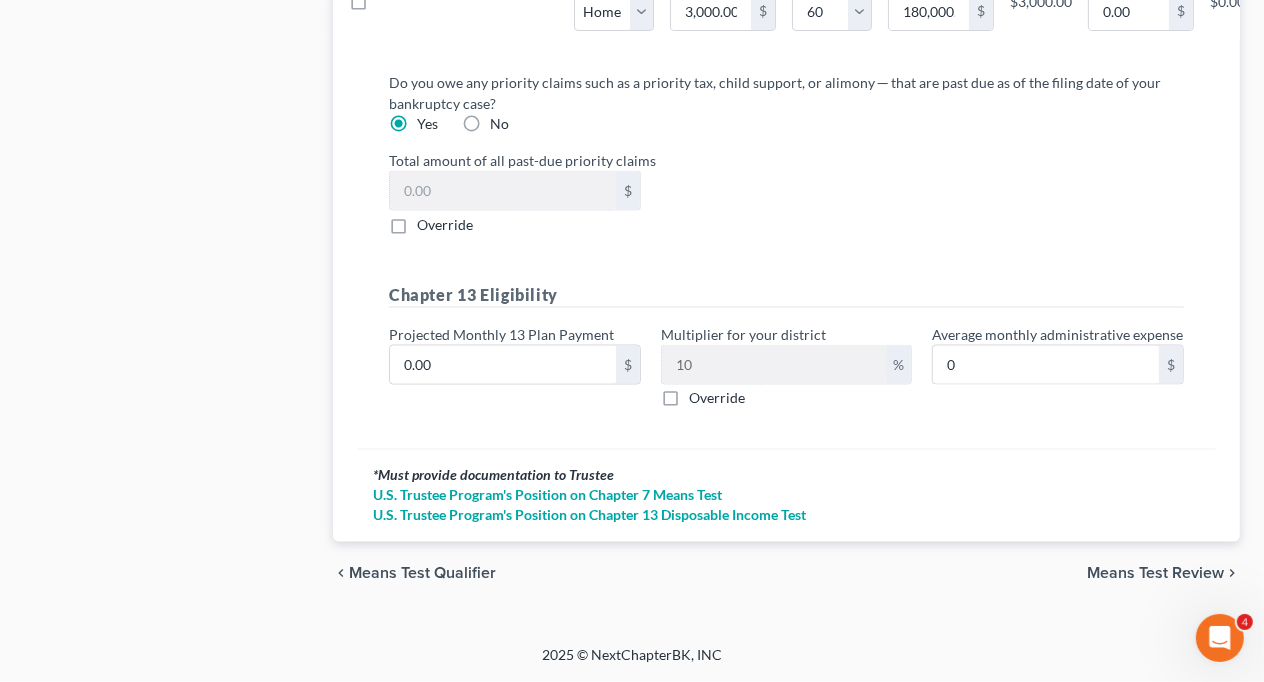 click on "Yes" at bounding box center (427, 124) 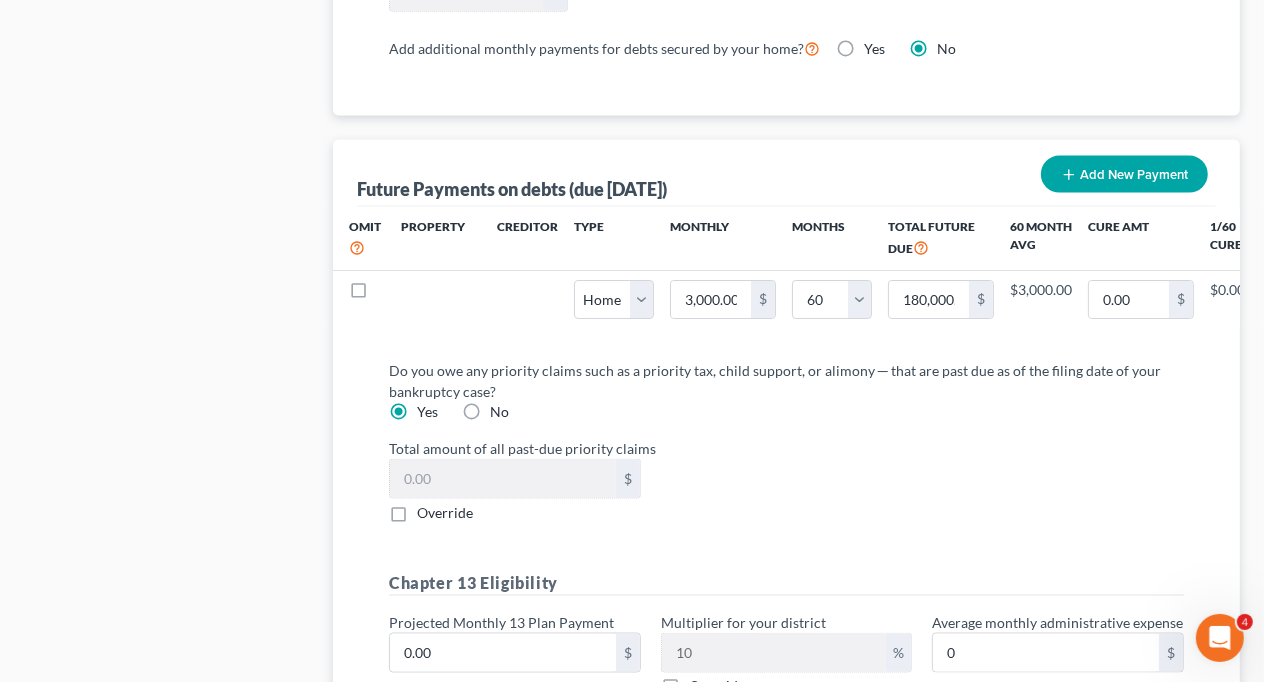 scroll, scrollTop: 2008, scrollLeft: 0, axis: vertical 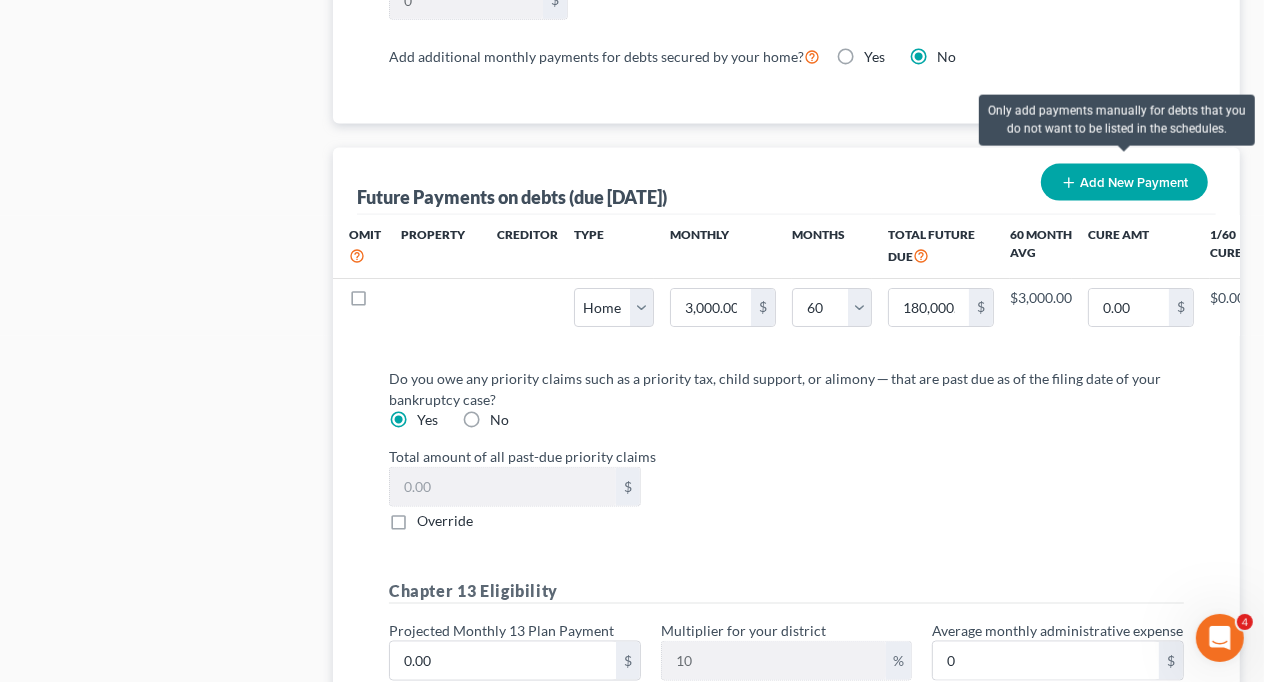 click on "Add New Payment" at bounding box center (1124, 182) 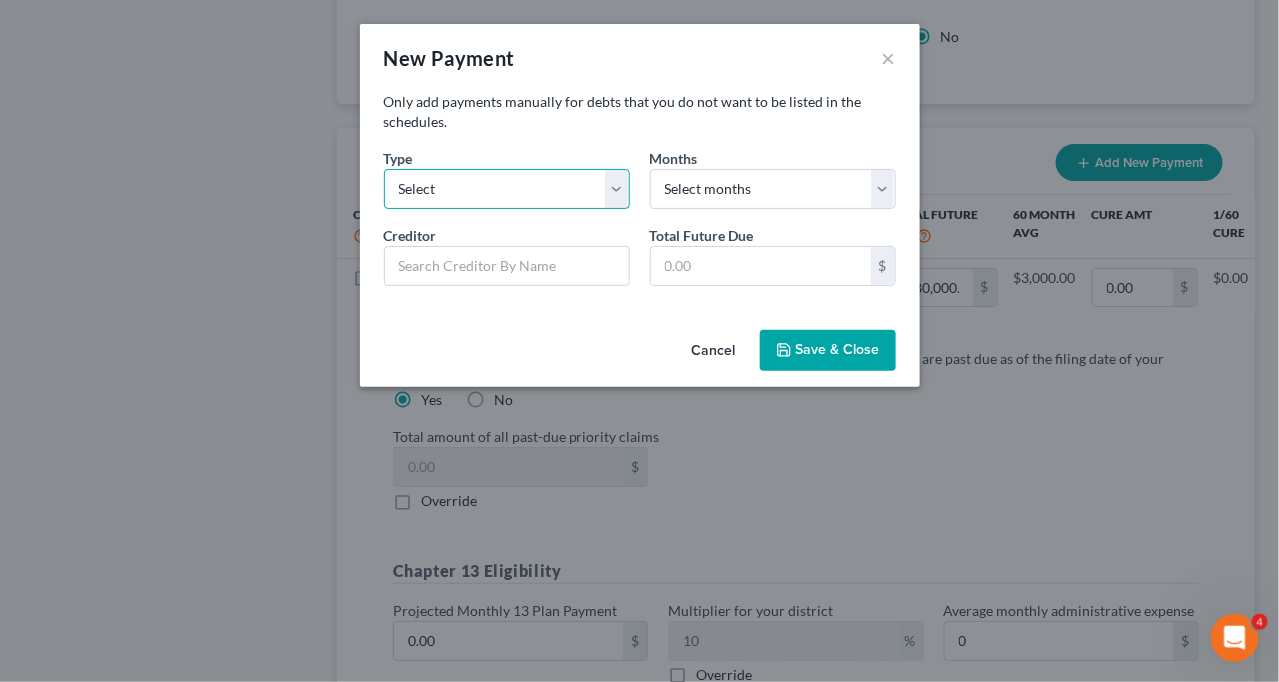 click on "Select Home Vehicle Other" at bounding box center [507, 189] 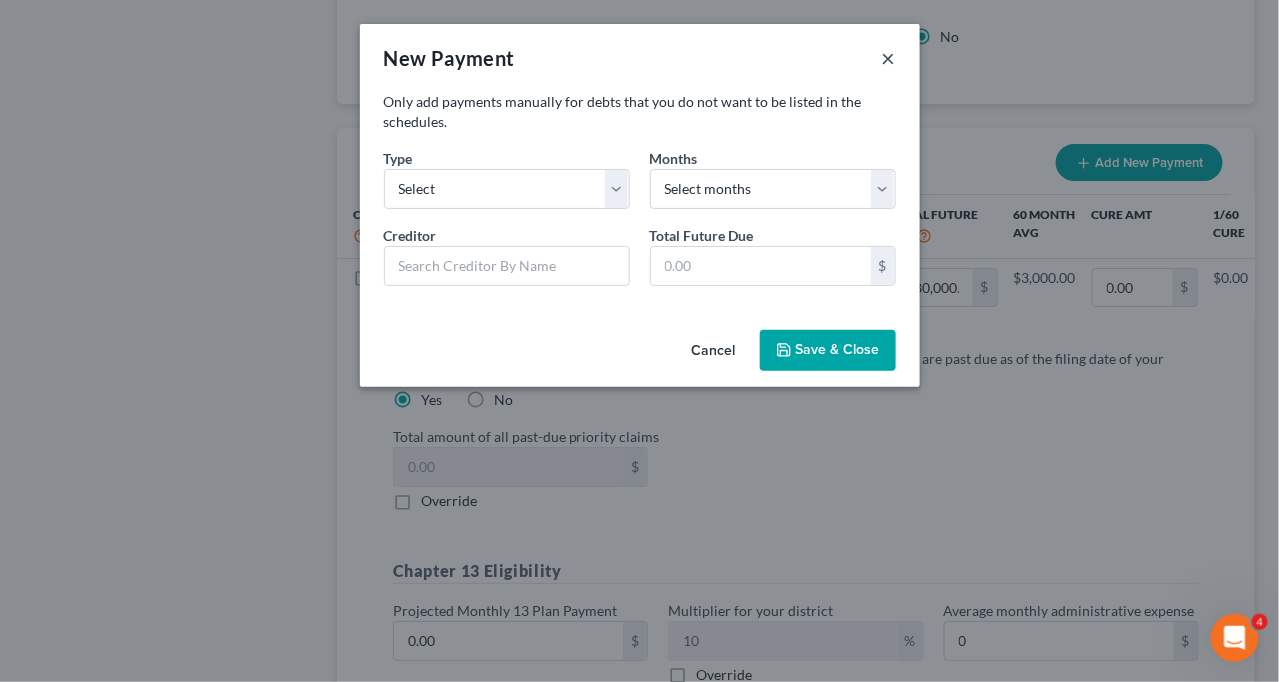 click on "×" at bounding box center (889, 58) 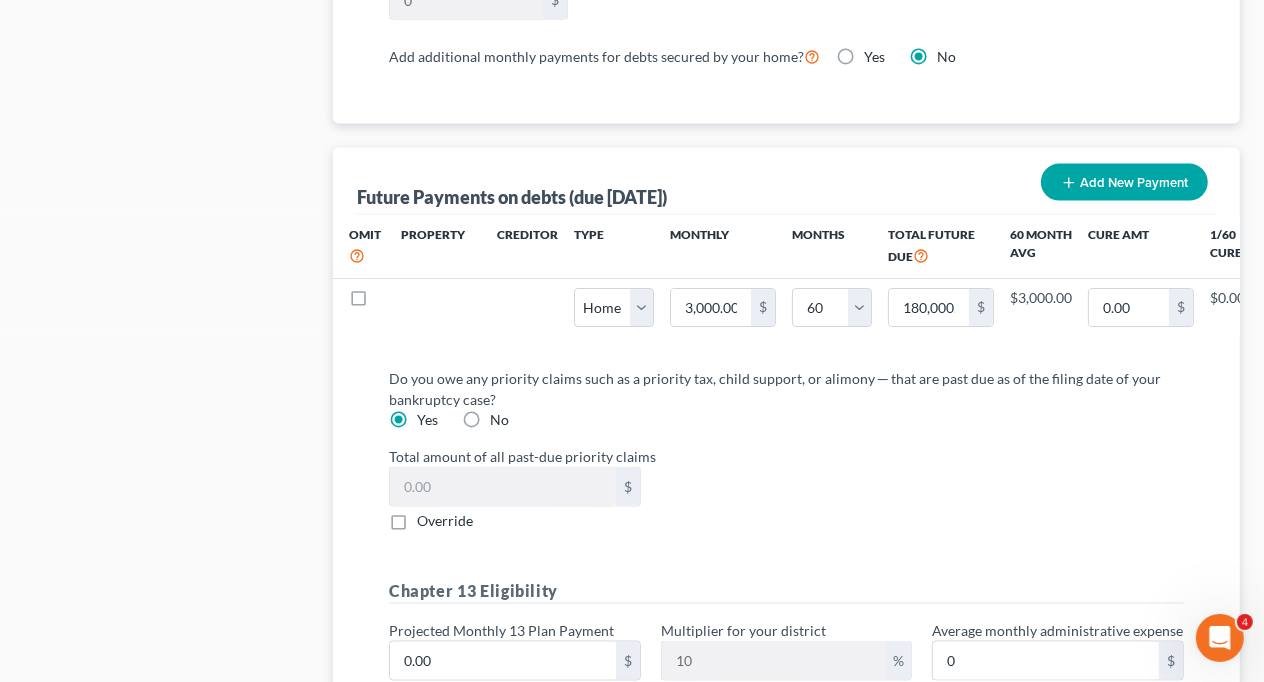 scroll, scrollTop: 2308, scrollLeft: 0, axis: vertical 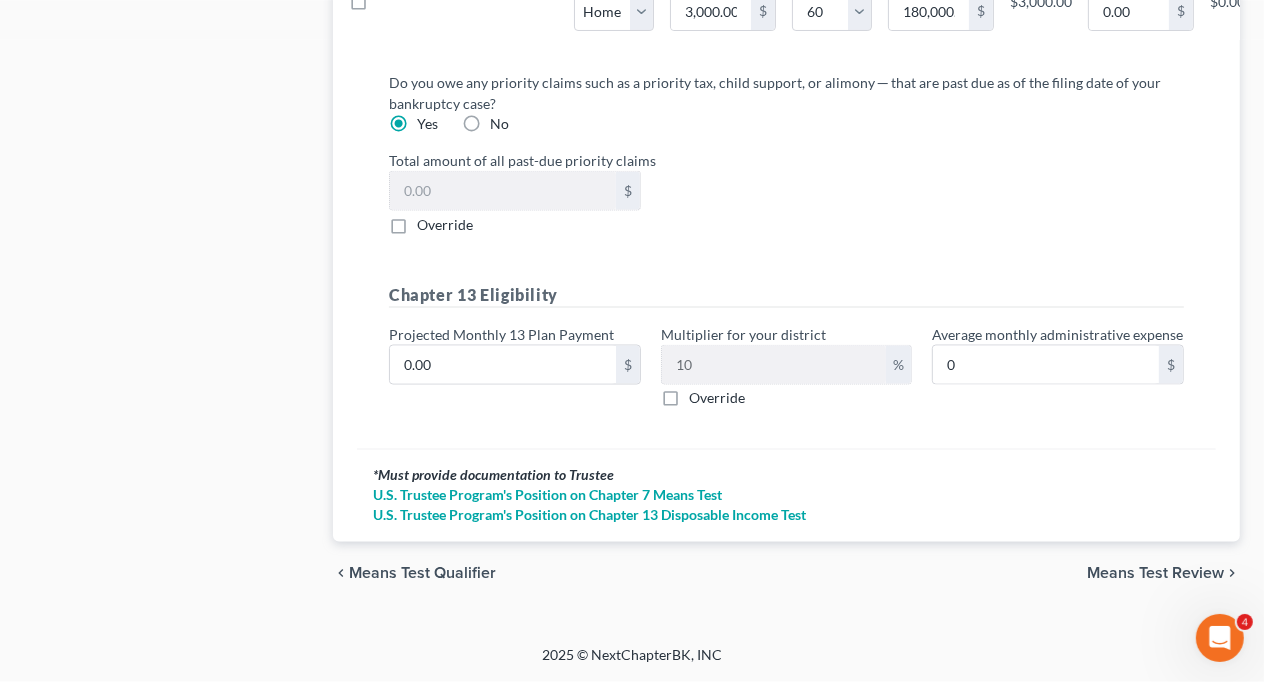 click on "Yes" at bounding box center [427, 124] 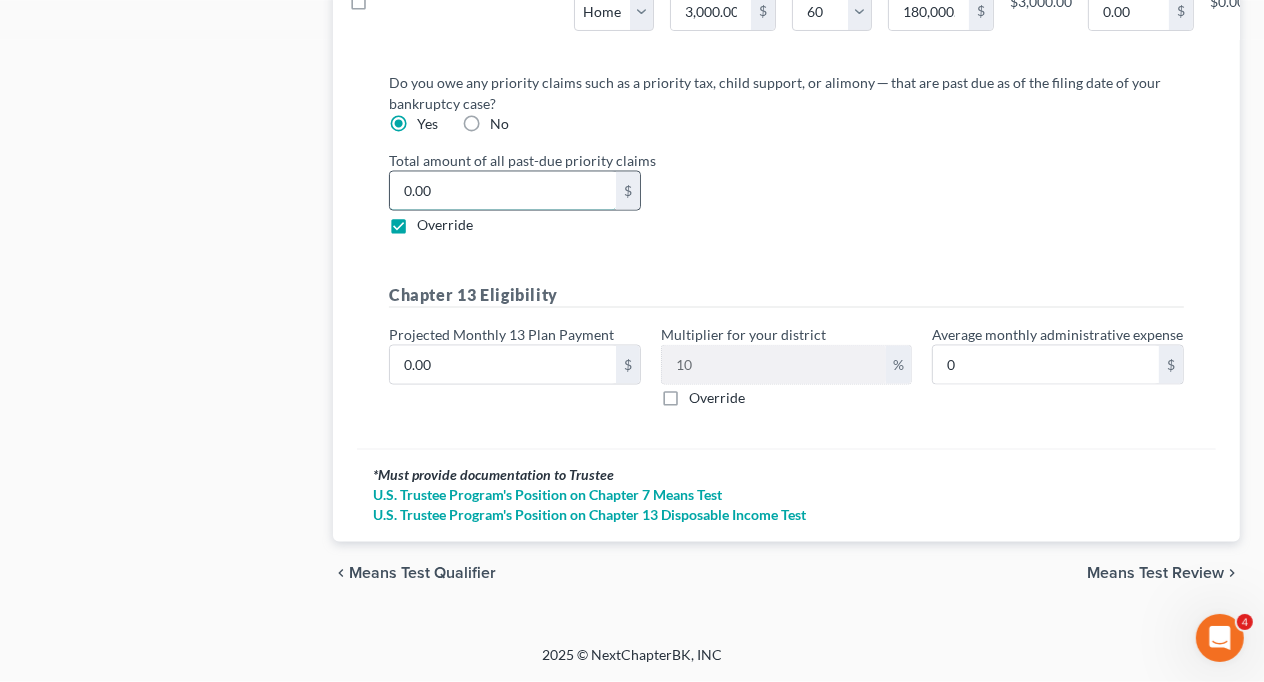 click on "0.00" at bounding box center [503, 191] 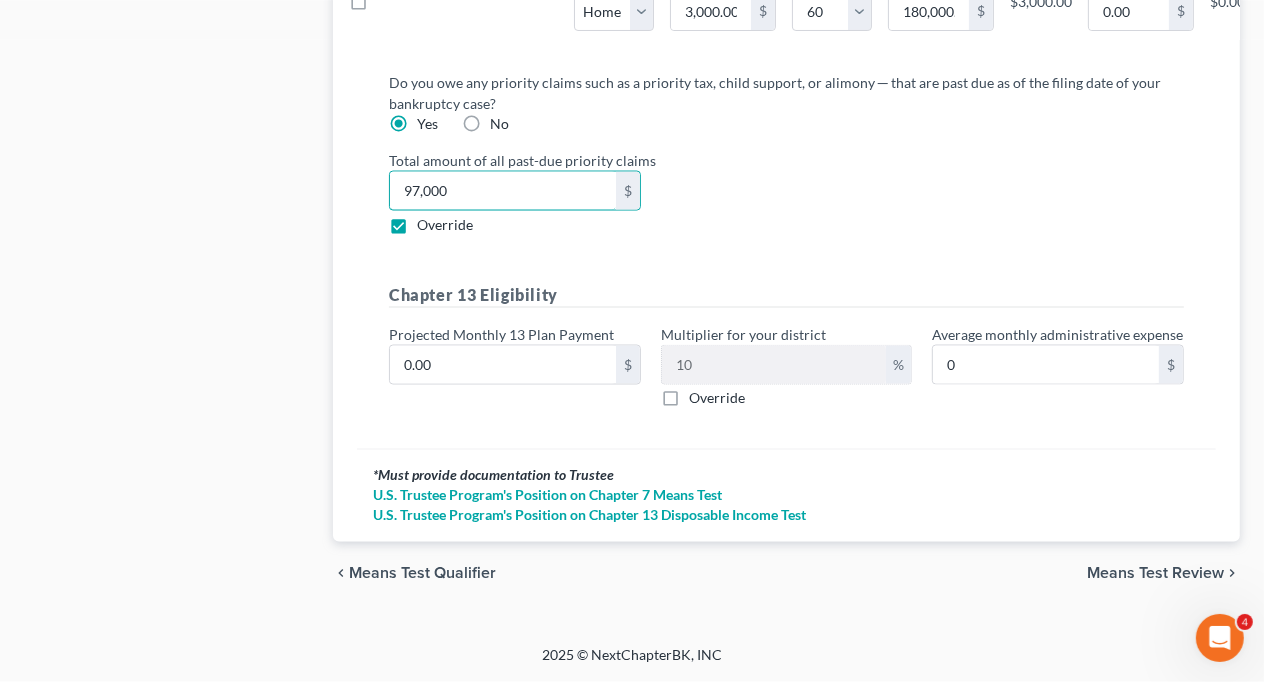 type on "97,000" 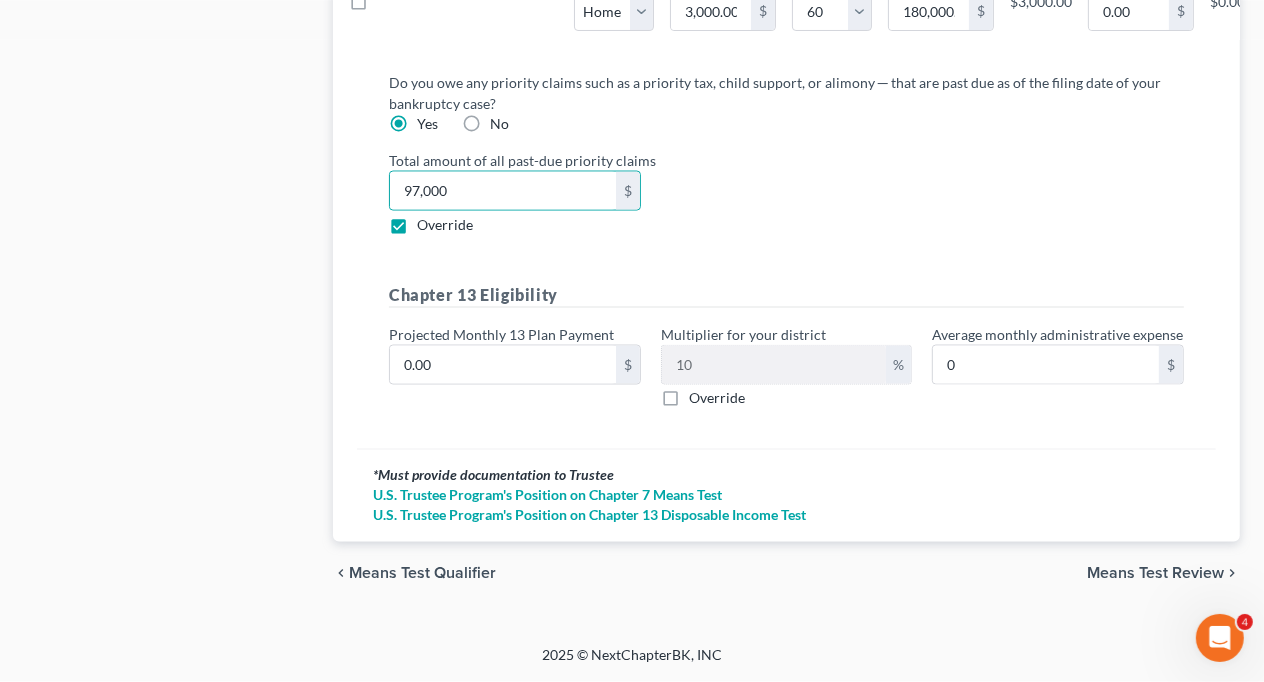 click on "Total amount of all past-due priority claims 97,000 $ Override" at bounding box center [786, 192] 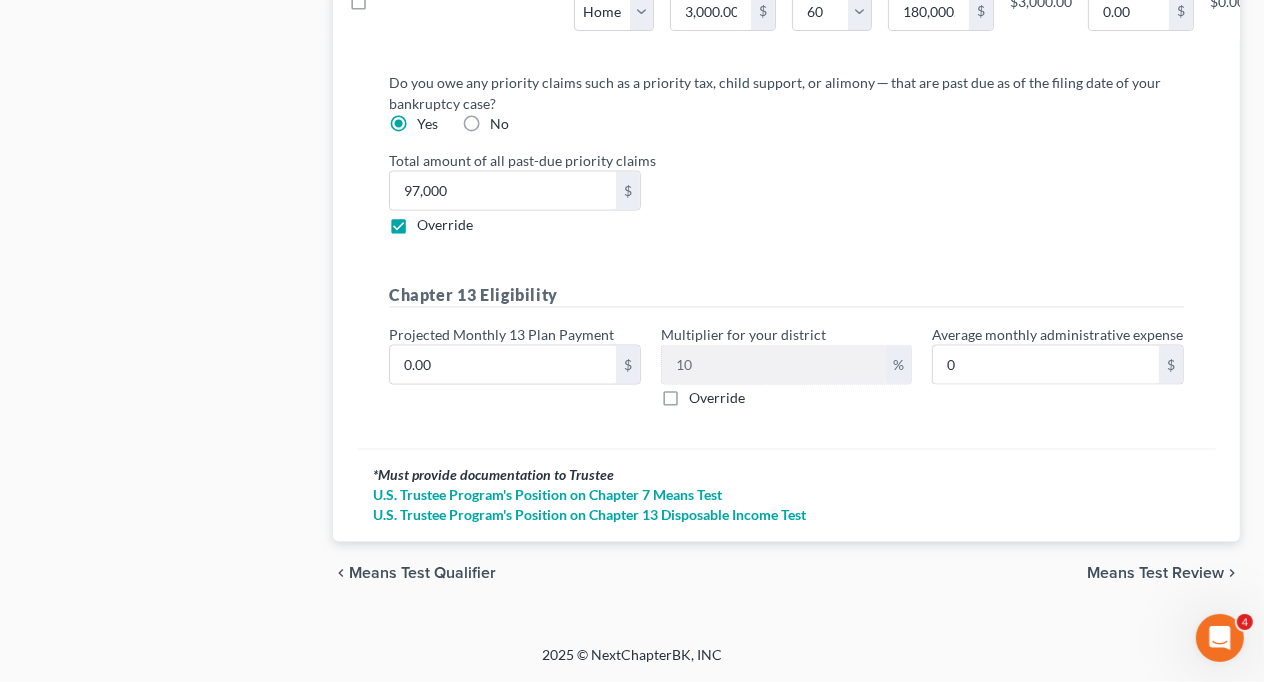click on "Means Test Review" at bounding box center [1155, 574] 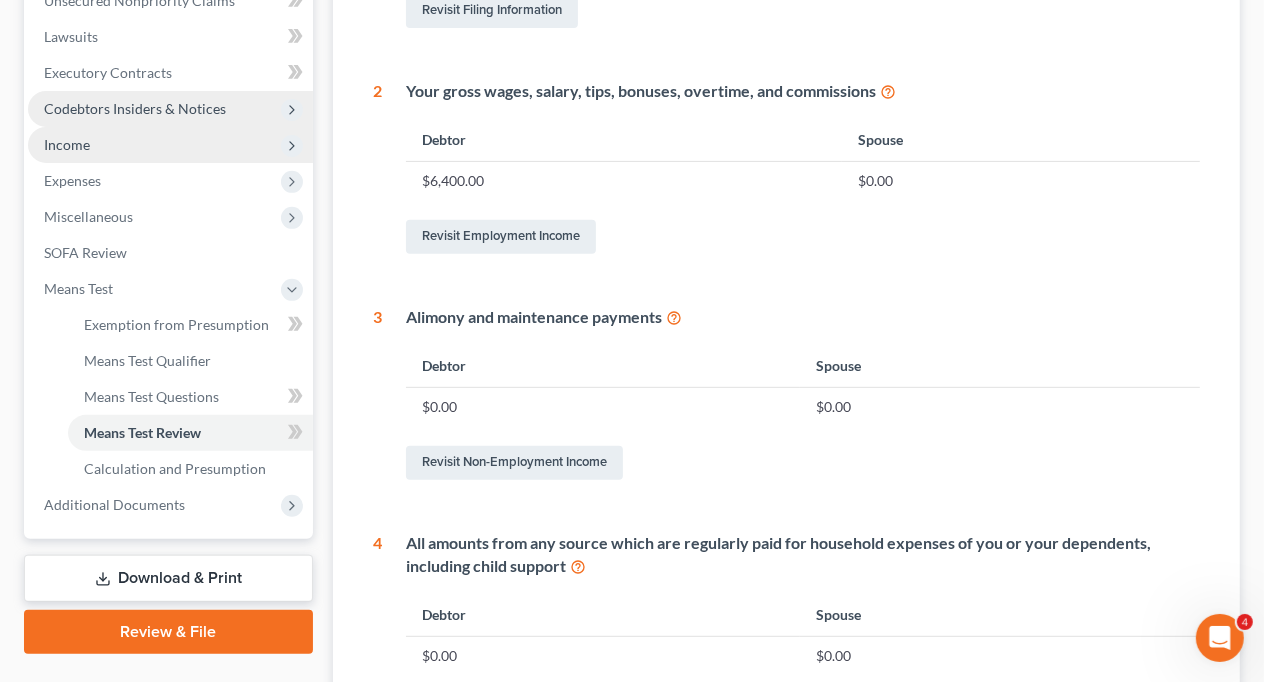 scroll, scrollTop: 157, scrollLeft: 0, axis: vertical 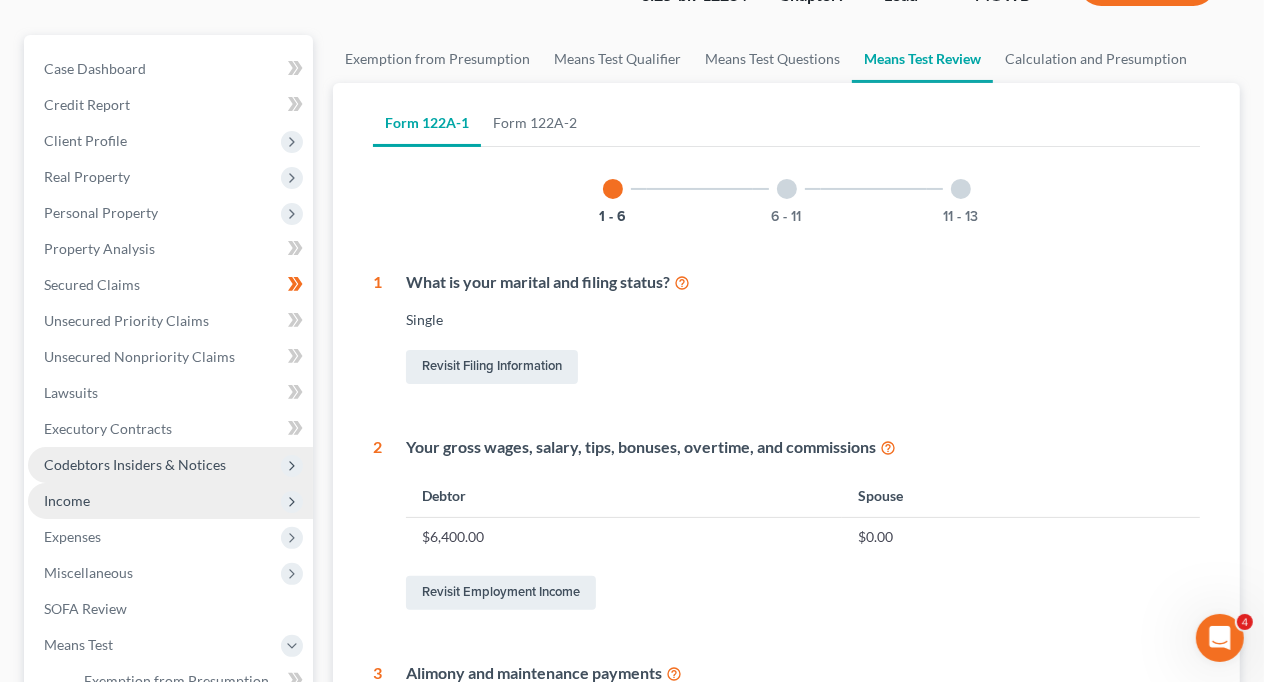 click on "Means Test Review" at bounding box center [922, 59] 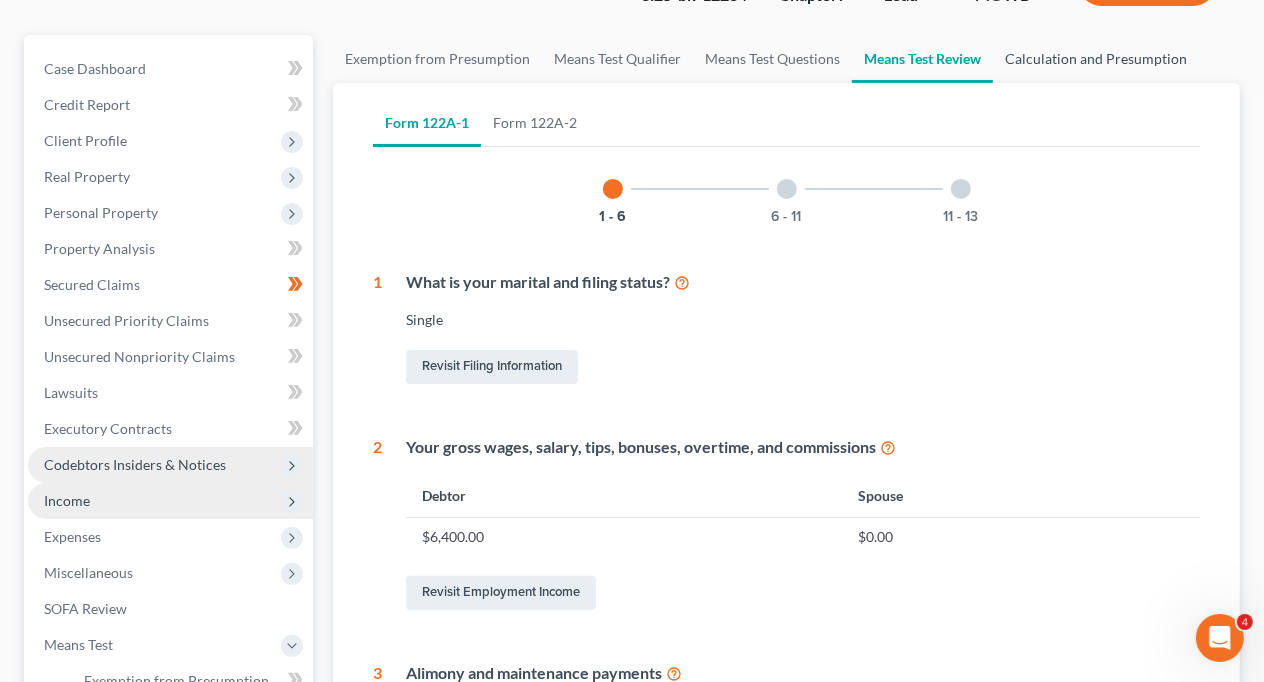 click on "Calculation and Presumption" at bounding box center (1096, 59) 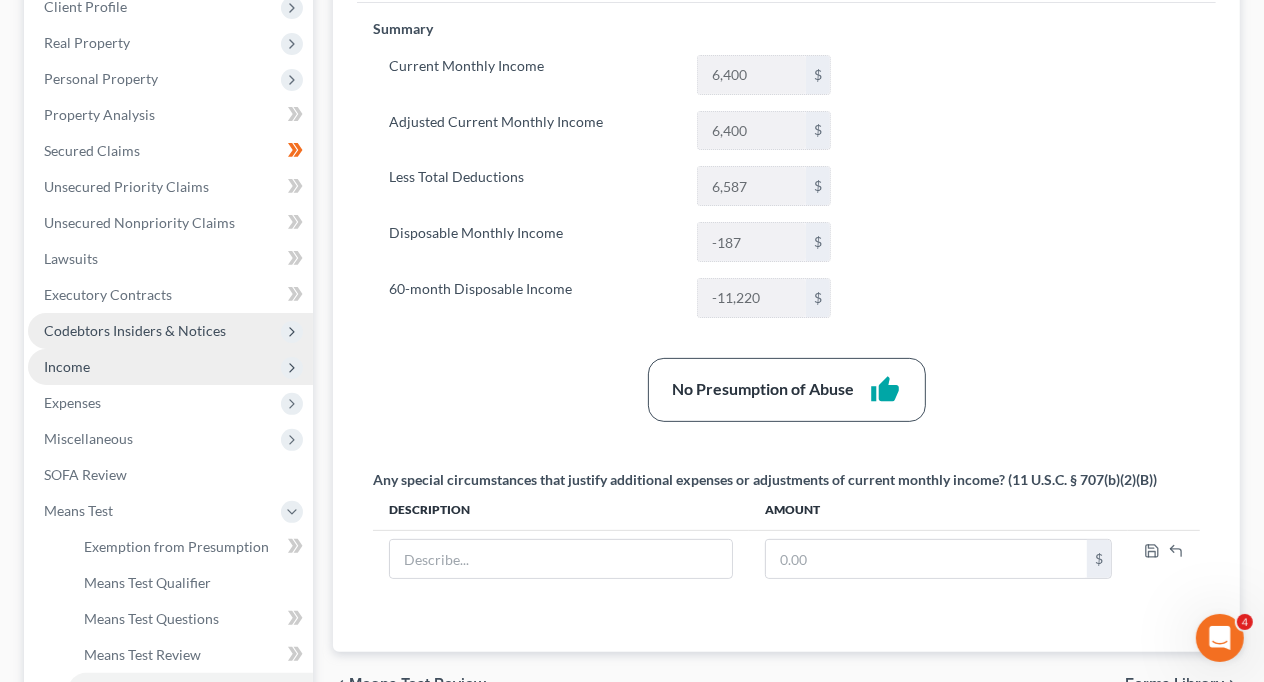 scroll, scrollTop: 300, scrollLeft: 0, axis: vertical 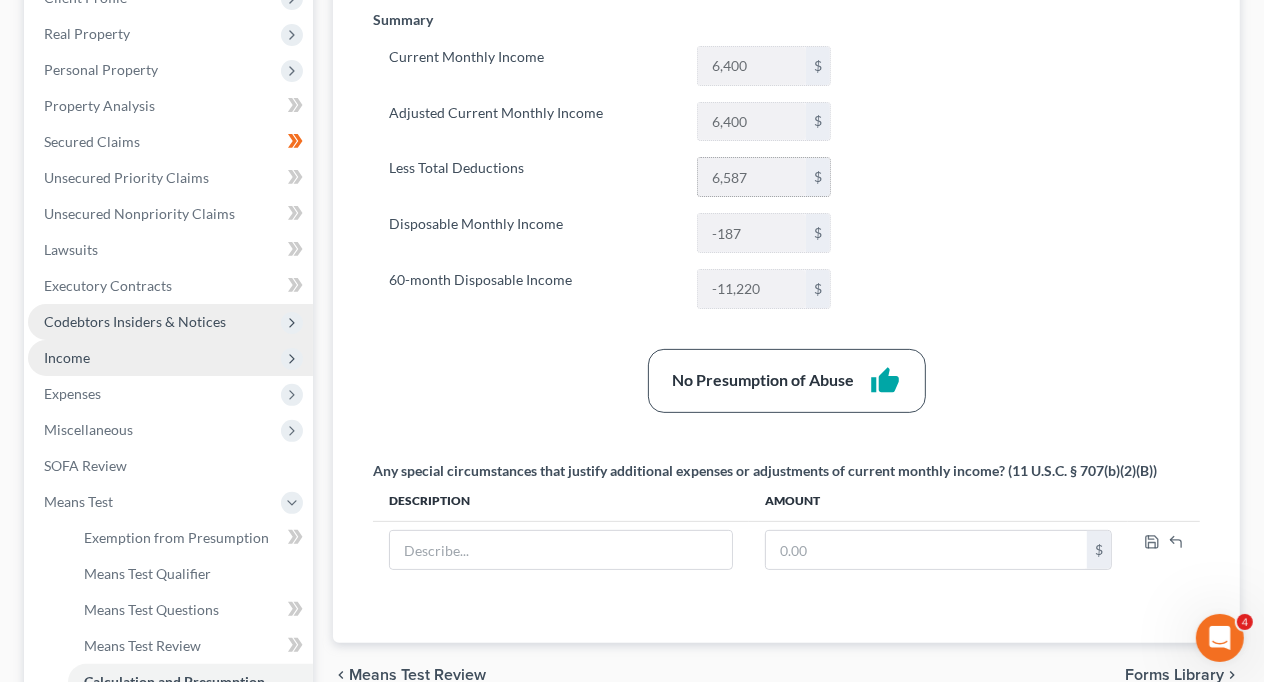 click on "6,587" at bounding box center (752, 177) 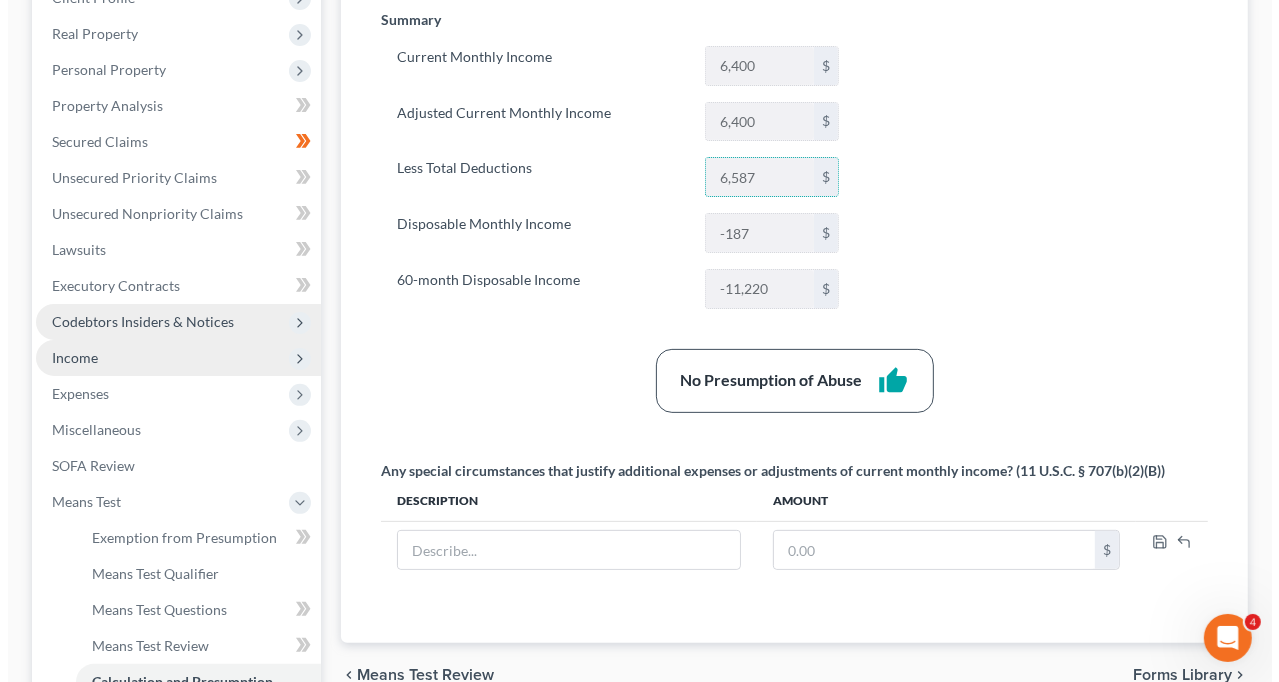 scroll, scrollTop: 0, scrollLeft: 0, axis: both 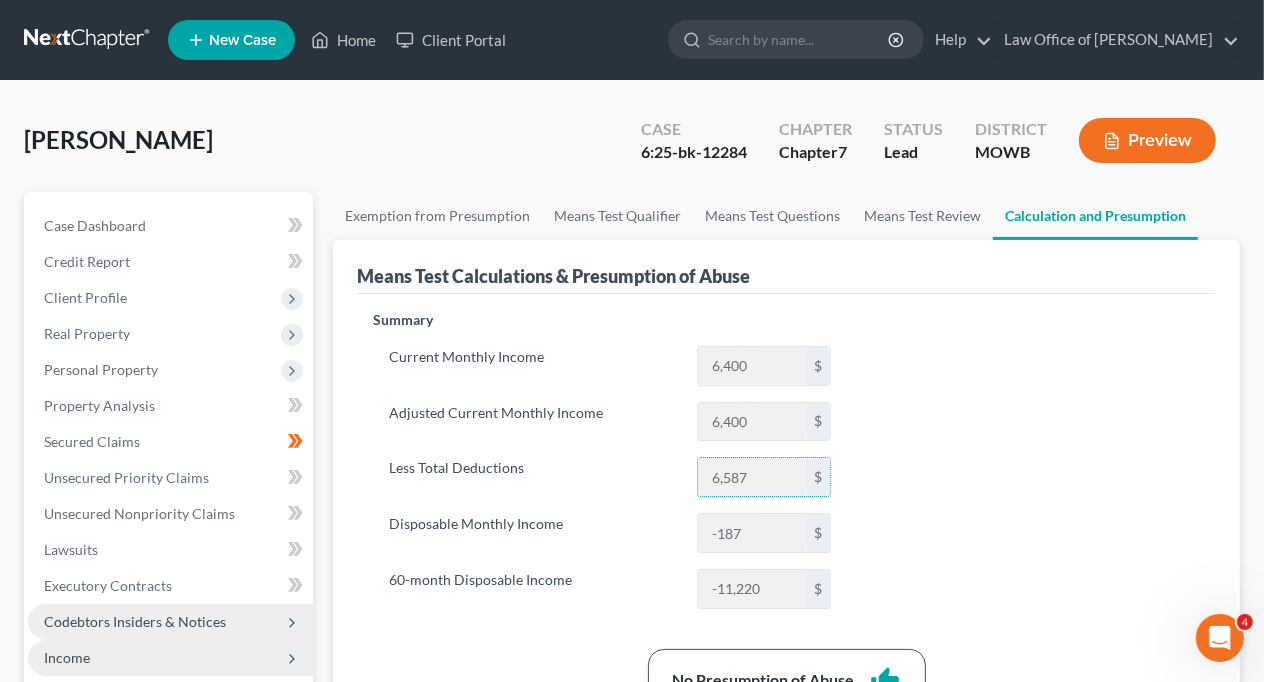 click on "Preview" at bounding box center [1147, 140] 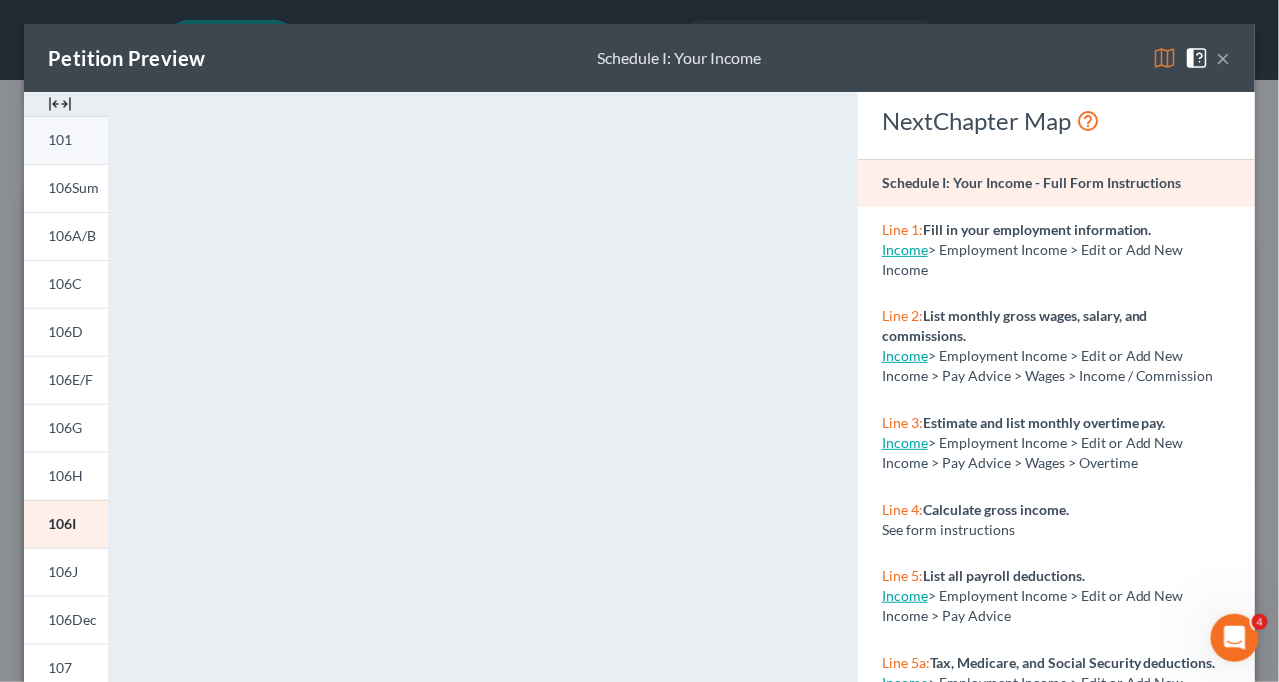 click on "101" at bounding box center (60, 139) 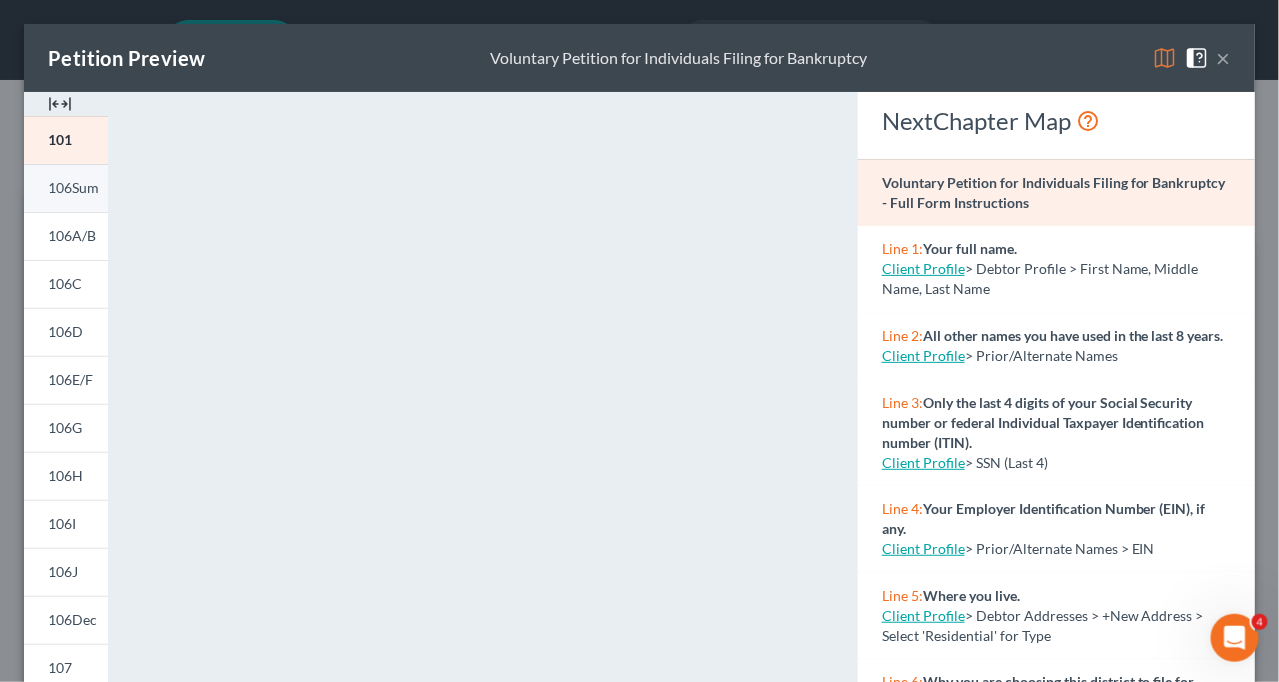 click on "106Sum" at bounding box center (73, 187) 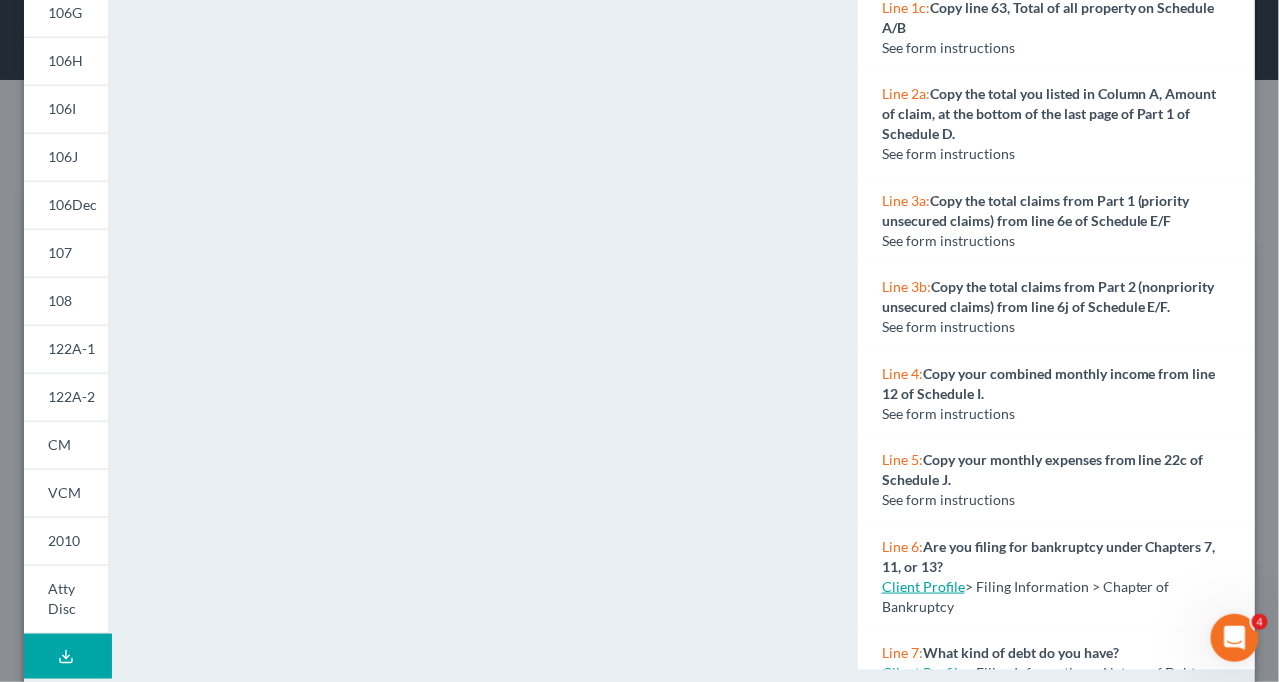 scroll, scrollTop: 445, scrollLeft: 0, axis: vertical 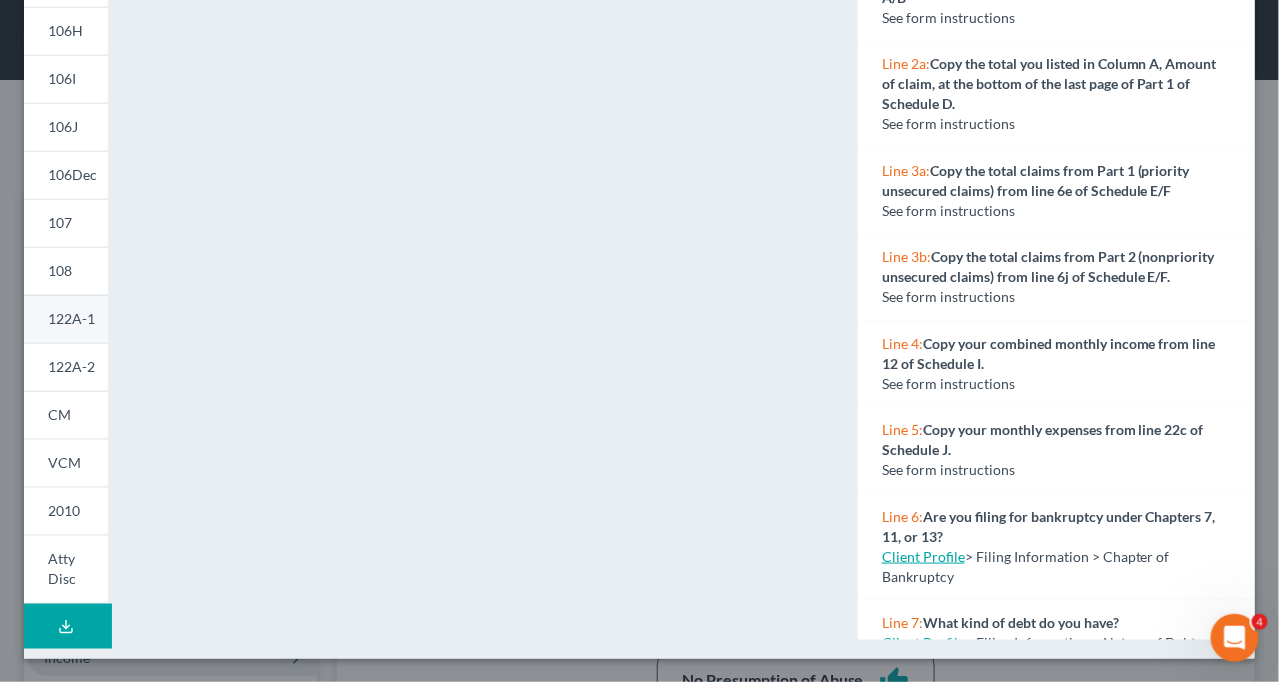click on "122A-1" at bounding box center [66, 319] 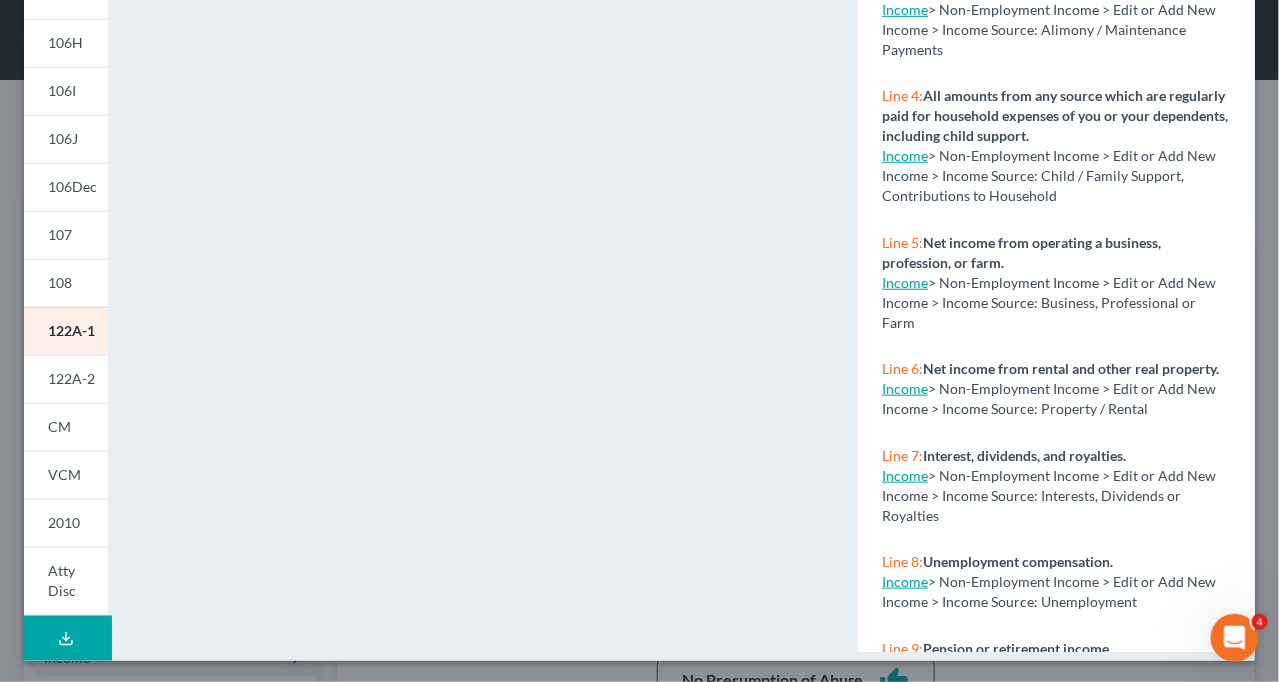 scroll, scrollTop: 445, scrollLeft: 0, axis: vertical 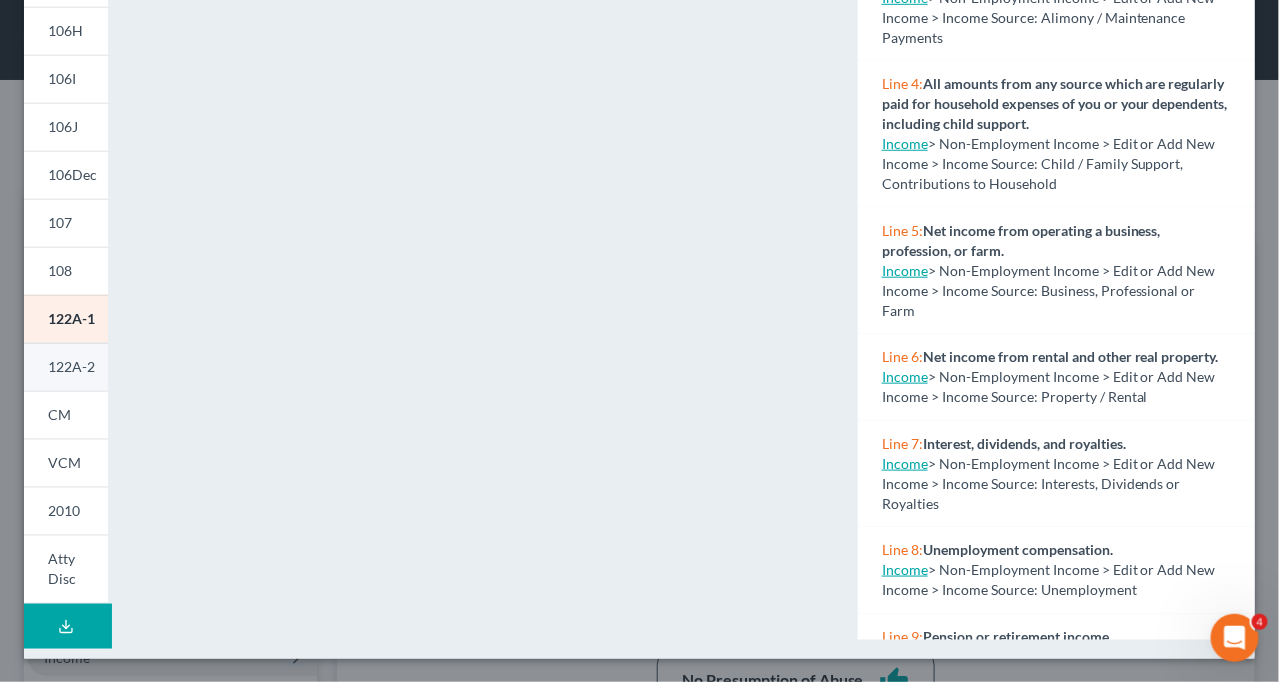 click on "122A-2" at bounding box center [71, 366] 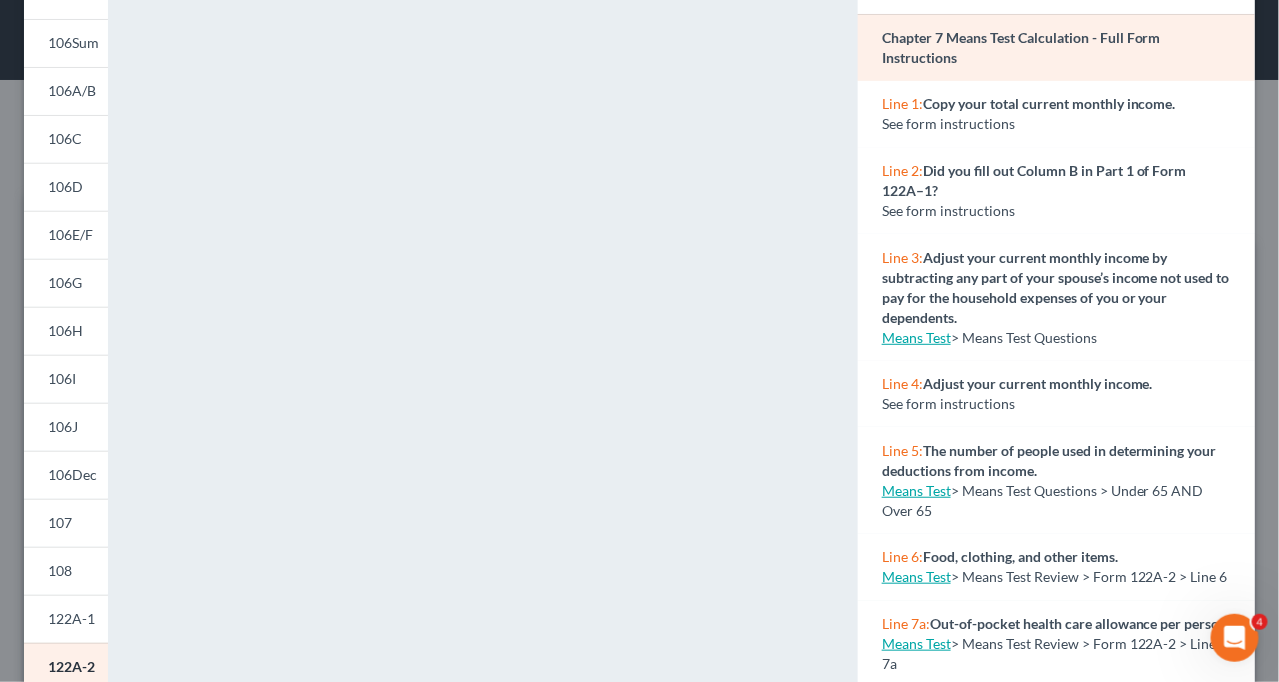 scroll, scrollTop: 0, scrollLeft: 0, axis: both 